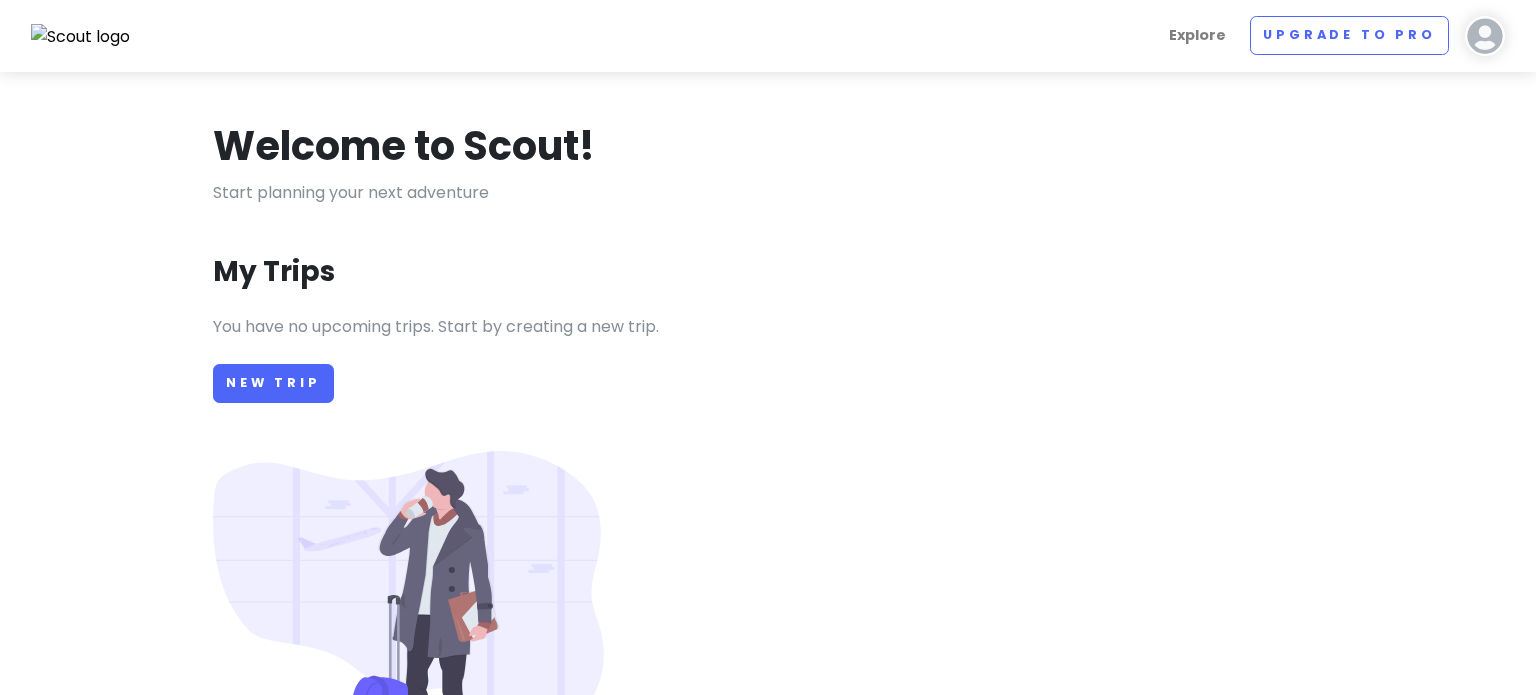 scroll, scrollTop: 0, scrollLeft: 0, axis: both 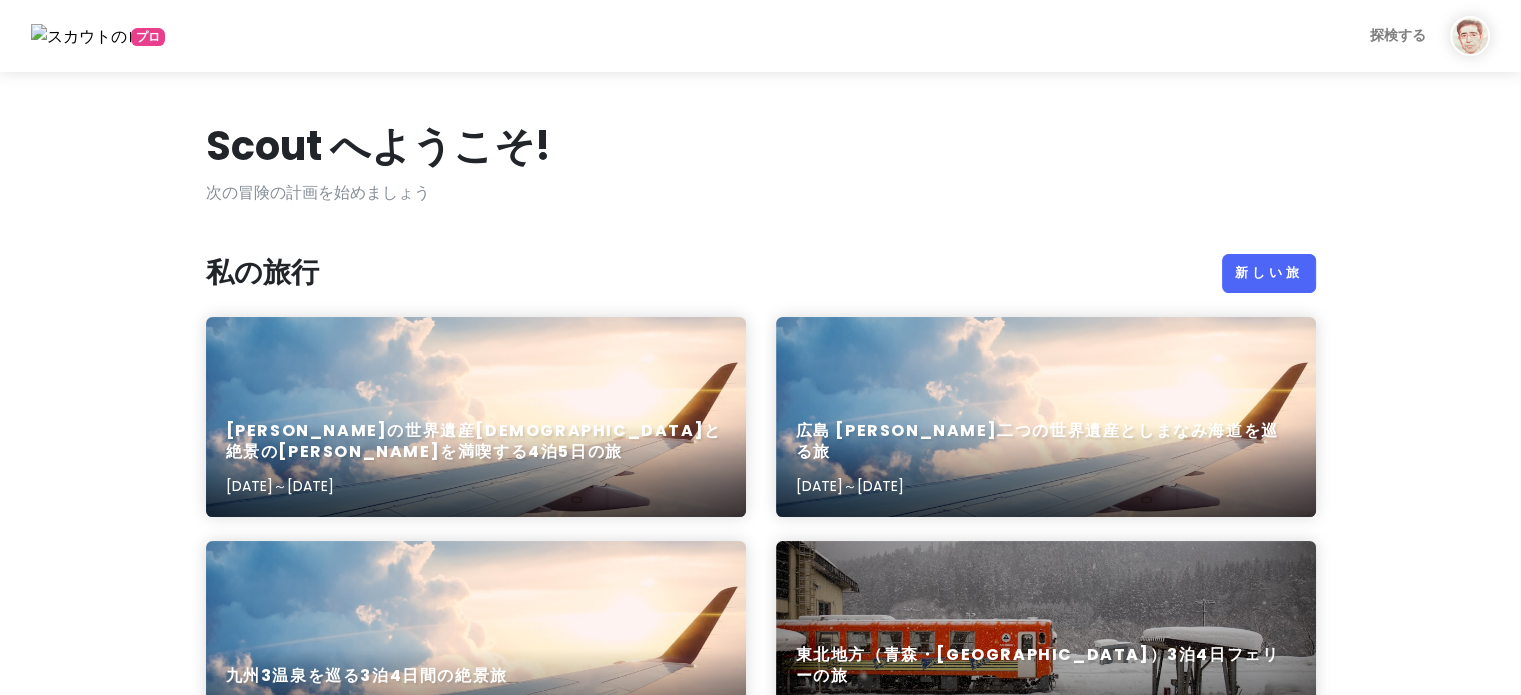 click on "錦秋の世界遺産中尊寺と絶景の松島を満喫する4泊5日の旅 2025年10月26日～2025年10月30日" at bounding box center [476, 459] 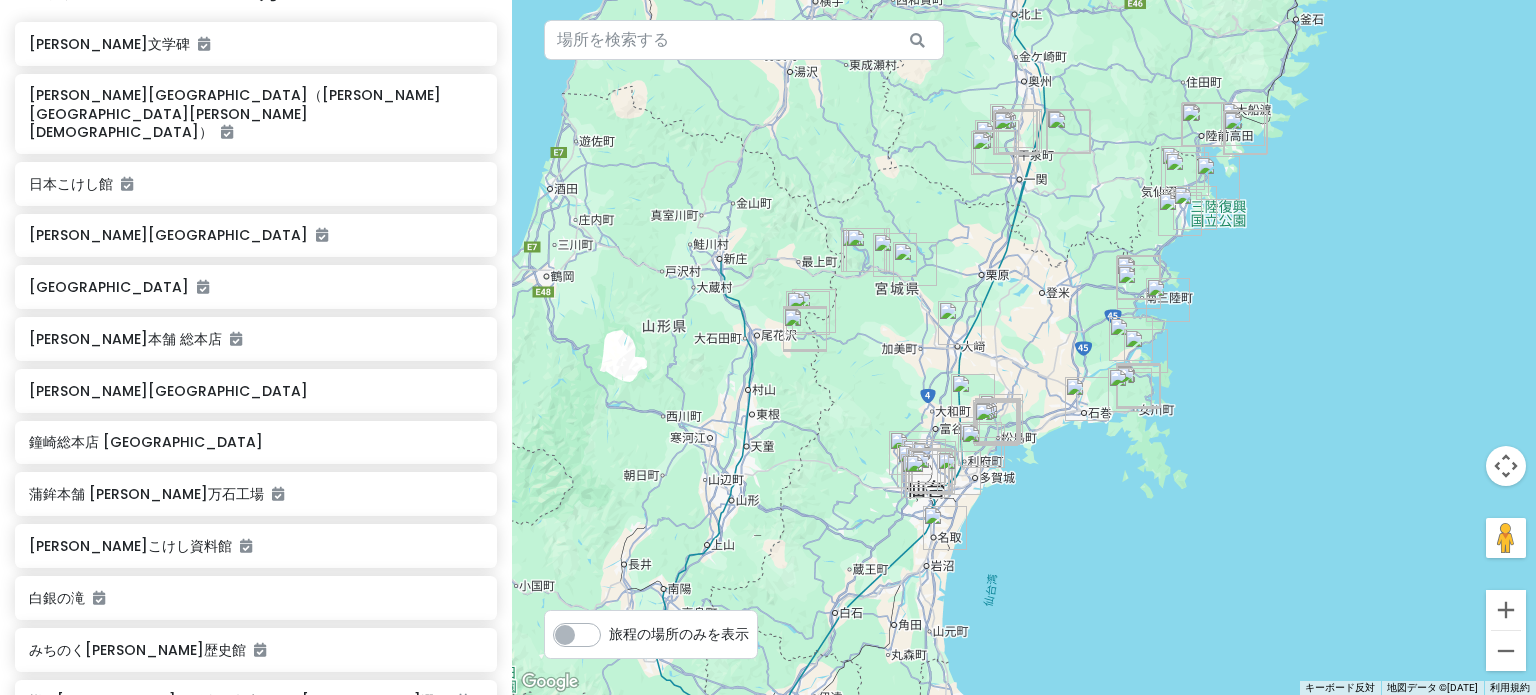 scroll, scrollTop: 0, scrollLeft: 0, axis: both 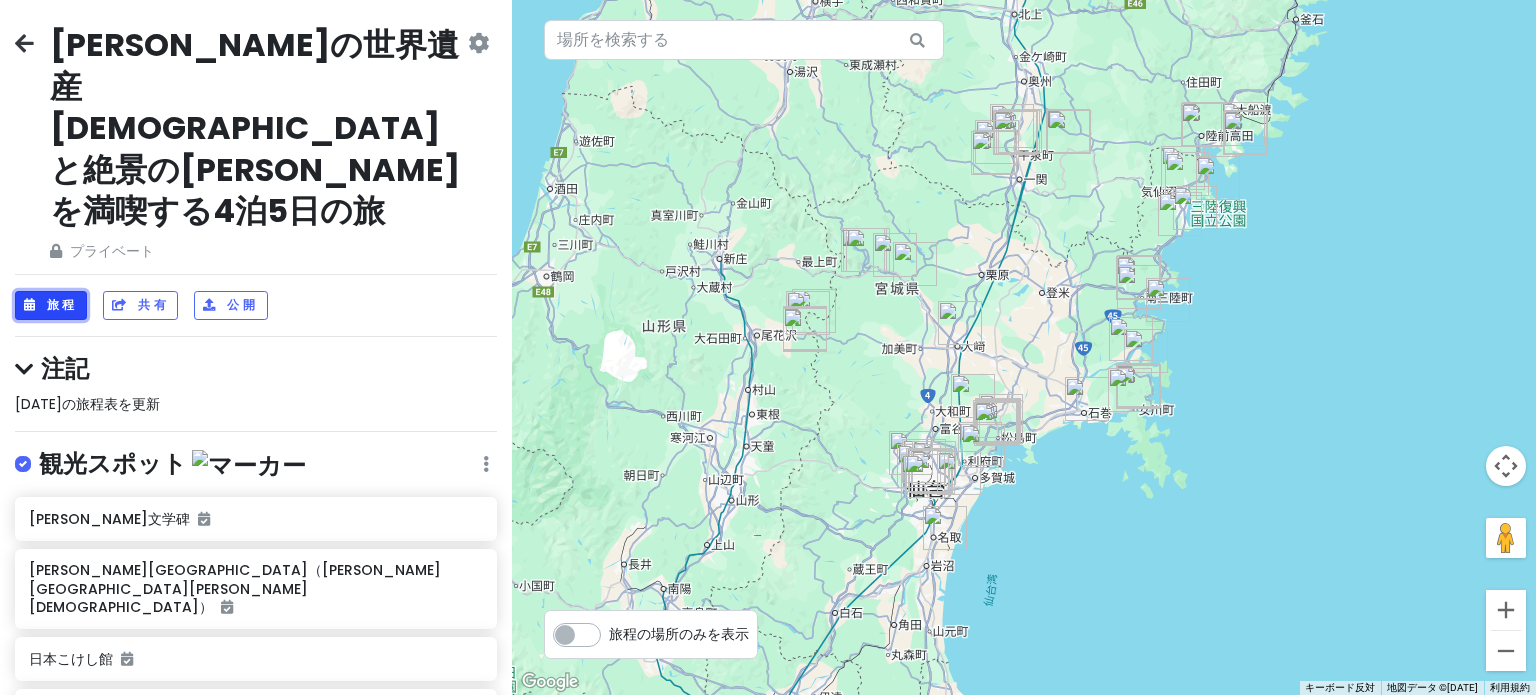 click on "旅程" at bounding box center [62, 305] 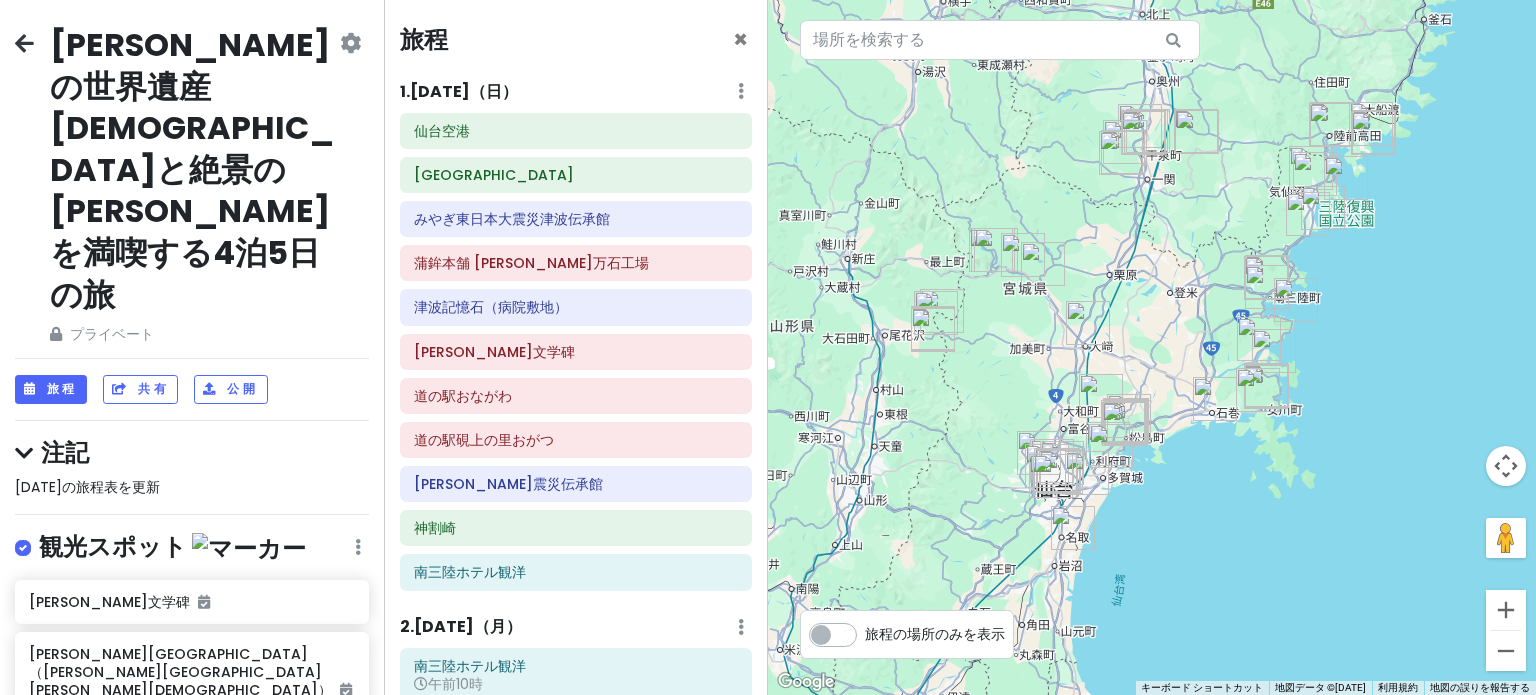 click on "[DATE]（日" at bounding box center (456, 91) 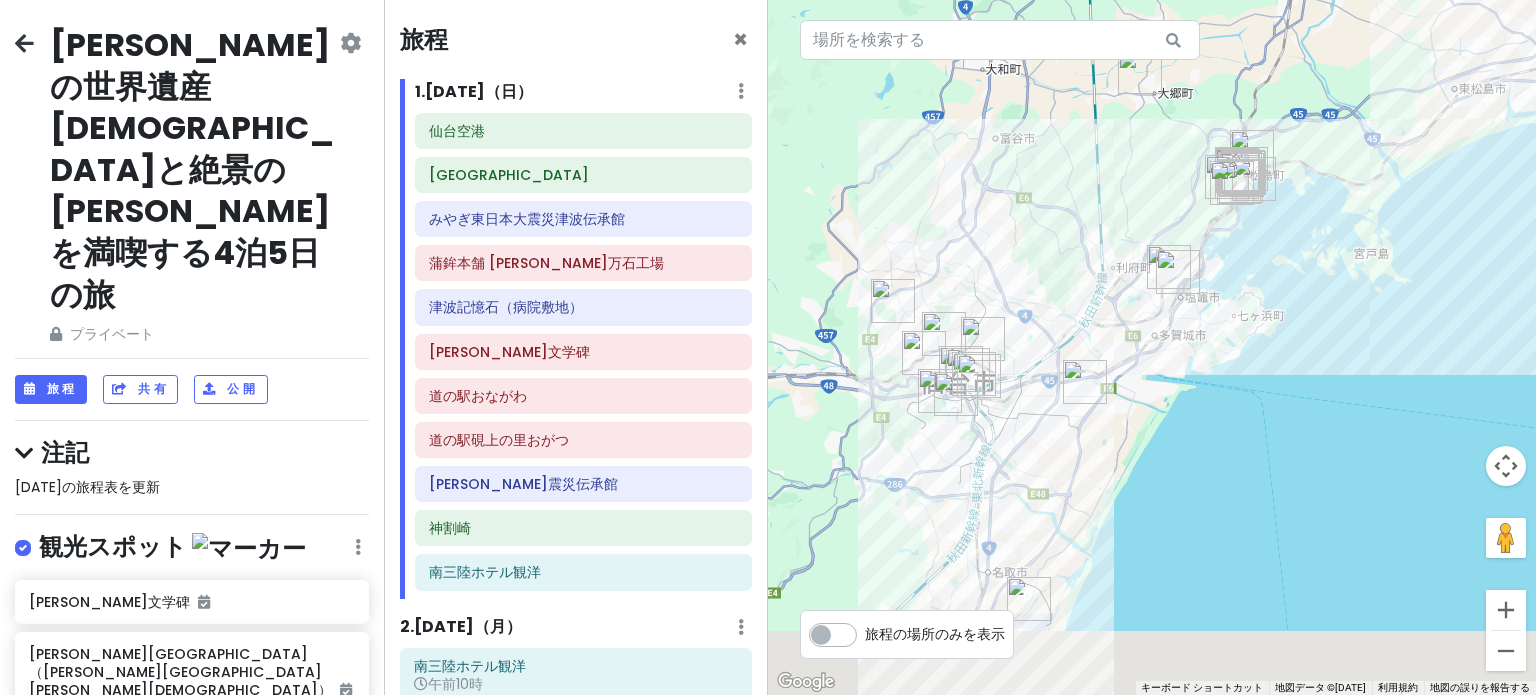 drag, startPoint x: 1074, startPoint y: 422, endPoint x: 1016, endPoint y: 175, distance: 253.71835 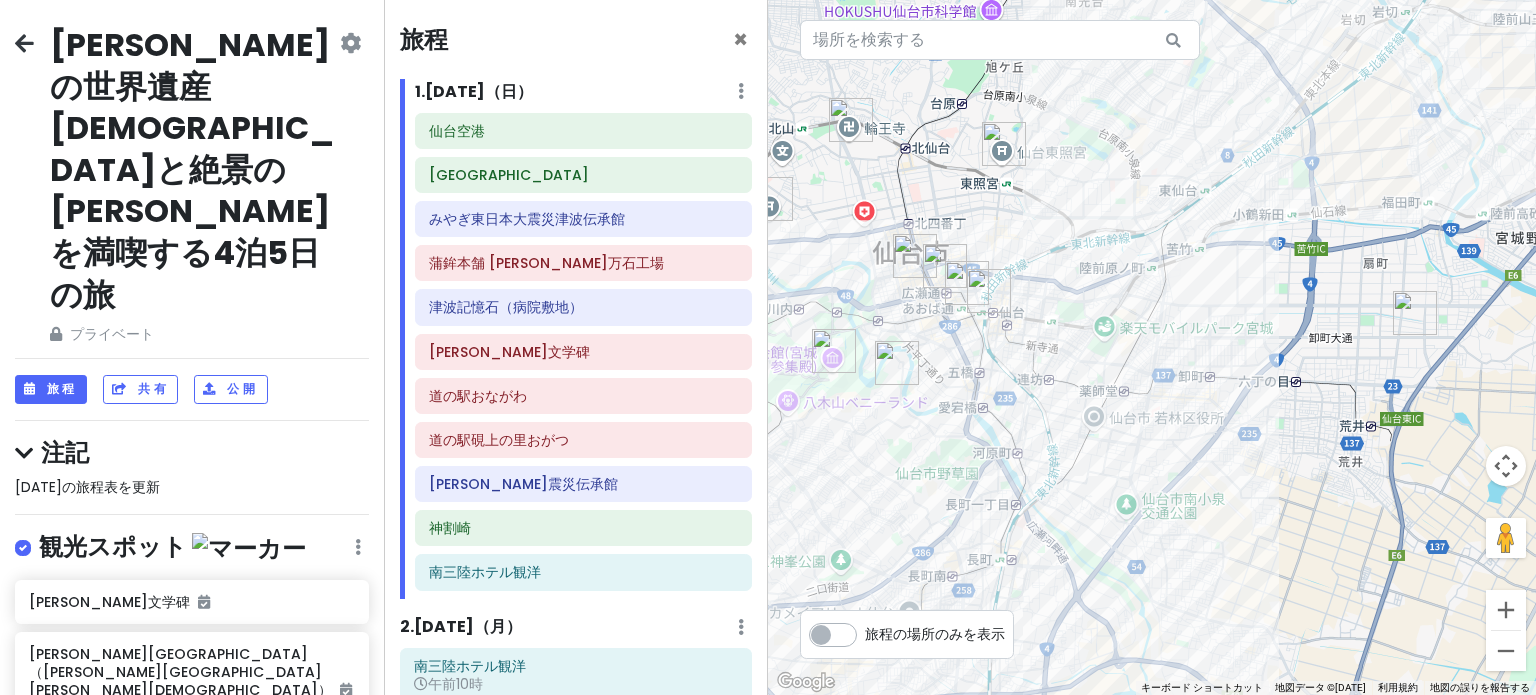 drag, startPoint x: 936, startPoint y: 311, endPoint x: 1066, endPoint y: 150, distance: 206.93236 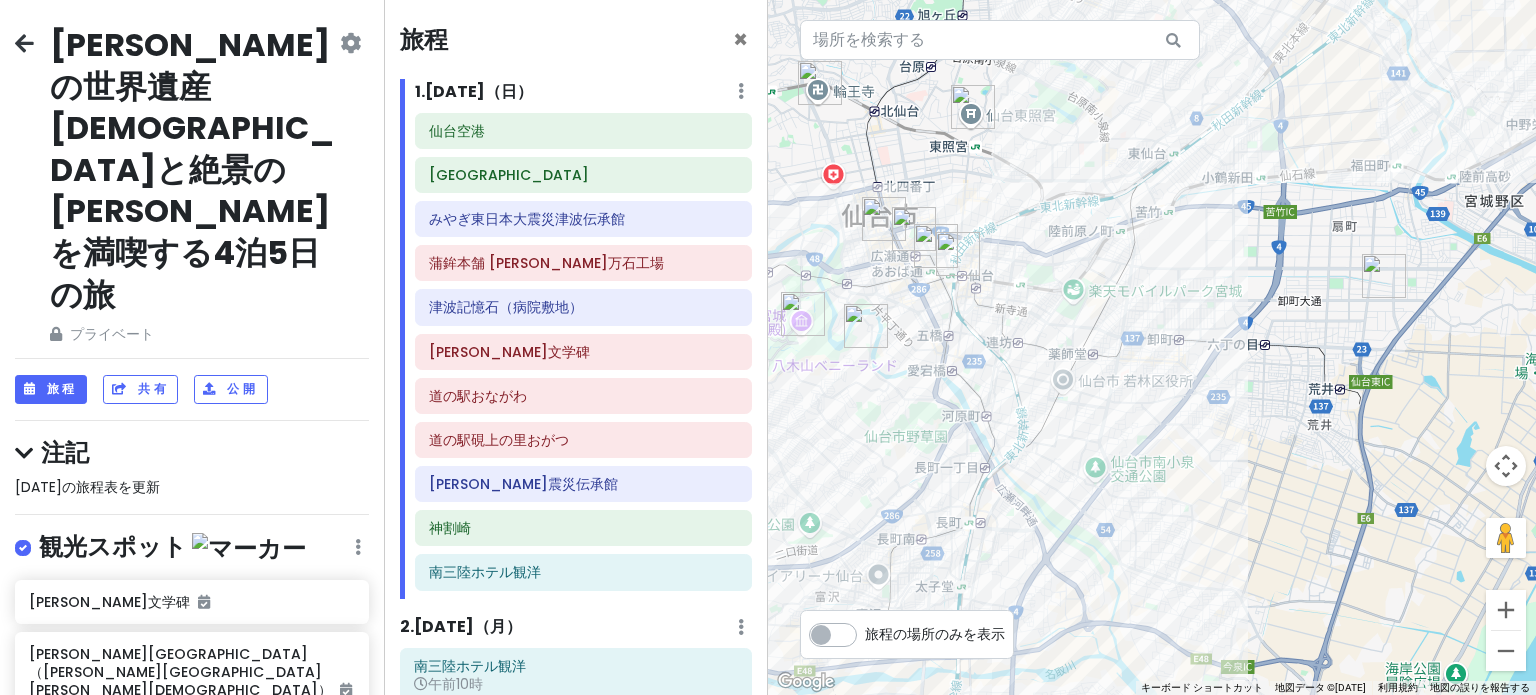 drag, startPoint x: 1117, startPoint y: 423, endPoint x: 1082, endPoint y: 395, distance: 44.82187 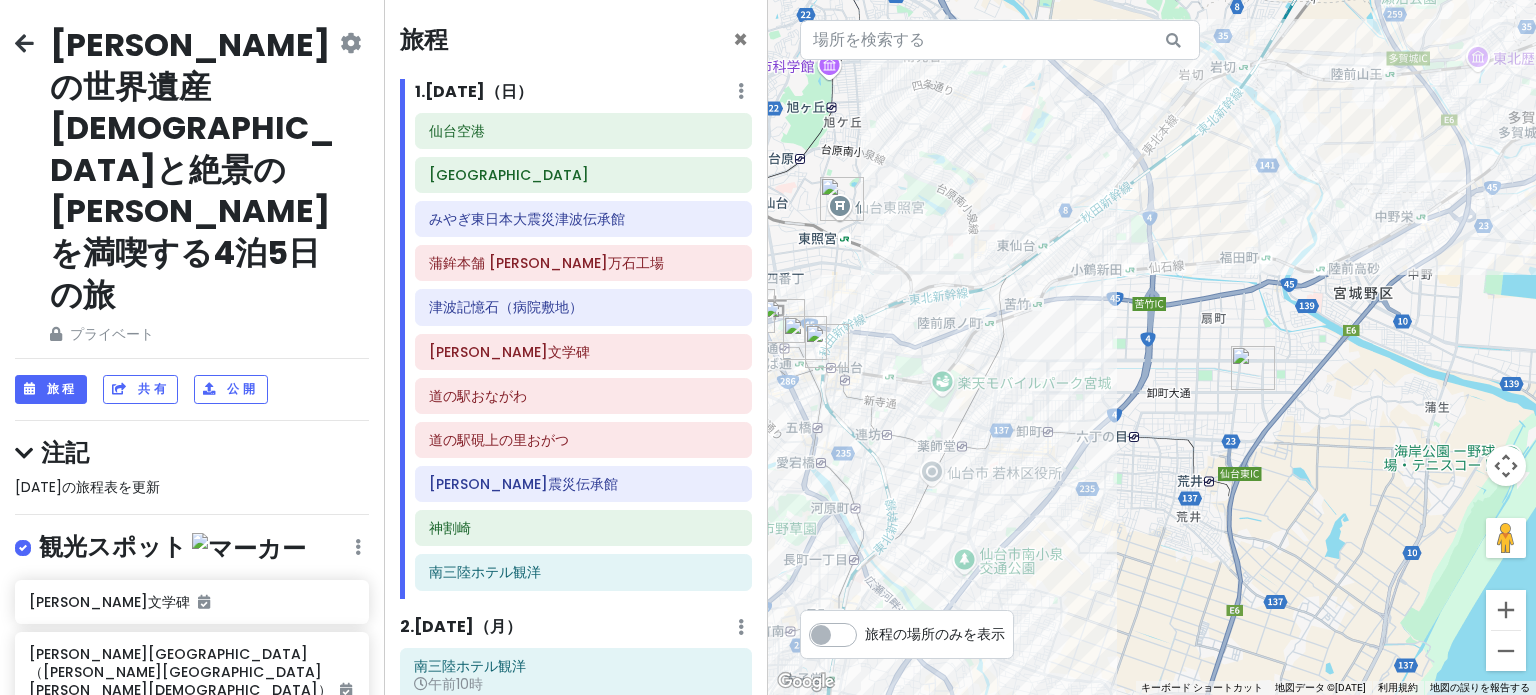 drag, startPoint x: 1129, startPoint y: 327, endPoint x: 947, endPoint y: 447, distance: 218 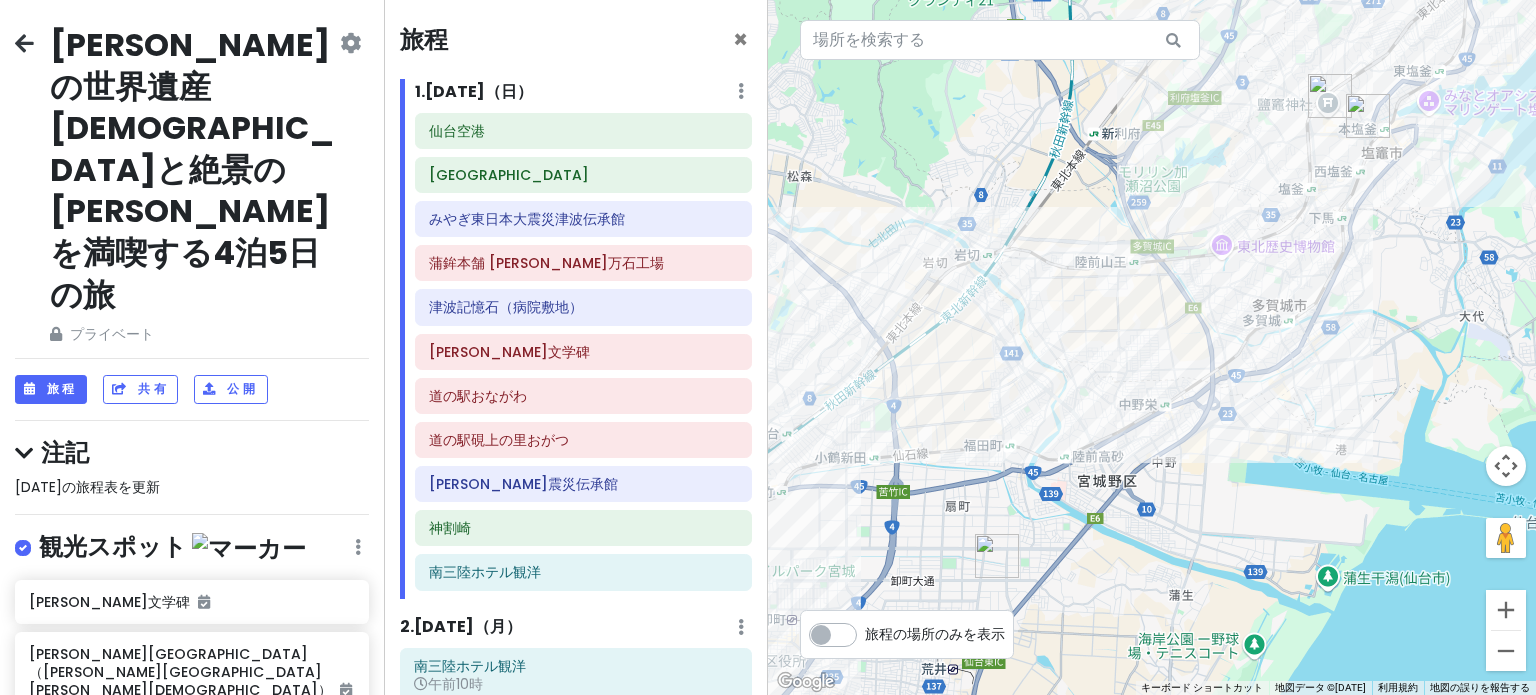 drag, startPoint x: 1167, startPoint y: 322, endPoint x: 985, endPoint y: 482, distance: 242.33035 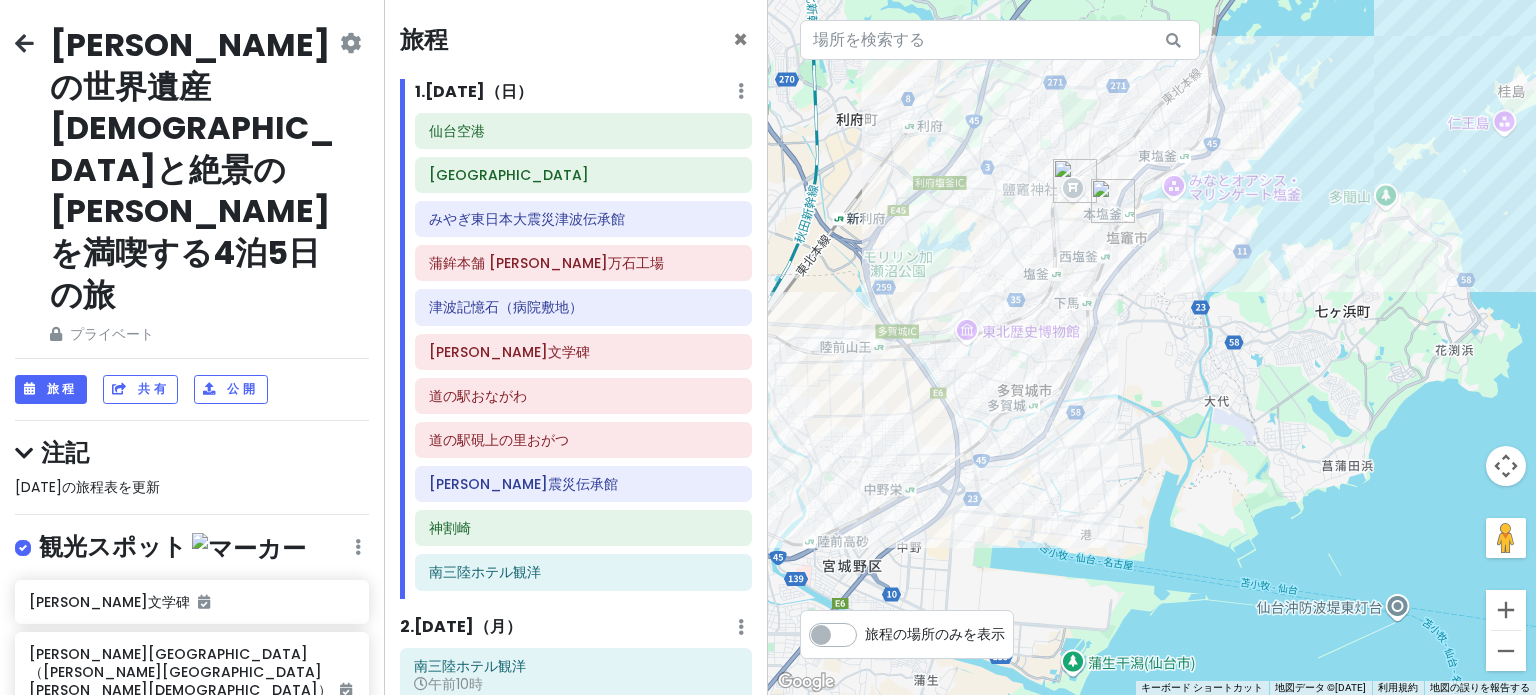 drag, startPoint x: 1188, startPoint y: 358, endPoint x: 956, endPoint y: 419, distance: 239.88539 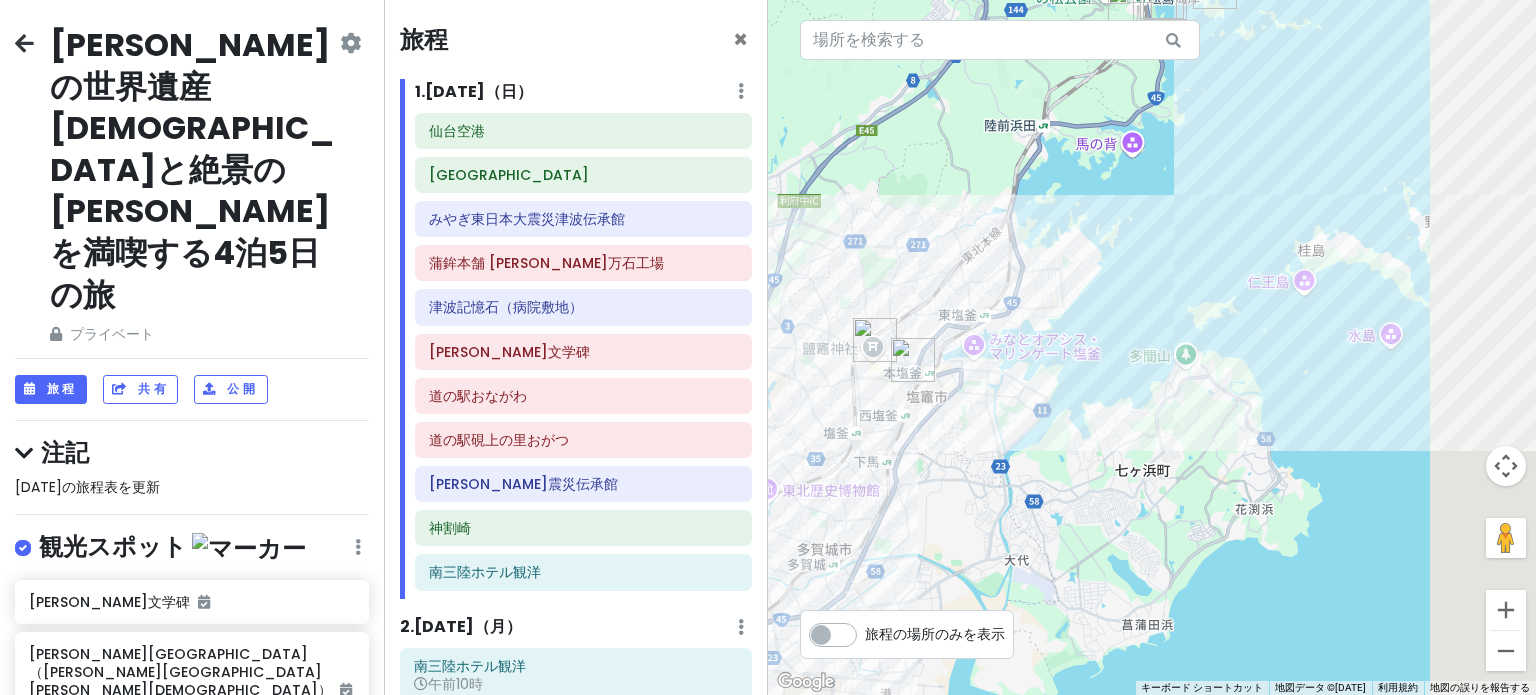 drag, startPoint x: 1180, startPoint y: 351, endPoint x: 896, endPoint y: 545, distance: 343.93604 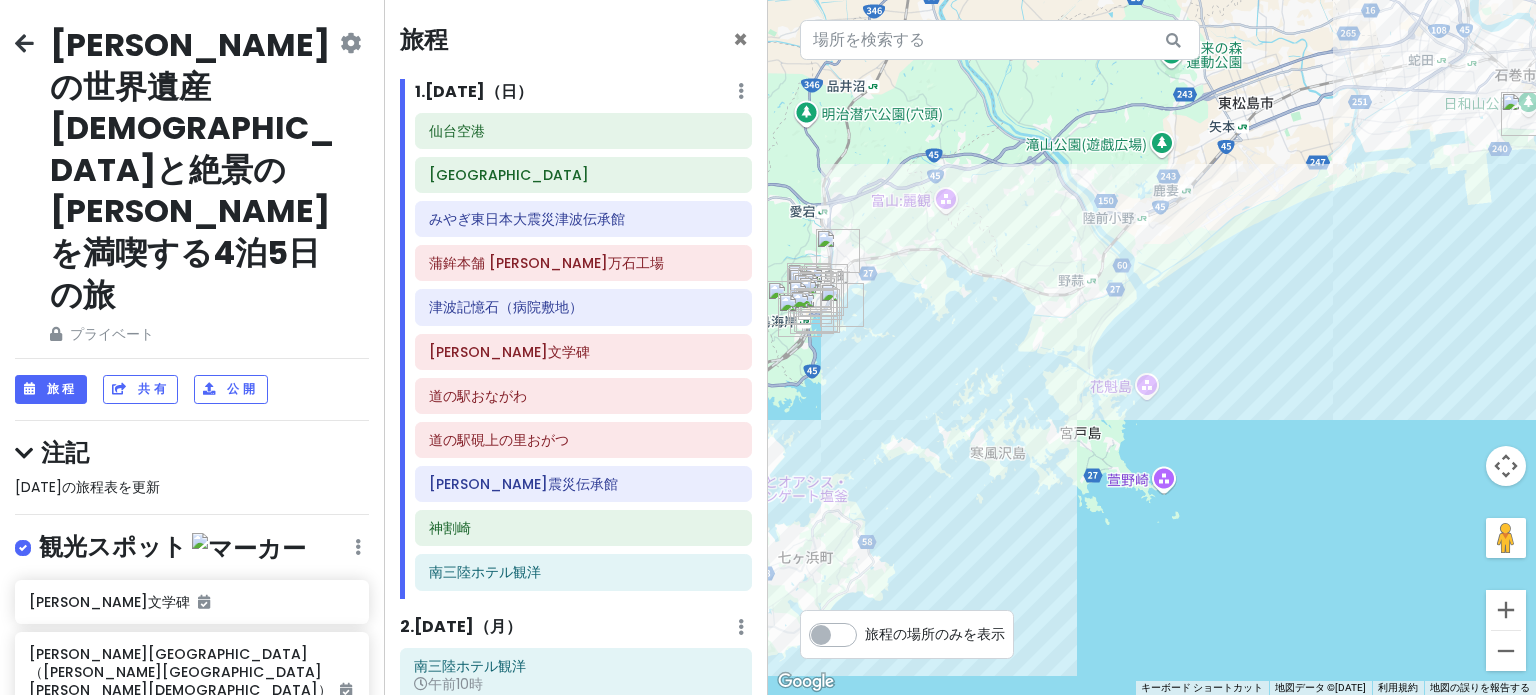 drag, startPoint x: 1203, startPoint y: 361, endPoint x: 929, endPoint y: 463, distance: 292.36963 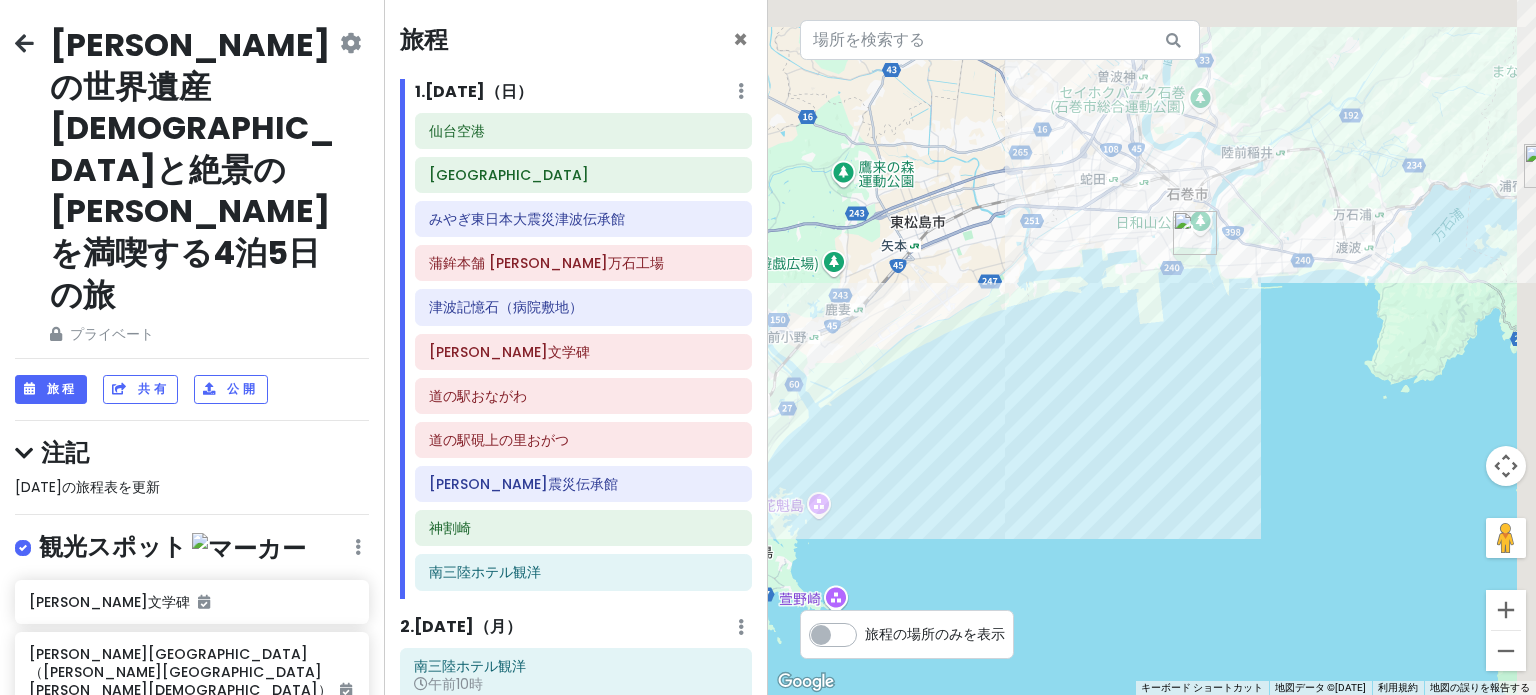 drag, startPoint x: 1145, startPoint y: 335, endPoint x: 850, endPoint y: 441, distance: 313.4661 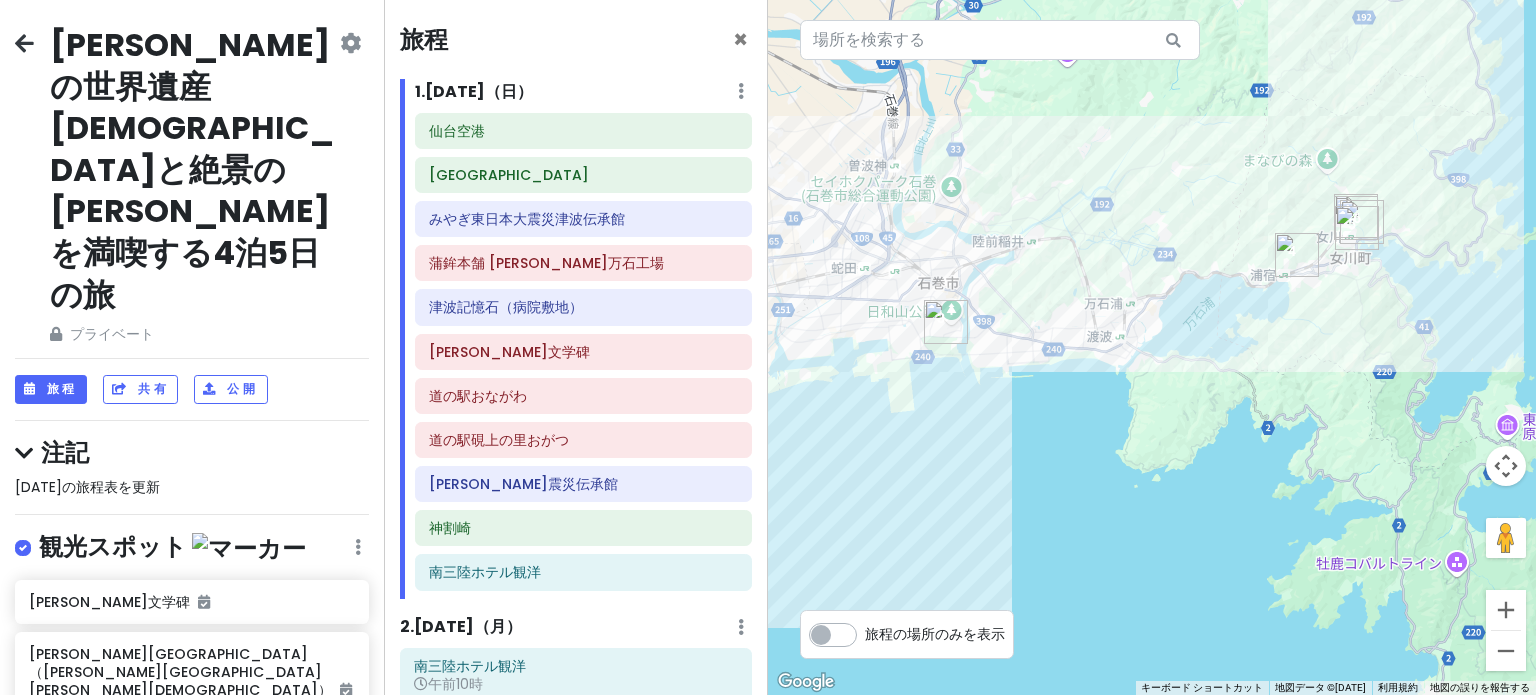 drag, startPoint x: 1108, startPoint y: 339, endPoint x: 867, endPoint y: 424, distance: 255.55038 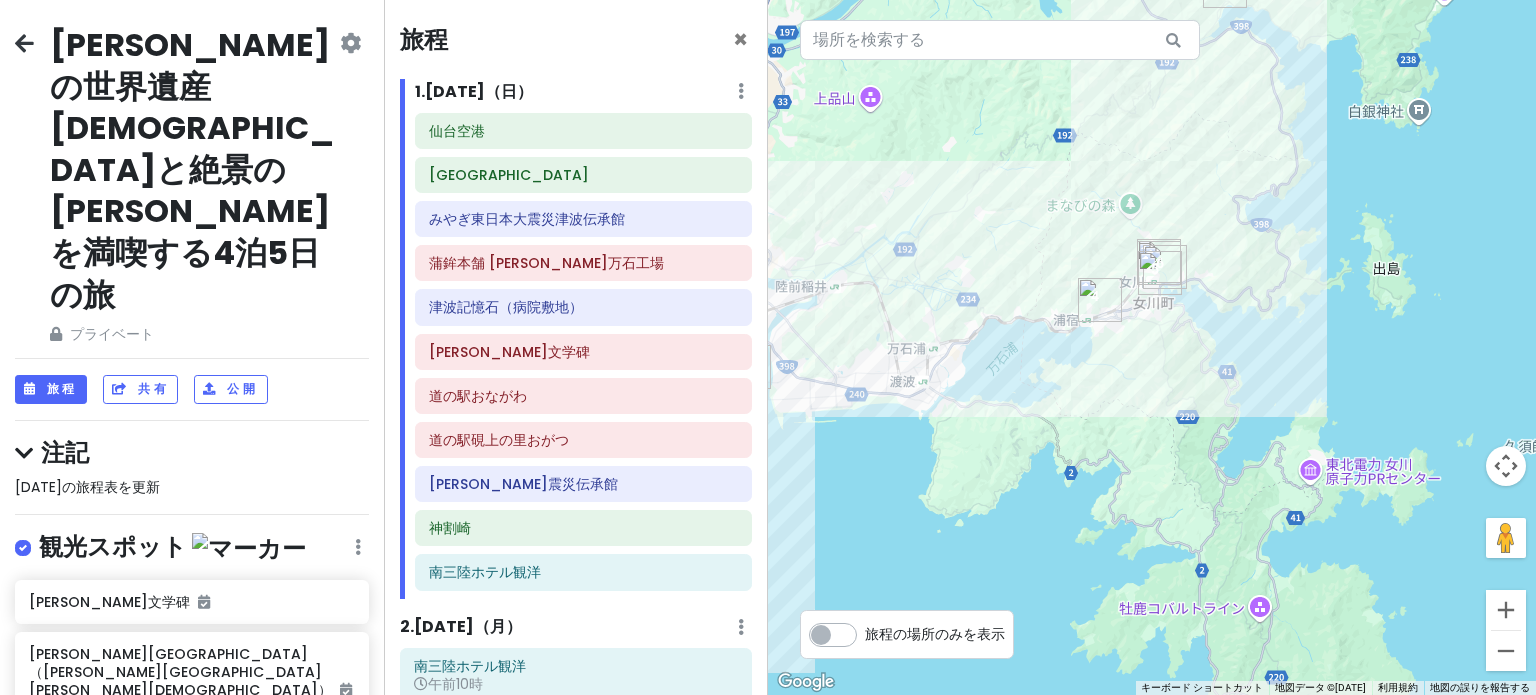 drag, startPoint x: 1243, startPoint y: 307, endPoint x: 1096, endPoint y: 334, distance: 149.45903 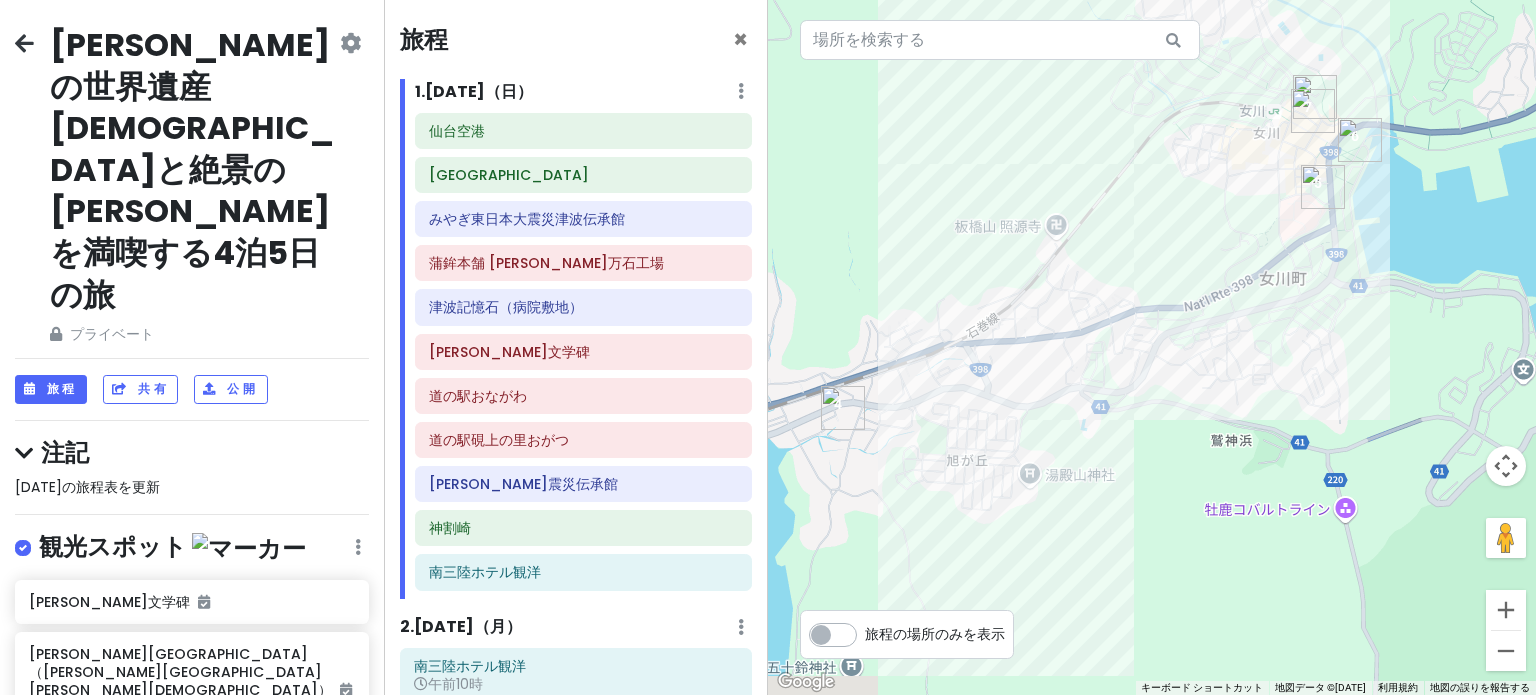 drag, startPoint x: 1034, startPoint y: 311, endPoint x: 1255, endPoint y: 251, distance: 229 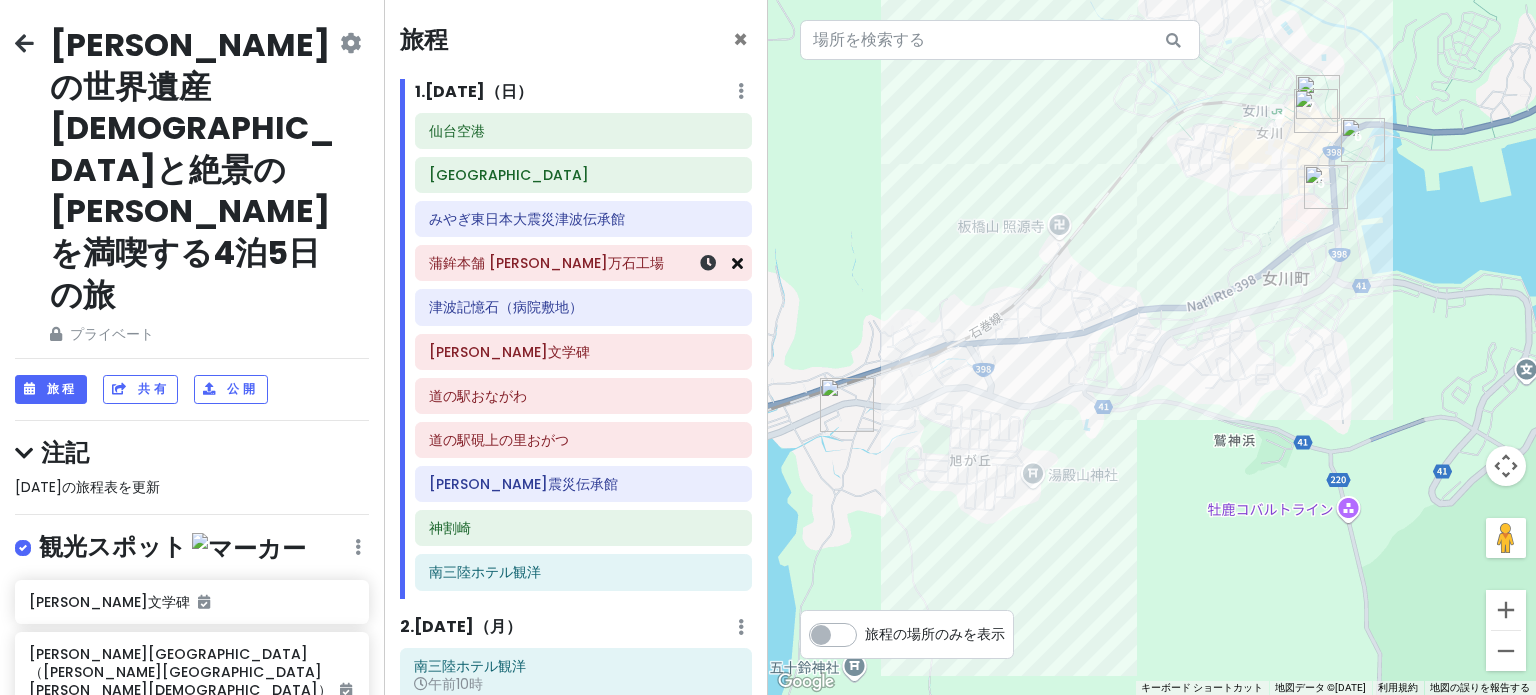 click at bounding box center (737, 263) 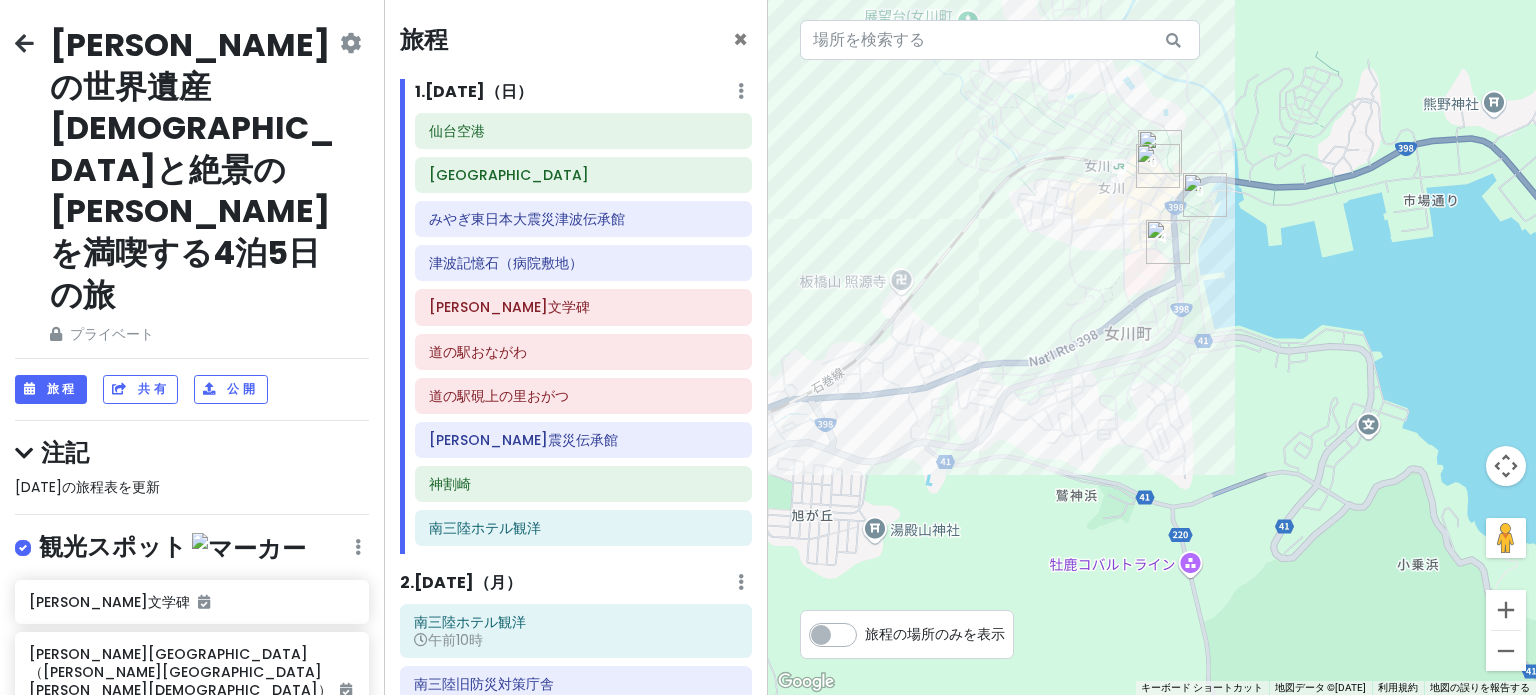 drag, startPoint x: 1140, startPoint y: 272, endPoint x: 981, endPoint y: 329, distance: 168.90826 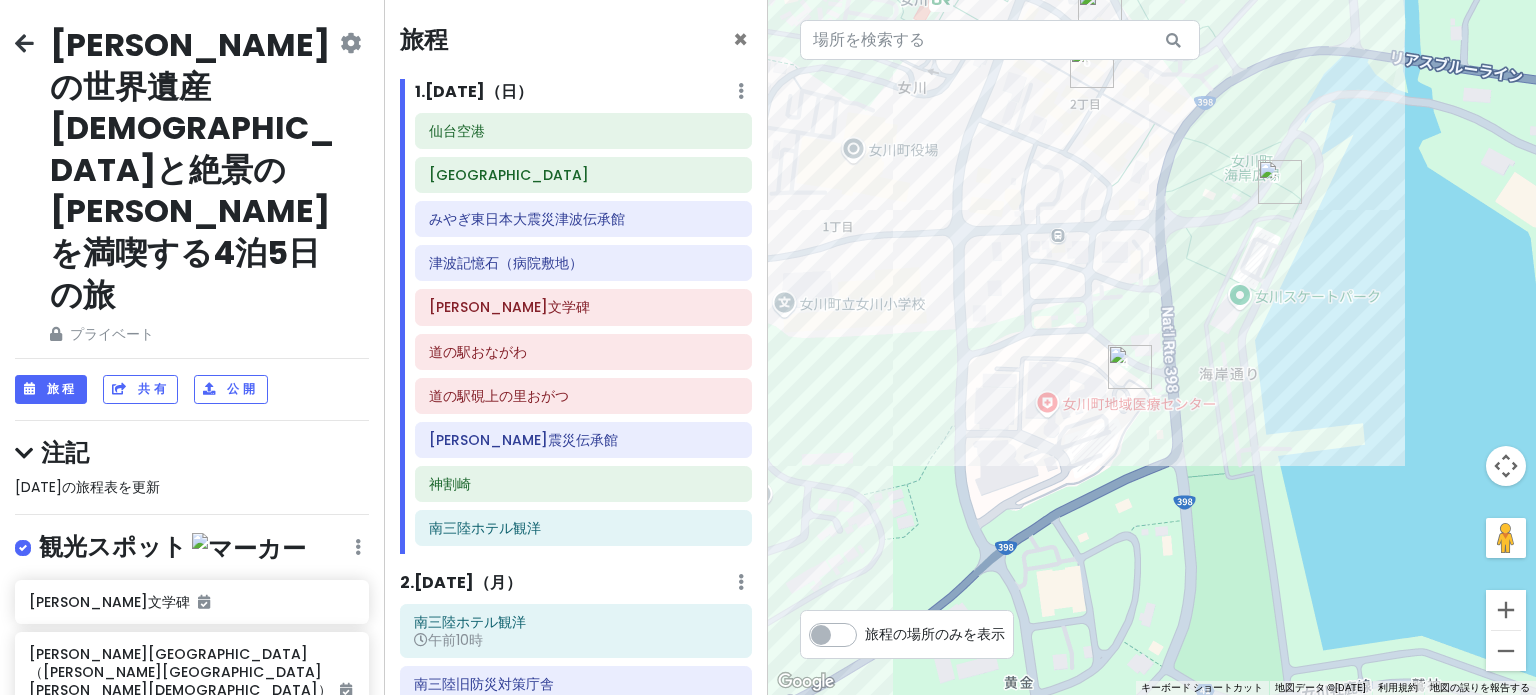 drag, startPoint x: 1191, startPoint y: 225, endPoint x: 1093, endPoint y: 416, distance: 214.67418 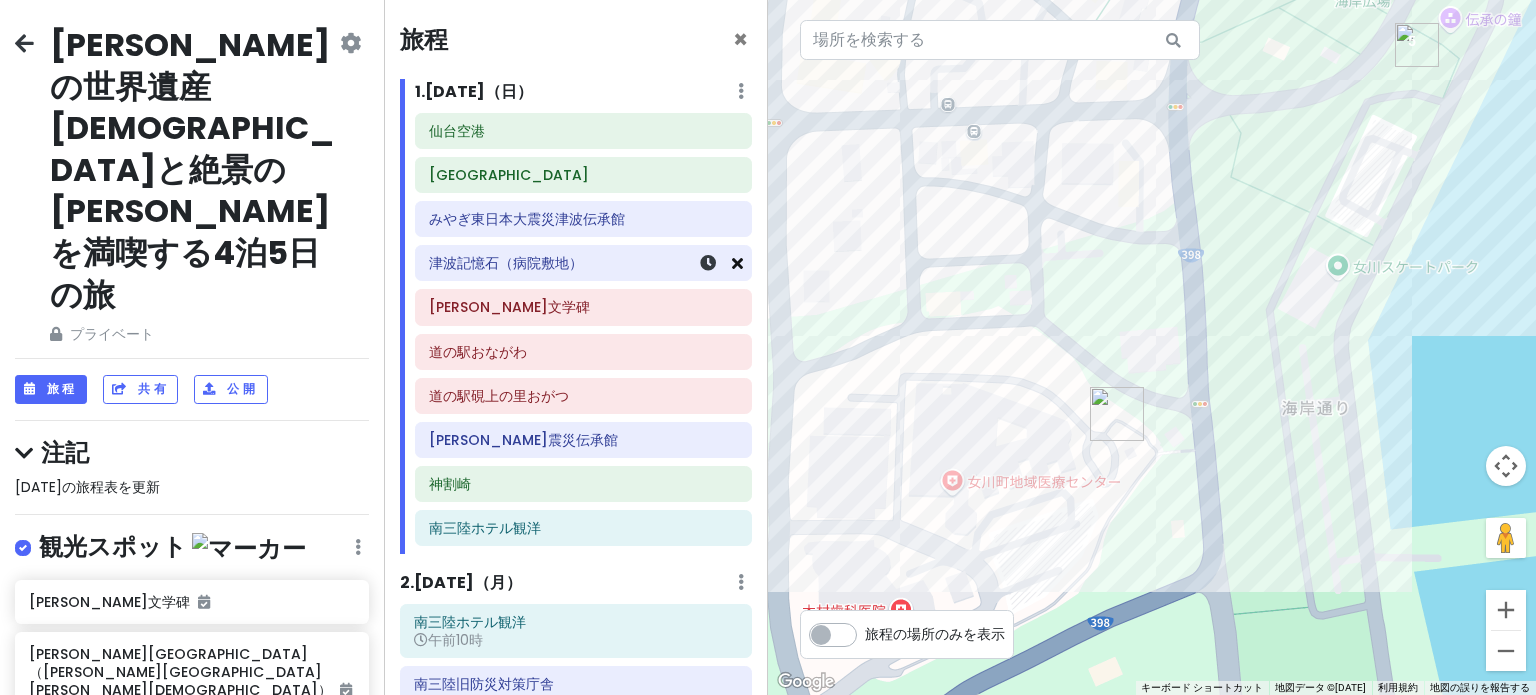 click at bounding box center [737, 263] 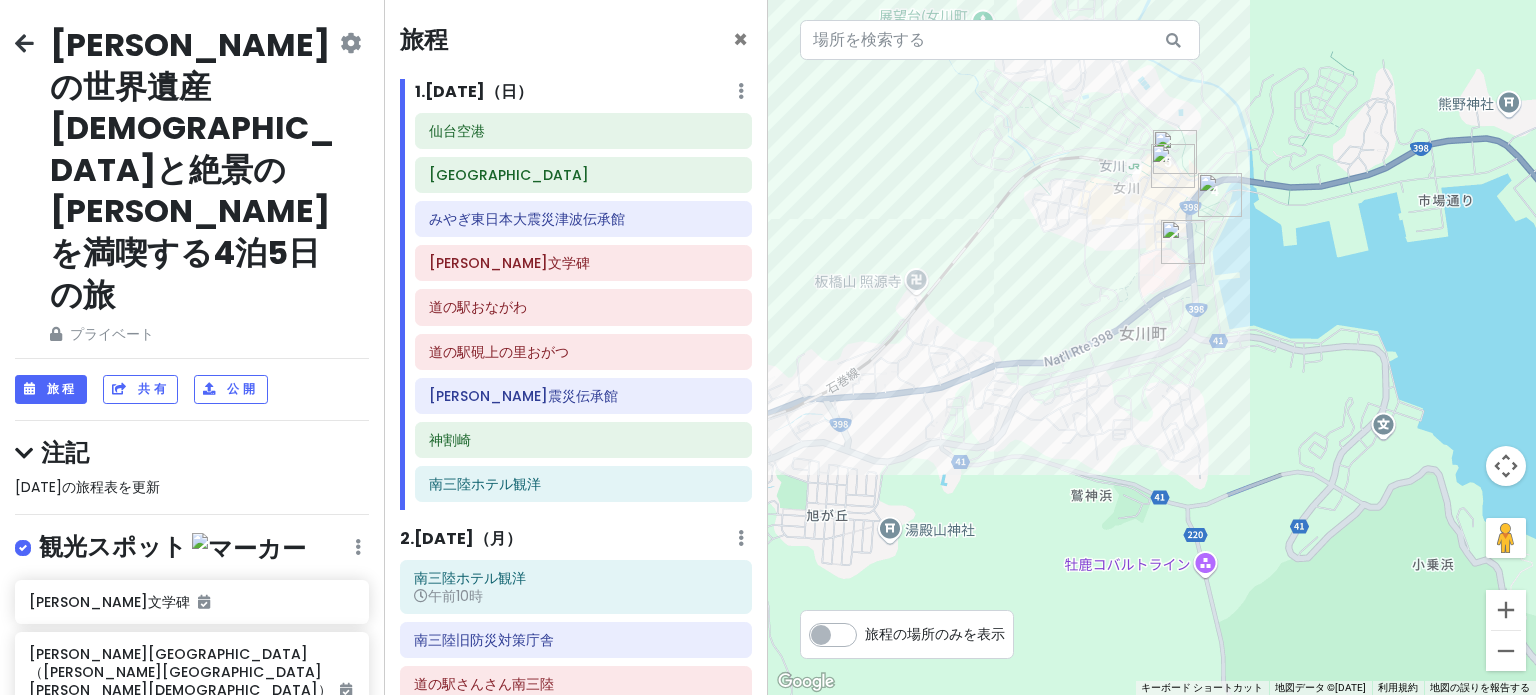 drag, startPoint x: 960, startPoint y: 327, endPoint x: 1114, endPoint y: 275, distance: 162.5423 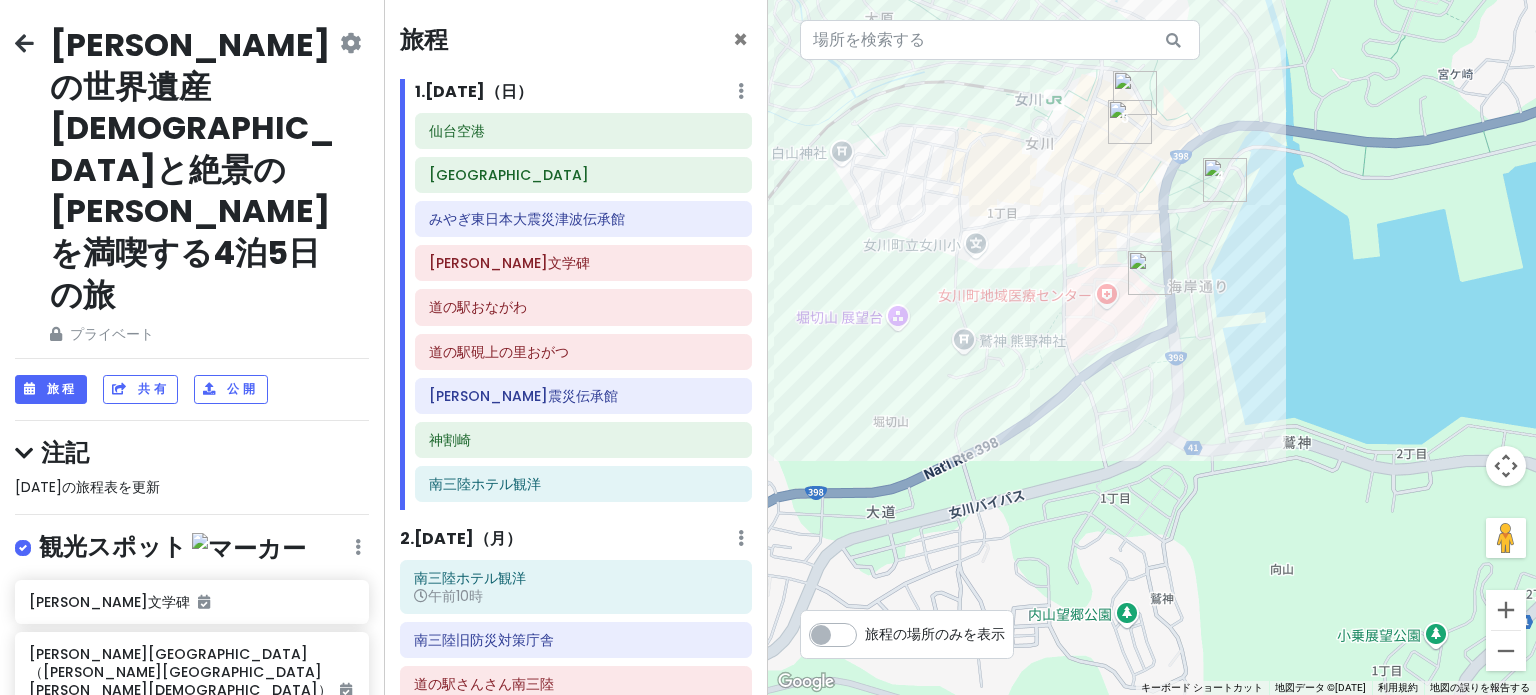 drag, startPoint x: 1166, startPoint y: 231, endPoint x: 959, endPoint y: 303, distance: 219.16432 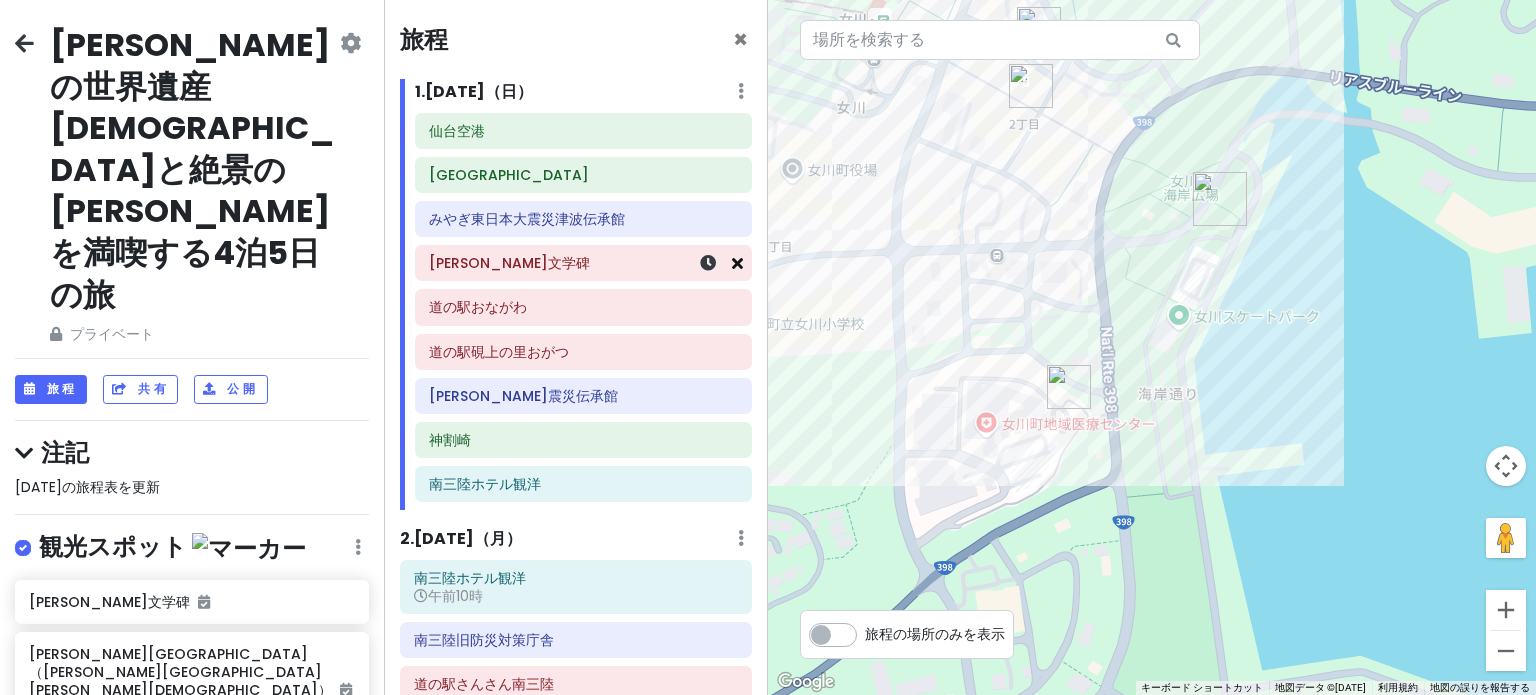 click at bounding box center (737, 263) 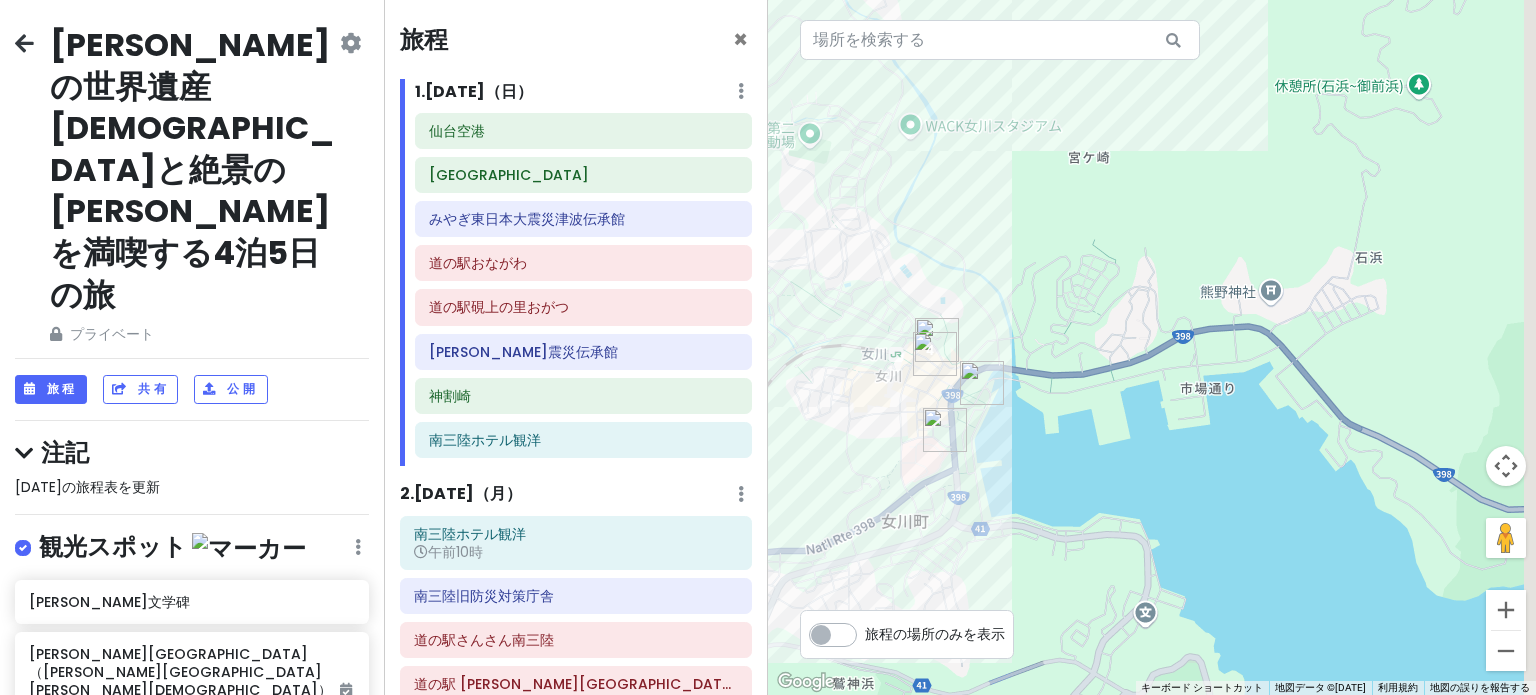 drag, startPoint x: 978, startPoint y: 170, endPoint x: 922, endPoint y: 336, distance: 175.19133 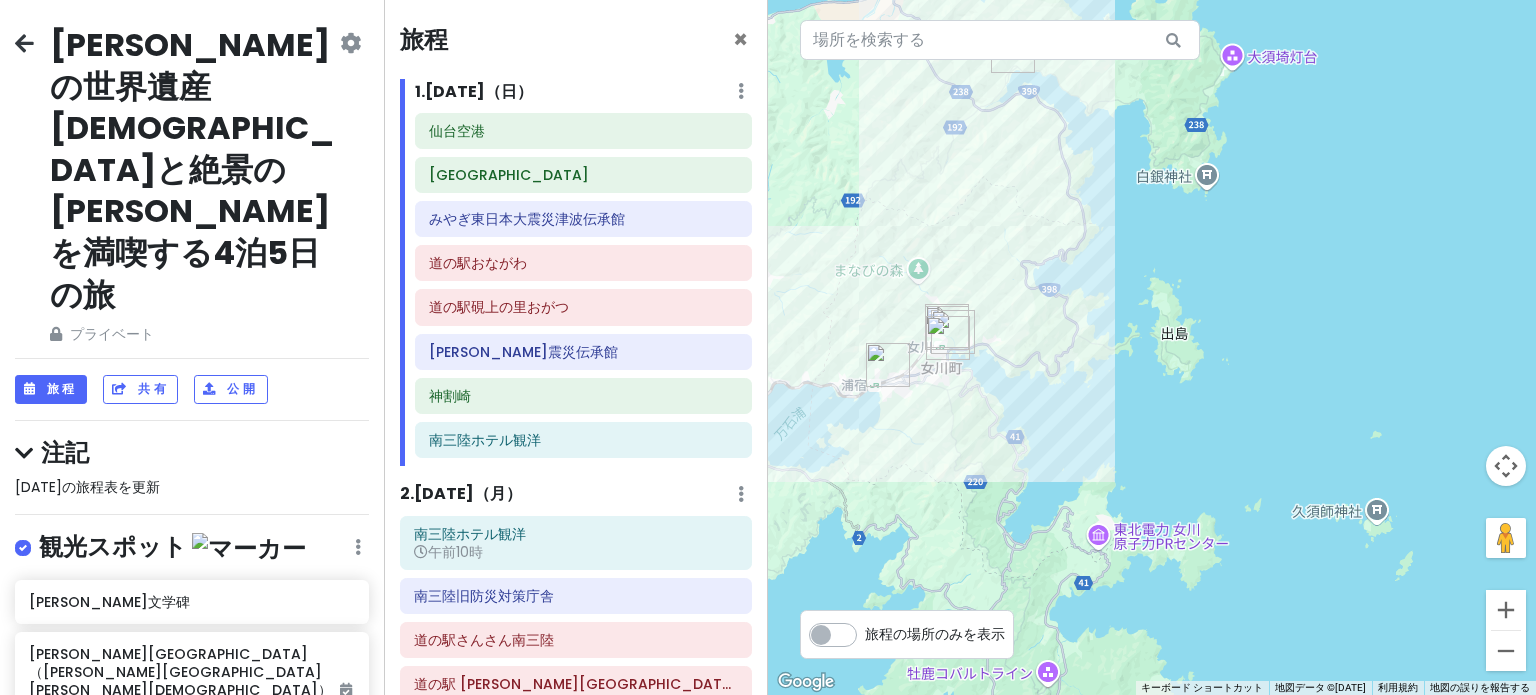drag, startPoint x: 1035, startPoint y: 195, endPoint x: 1007, endPoint y: 296, distance: 104.80935 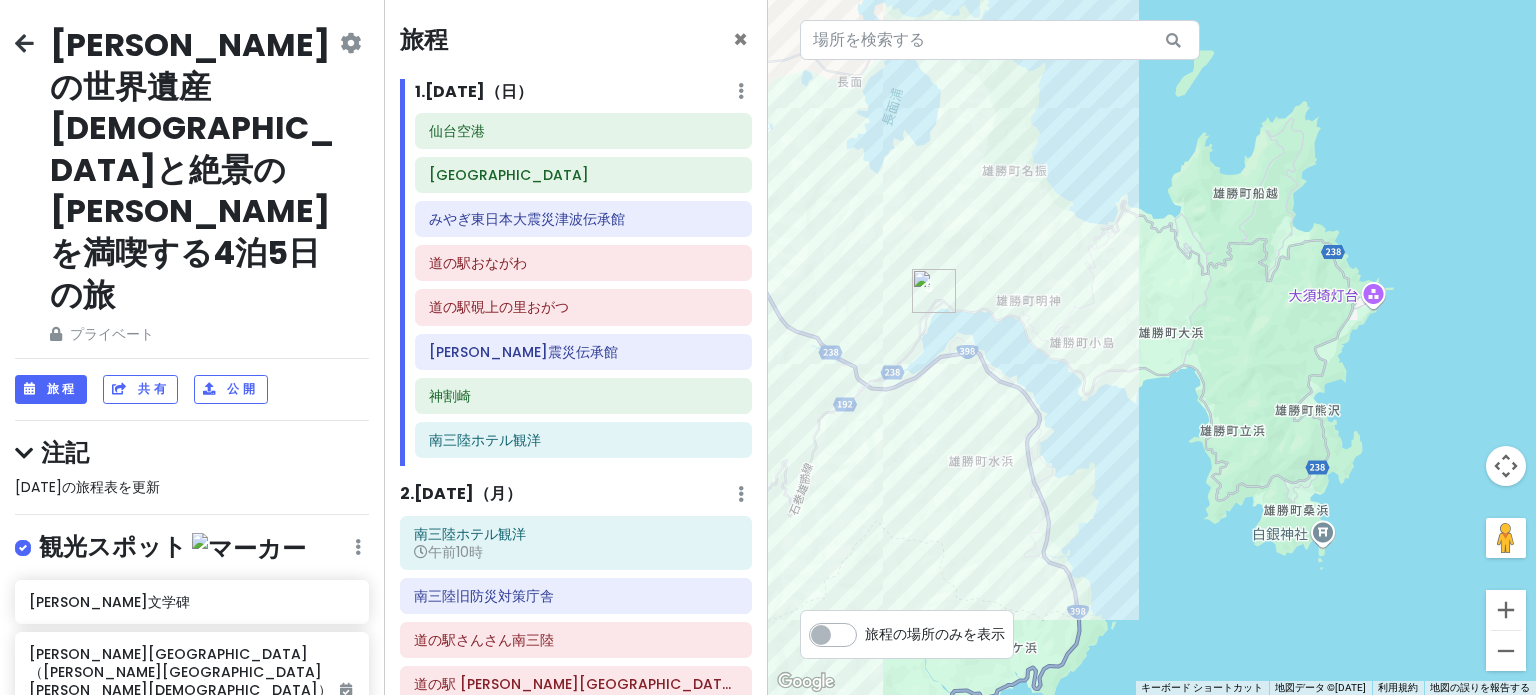 drag, startPoint x: 1016, startPoint y: 185, endPoint x: 965, endPoint y: 495, distance: 314.16714 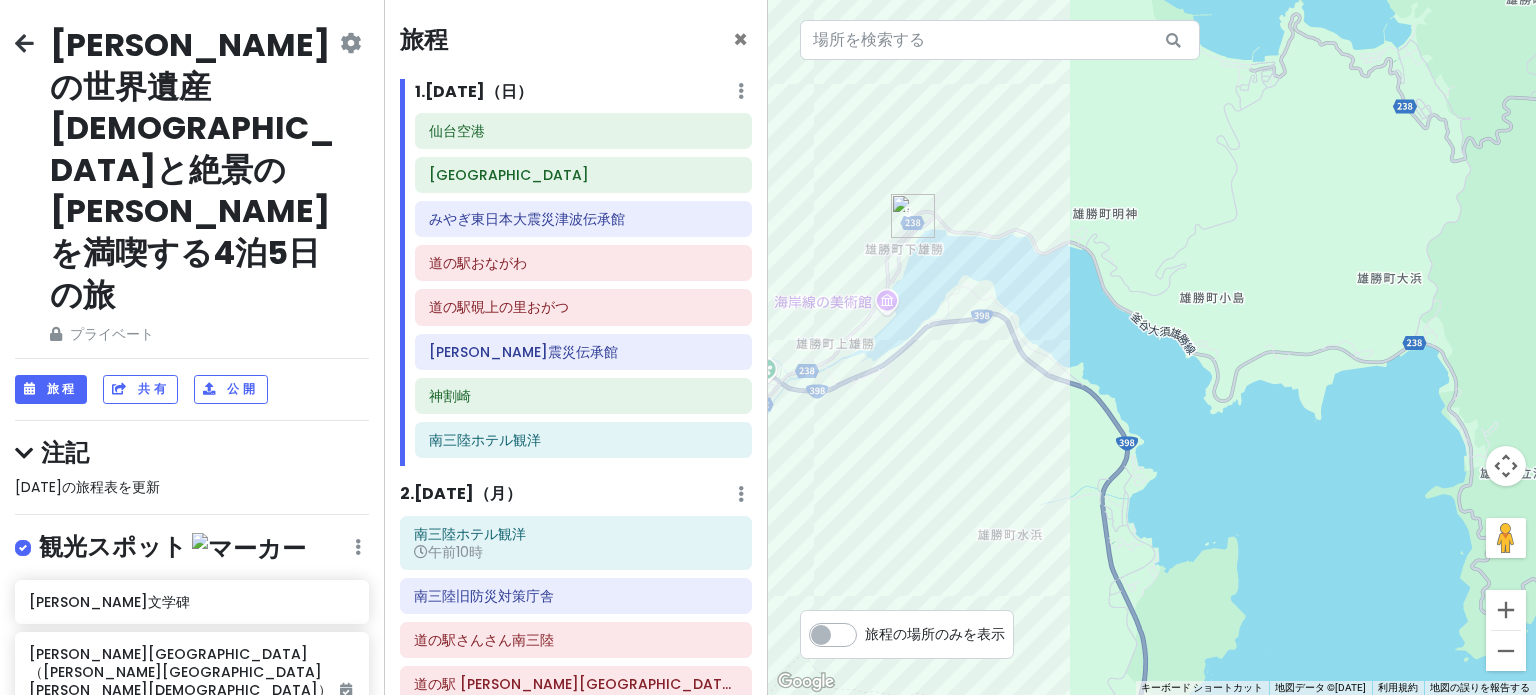 drag, startPoint x: 961, startPoint y: 325, endPoint x: 978, endPoint y: 406, distance: 82.764725 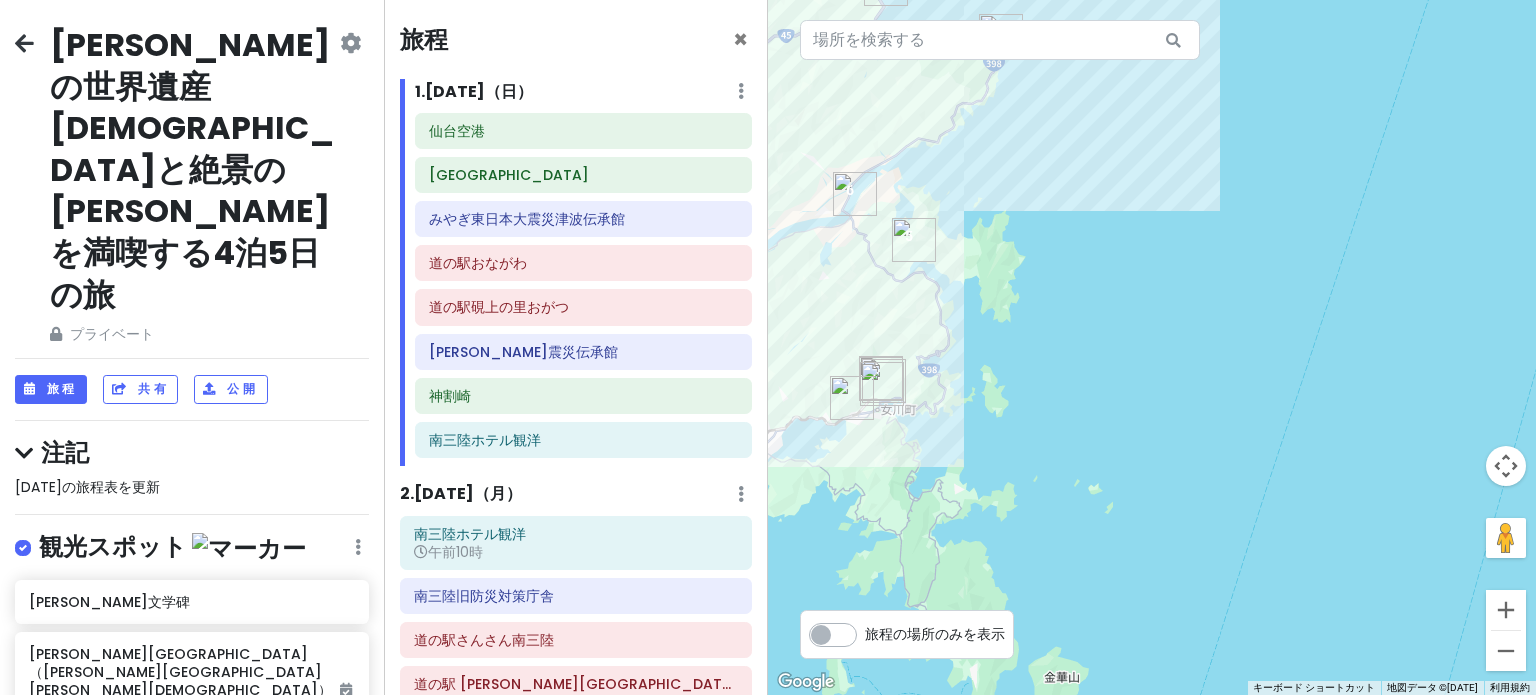 click at bounding box center (914, 240) 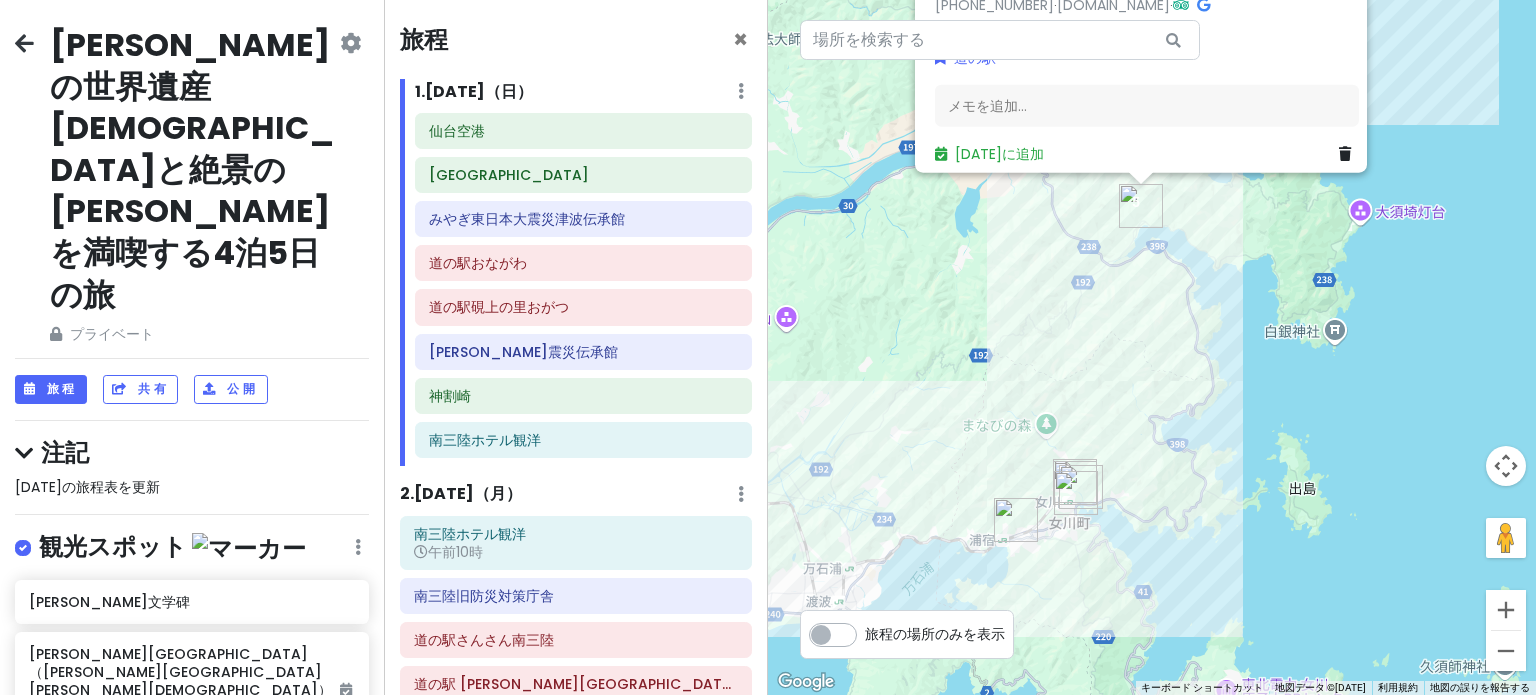 drag, startPoint x: 942, startPoint y: 537, endPoint x: 902, endPoint y: 378, distance: 163.95427 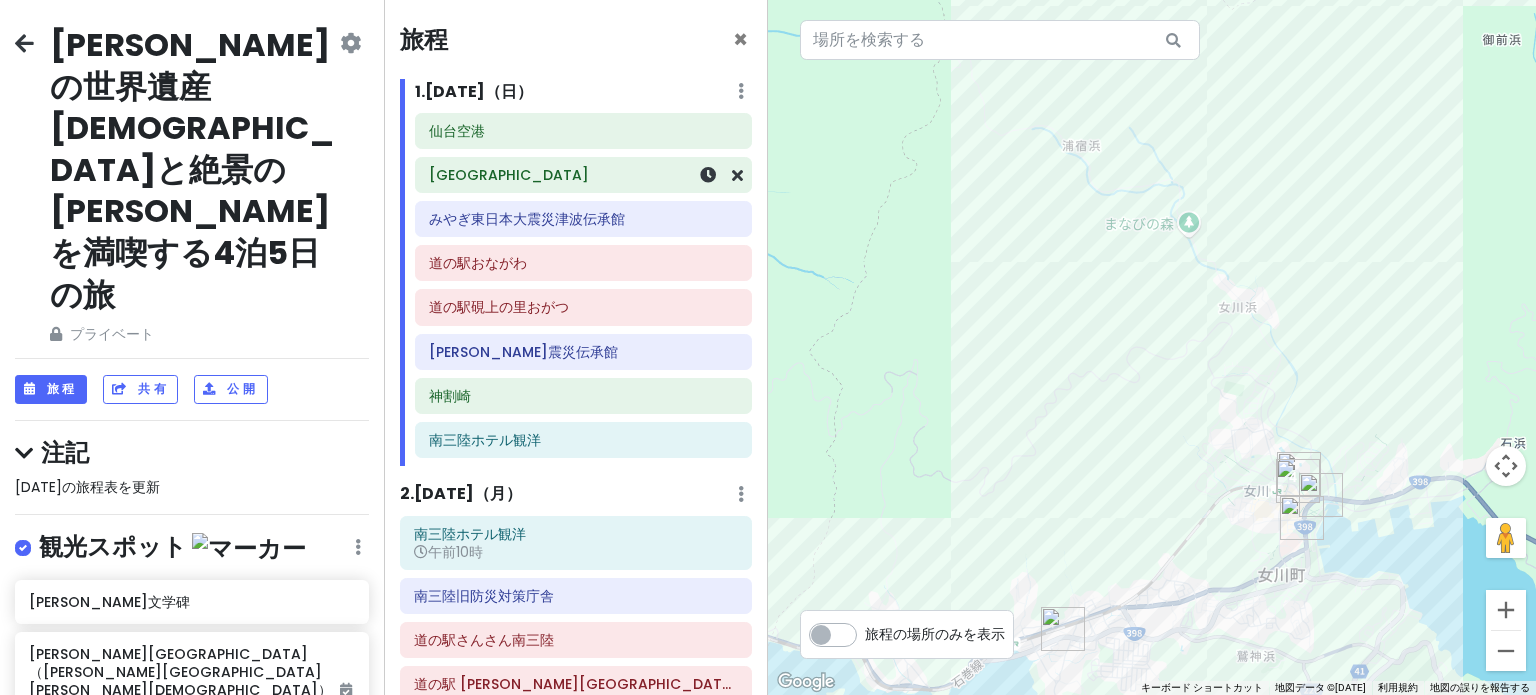 drag, startPoint x: 920, startPoint y: 465, endPoint x: 640, endPoint y: 171, distance: 406 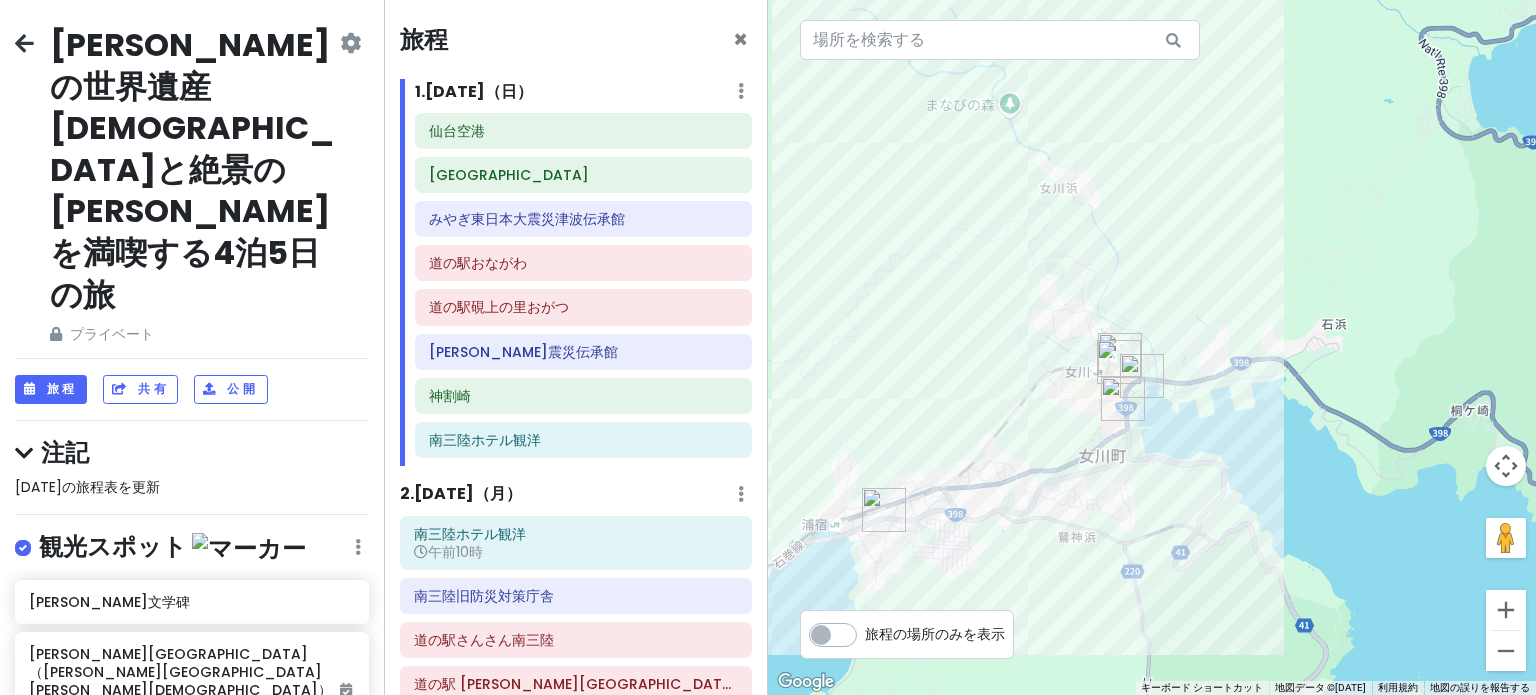 drag, startPoint x: 1055, startPoint y: 418, endPoint x: 944, endPoint y: 332, distance: 140.41724 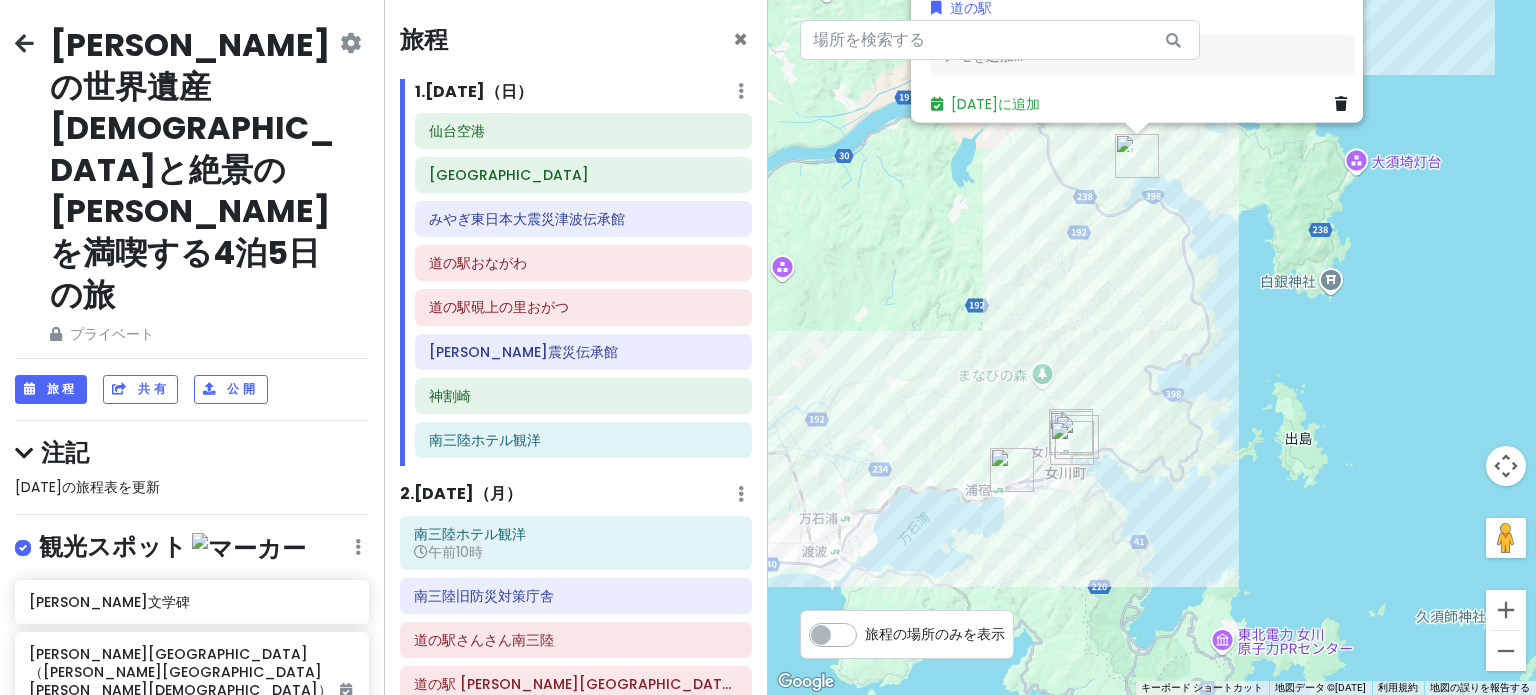 drag, startPoint x: 1052, startPoint y: 230, endPoint x: 1018, endPoint y: 387, distance: 160.63934 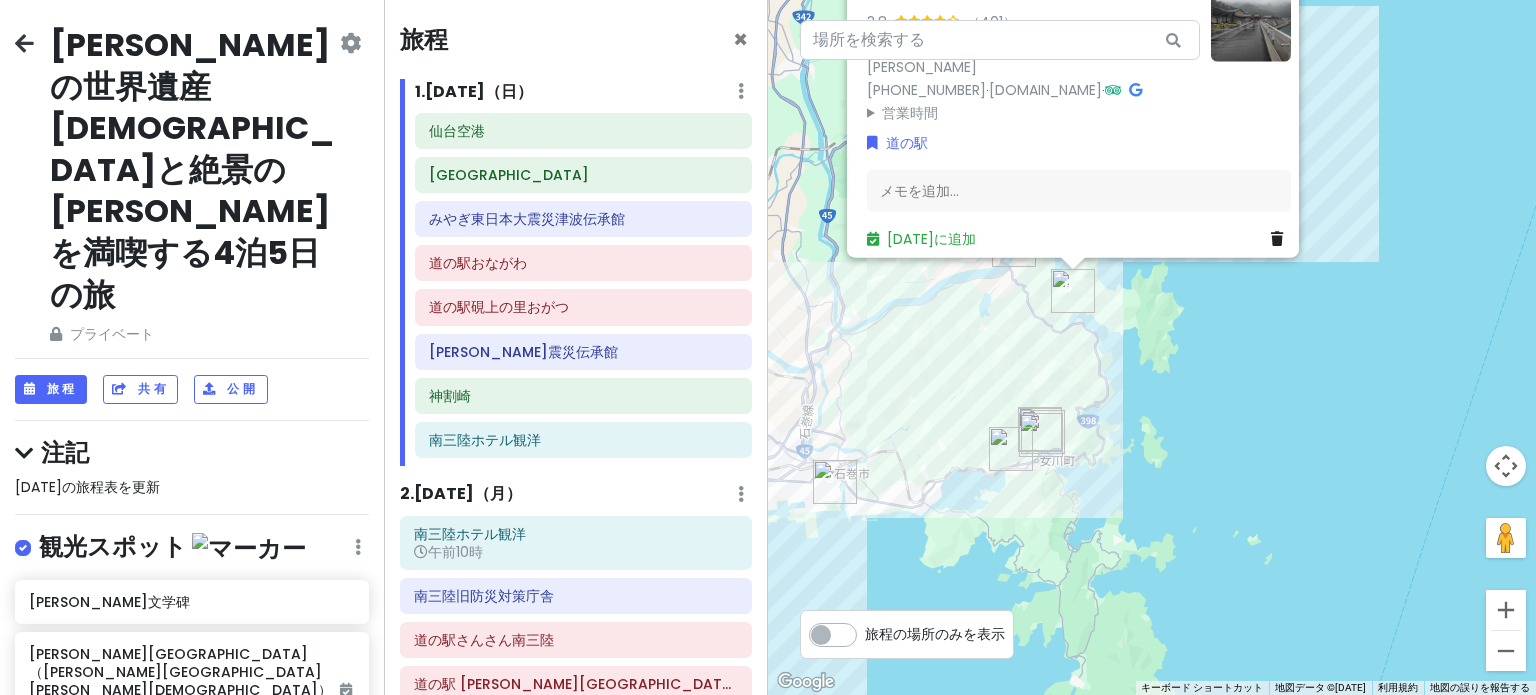 drag, startPoint x: 997, startPoint y: 275, endPoint x: 997, endPoint y: 316, distance: 41 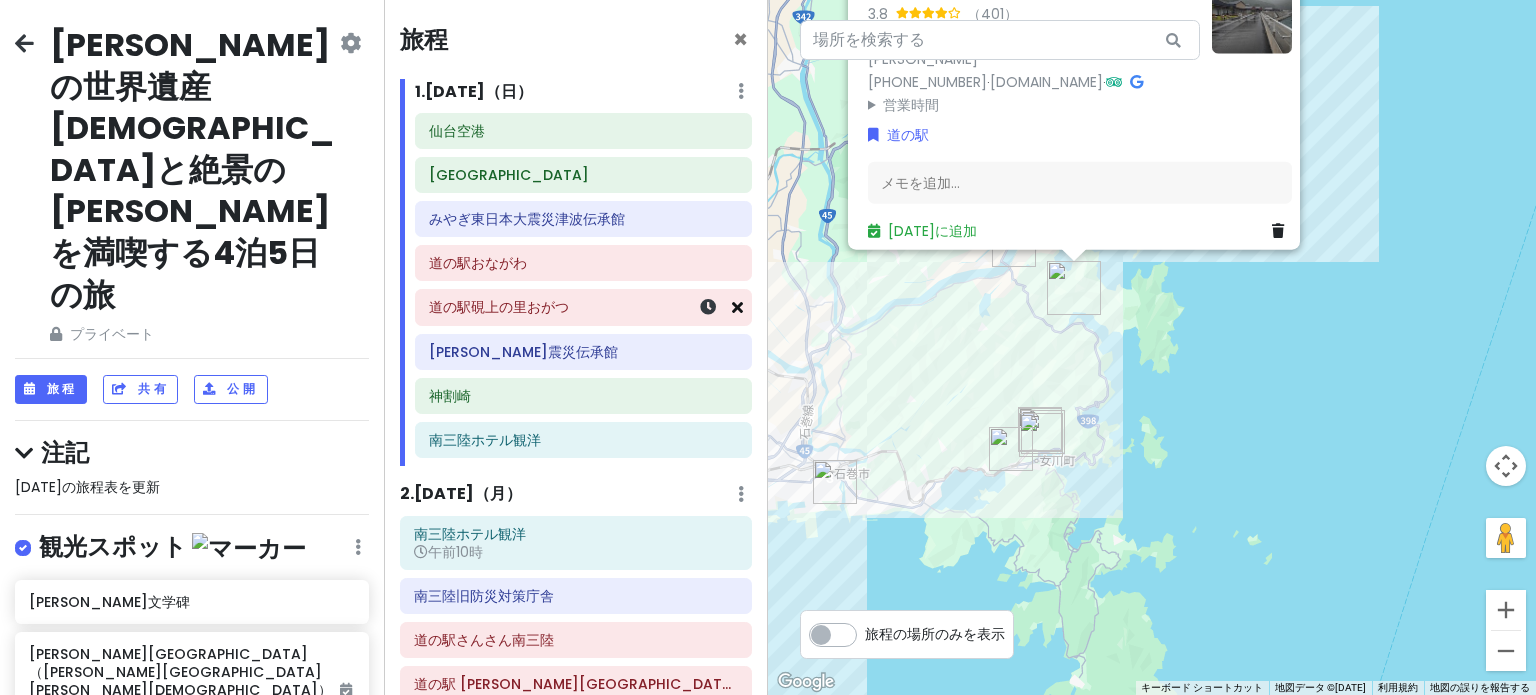 click at bounding box center [737, 307] 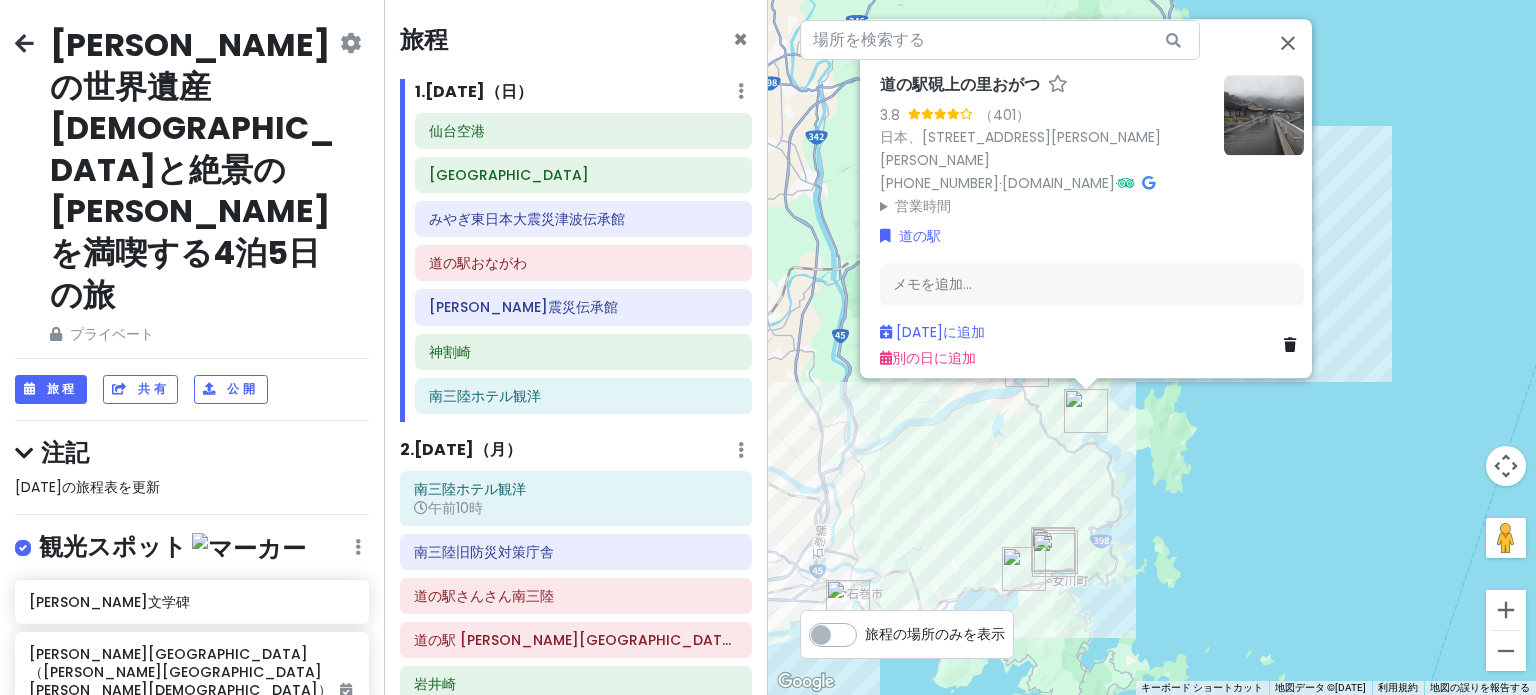 drag, startPoint x: 871, startPoint y: 315, endPoint x: 888, endPoint y: 438, distance: 124.16924 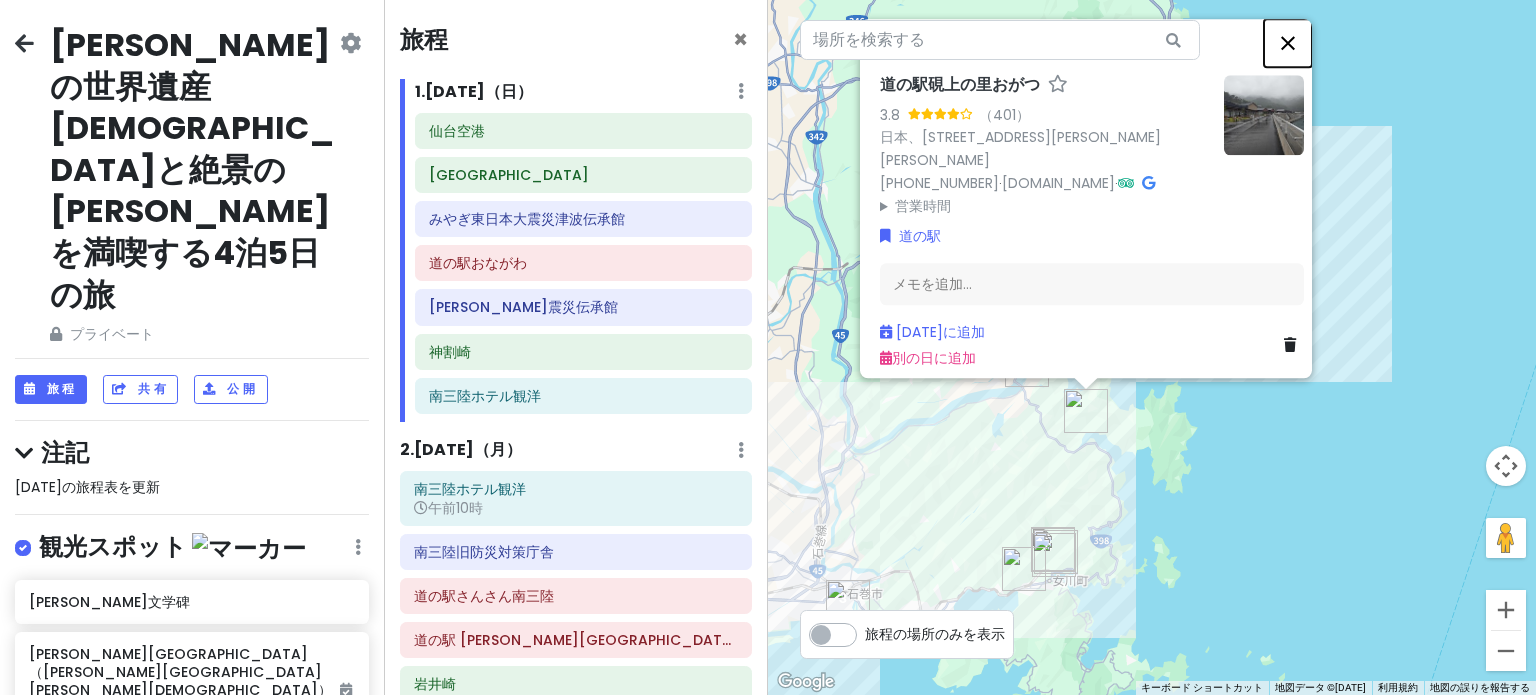 click at bounding box center [1288, 43] 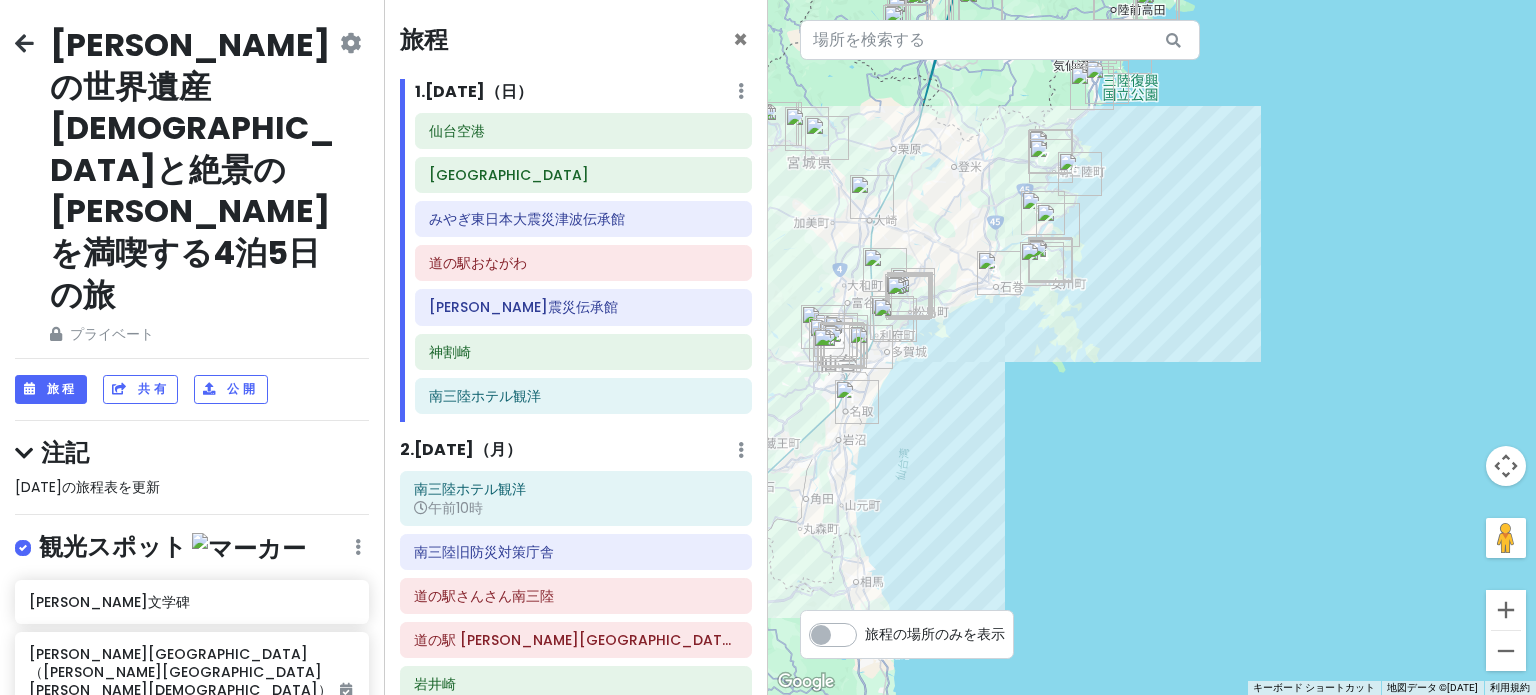 drag, startPoint x: 989, startPoint y: 243, endPoint x: 1016, endPoint y: 178, distance: 70.38466 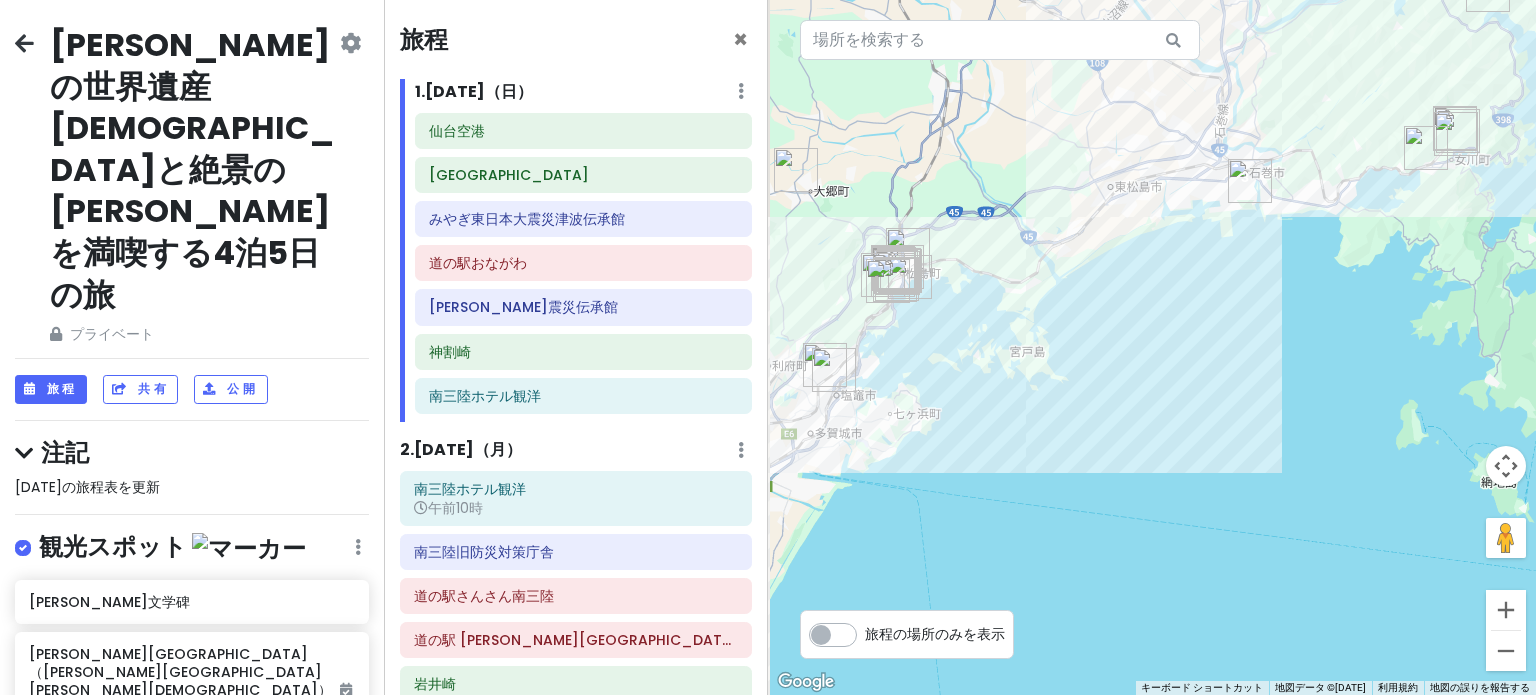 drag, startPoint x: 947, startPoint y: 245, endPoint x: 1162, endPoint y: 60, distance: 283.6371 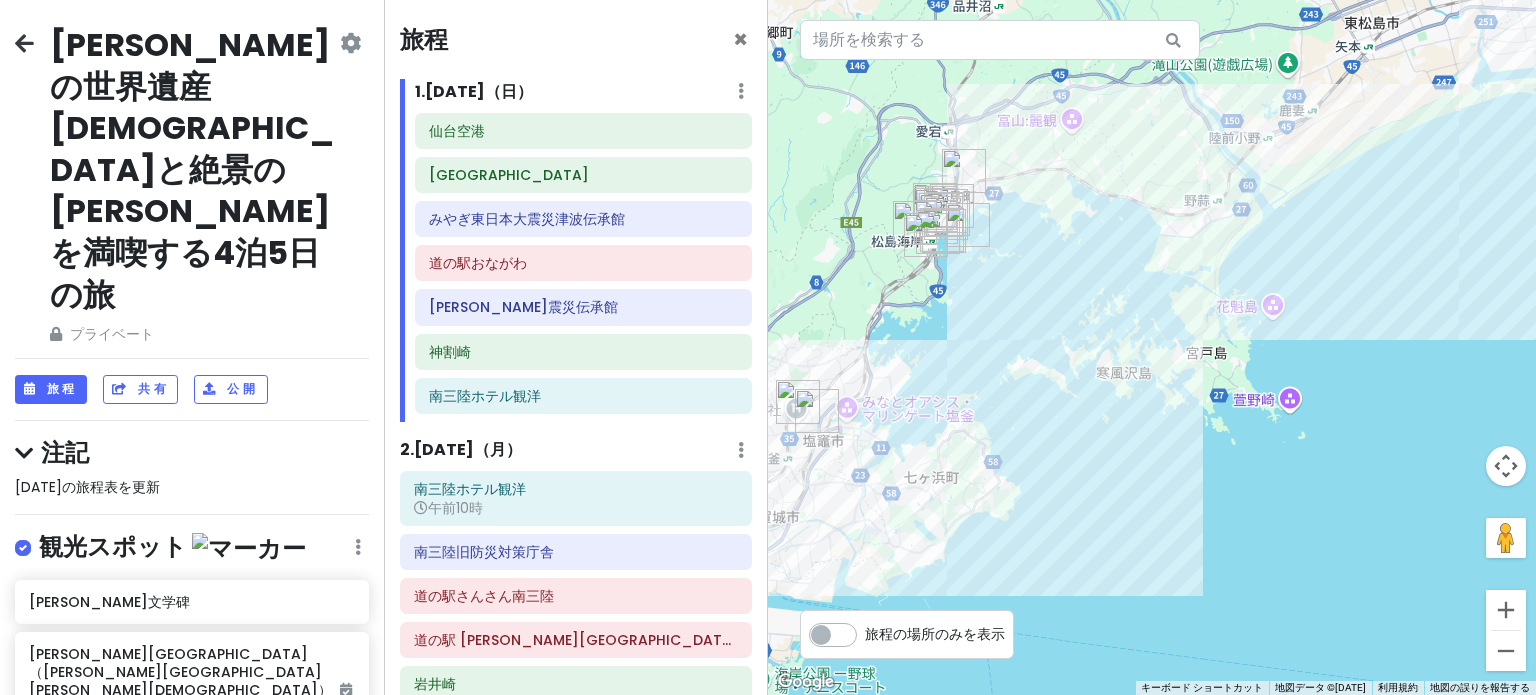 drag, startPoint x: 1046, startPoint y: 198, endPoint x: 1248, endPoint y: 47, distance: 252.20032 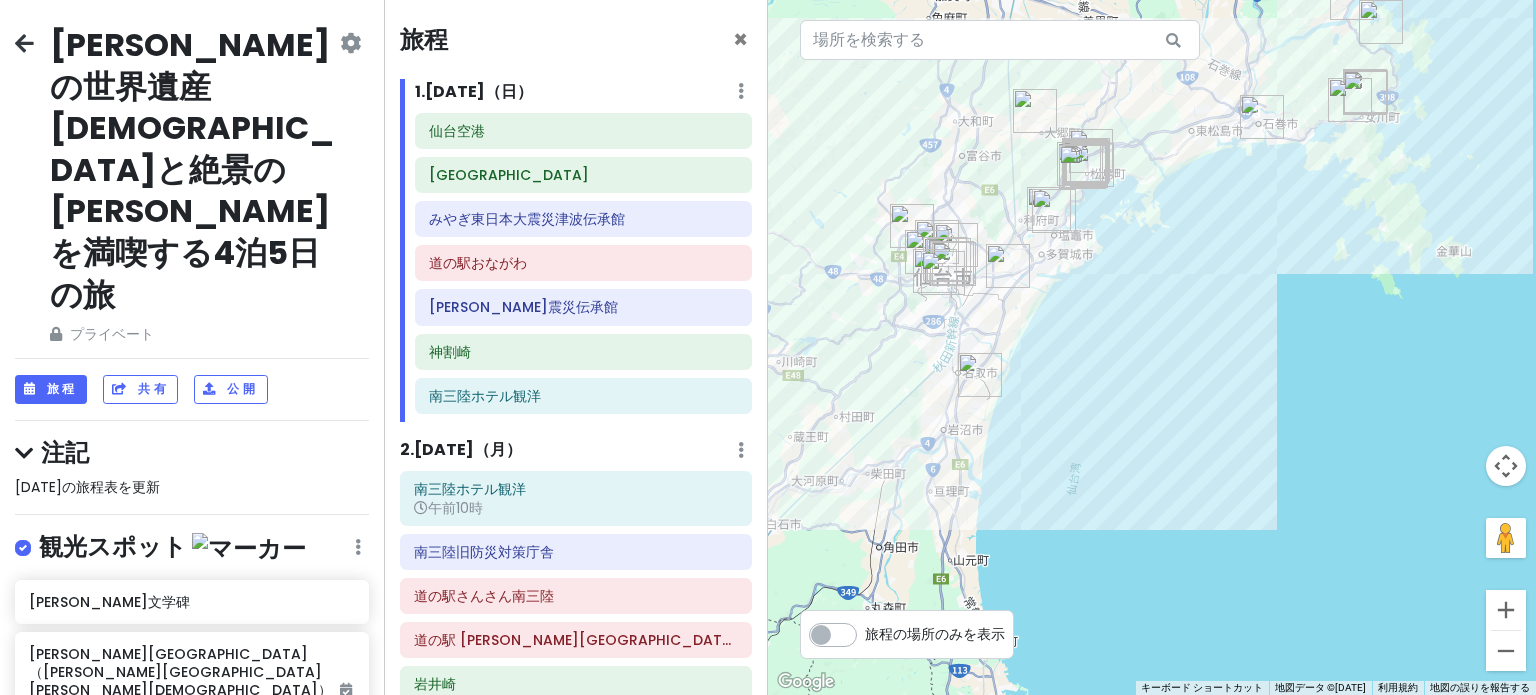 click on "2.  10月27日（月 ） 日々のメモを追加する 日を削除" at bounding box center (576, 455) 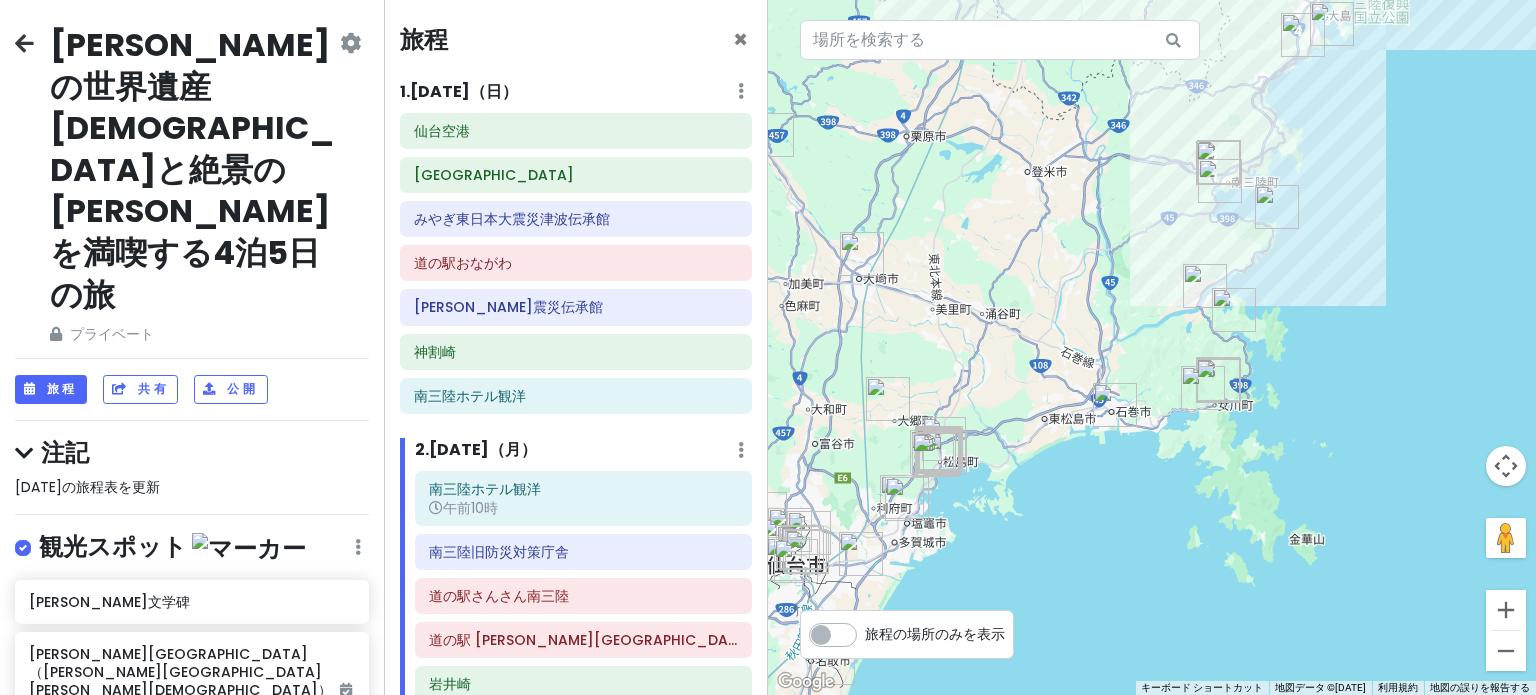 drag, startPoint x: 1243, startPoint y: 320, endPoint x: 1093, endPoint y: 611, distance: 327.3851 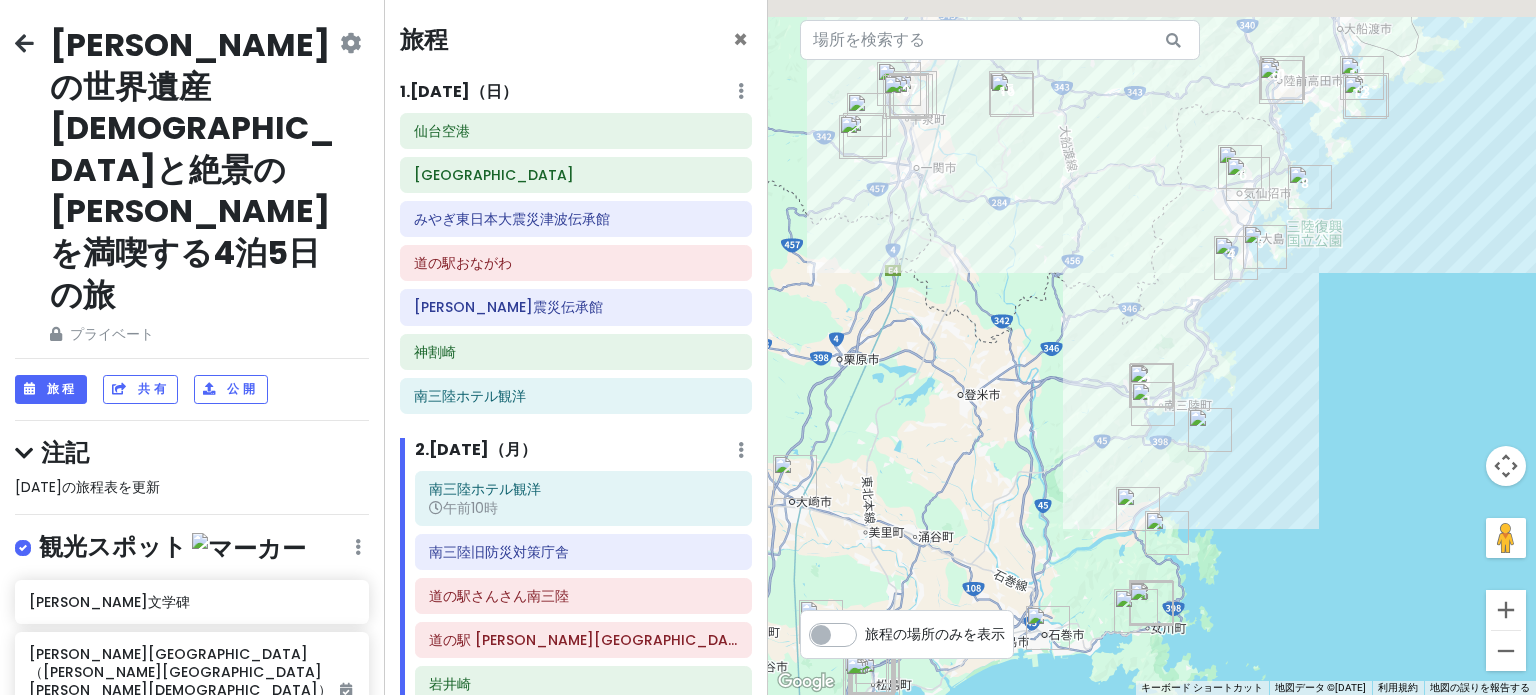 drag, startPoint x: 1198, startPoint y: 302, endPoint x: 1130, endPoint y: 529, distance: 236.96625 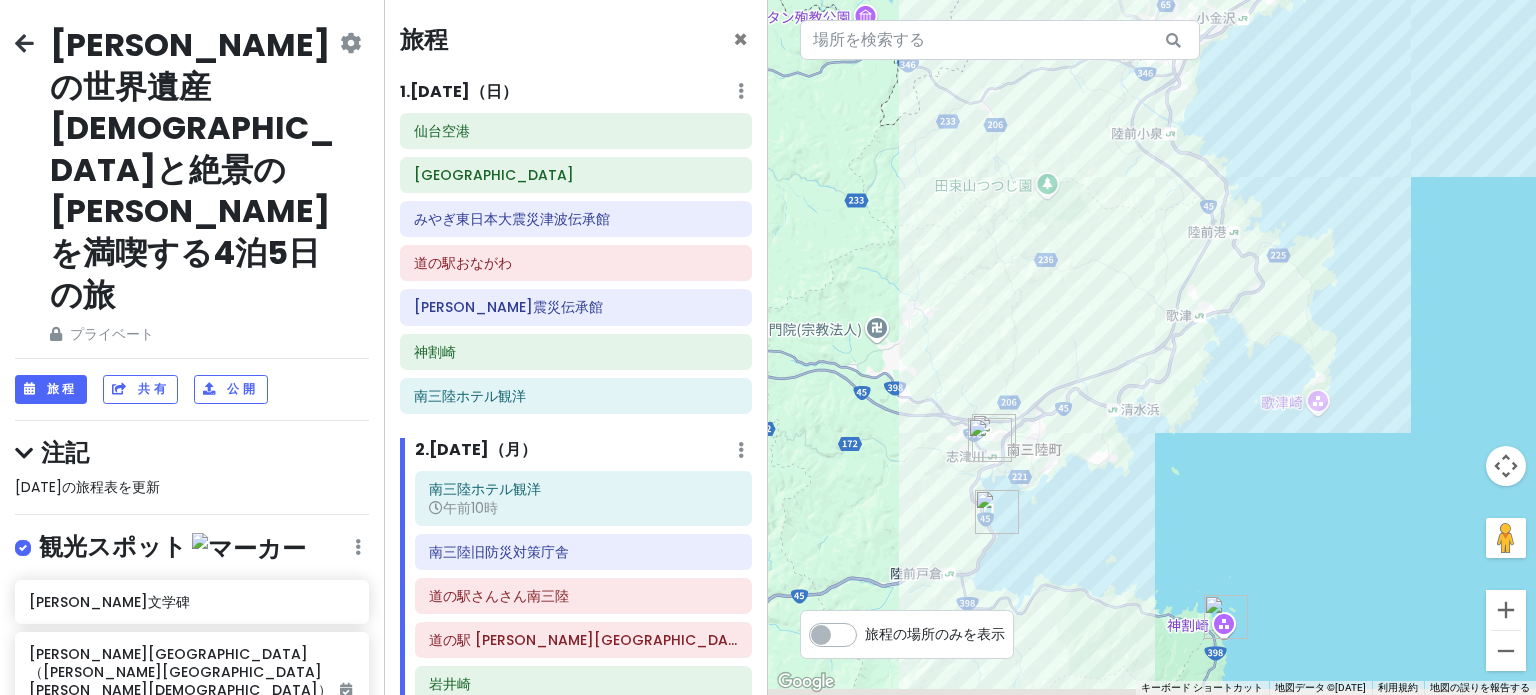 drag, startPoint x: 1030, startPoint y: 385, endPoint x: 1064, endPoint y: 277, distance: 113.22544 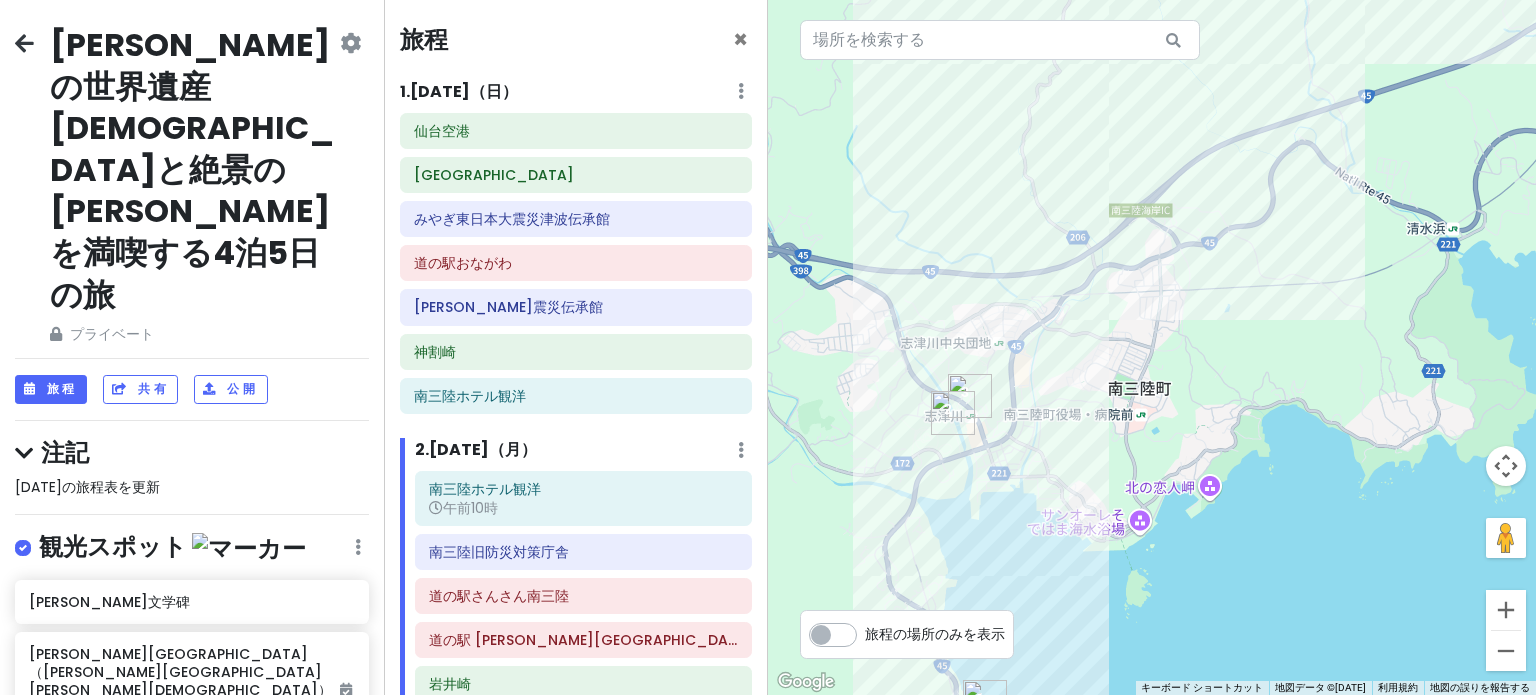 drag, startPoint x: 978, startPoint y: 363, endPoint x: 1084, endPoint y: 214, distance: 182.85786 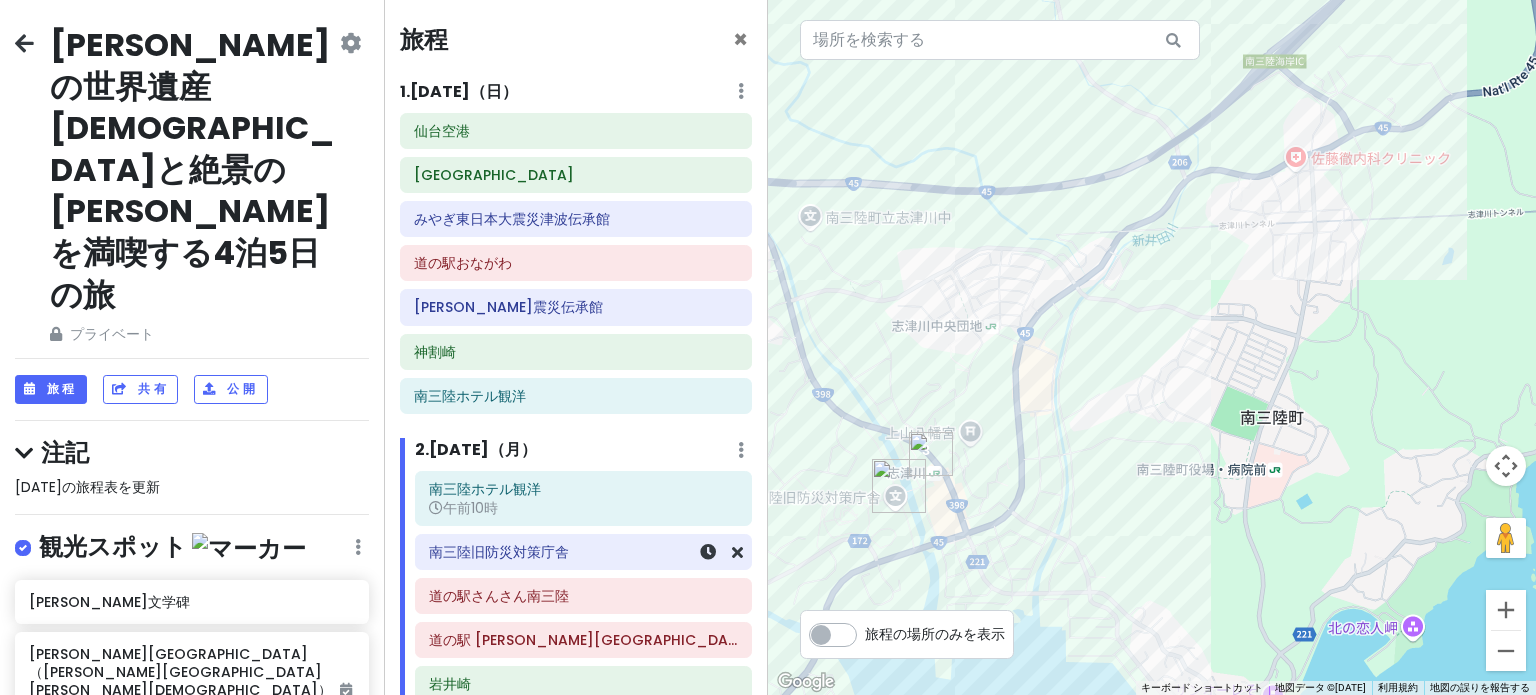 click at bounding box center [709, 552] 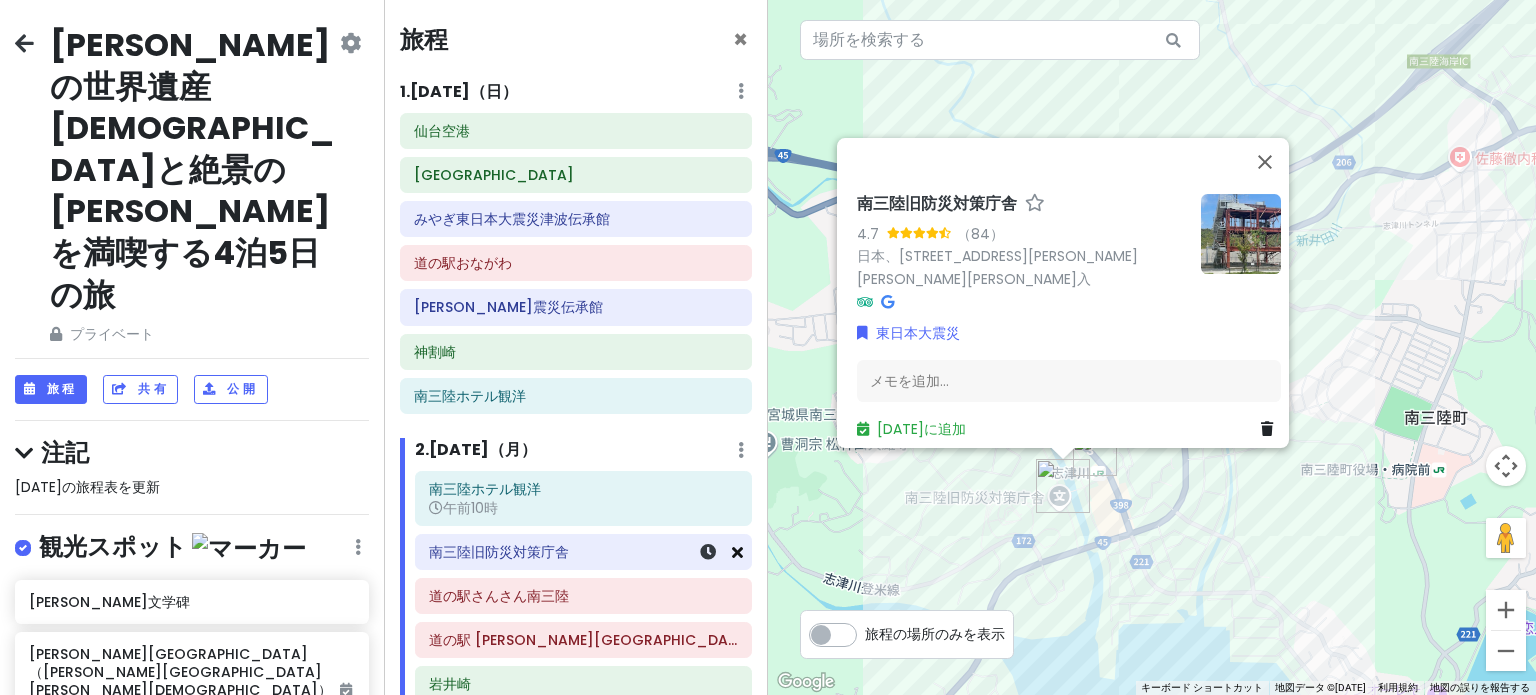click at bounding box center (737, 552) 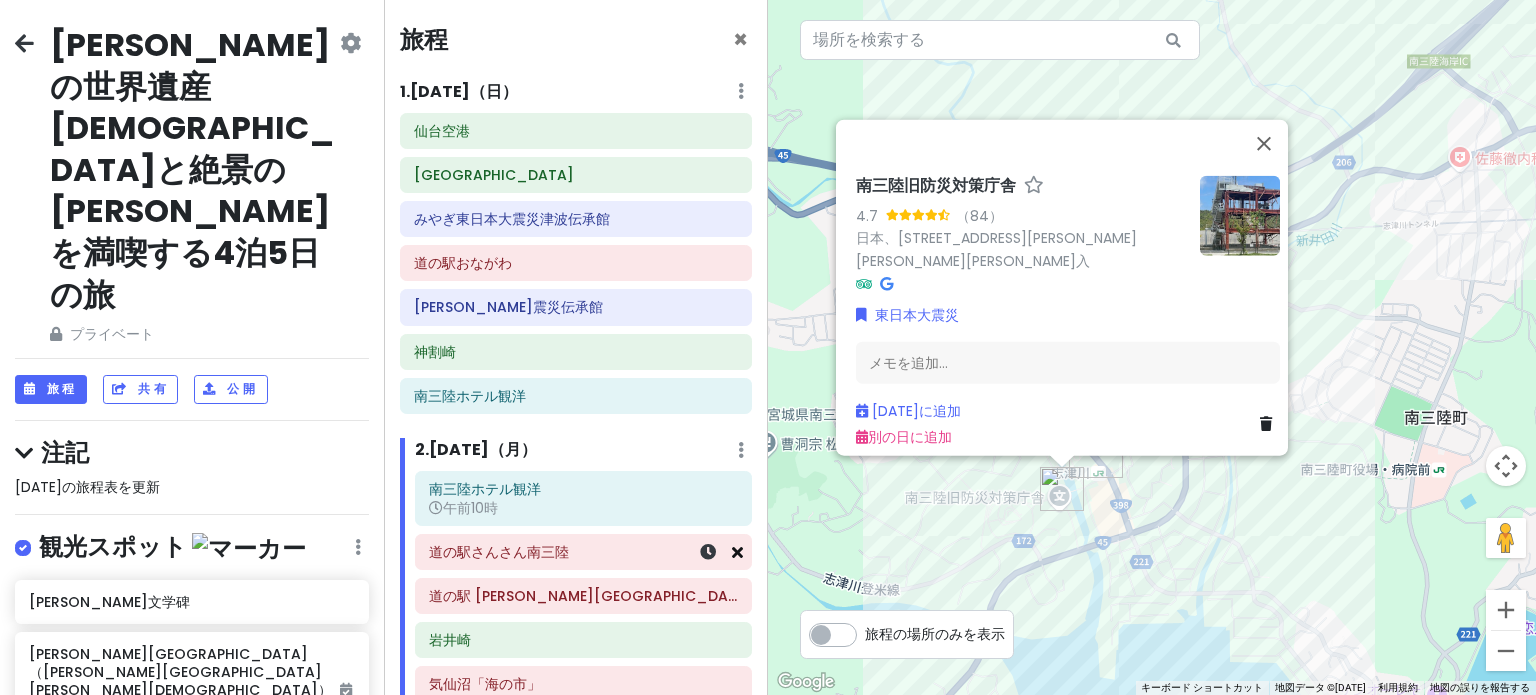 click at bounding box center (737, 552) 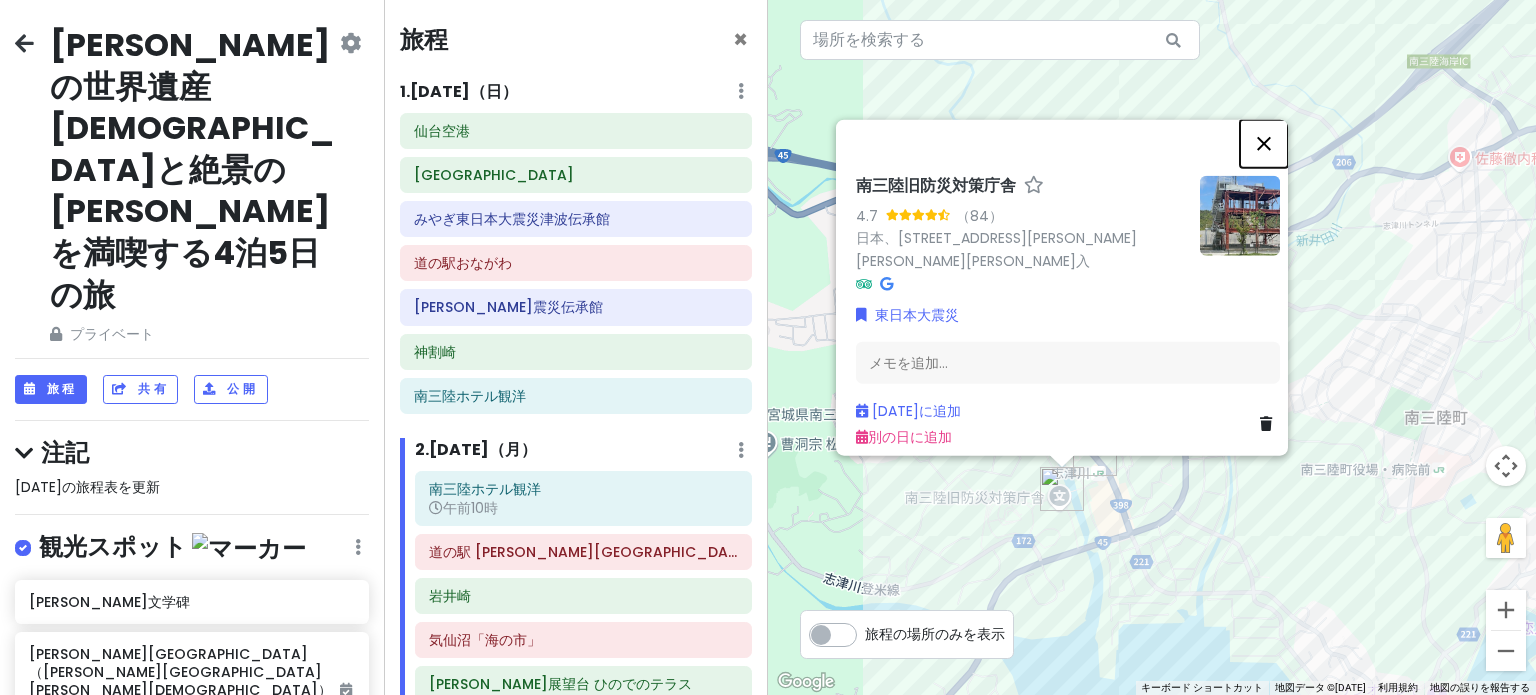 click at bounding box center [1264, 143] 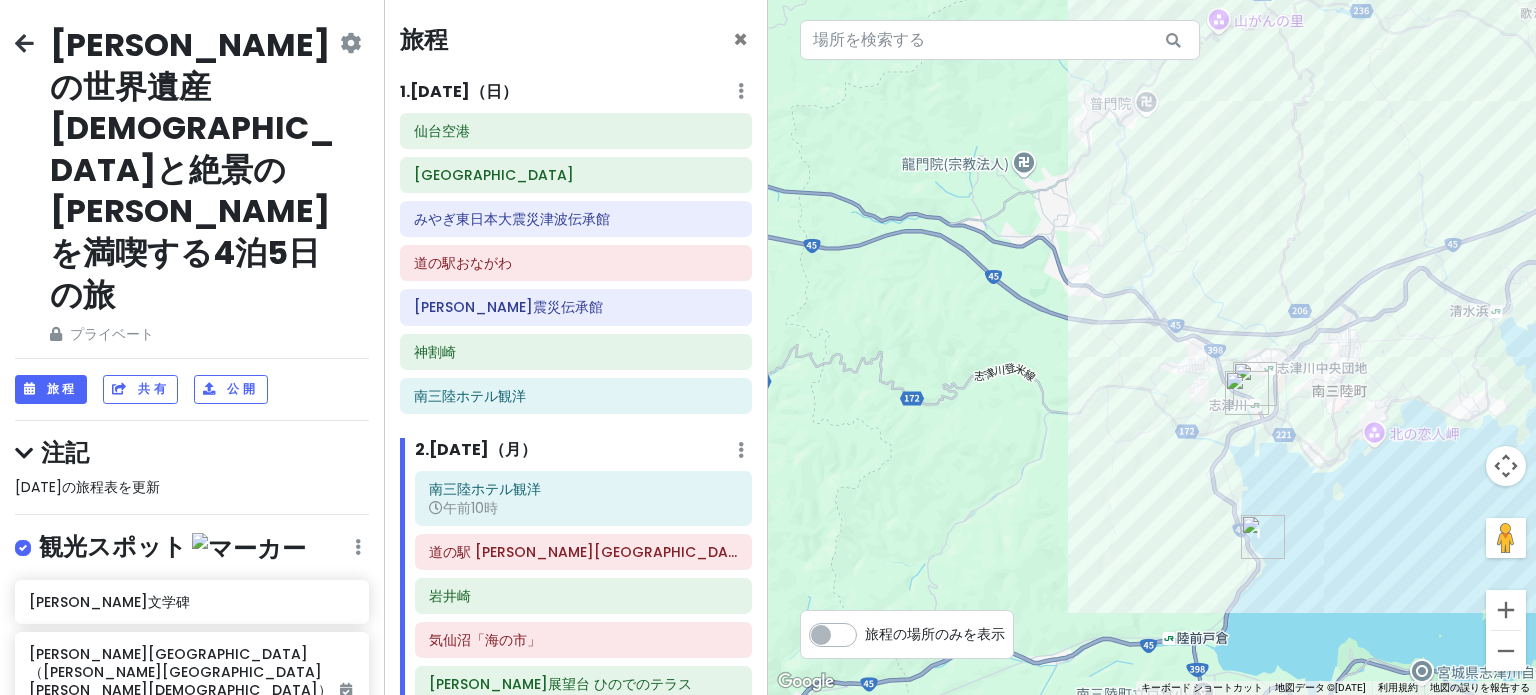 drag, startPoint x: 1335, startPoint y: 363, endPoint x: 1224, endPoint y: 451, distance: 141.65099 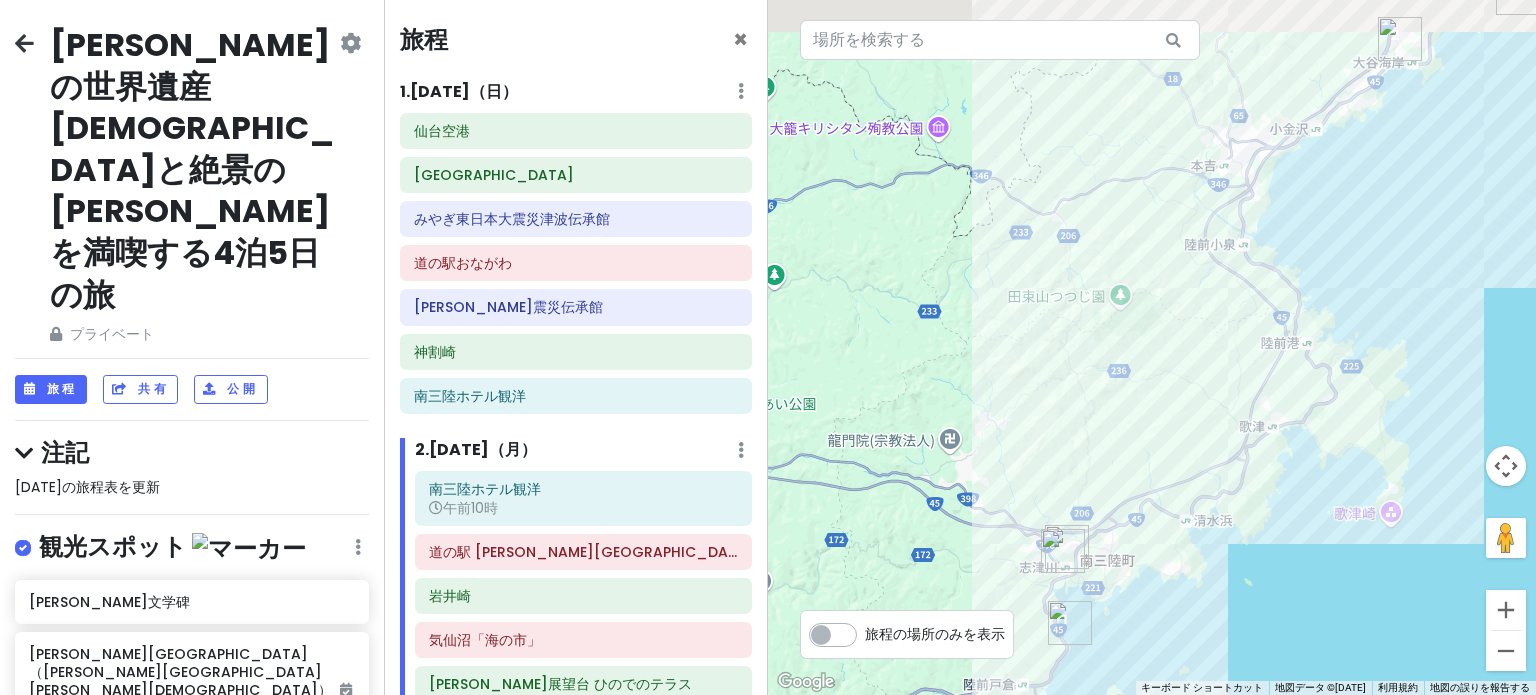 drag, startPoint x: 1344, startPoint y: 314, endPoint x: 1182, endPoint y: 439, distance: 204.61916 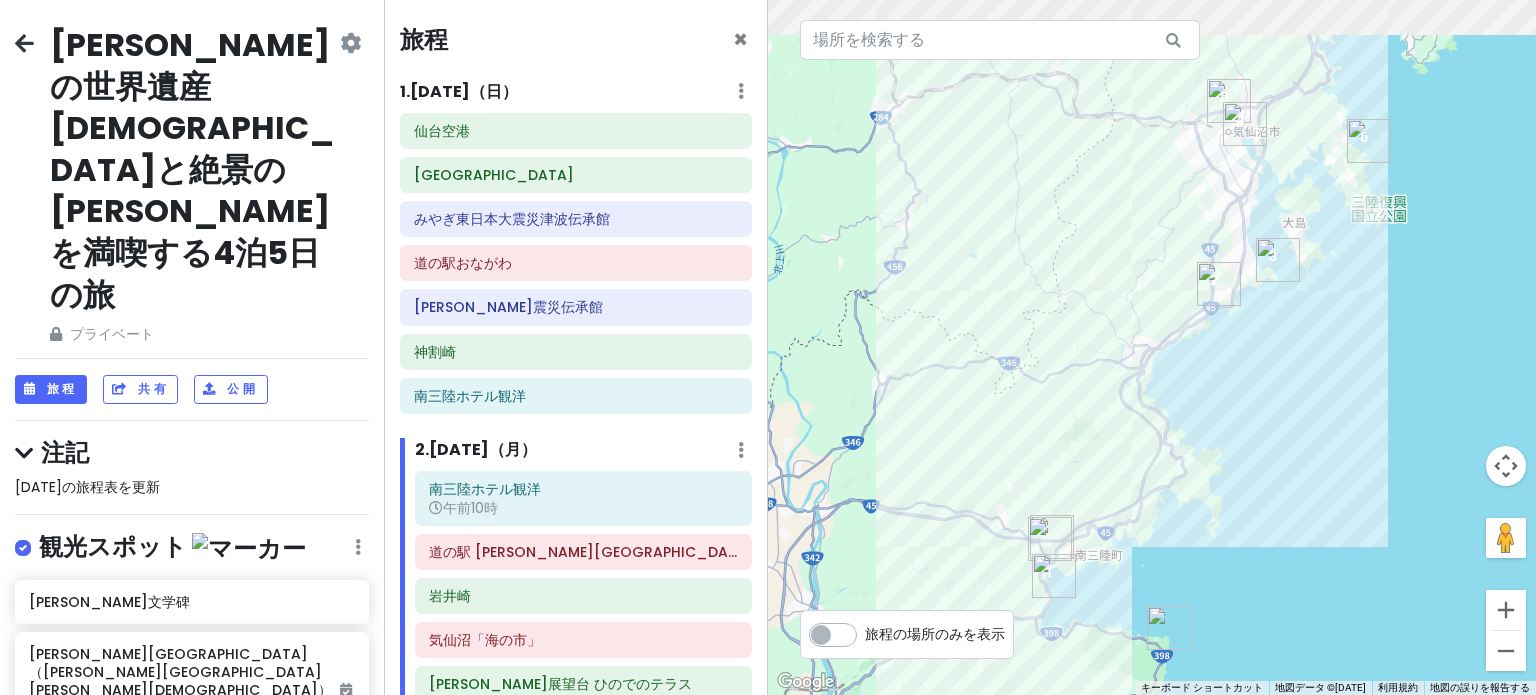 drag, startPoint x: 1307, startPoint y: 269, endPoint x: 1173, endPoint y: 414, distance: 197.43607 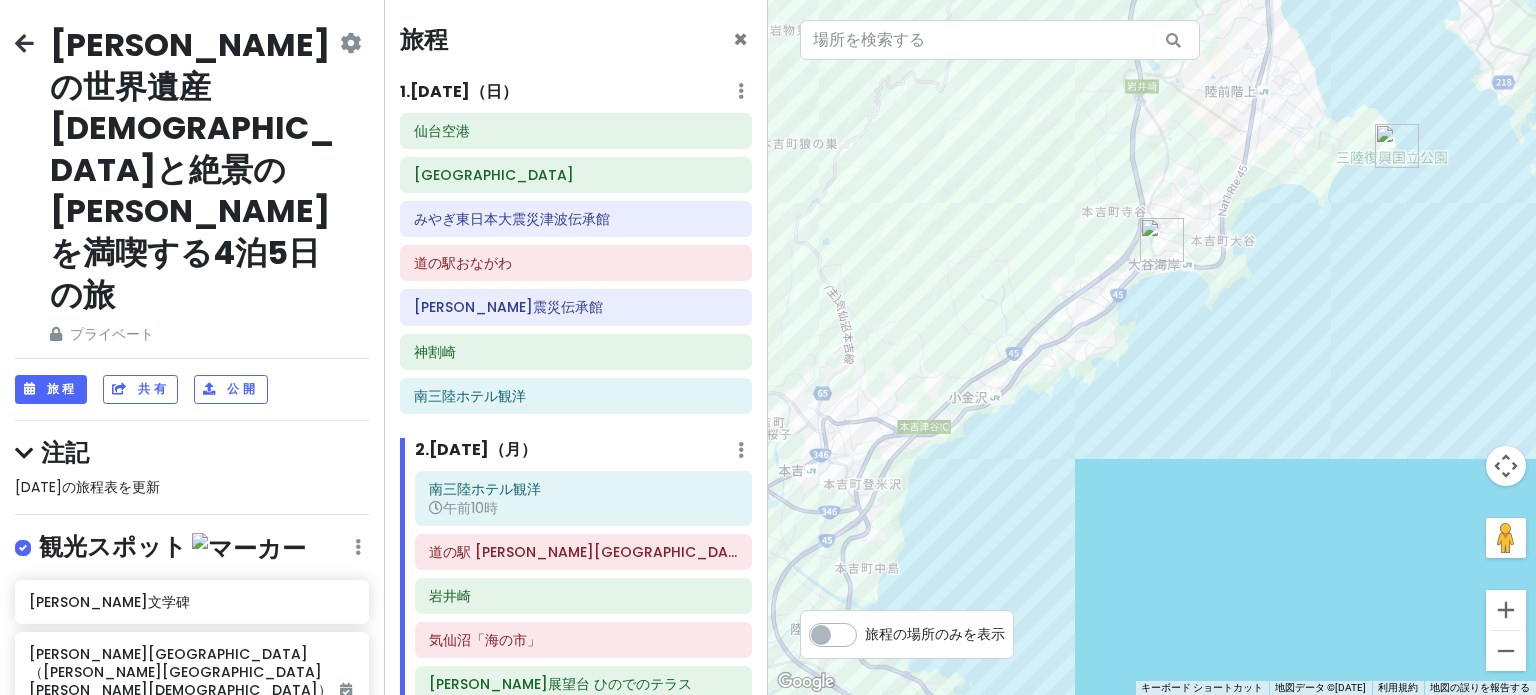 drag, startPoint x: 1136, startPoint y: 355, endPoint x: 1240, endPoint y: 319, distance: 110.054535 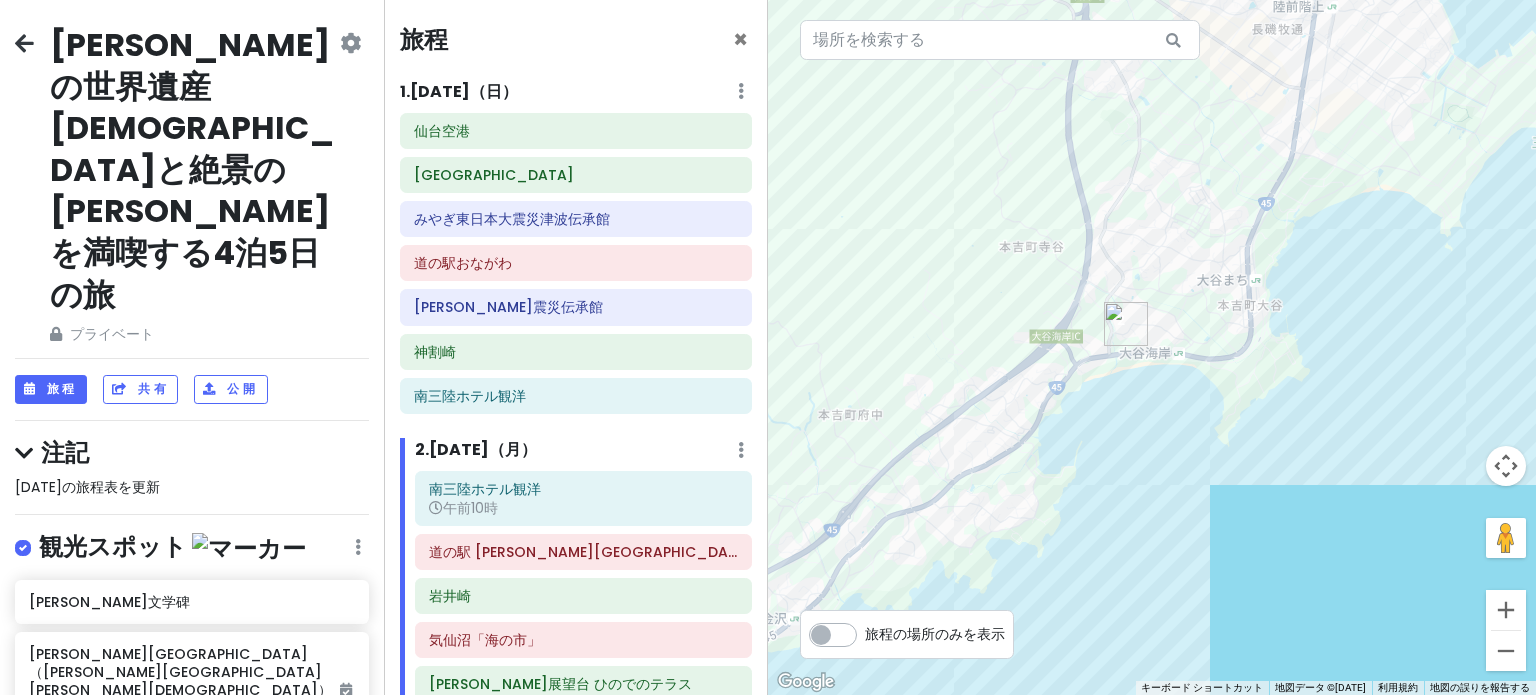 drag, startPoint x: 1165, startPoint y: 322, endPoint x: 1082, endPoint y: 507, distance: 202.76587 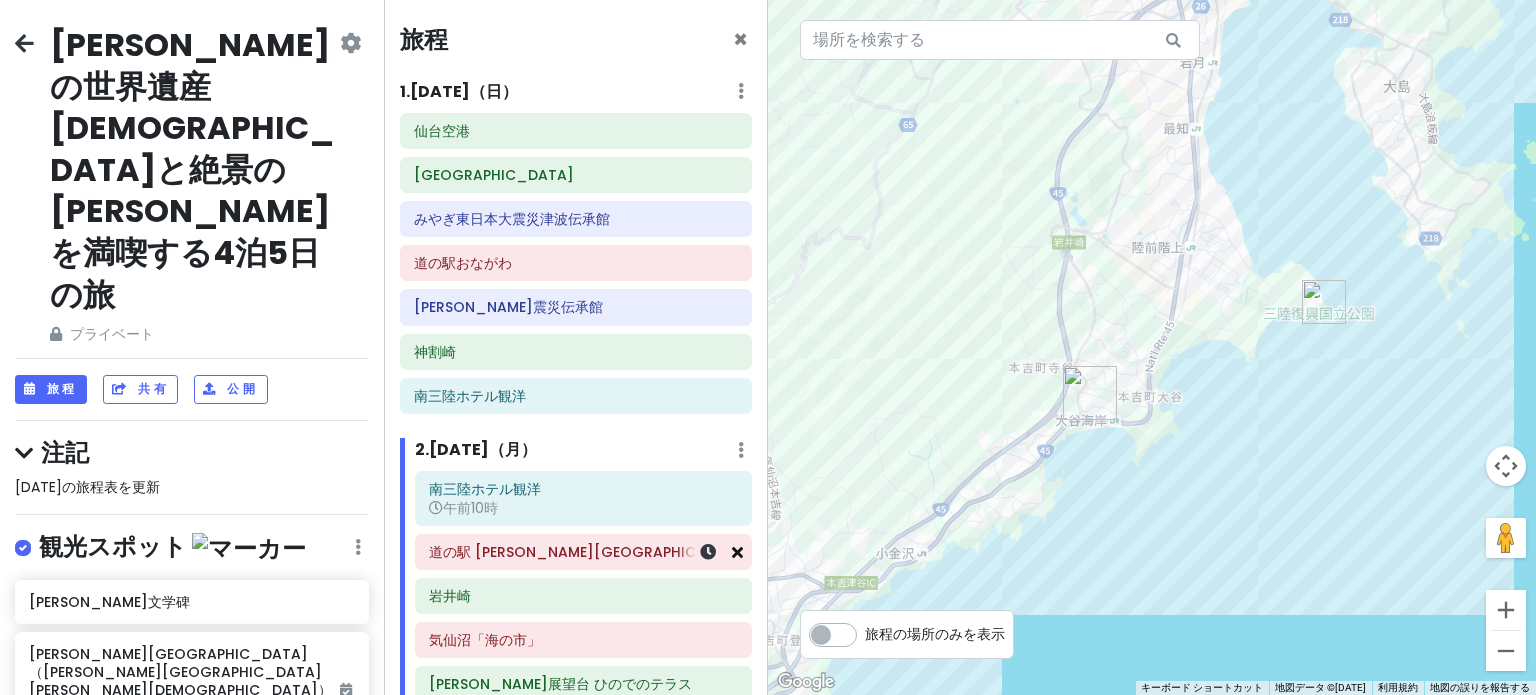 click at bounding box center (737, 552) 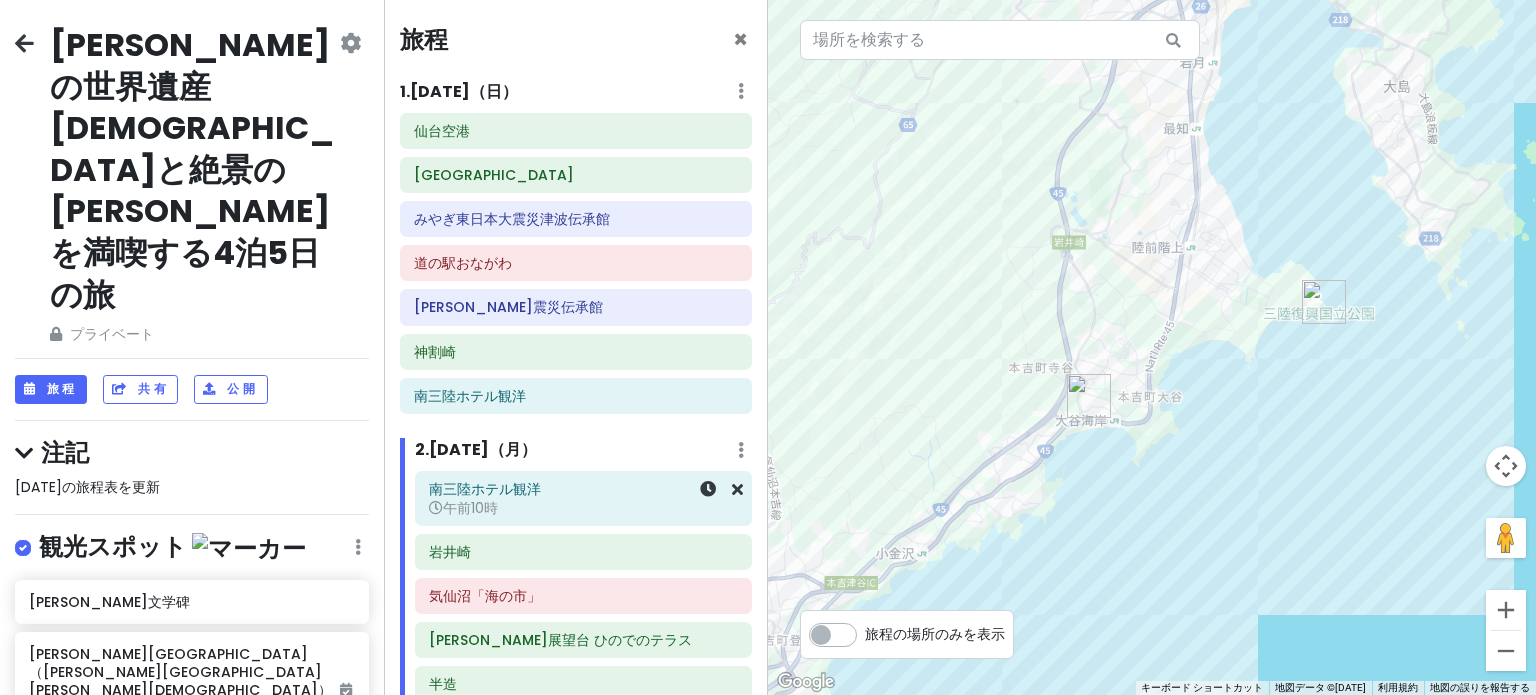 click on "午前10時" at bounding box center (470, 508) 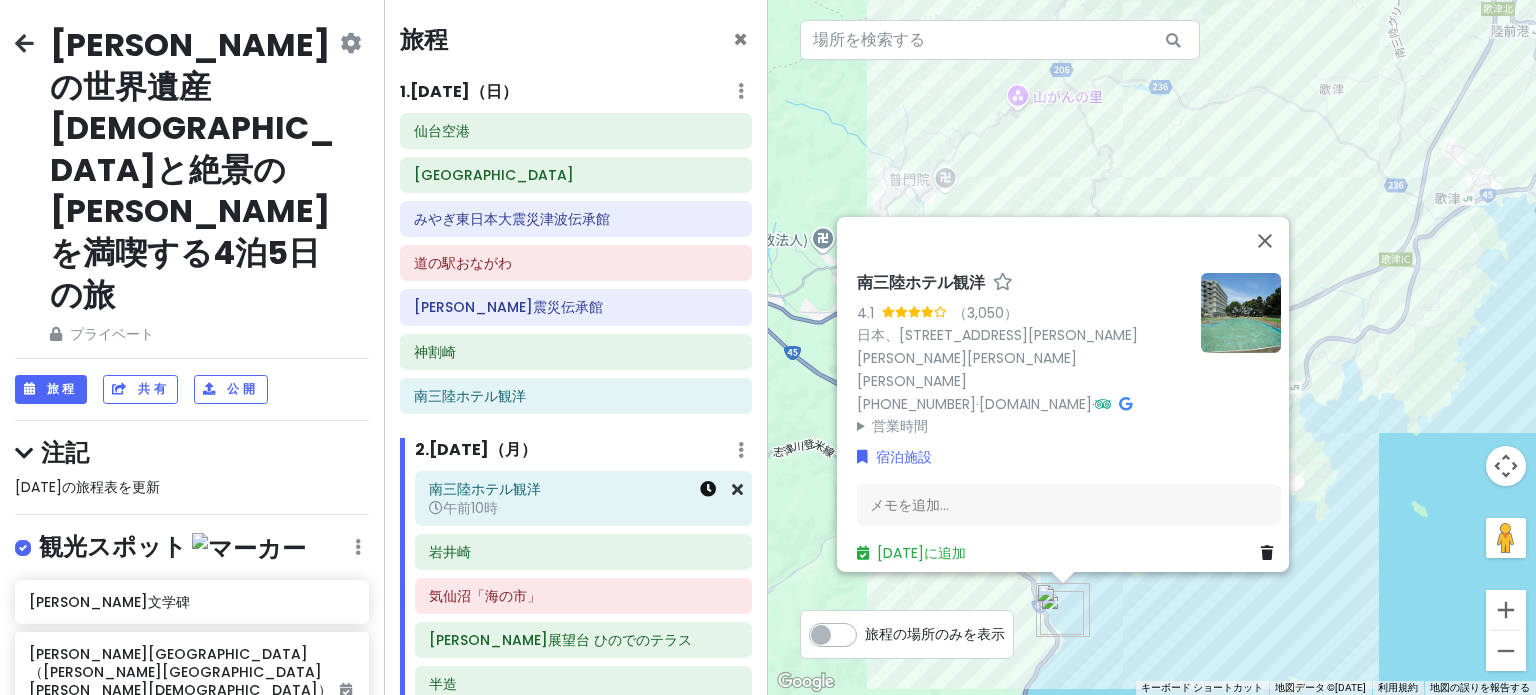 click at bounding box center [708, 489] 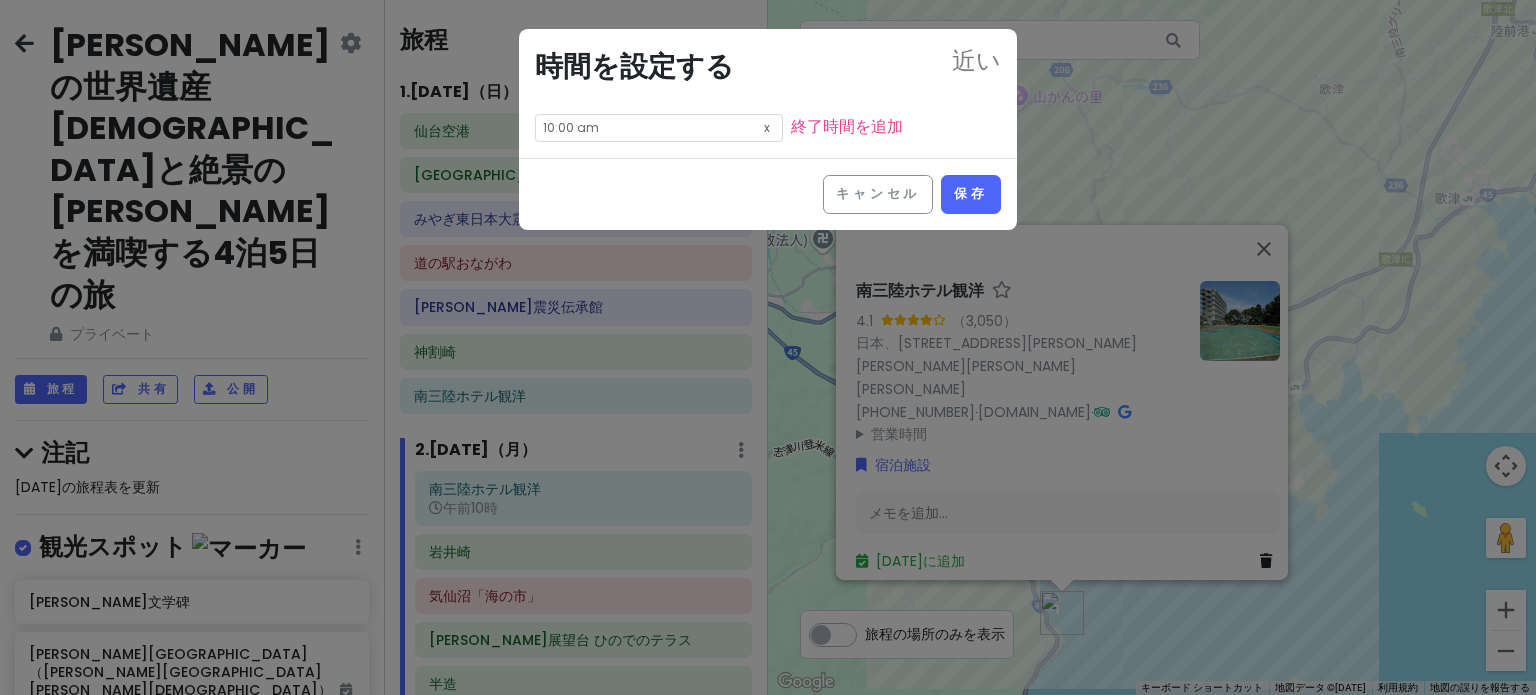 click at bounding box center [767, 126] 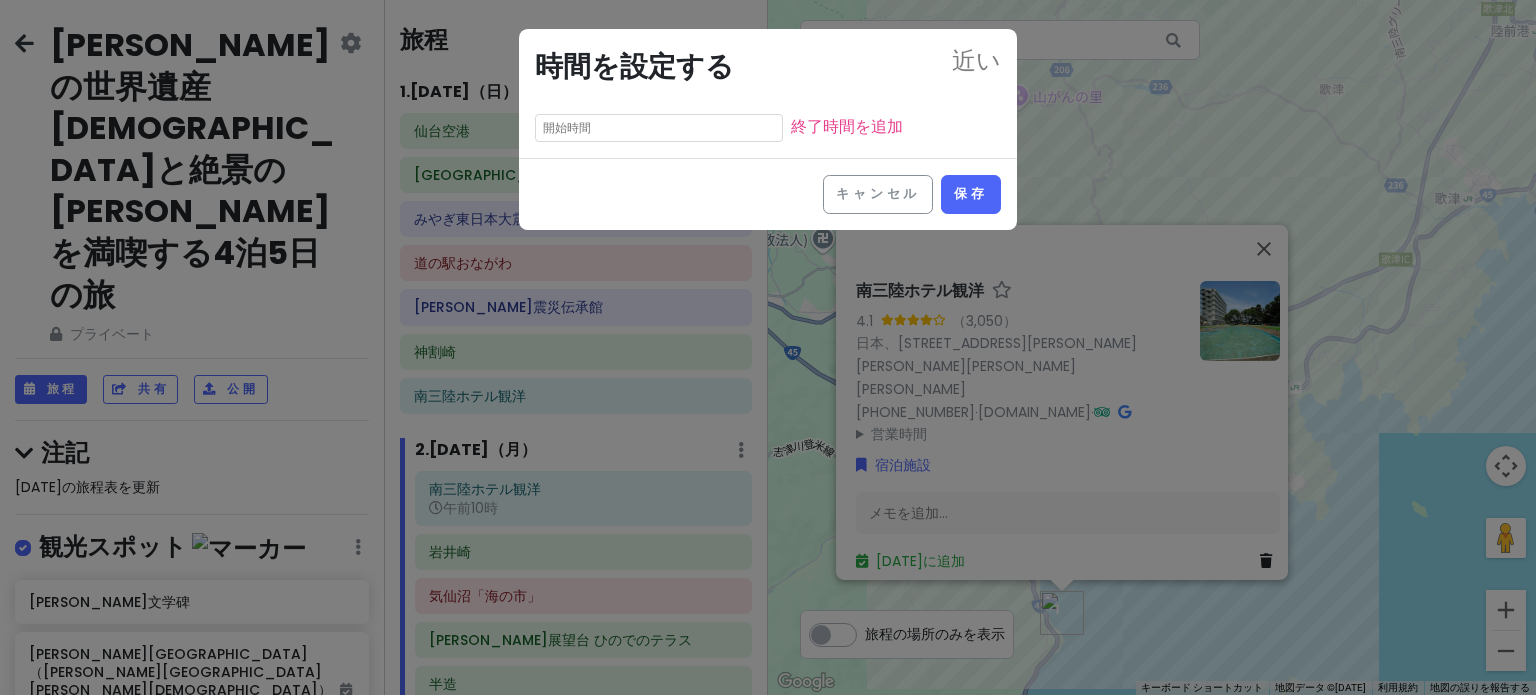click at bounding box center [659, 128] 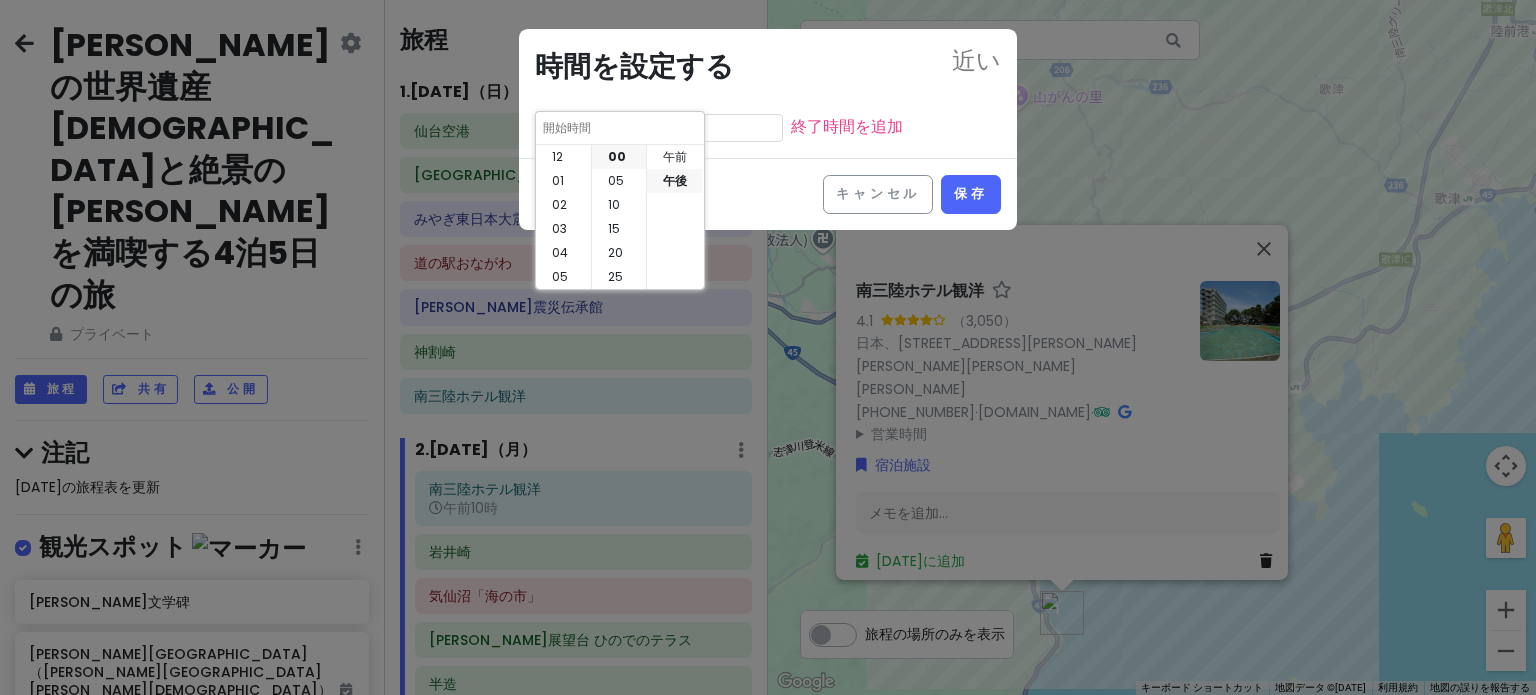 scroll, scrollTop: 144, scrollLeft: 0, axis: vertical 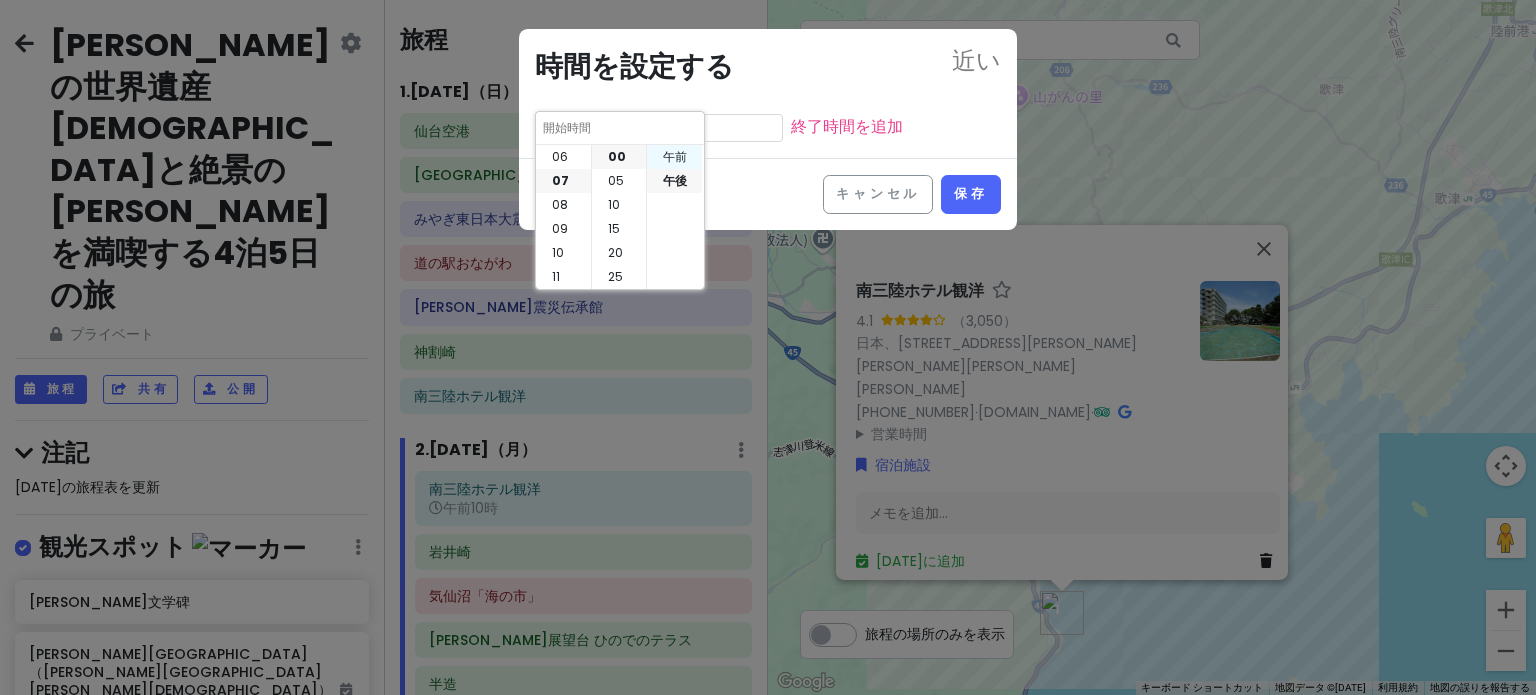 click on "午前" at bounding box center (675, 156) 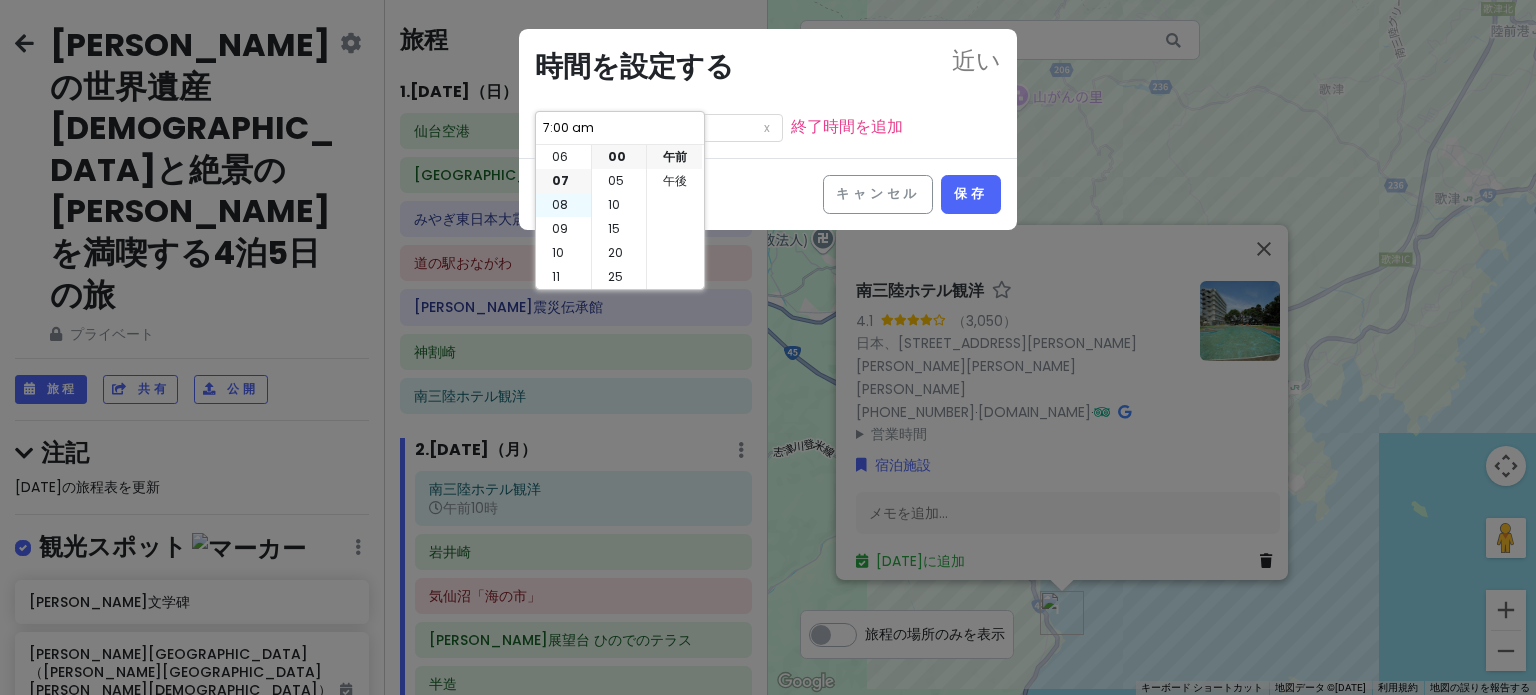 click on "08" at bounding box center [560, 204] 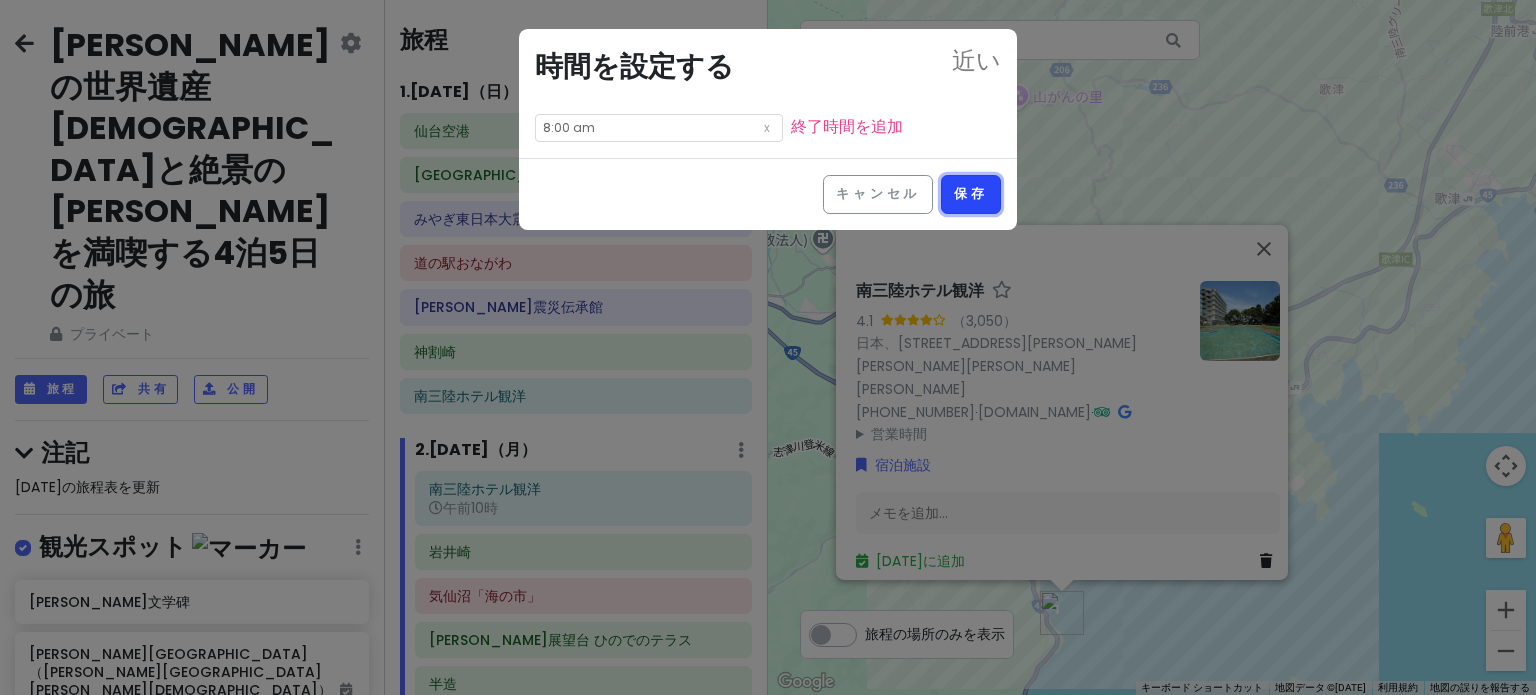 click on "保存" at bounding box center (971, 193) 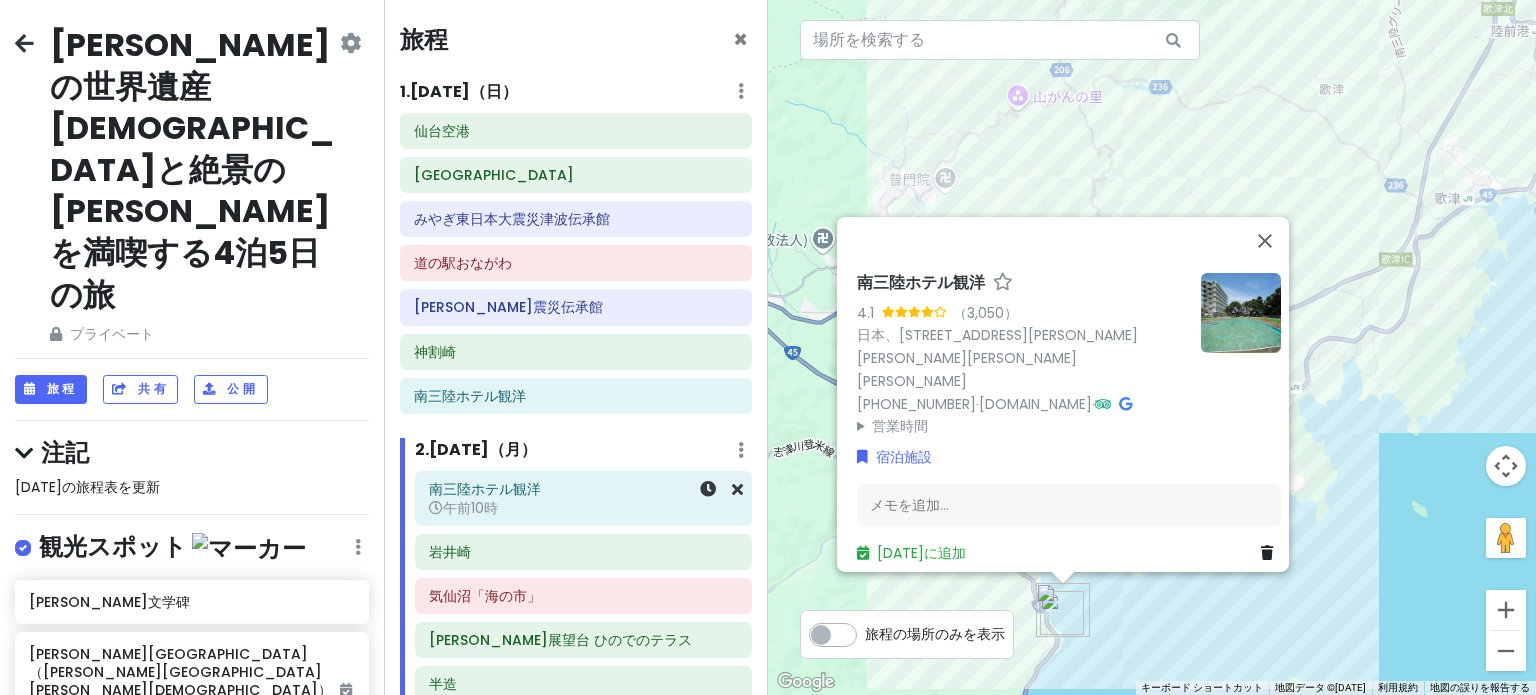 click on "午前10時" at bounding box center [470, 508] 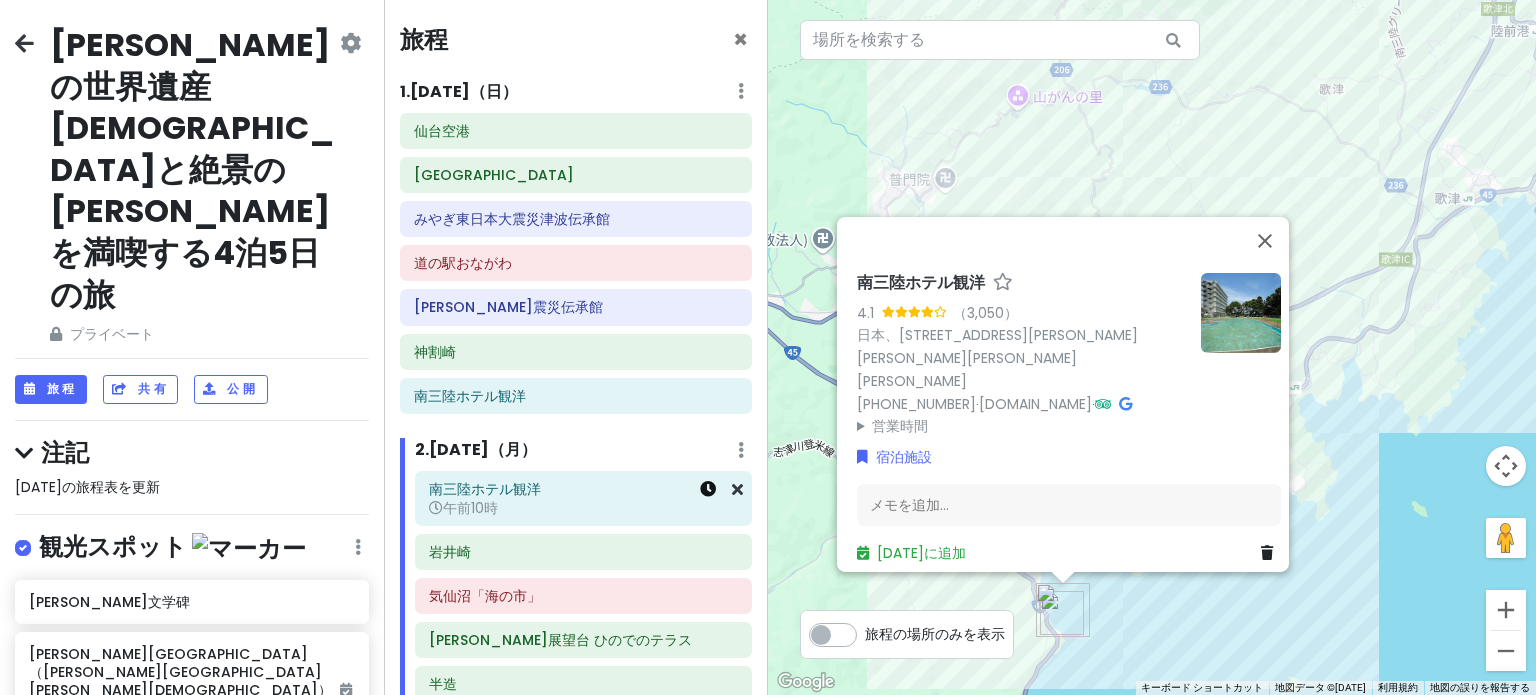 click at bounding box center [708, 489] 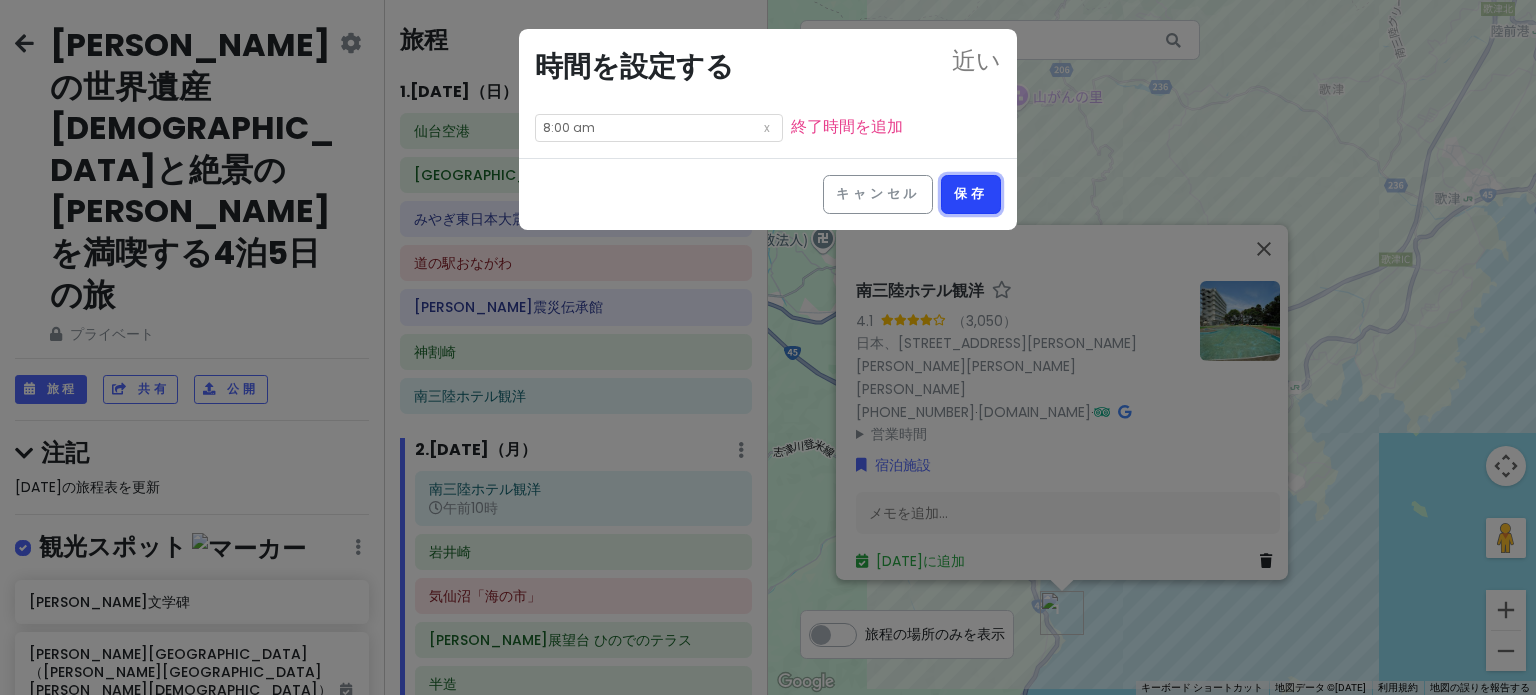 click on "保存" at bounding box center [971, 193] 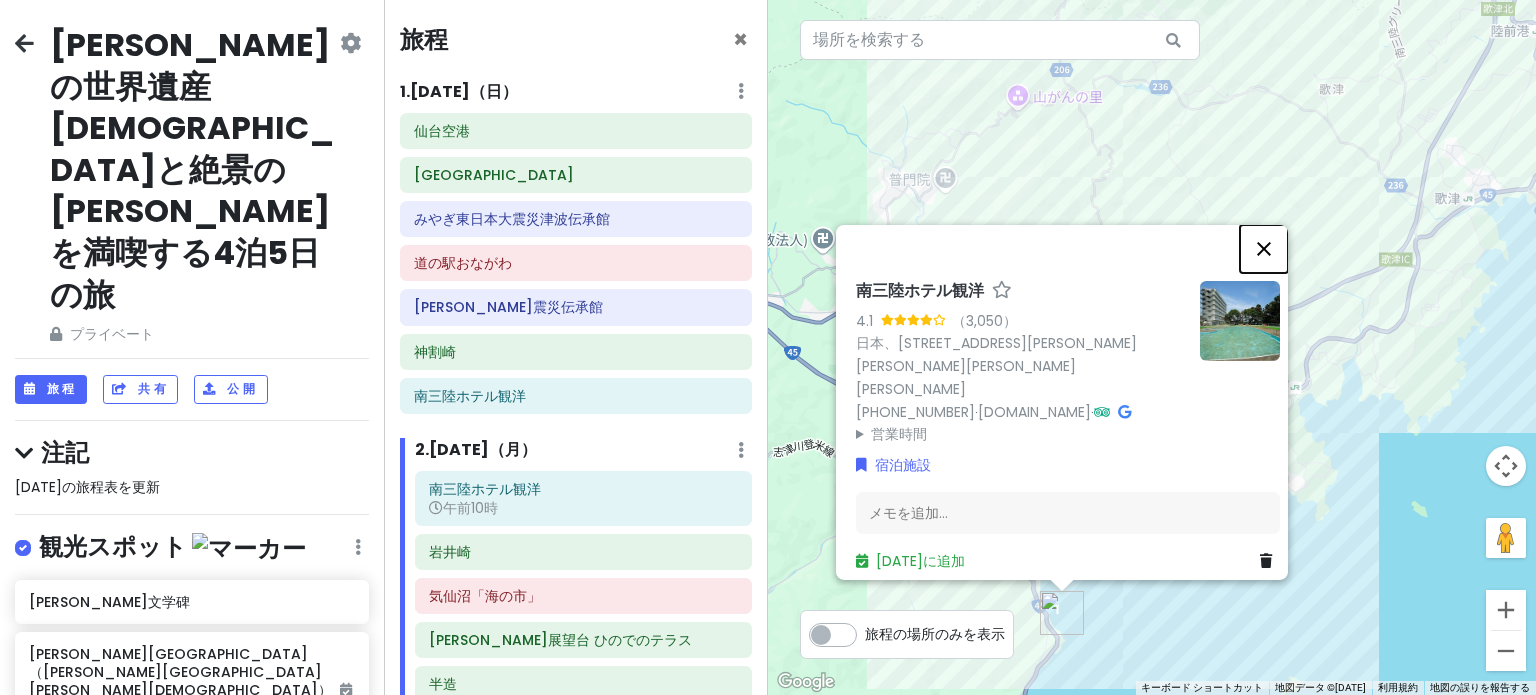 click at bounding box center [1264, 248] 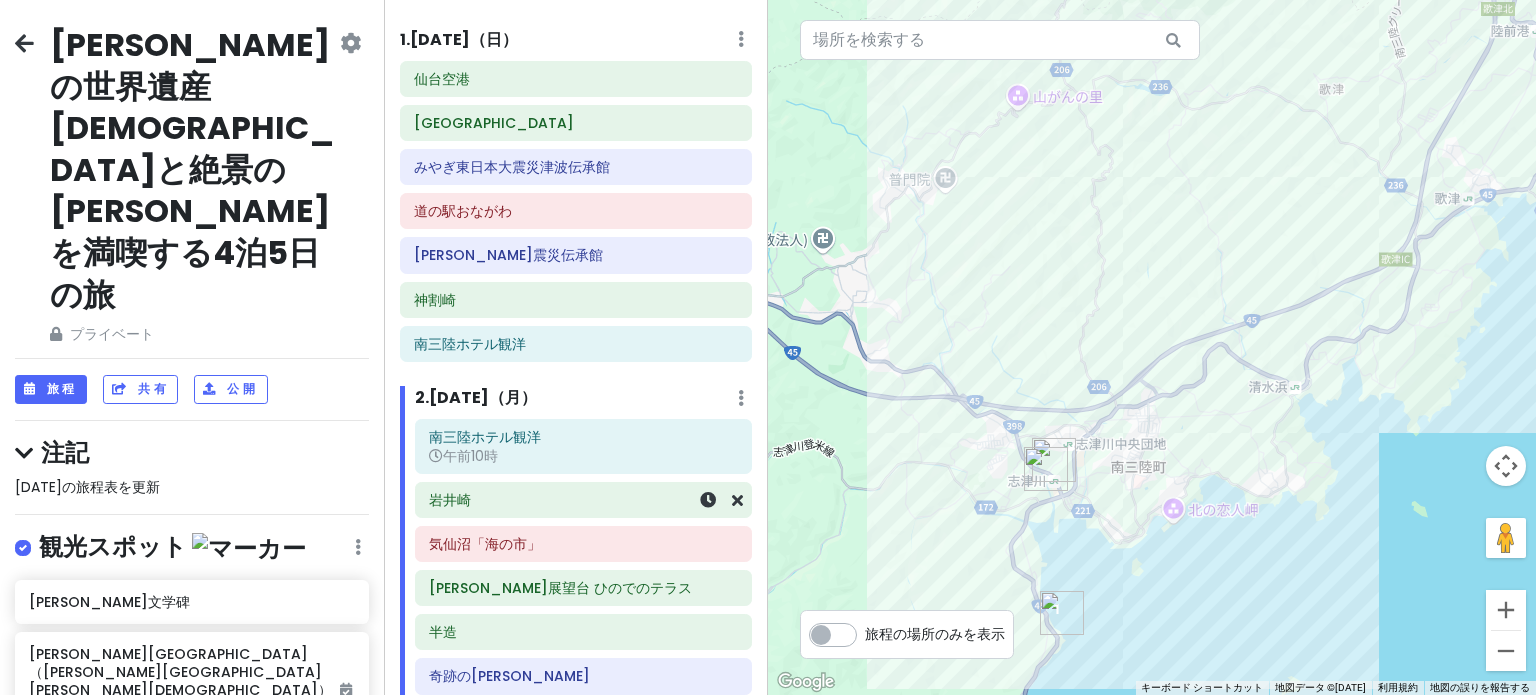 scroll, scrollTop: 100, scrollLeft: 0, axis: vertical 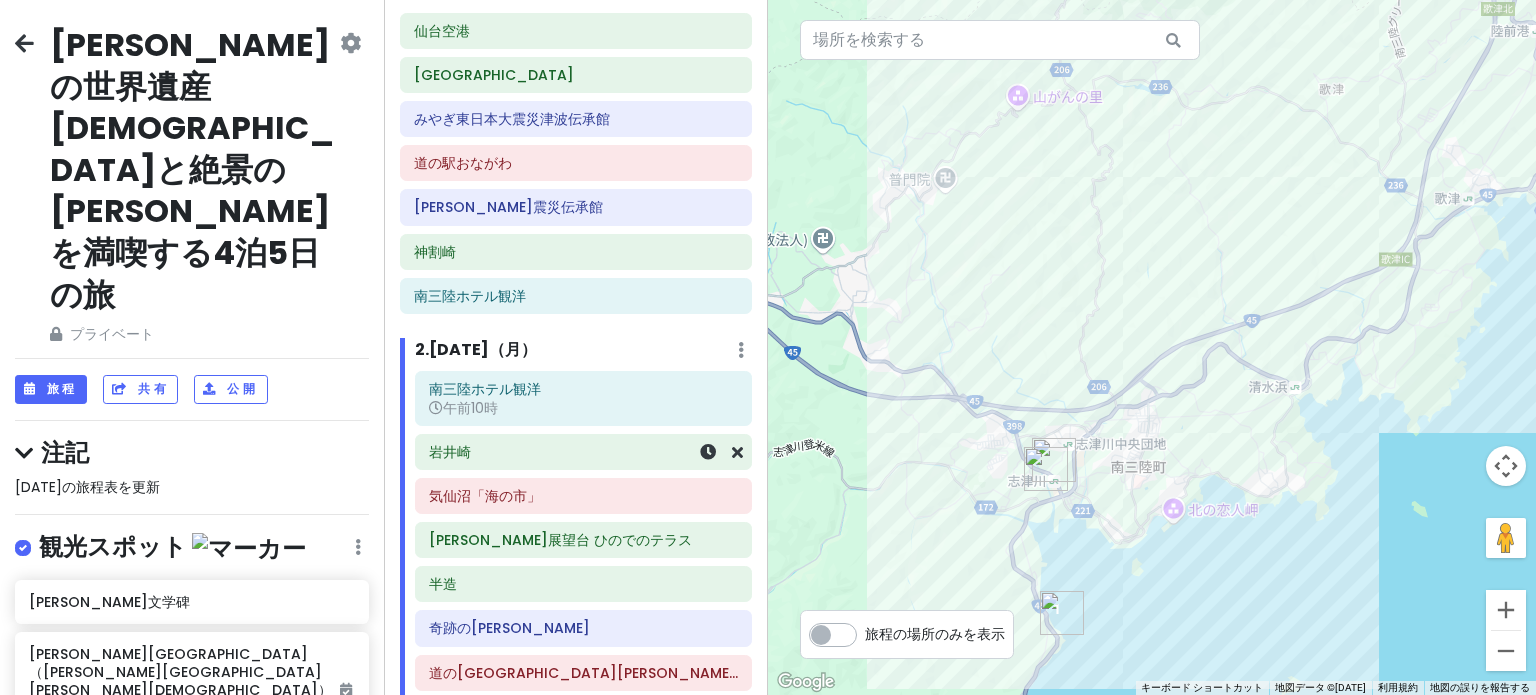 click on "岩井崎" at bounding box center [583, 452] 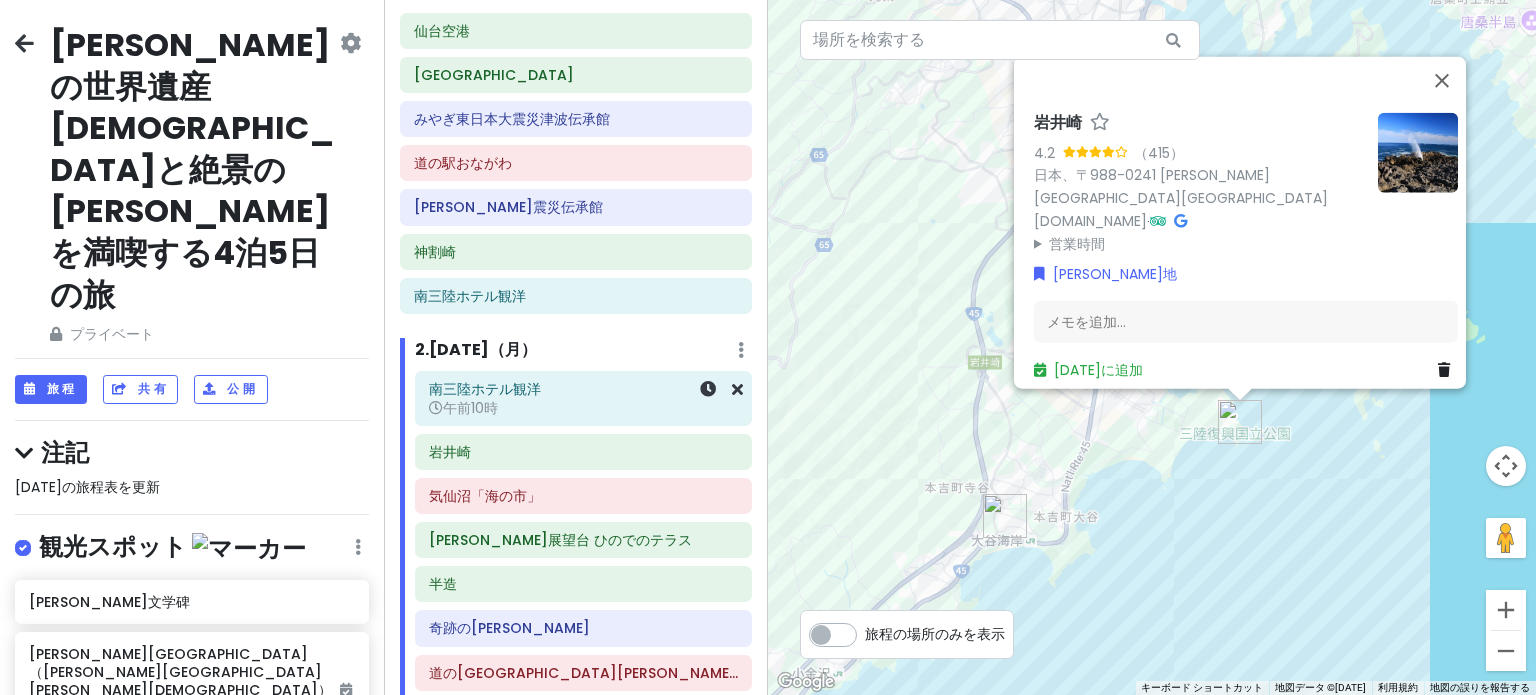 click on "午前10時" at bounding box center [470, 408] 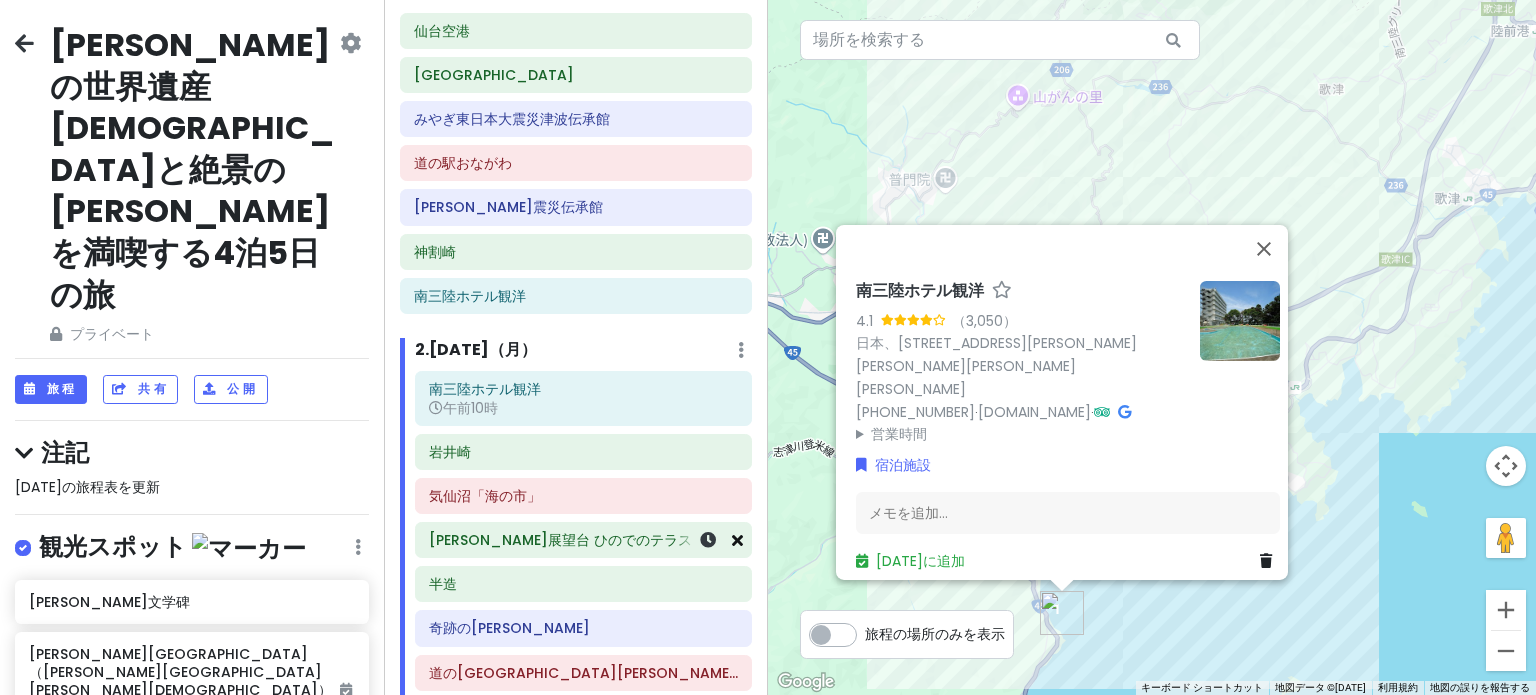 click at bounding box center [737, 540] 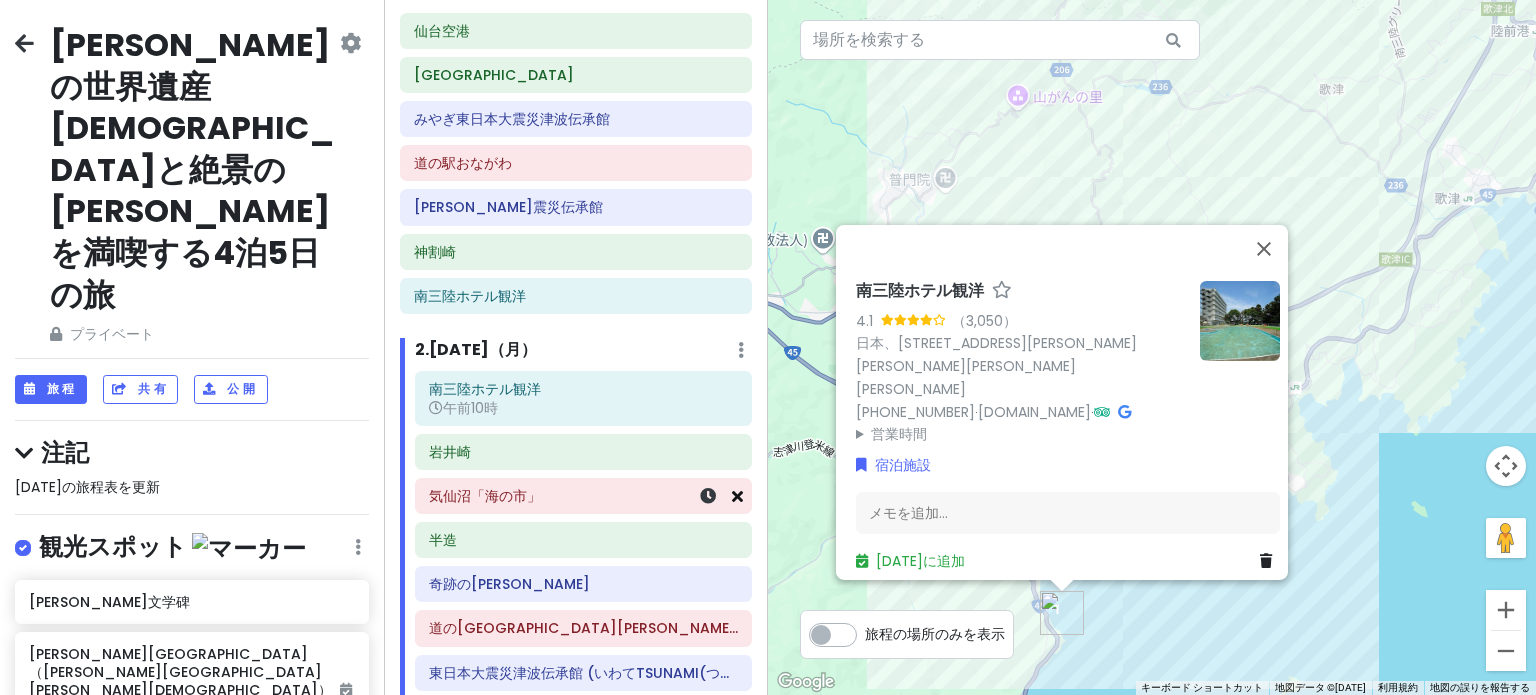 click at bounding box center [737, 496] 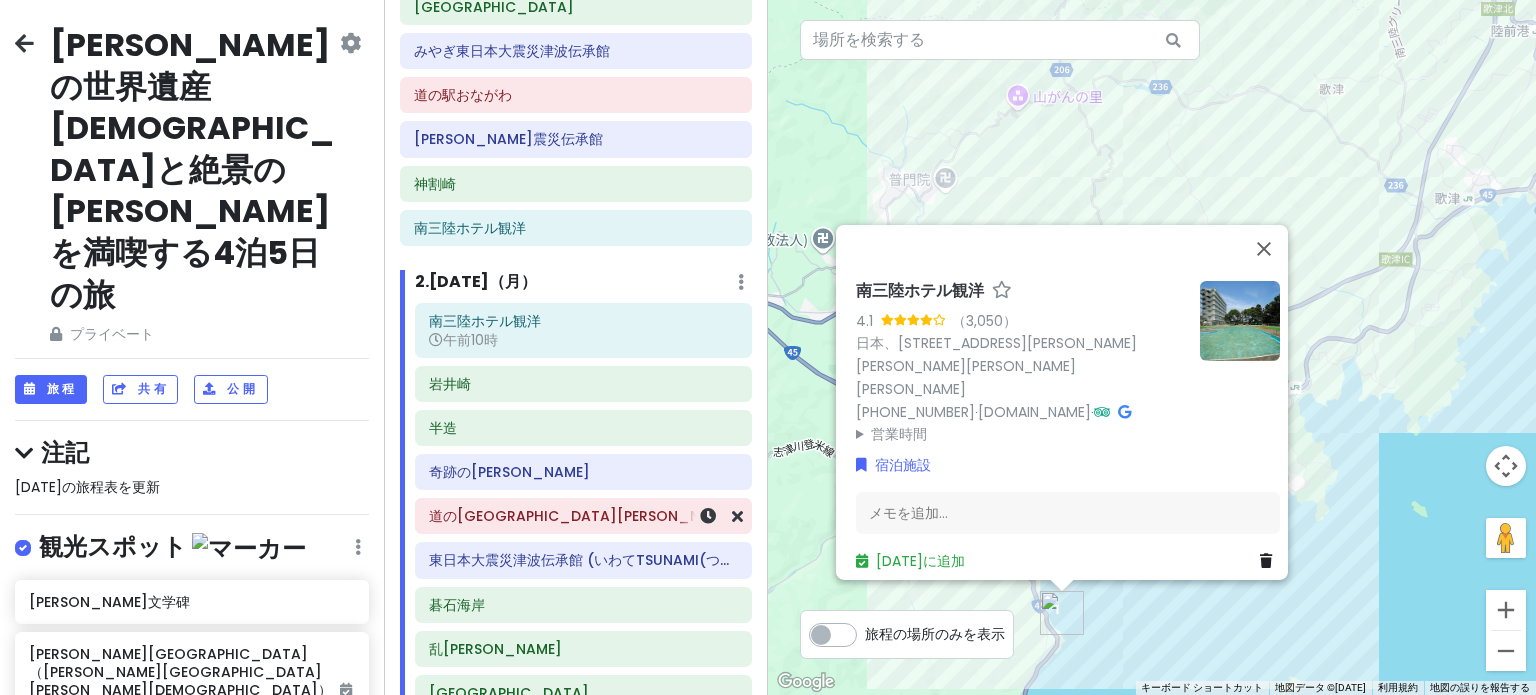 scroll, scrollTop: 200, scrollLeft: 0, axis: vertical 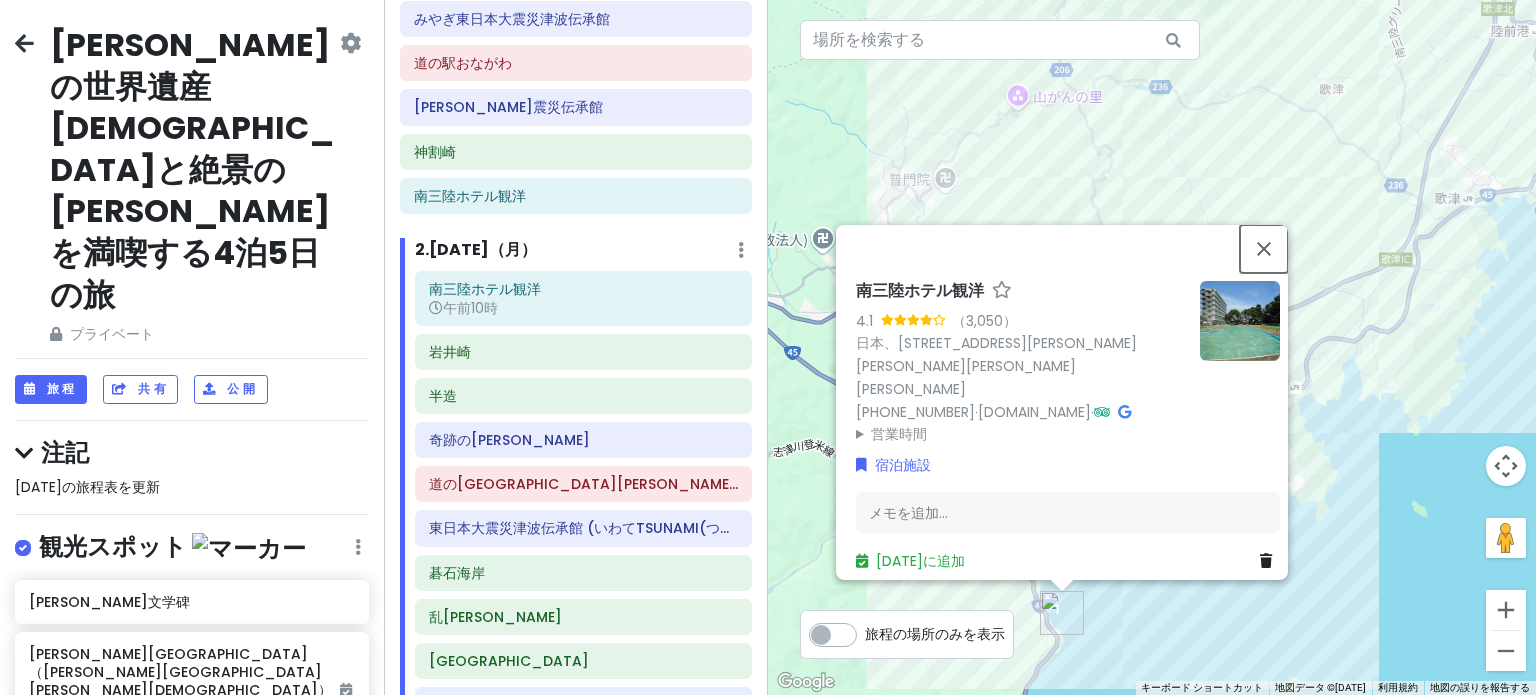 click at bounding box center [1264, 248] 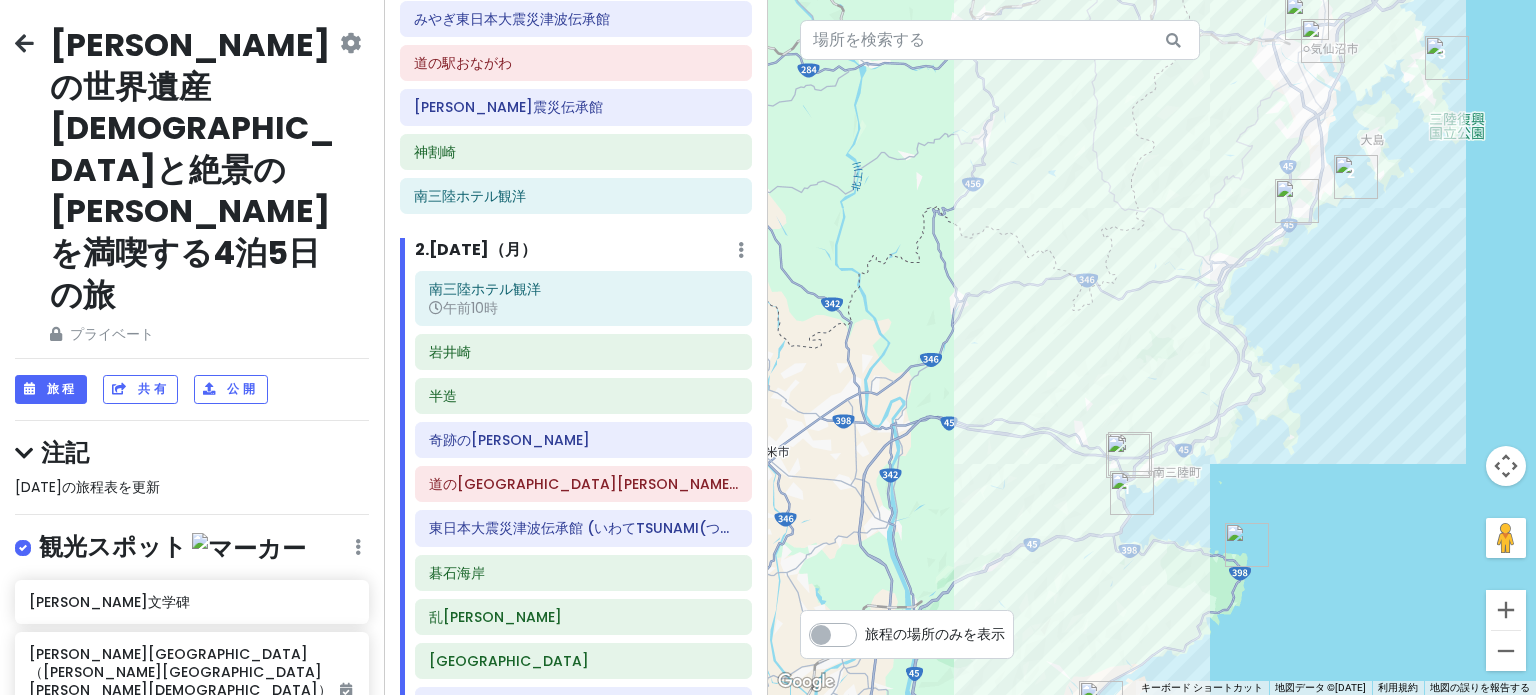 drag, startPoint x: 1296, startPoint y: 224, endPoint x: 1120, endPoint y: 559, distance: 378.41907 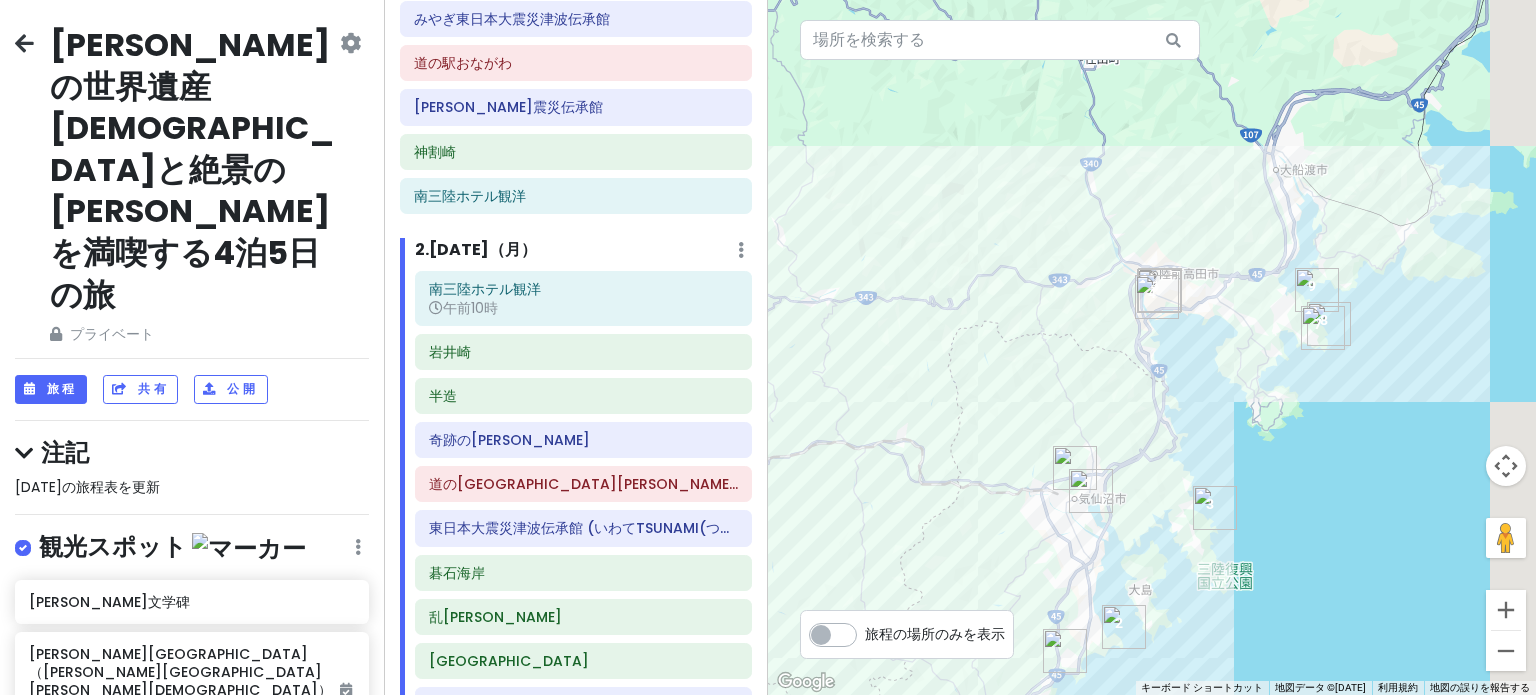 drag, startPoint x: 1250, startPoint y: 272, endPoint x: 1100, endPoint y: 536, distance: 303.63794 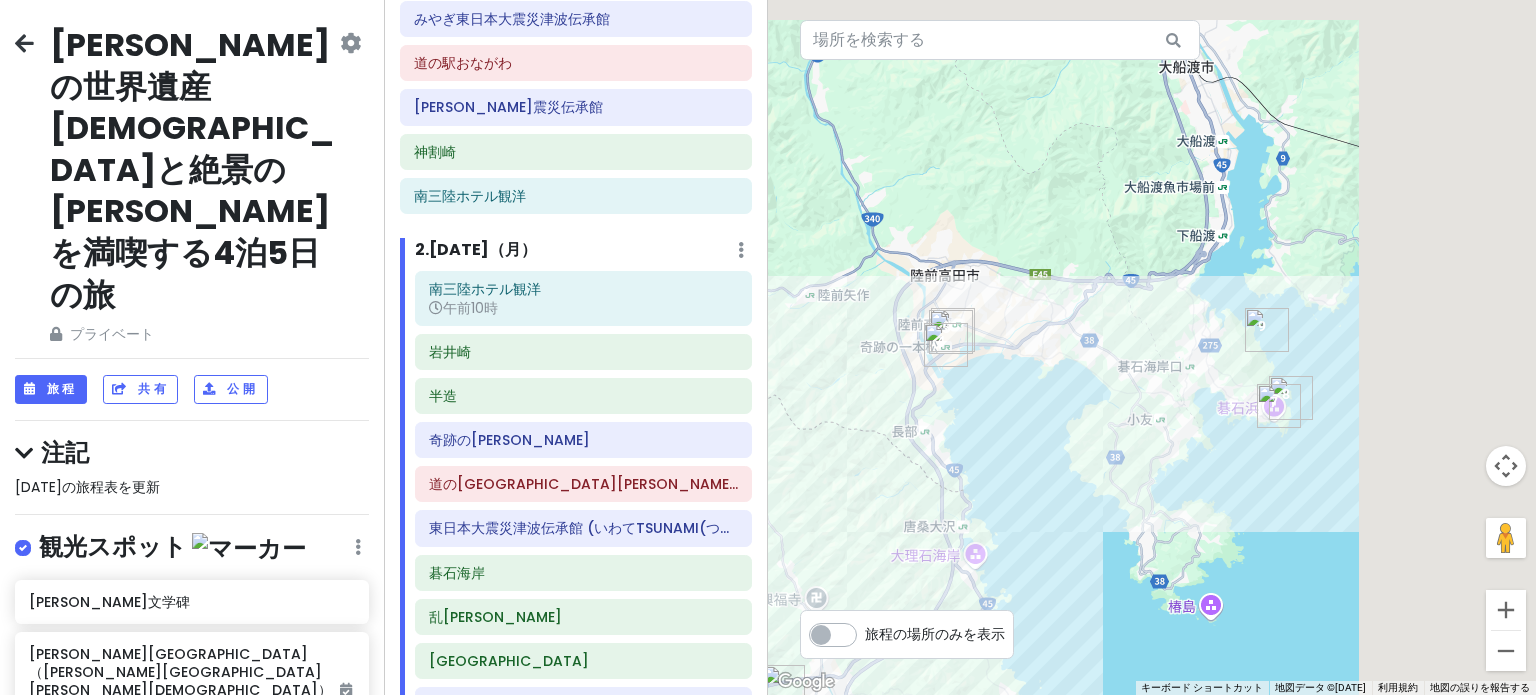 drag, startPoint x: 1265, startPoint y: 319, endPoint x: 994, endPoint y: 433, distance: 294.0017 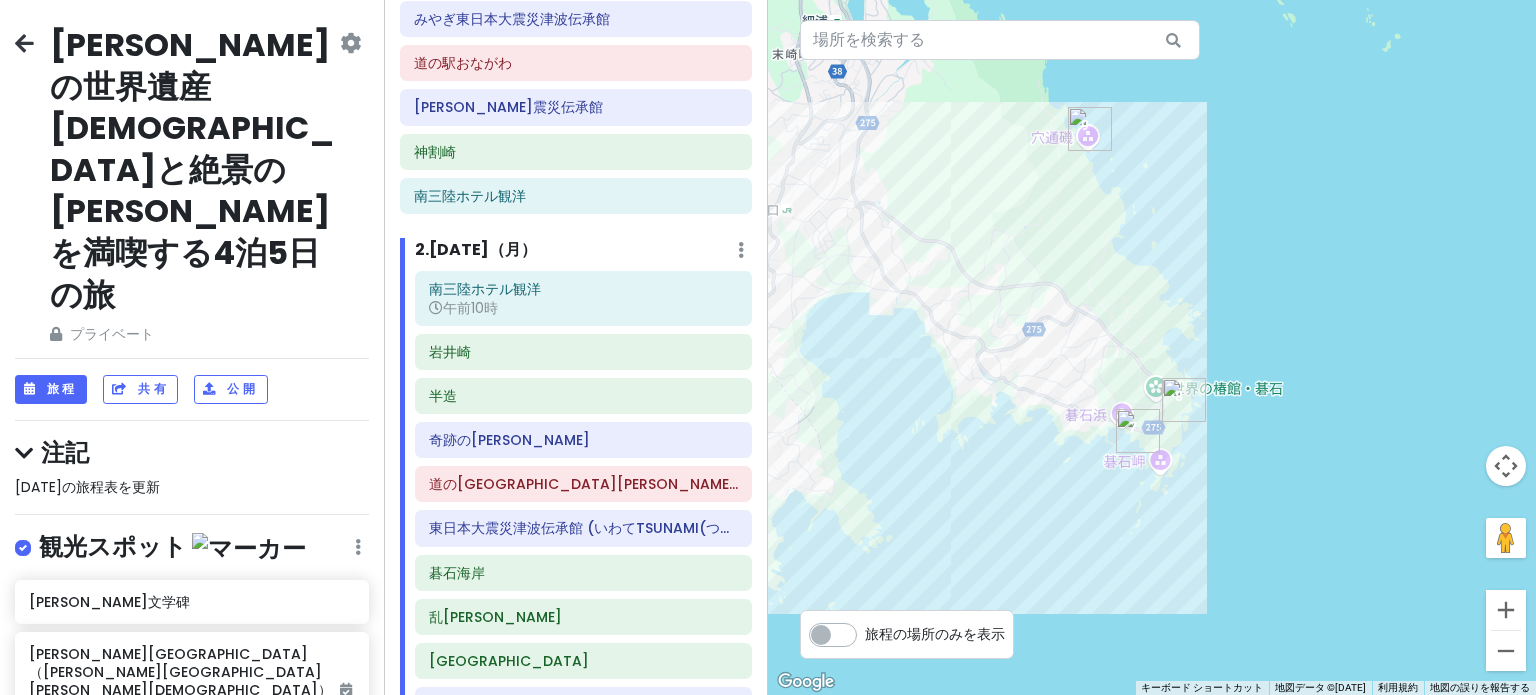 drag, startPoint x: 1177, startPoint y: 460, endPoint x: 775, endPoint y: 461, distance: 402.00125 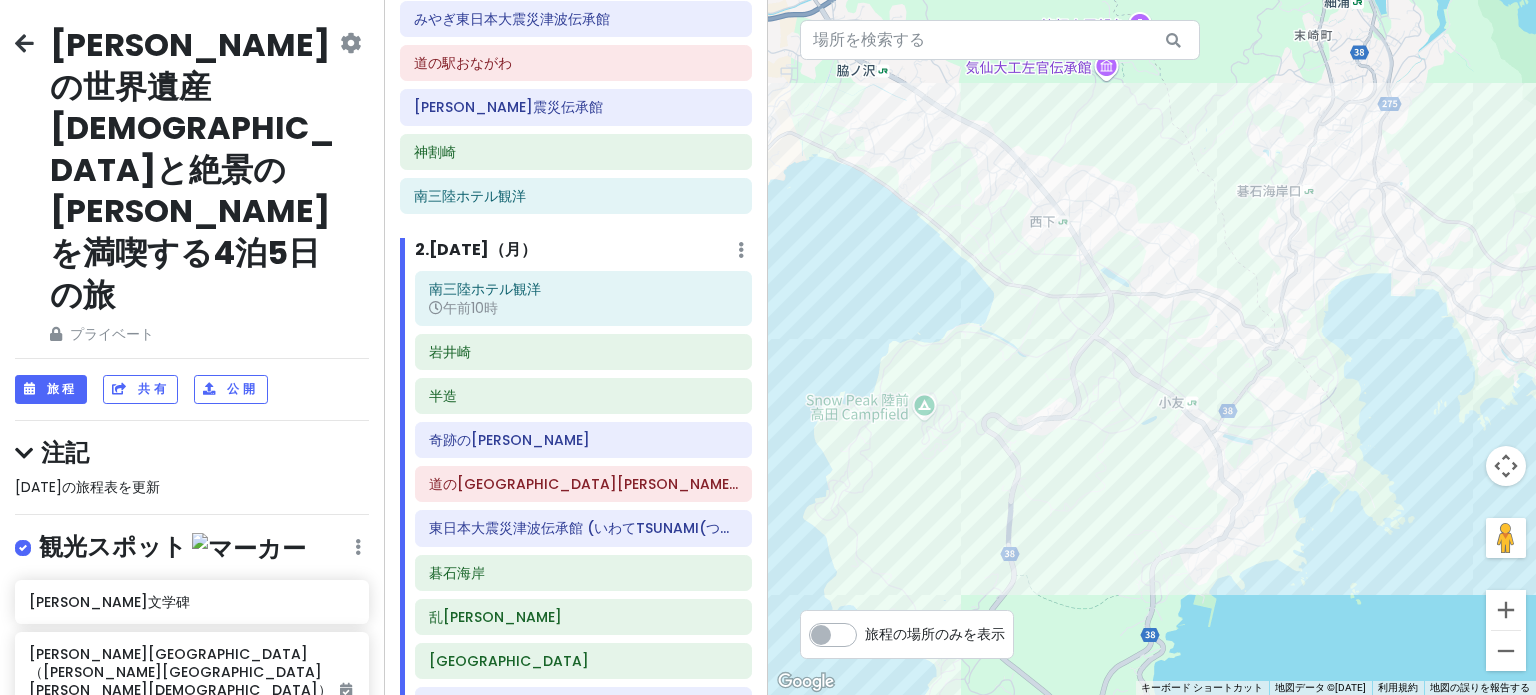 drag, startPoint x: 884, startPoint y: 499, endPoint x: 1452, endPoint y: 487, distance: 568.1268 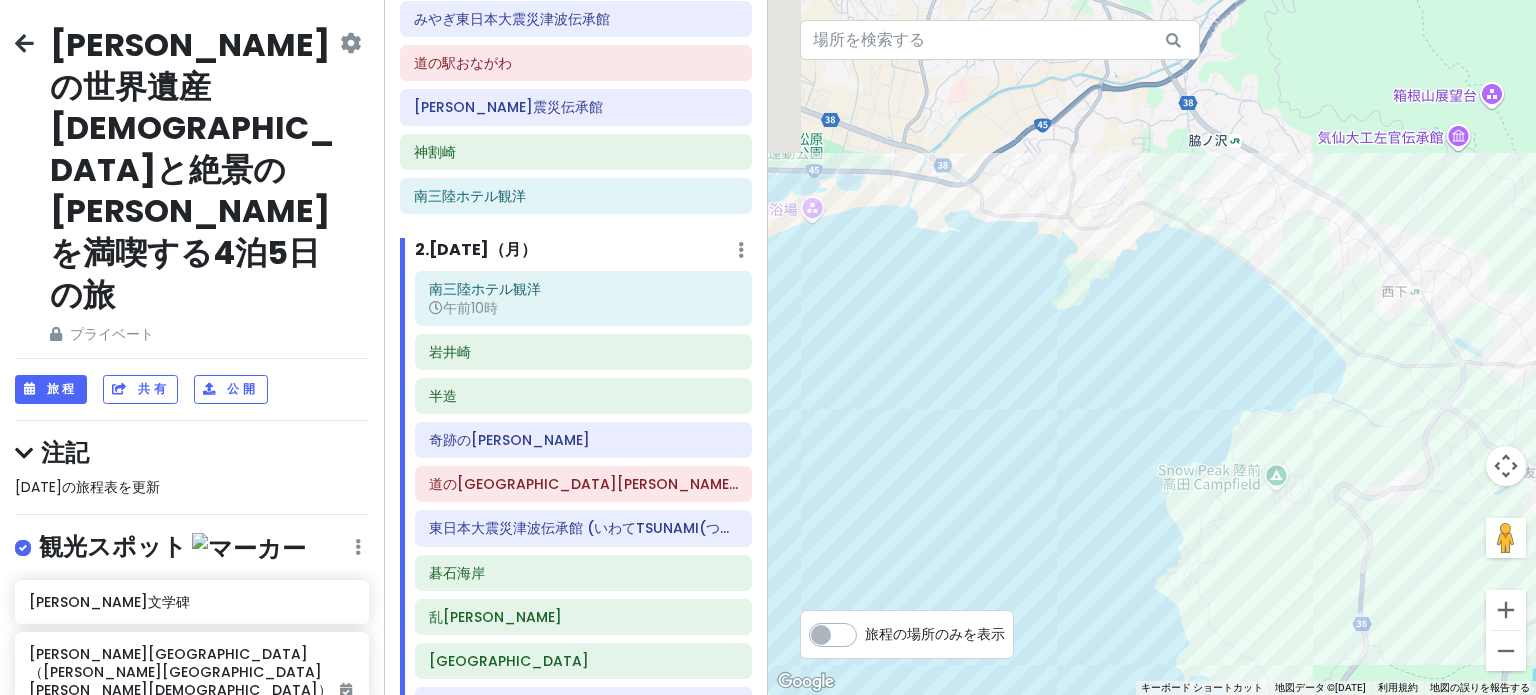 drag, startPoint x: 866, startPoint y: 310, endPoint x: 1290, endPoint y: 394, distance: 432.24066 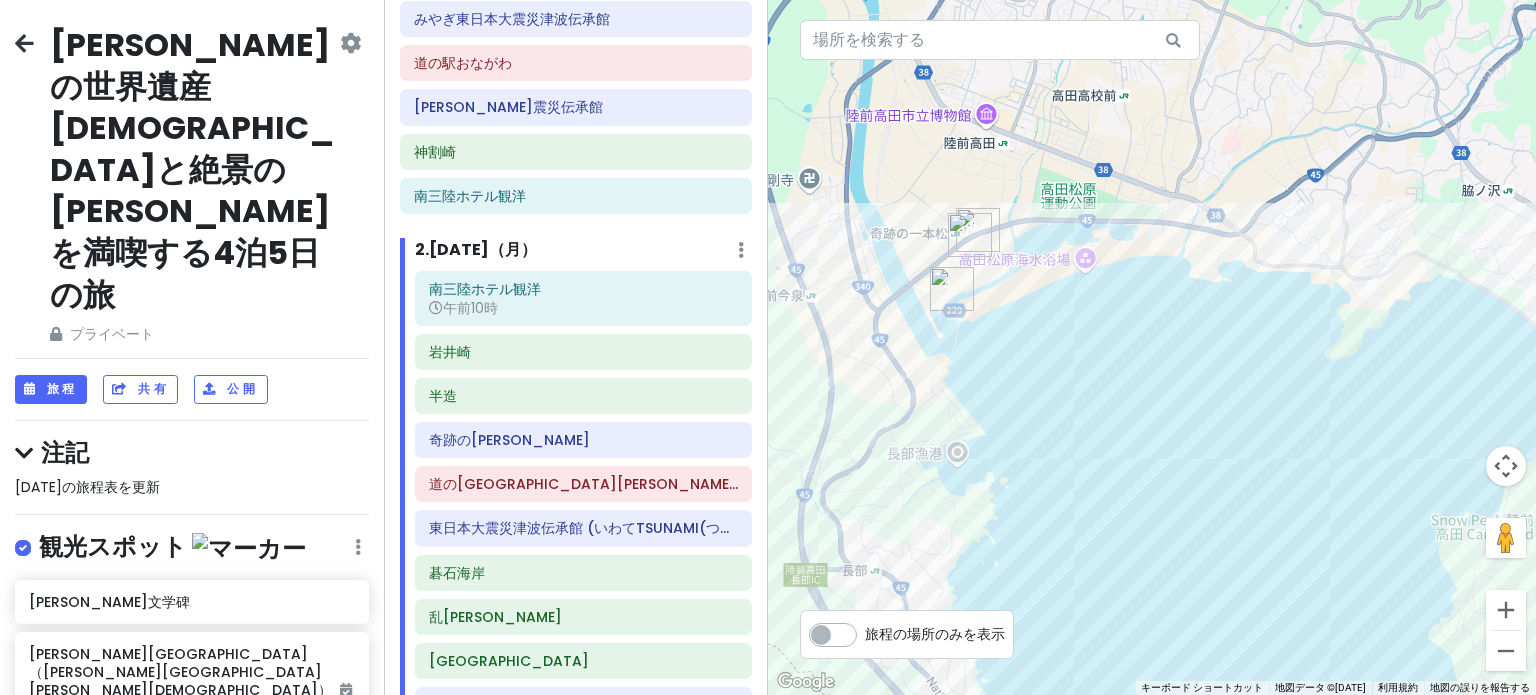 click at bounding box center (952, 289) 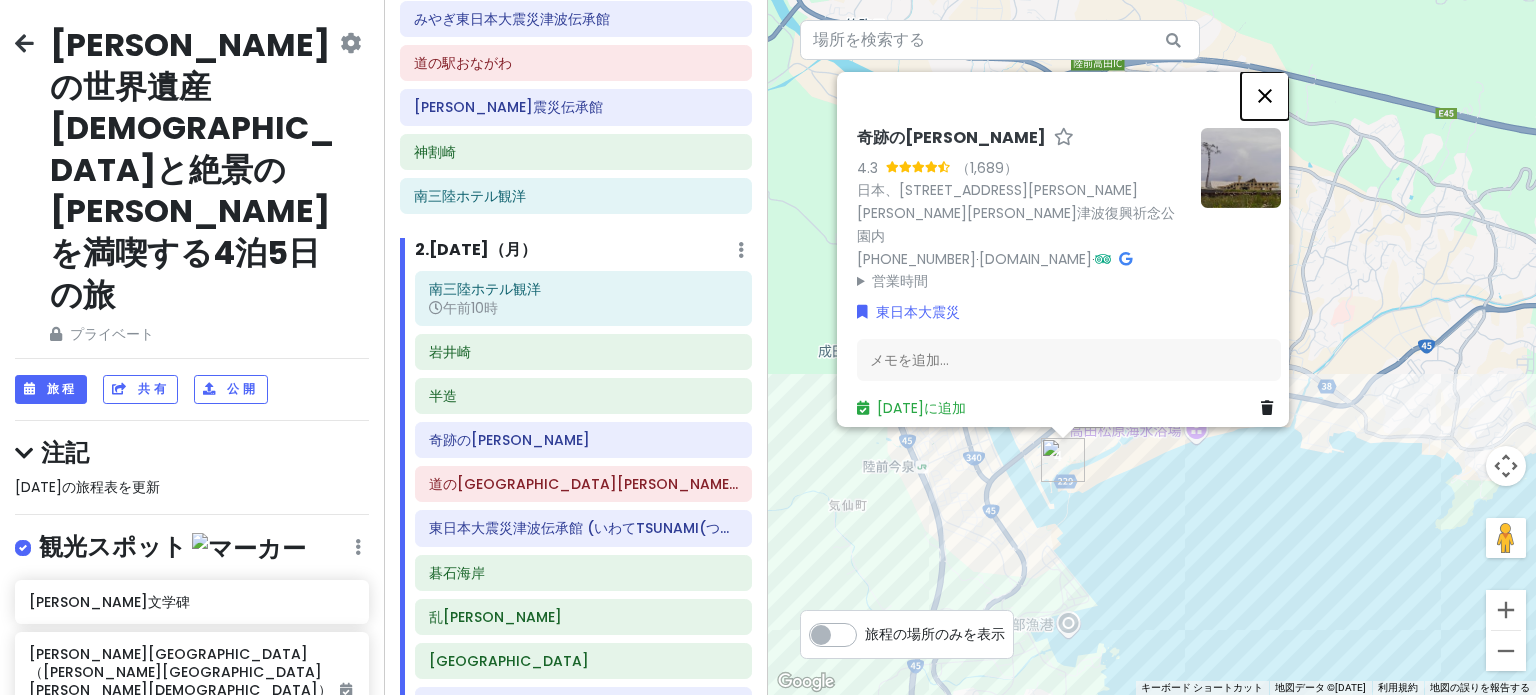 click at bounding box center [1265, 95] 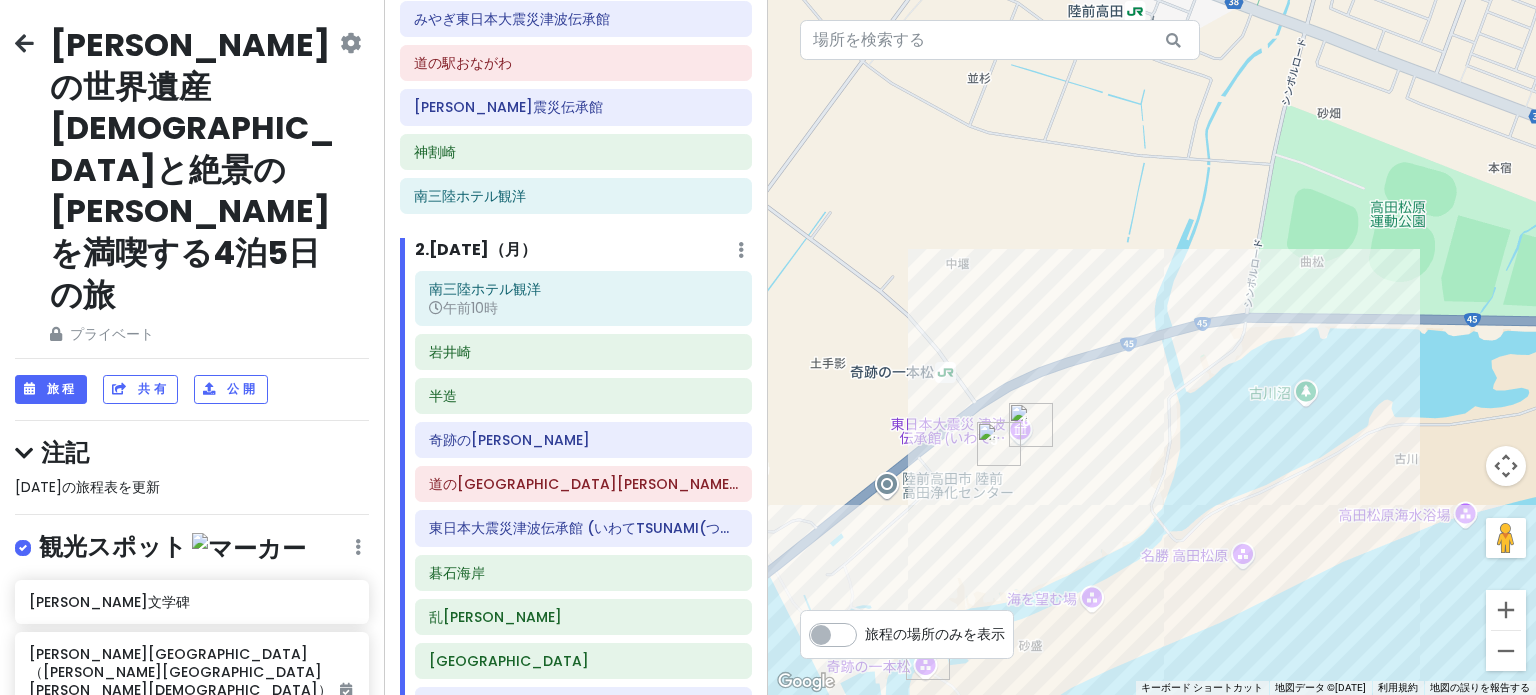 click at bounding box center (999, 444) 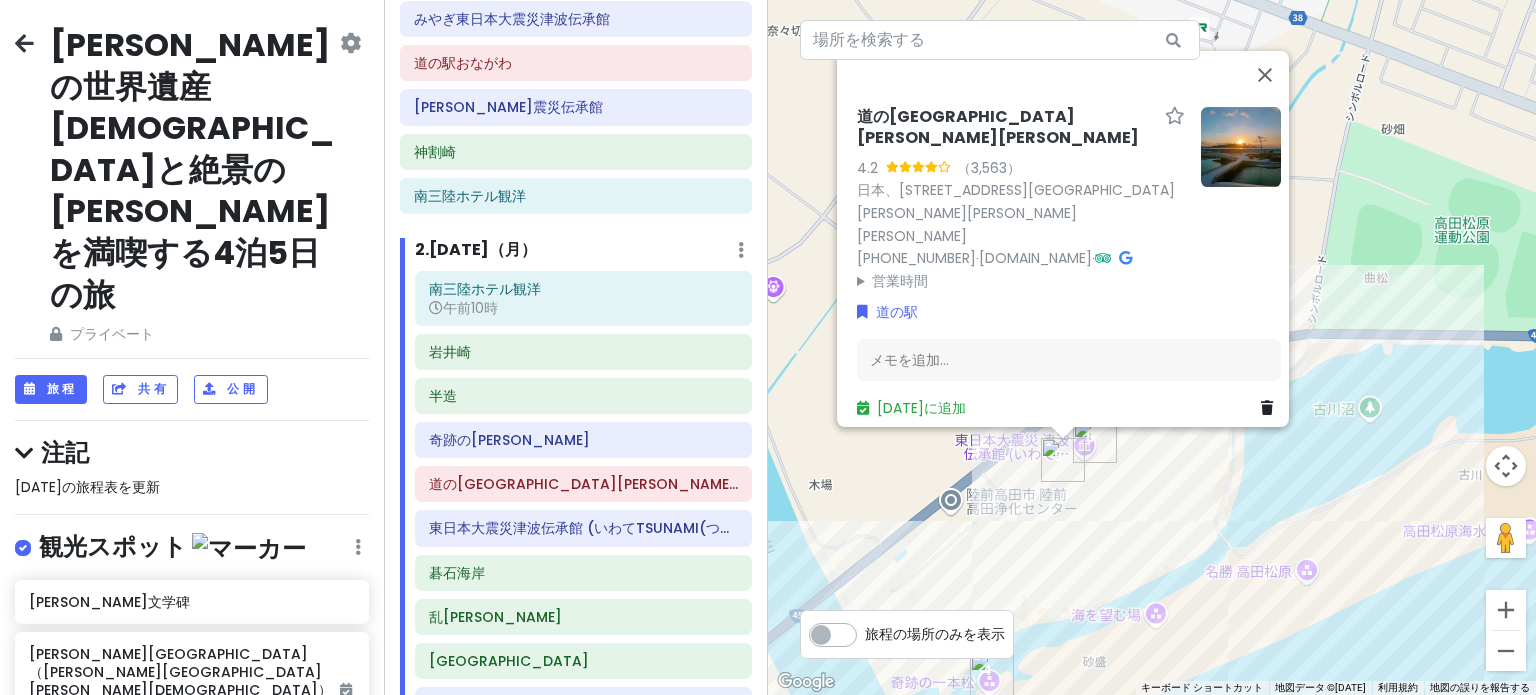 click at bounding box center (1095, 441) 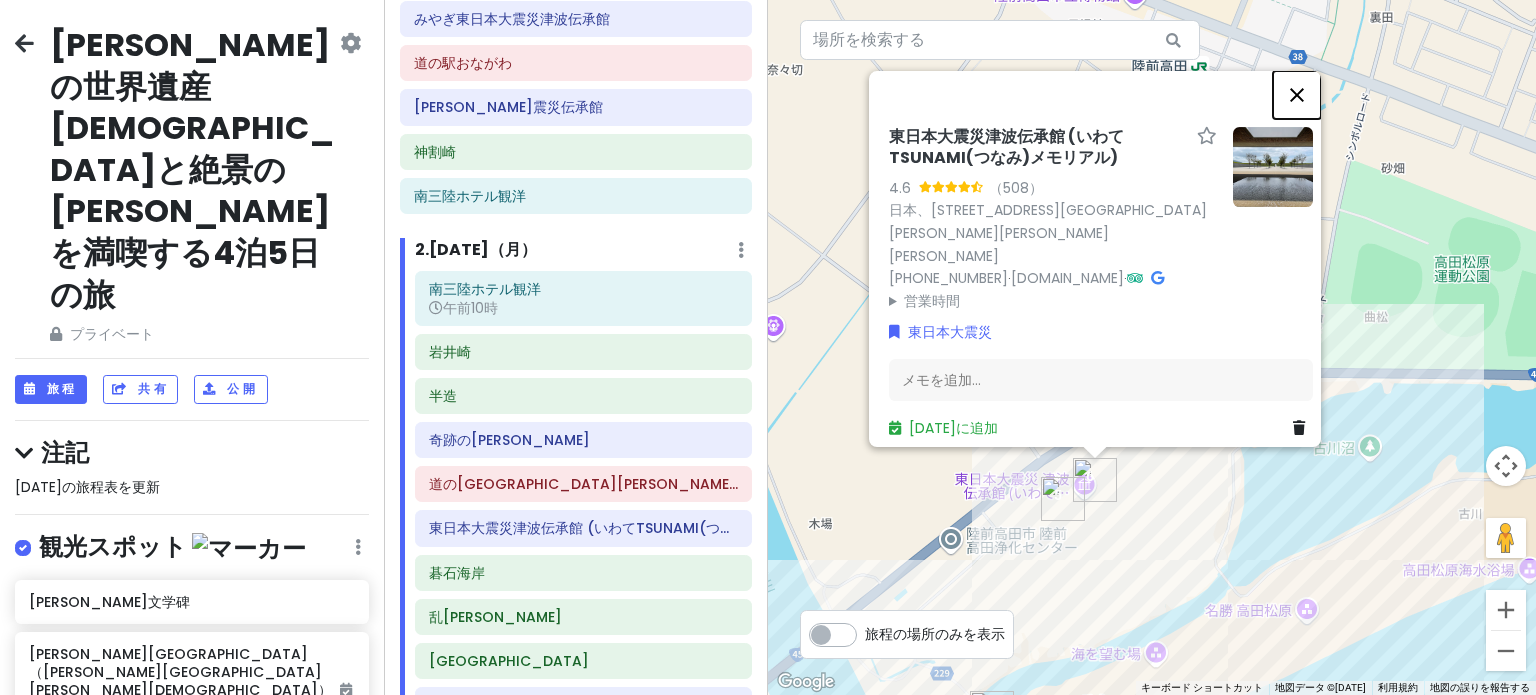 click at bounding box center (1297, 95) 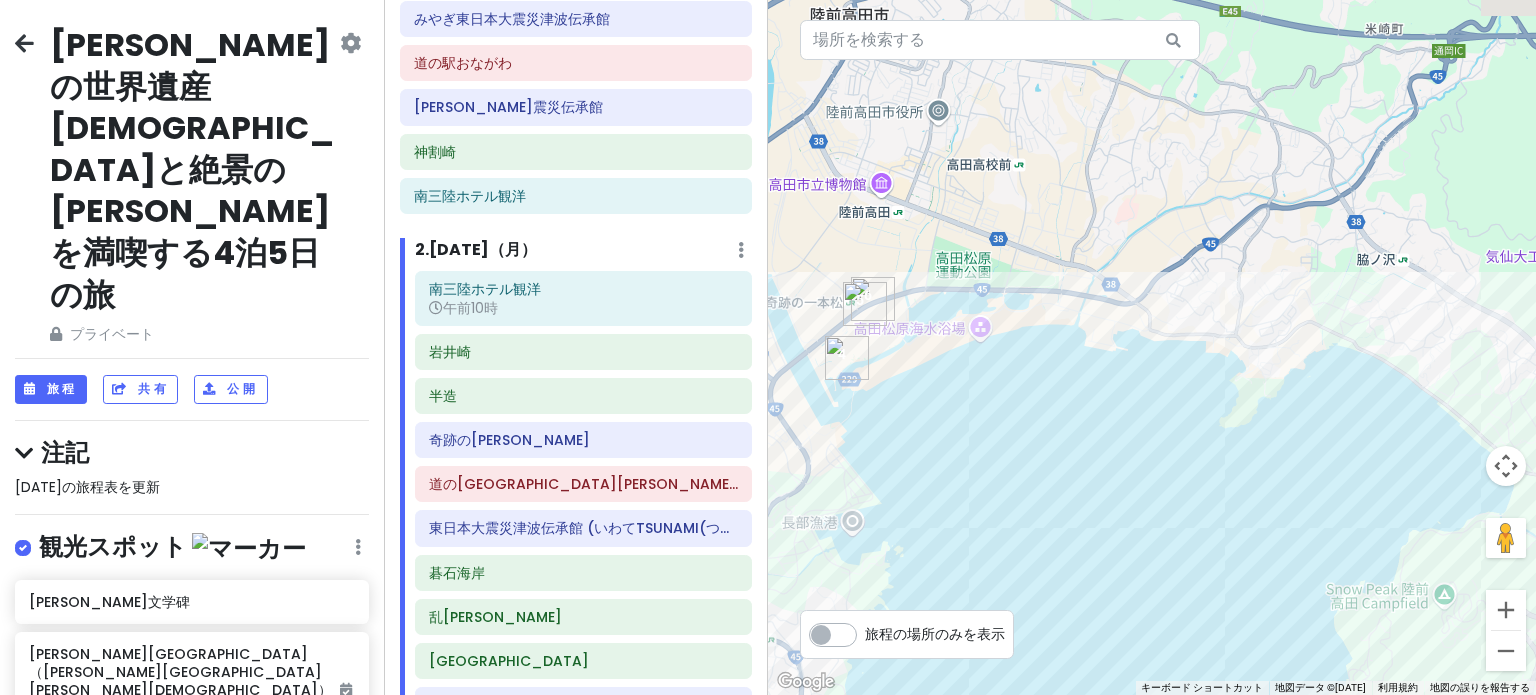 drag, startPoint x: 1332, startPoint y: 404, endPoint x: 953, endPoint y: 359, distance: 381.66214 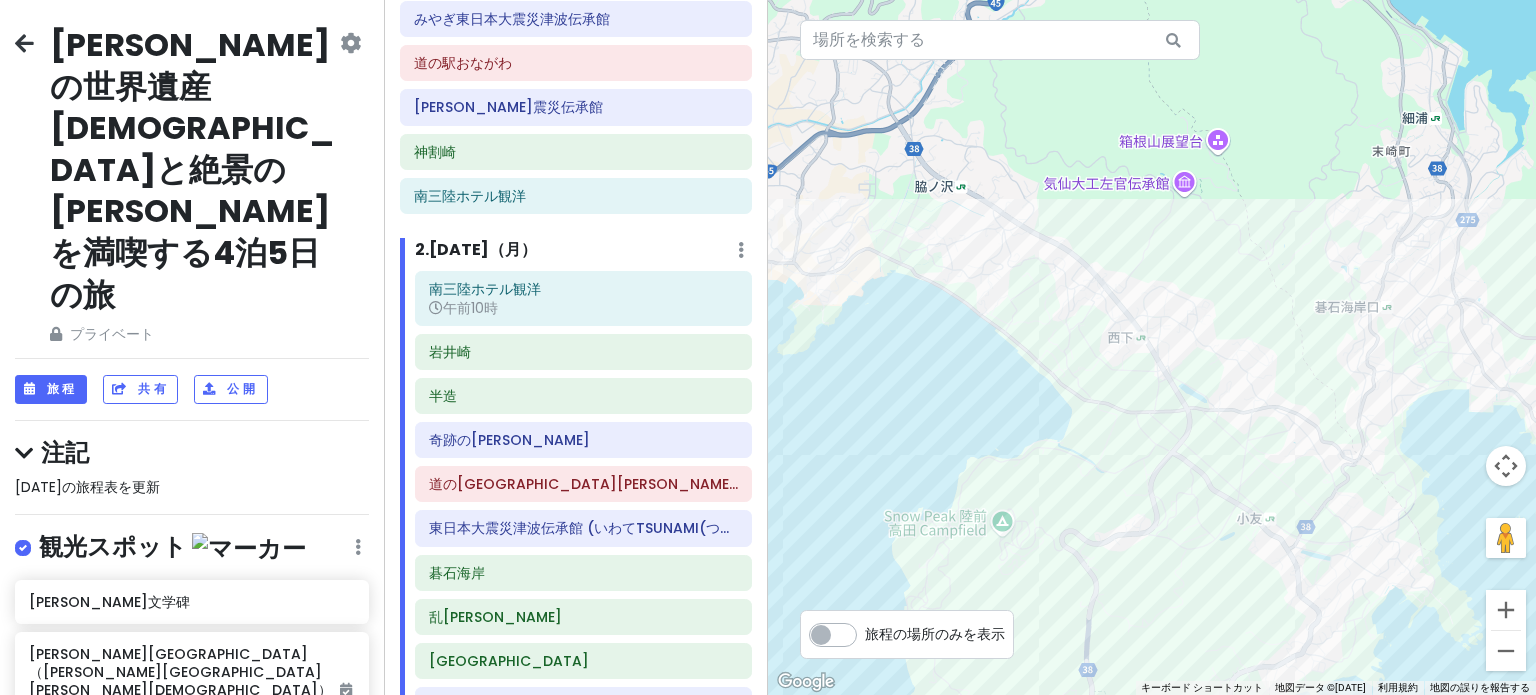 drag, startPoint x: 1256, startPoint y: 415, endPoint x: 847, endPoint y: 352, distance: 413.82364 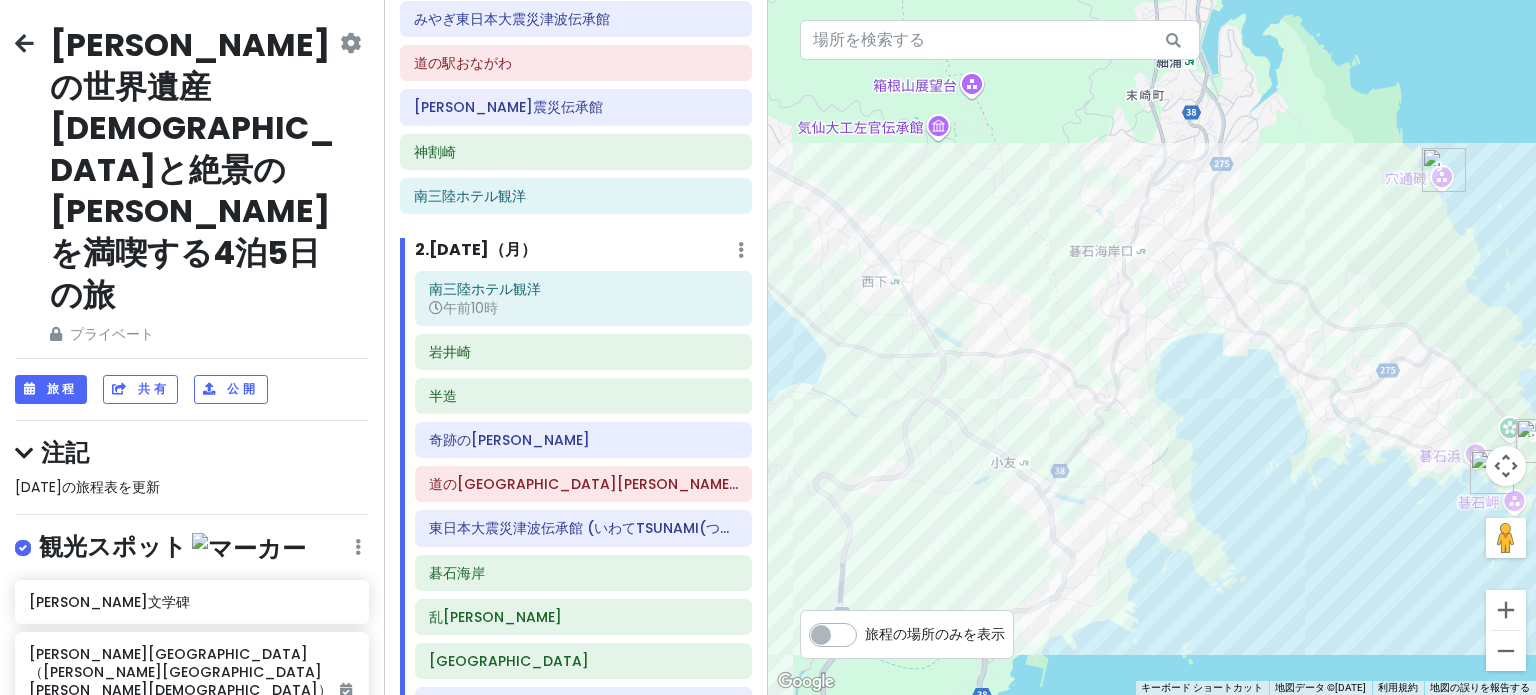 drag, startPoint x: 1345, startPoint y: 447, endPoint x: 1099, endPoint y: 394, distance: 251.64459 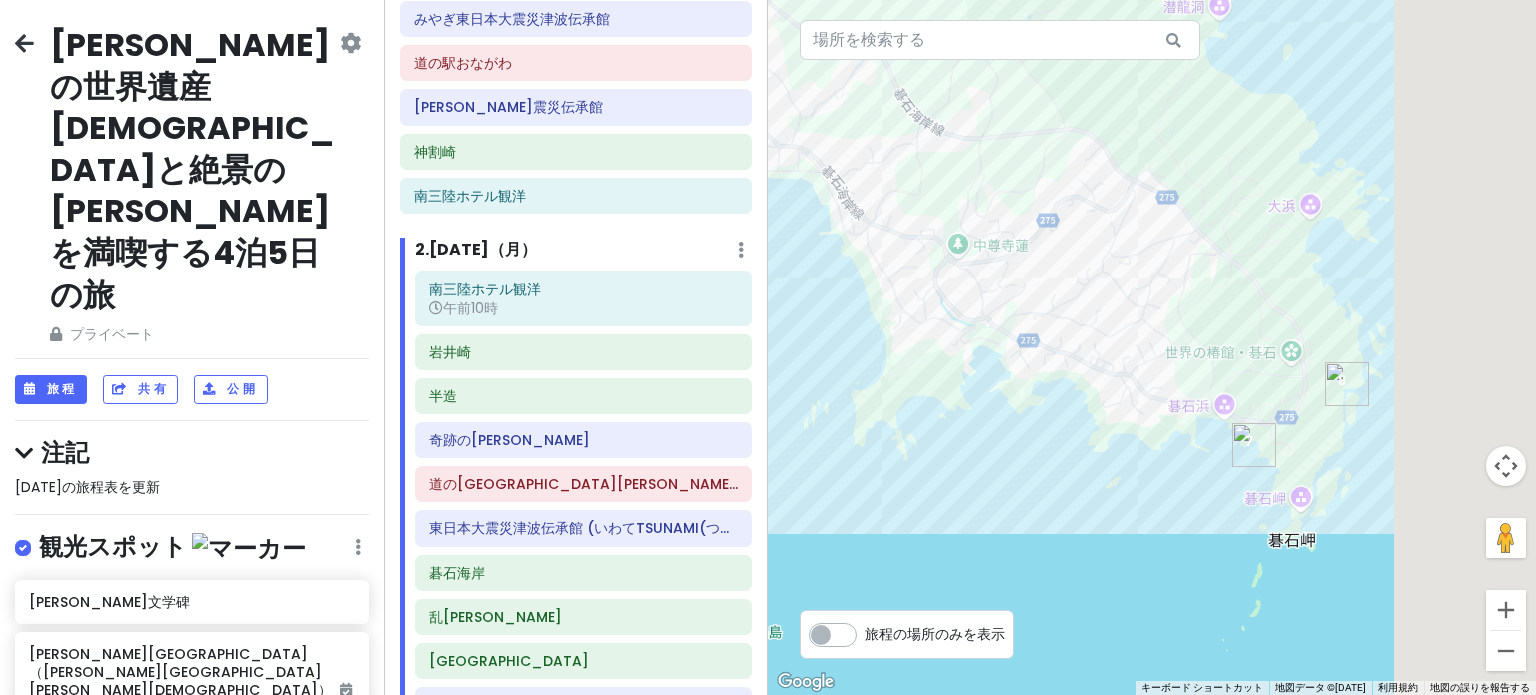 drag, startPoint x: 1377, startPoint y: 358, endPoint x: 1043, endPoint y: 171, distance: 382.78583 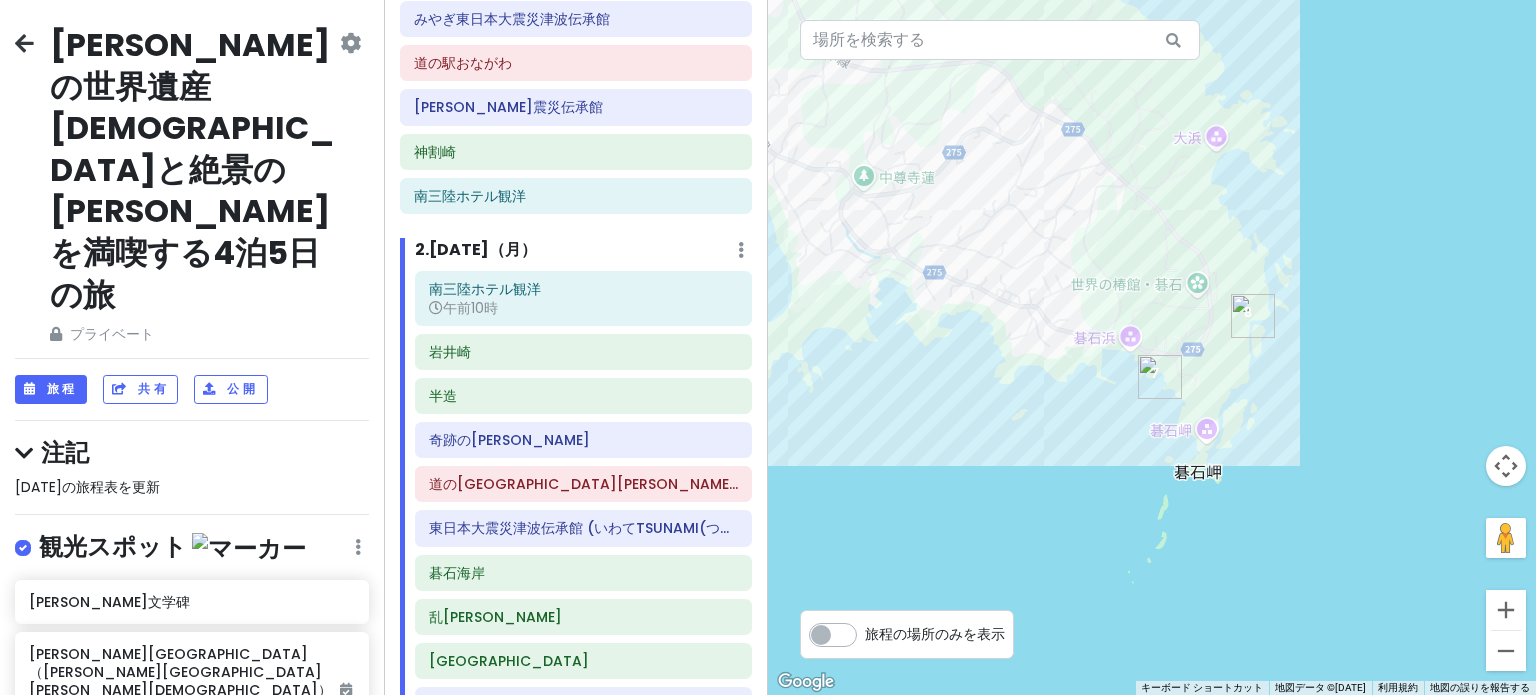 drag, startPoint x: 1140, startPoint y: 274, endPoint x: 1083, endPoint y: 232, distance: 70.80254 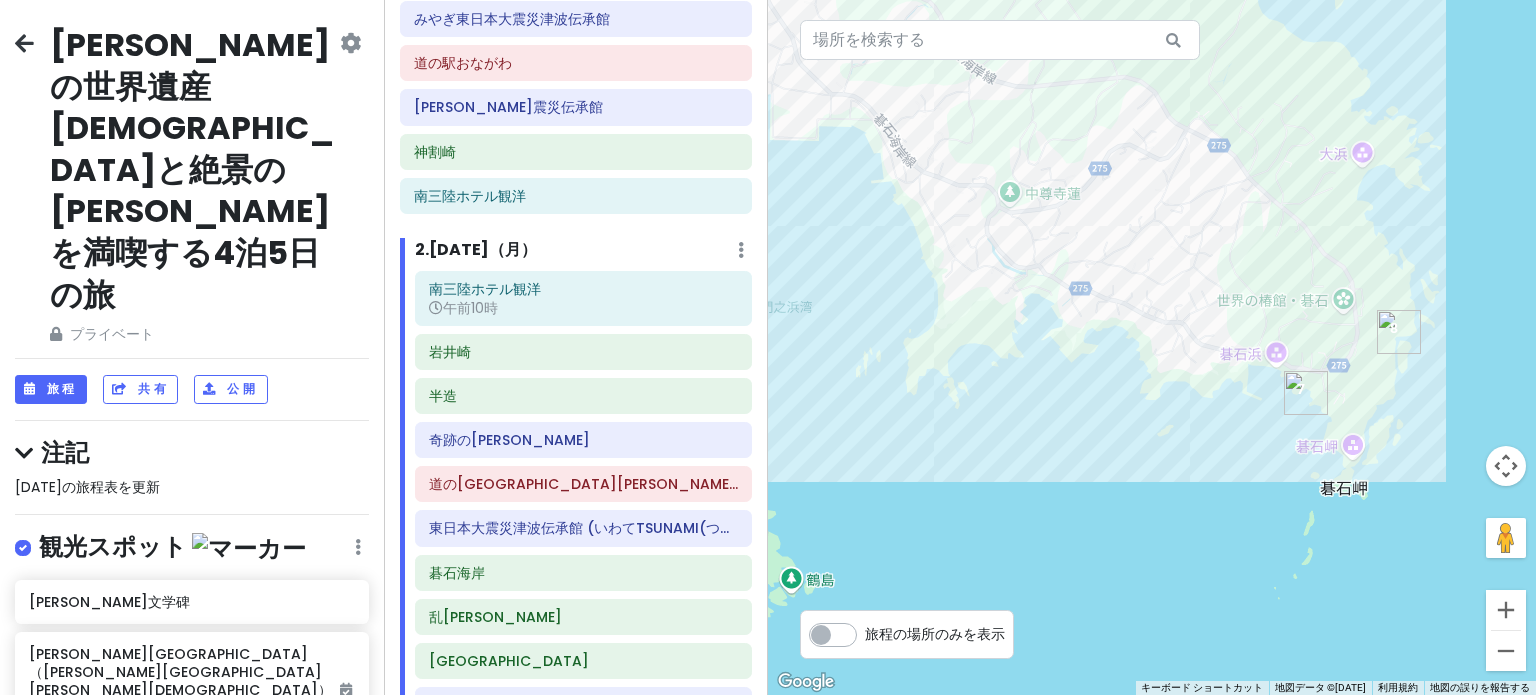 drag, startPoint x: 1088, startPoint y: 272, endPoint x: 1268, endPoint y: 315, distance: 185.06485 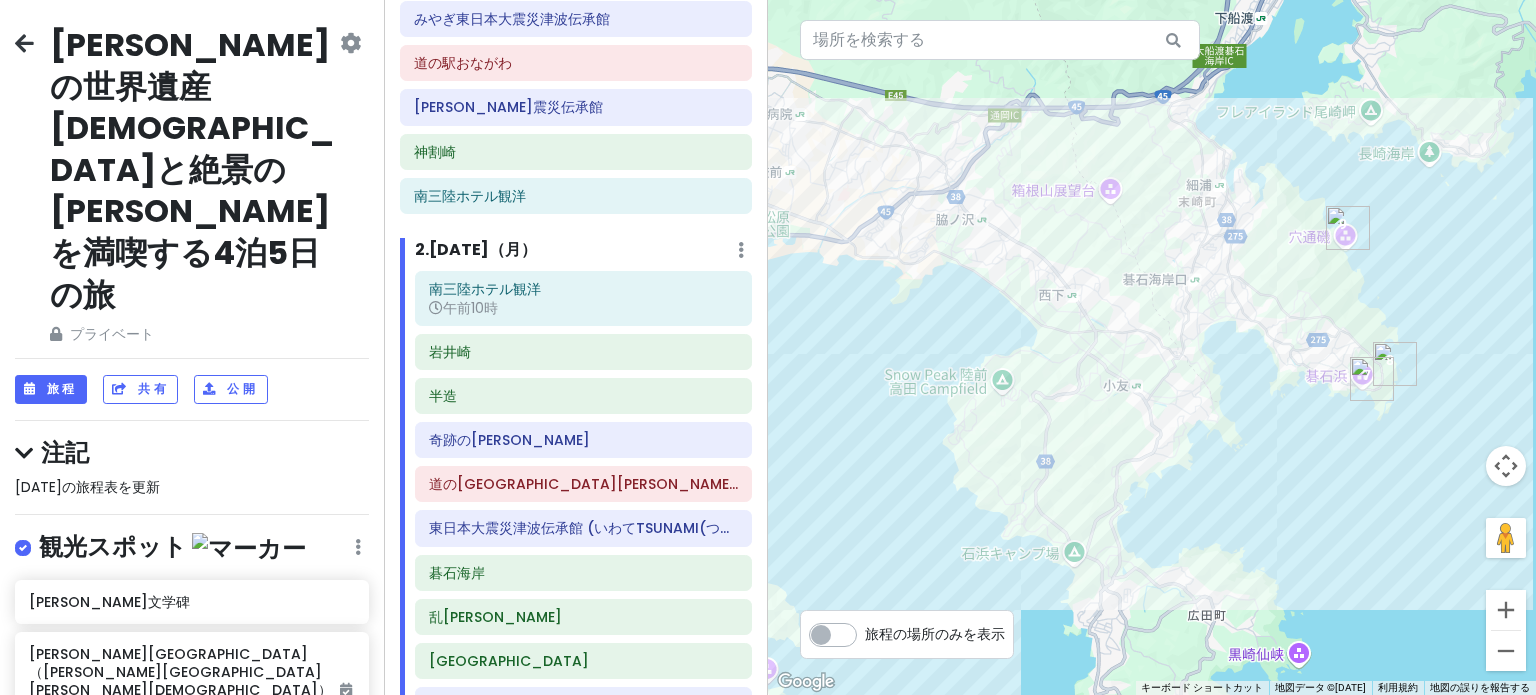click at bounding box center (1152, 347) 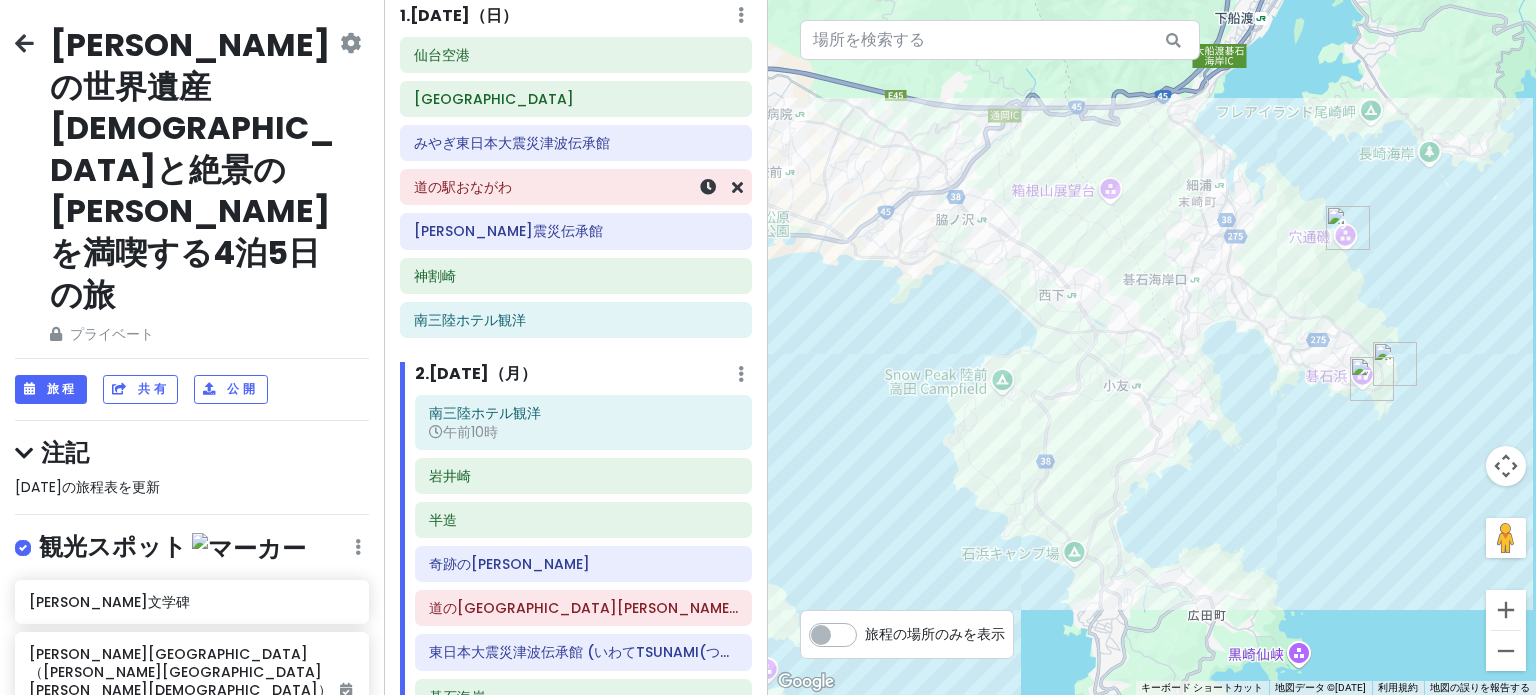 scroll, scrollTop: 0, scrollLeft: 0, axis: both 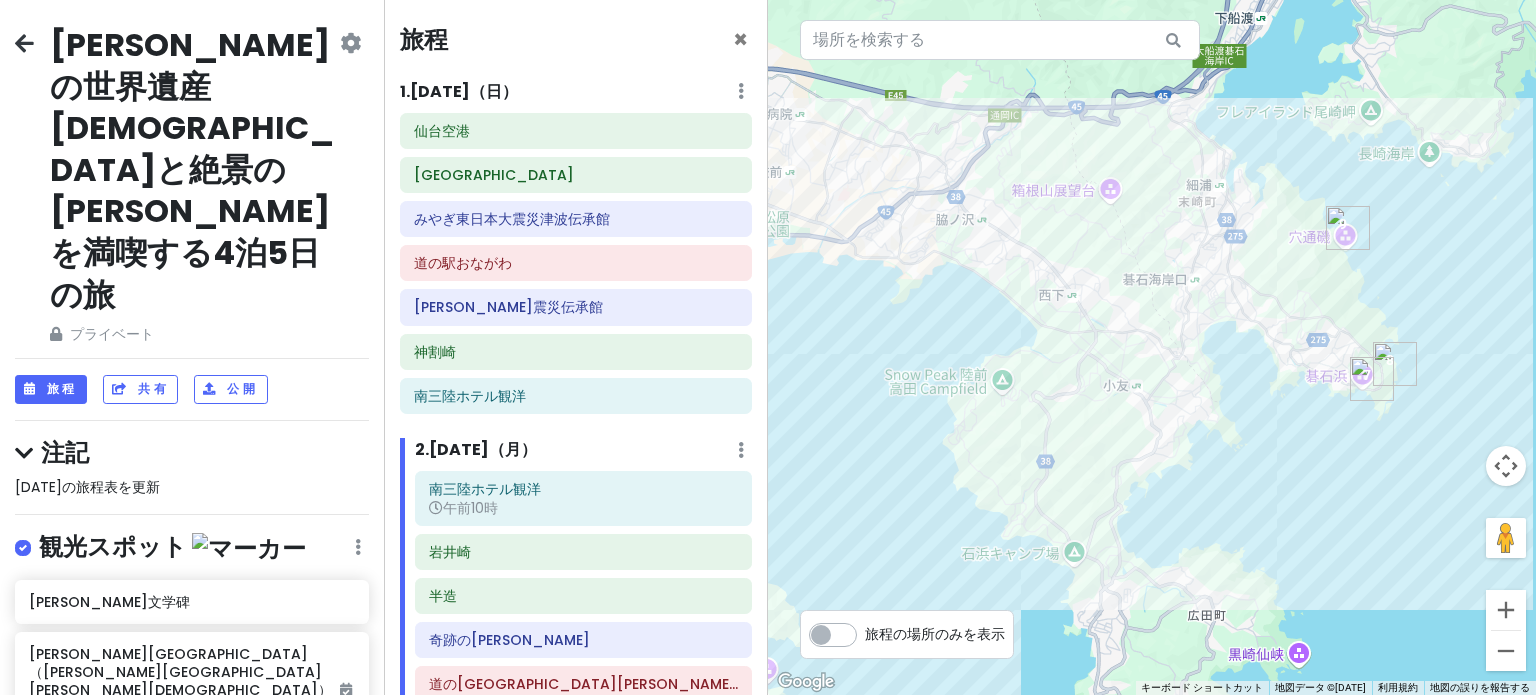 click on "[DATE]（日" at bounding box center (456, 91) 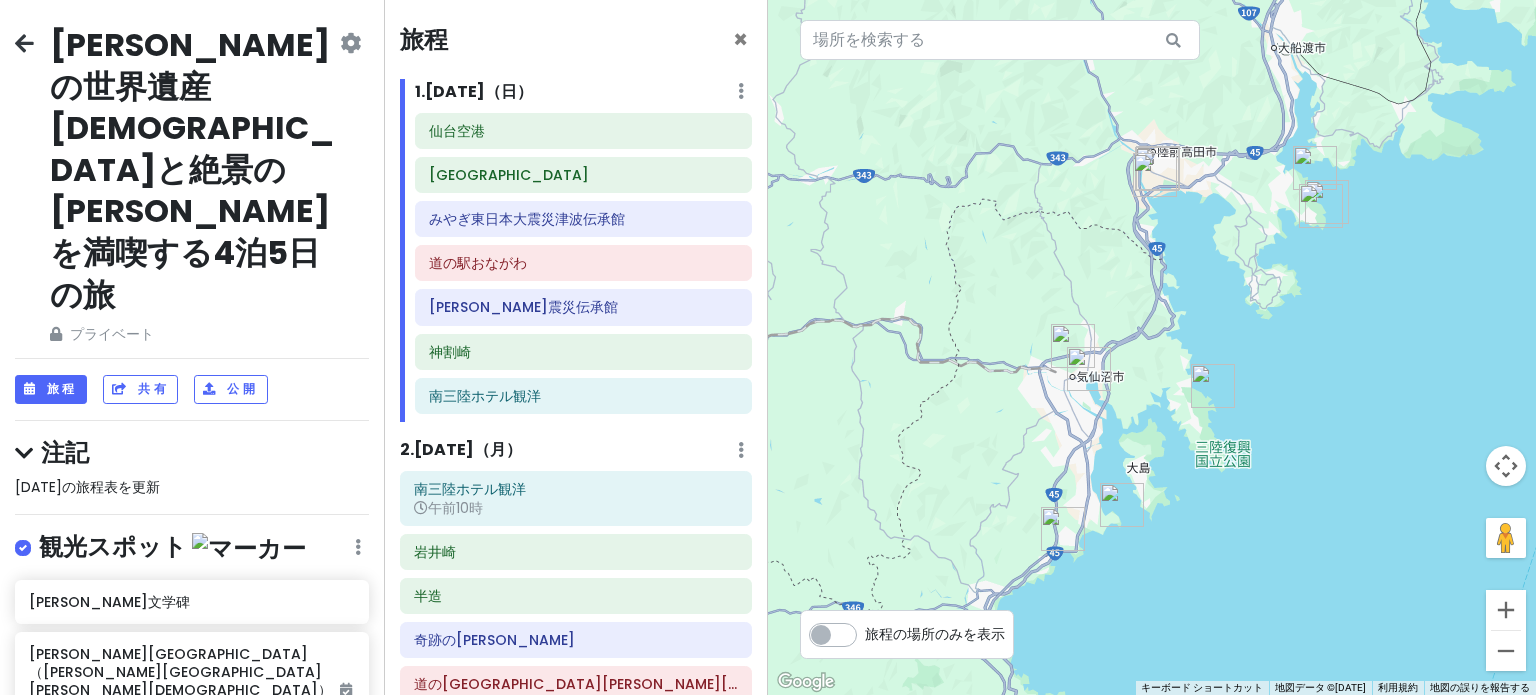 drag, startPoint x: 992, startPoint y: 347, endPoint x: 1225, endPoint y: 189, distance: 281.5191 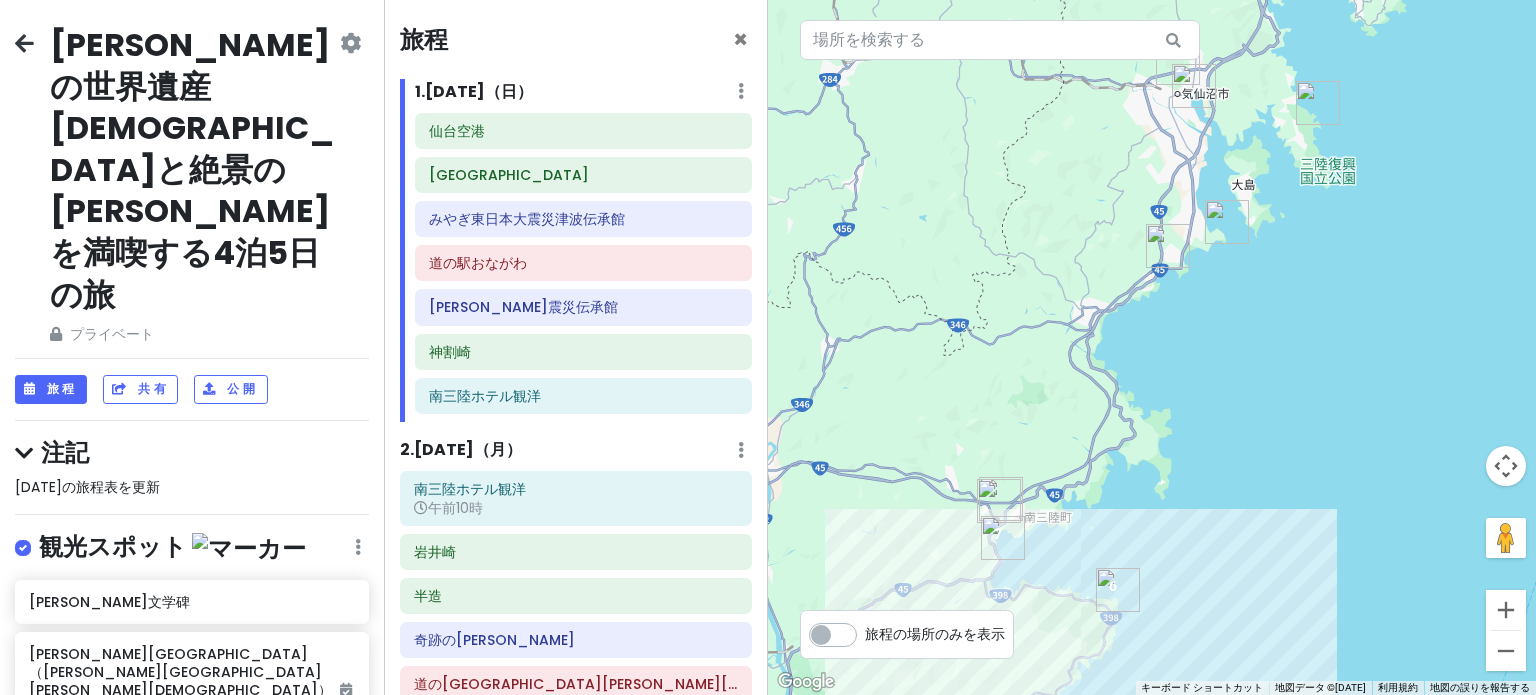 drag, startPoint x: 1066, startPoint y: 418, endPoint x: 1159, endPoint y: 195, distance: 241.6154 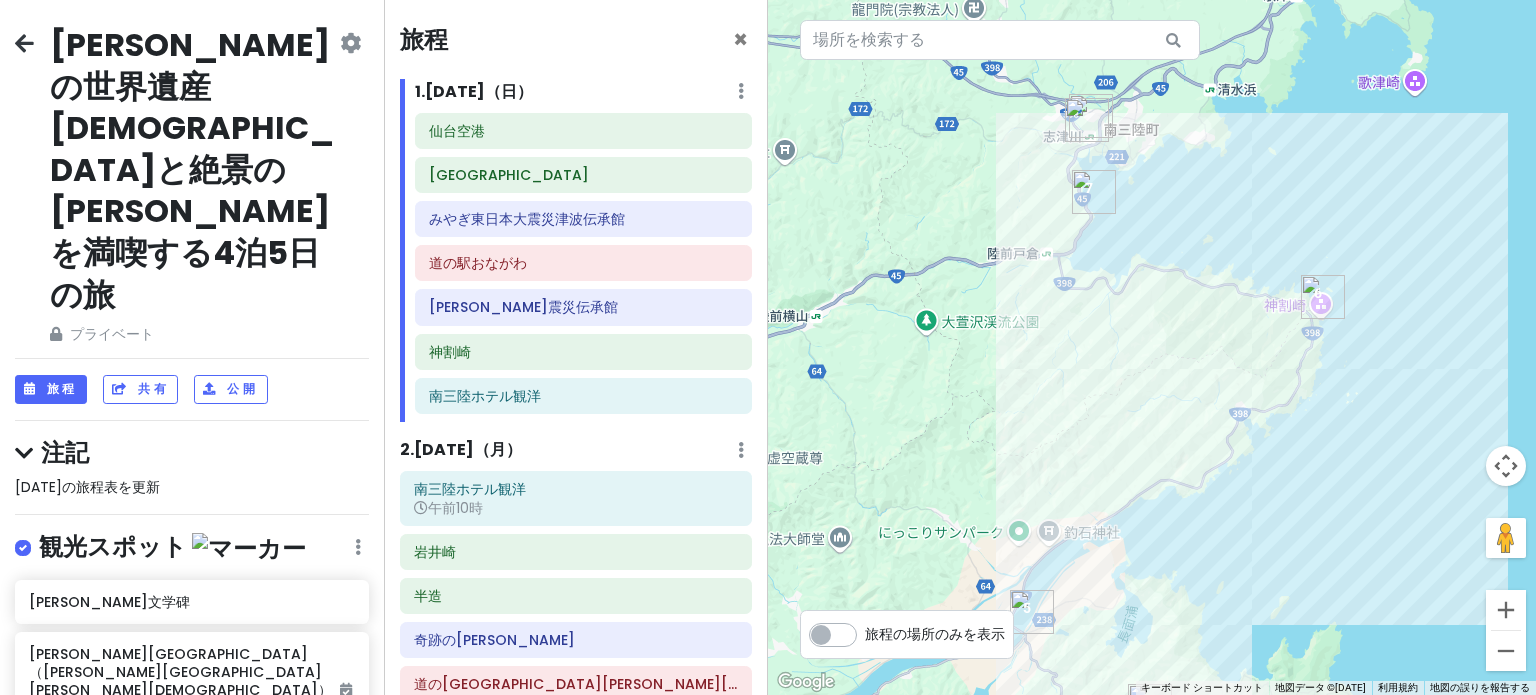 drag, startPoint x: 963, startPoint y: 483, endPoint x: 1011, endPoint y: 231, distance: 256.5307 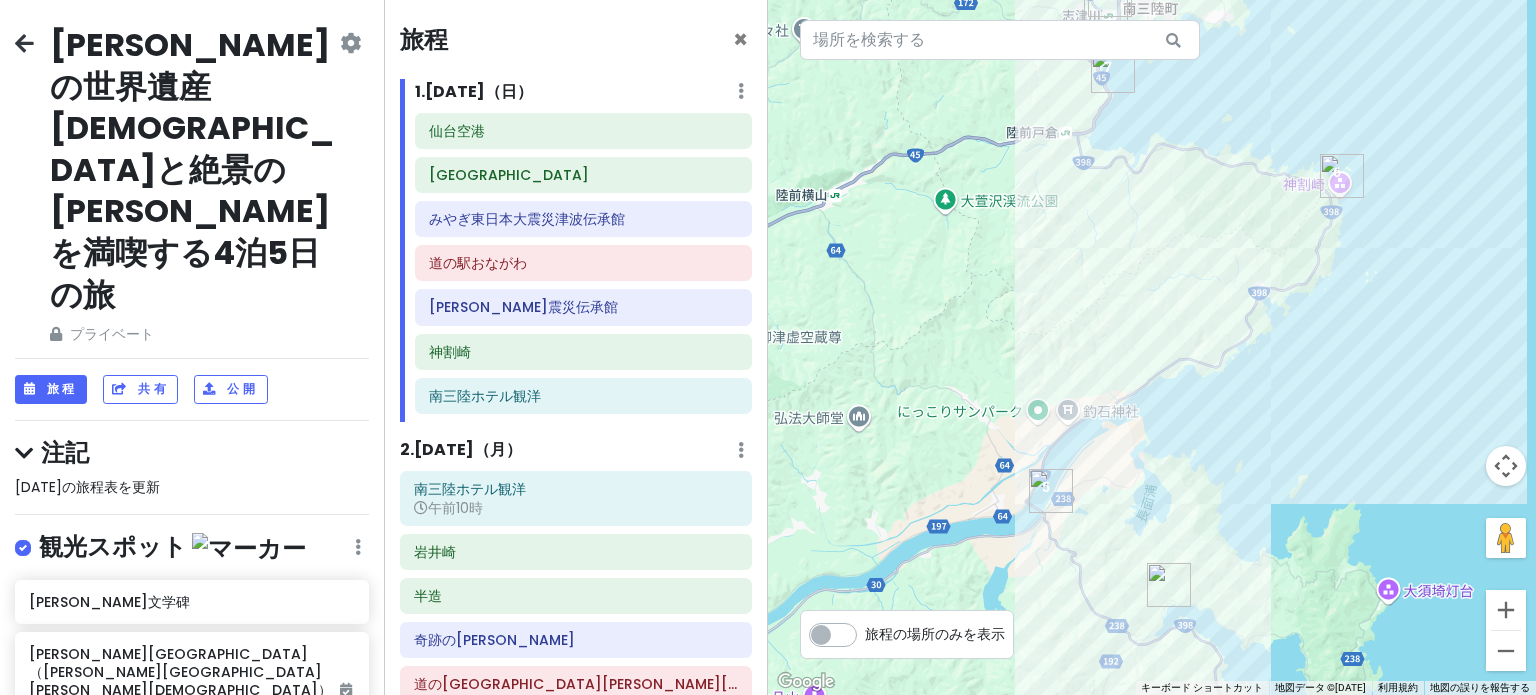 drag, startPoint x: 999, startPoint y: 522, endPoint x: 1048, endPoint y: 208, distance: 317.80026 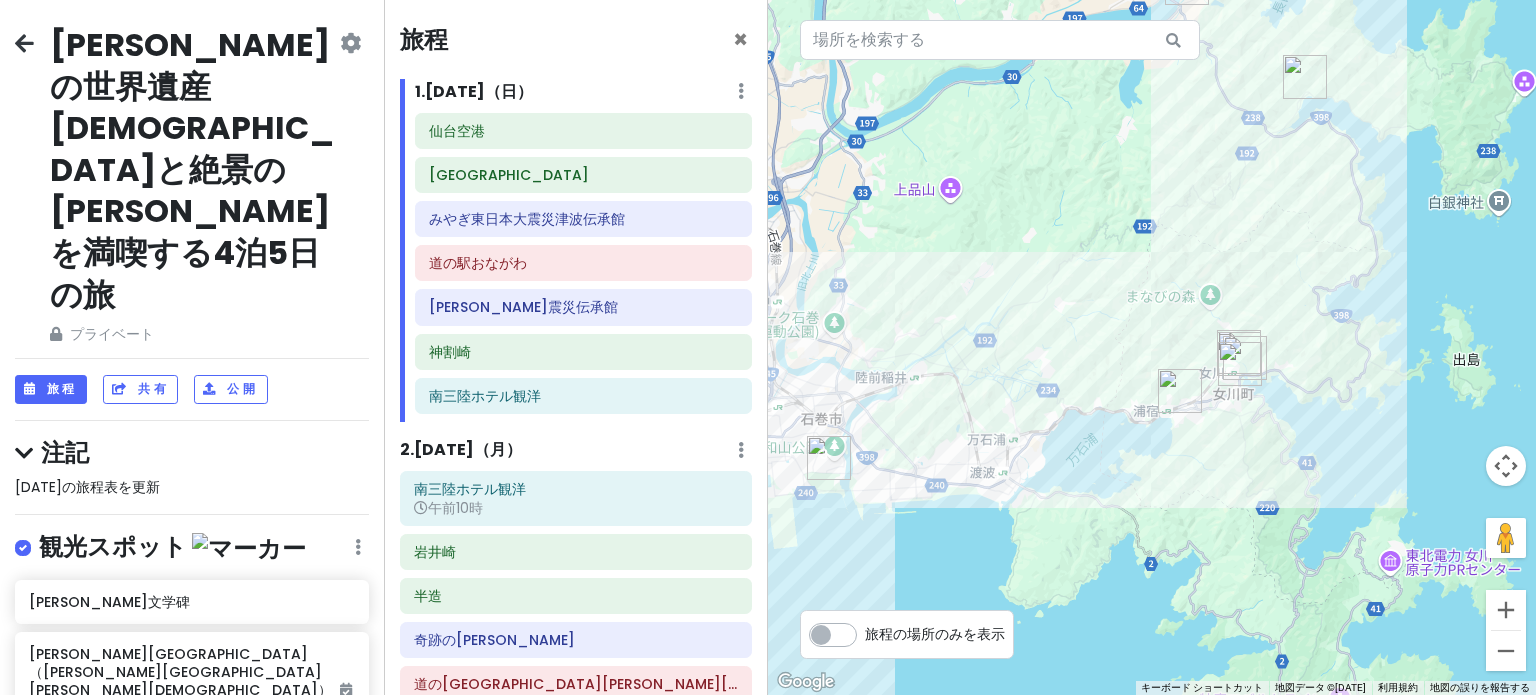 drag, startPoint x: 968, startPoint y: 439, endPoint x: 1068, endPoint y: 185, distance: 272.9762 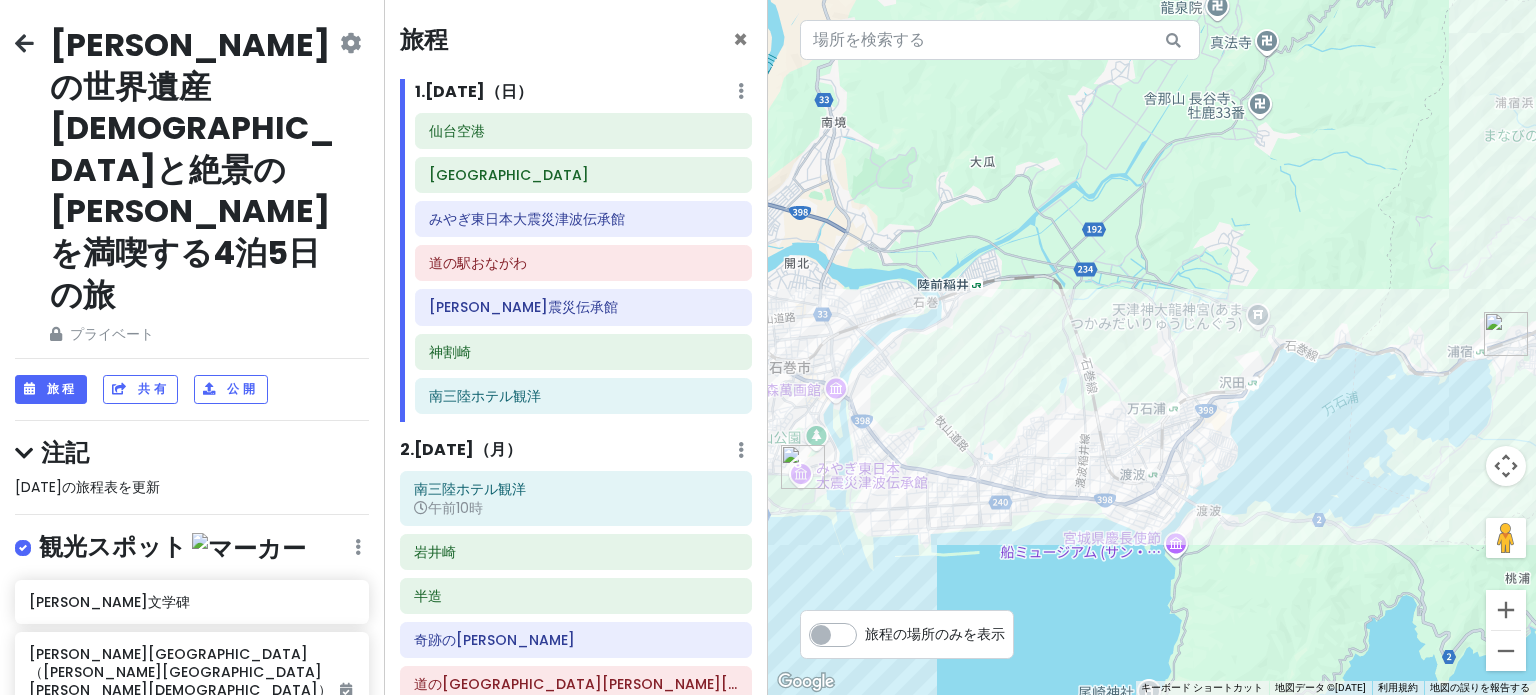 scroll, scrollTop: 0, scrollLeft: 0, axis: both 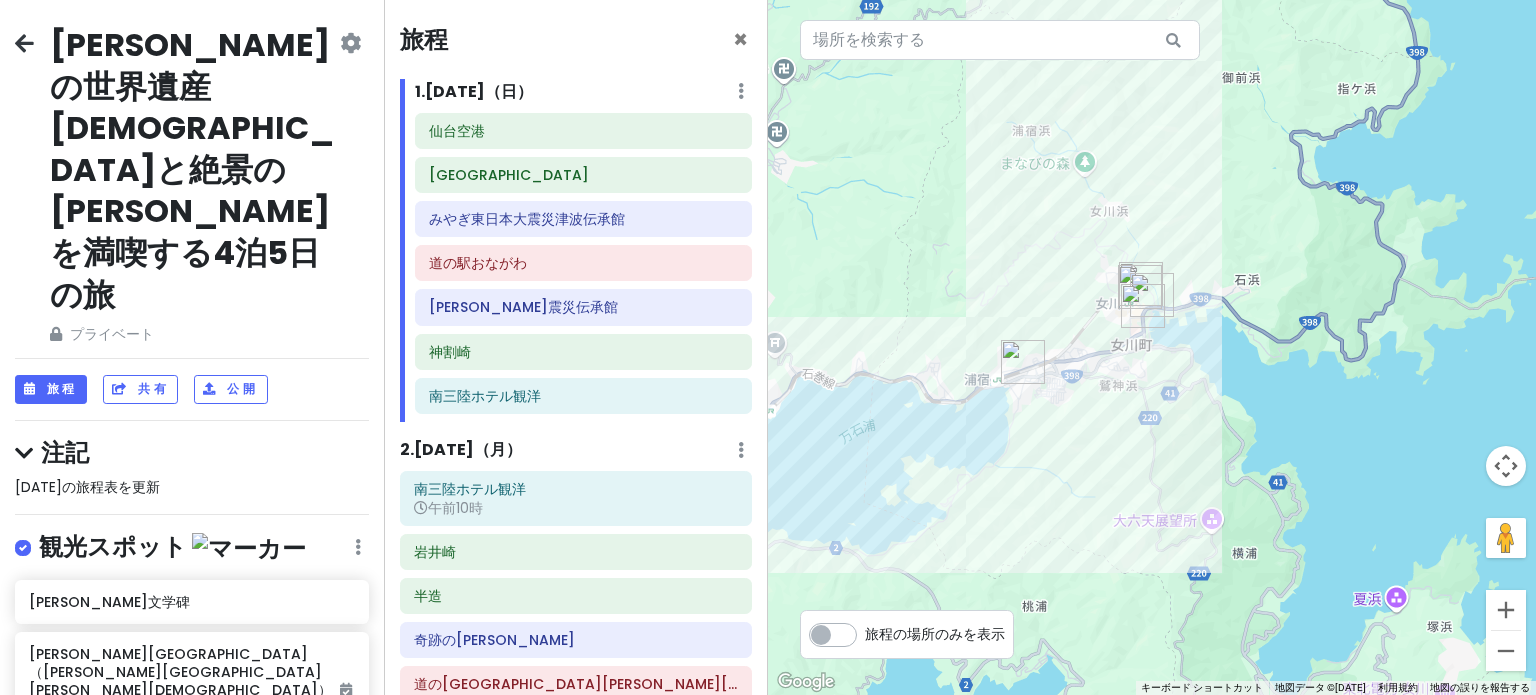 drag, startPoint x: 1336, startPoint y: 316, endPoint x: 848, endPoint y: 347, distance: 488.98364 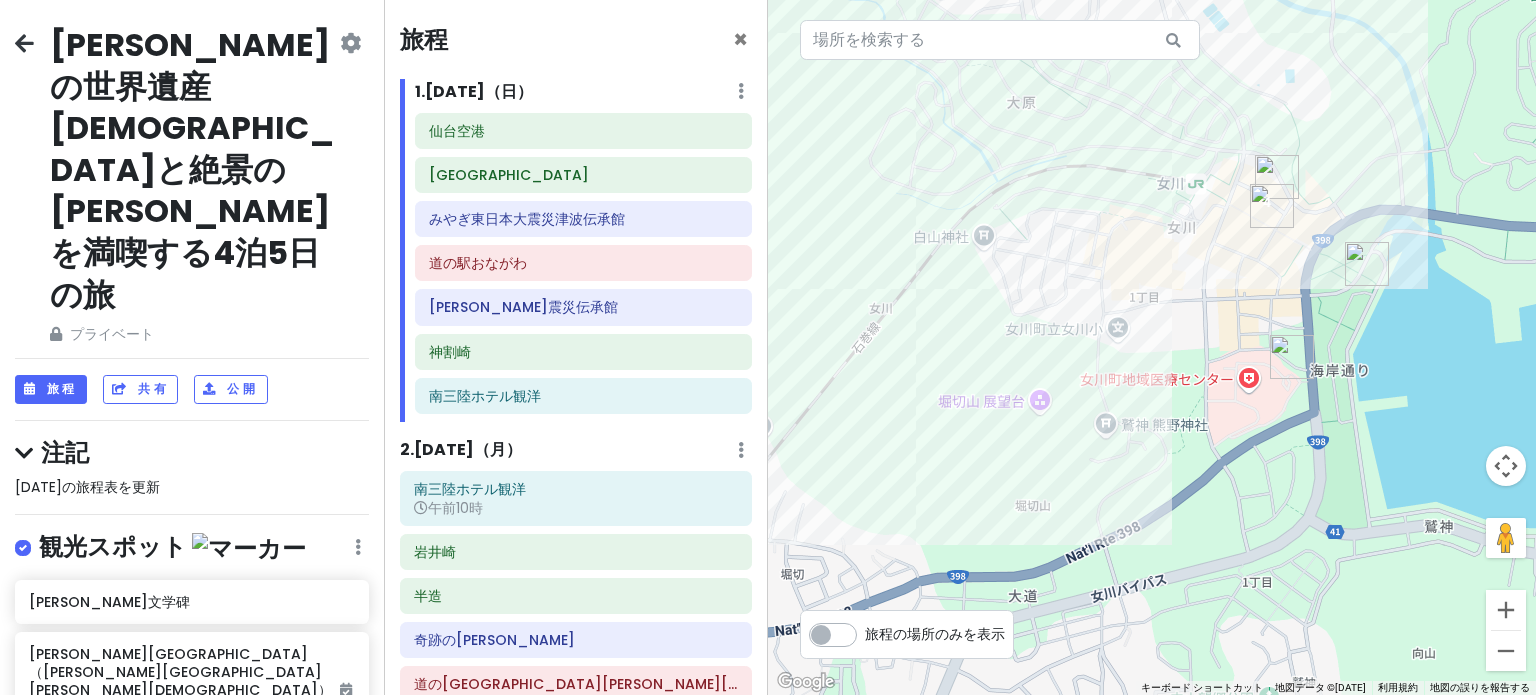 drag, startPoint x: 955, startPoint y: 245, endPoint x: 1131, endPoint y: 148, distance: 200.96019 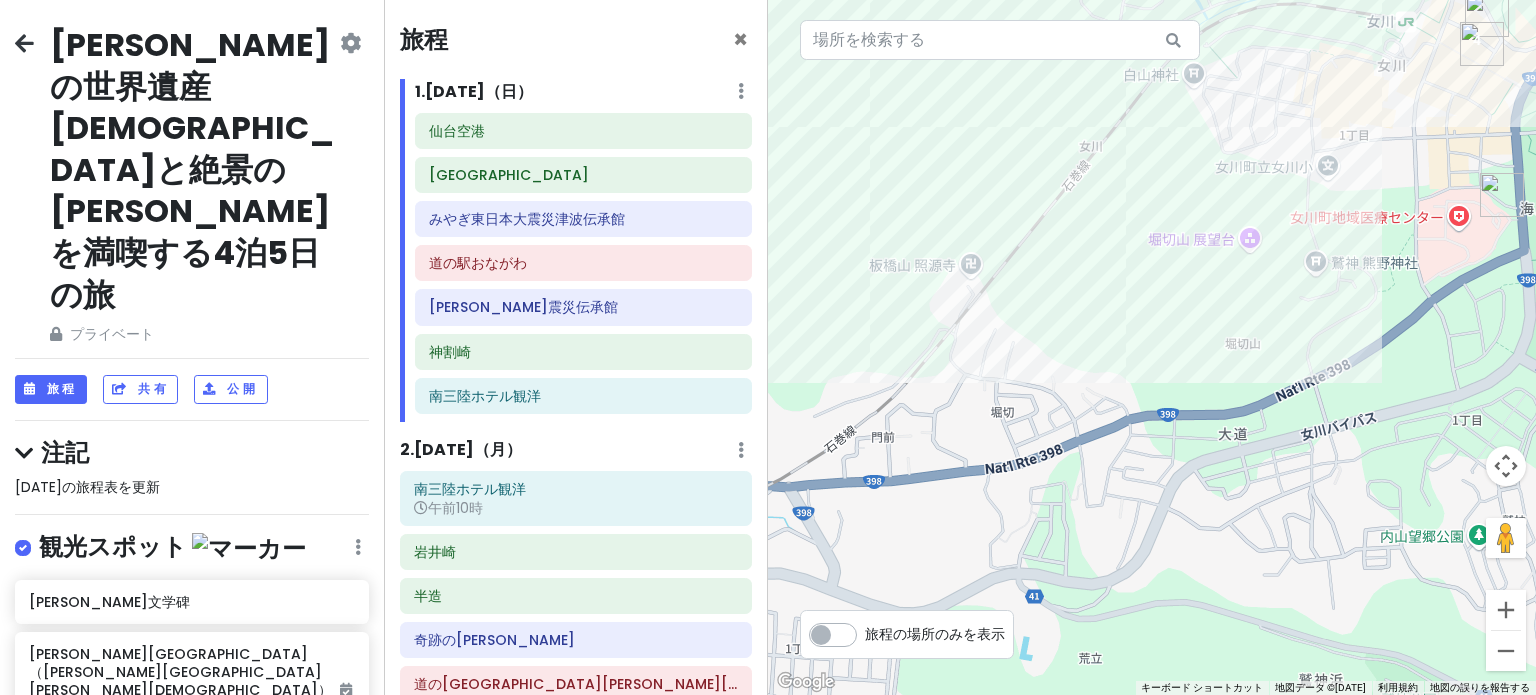 drag, startPoint x: 960, startPoint y: 356, endPoint x: 1163, endPoint y: 199, distance: 256.62814 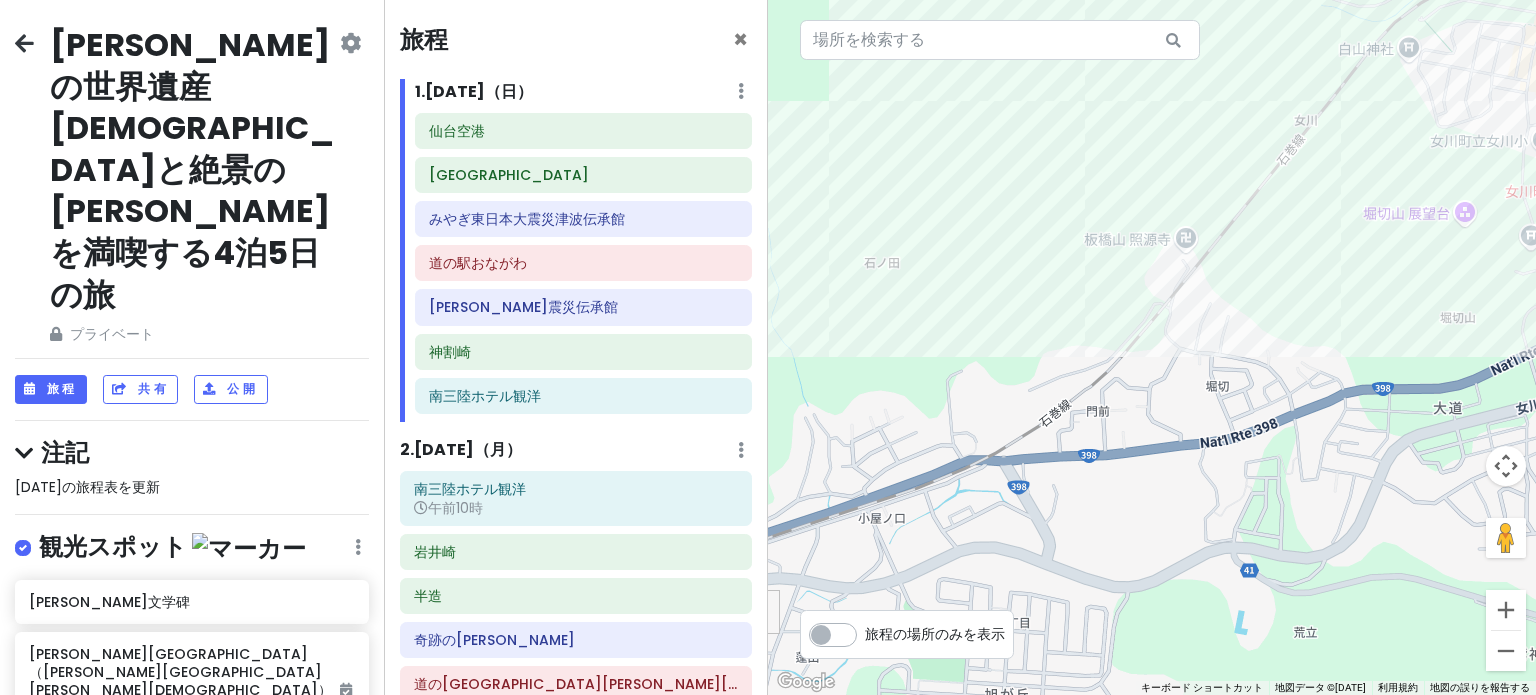 drag, startPoint x: 984, startPoint y: 347, endPoint x: 1210, endPoint y: 321, distance: 227.49066 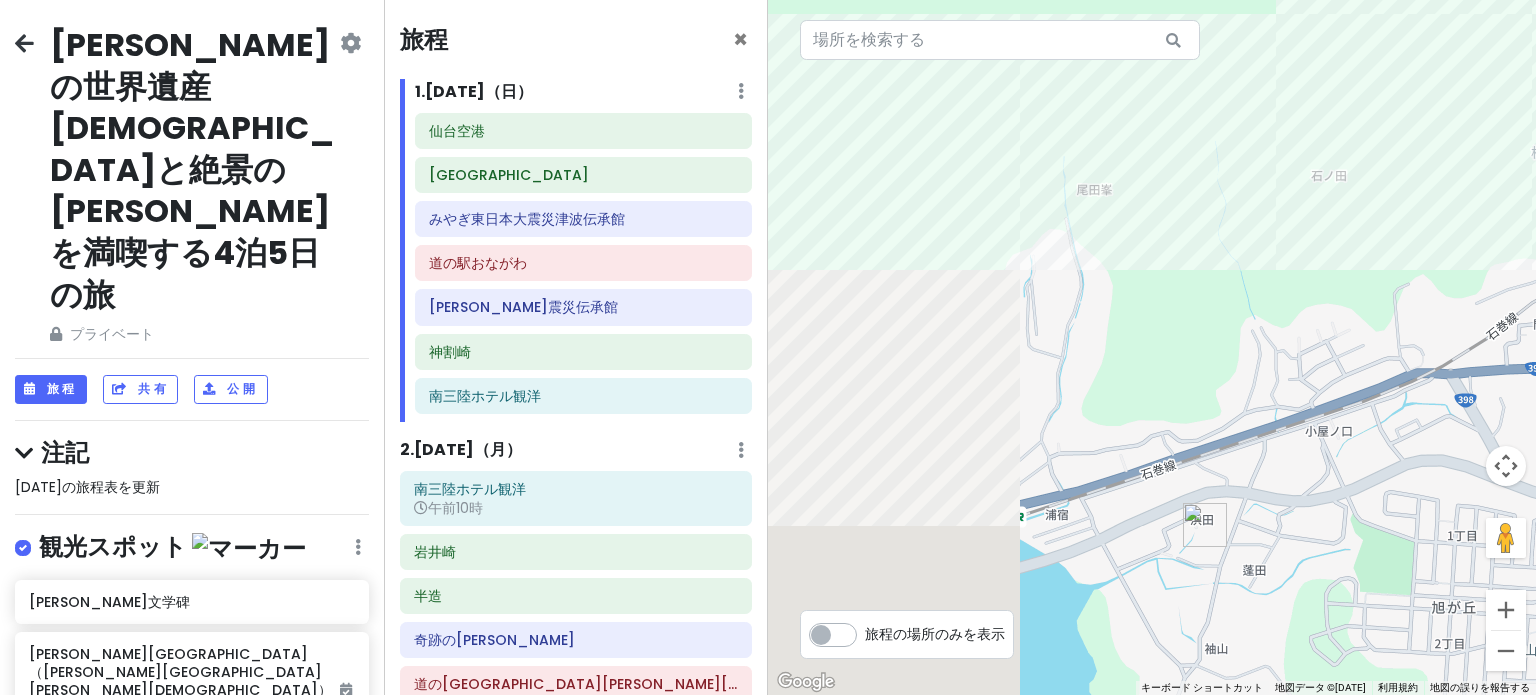 drag, startPoint x: 932, startPoint y: 391, endPoint x: 1403, endPoint y: 303, distance: 479.1503 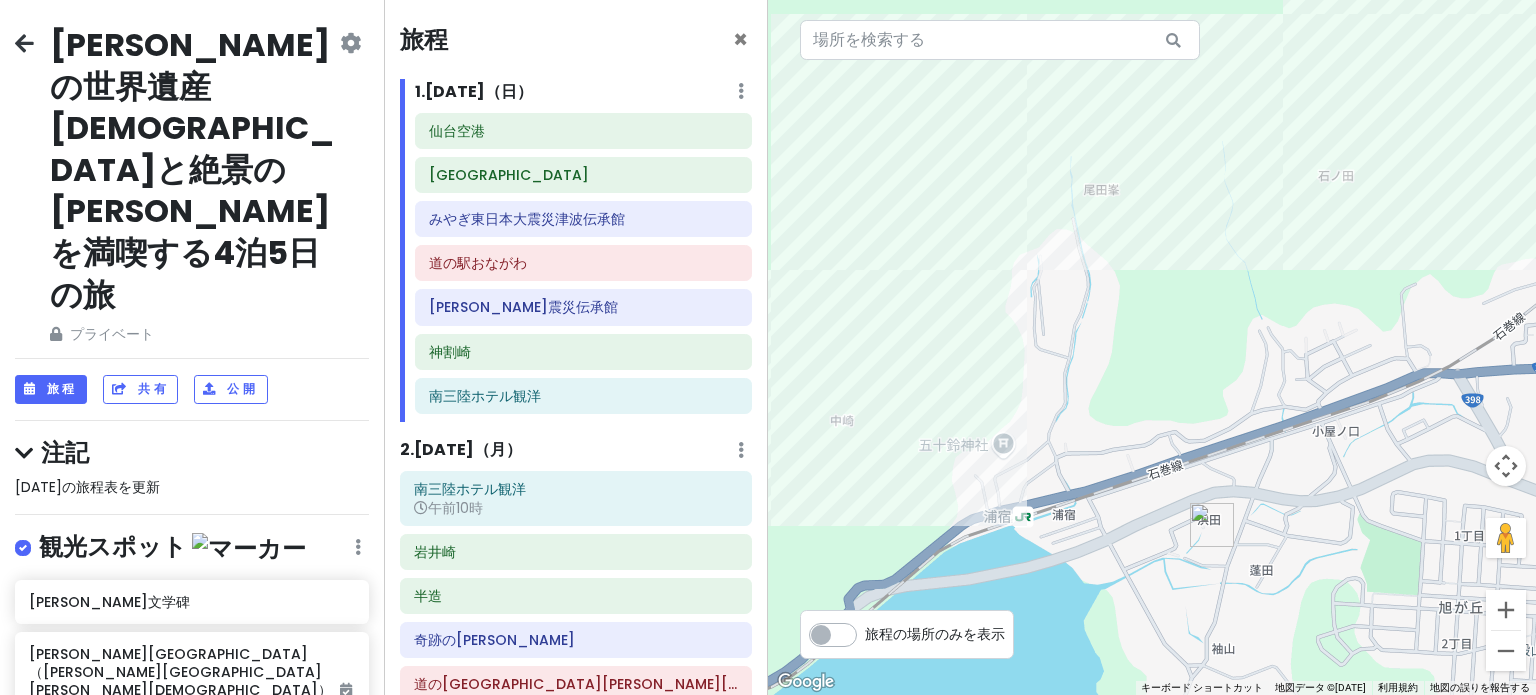 click at bounding box center [1212, 525] 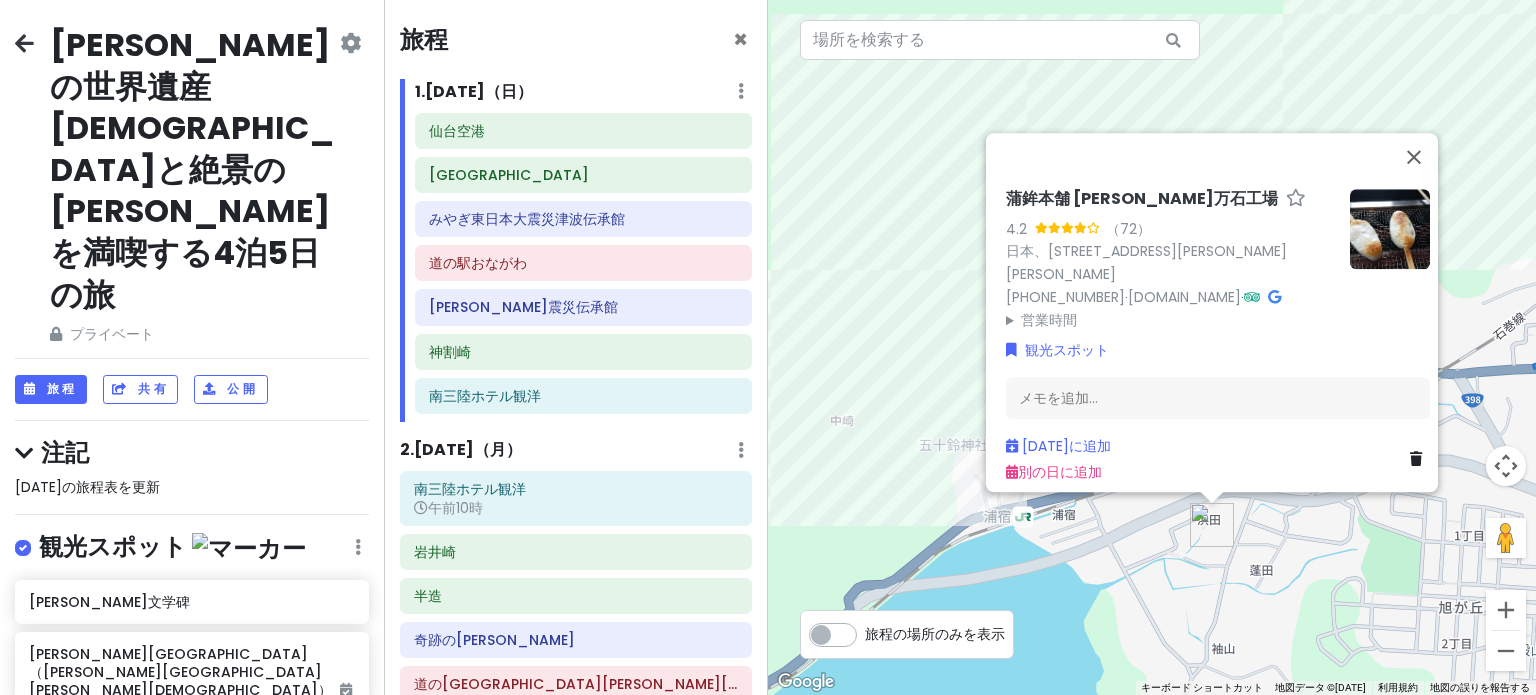 click at bounding box center (1212, 525) 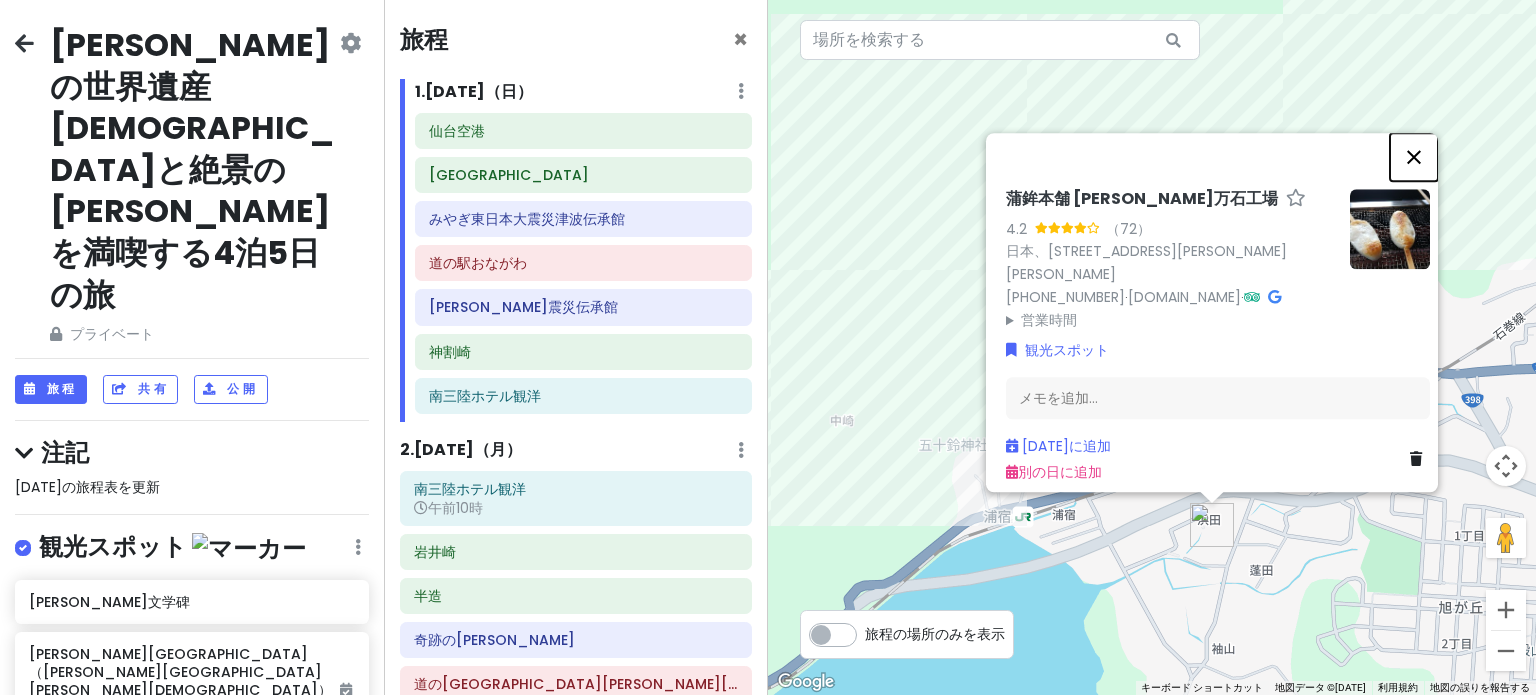 click at bounding box center [1414, 157] 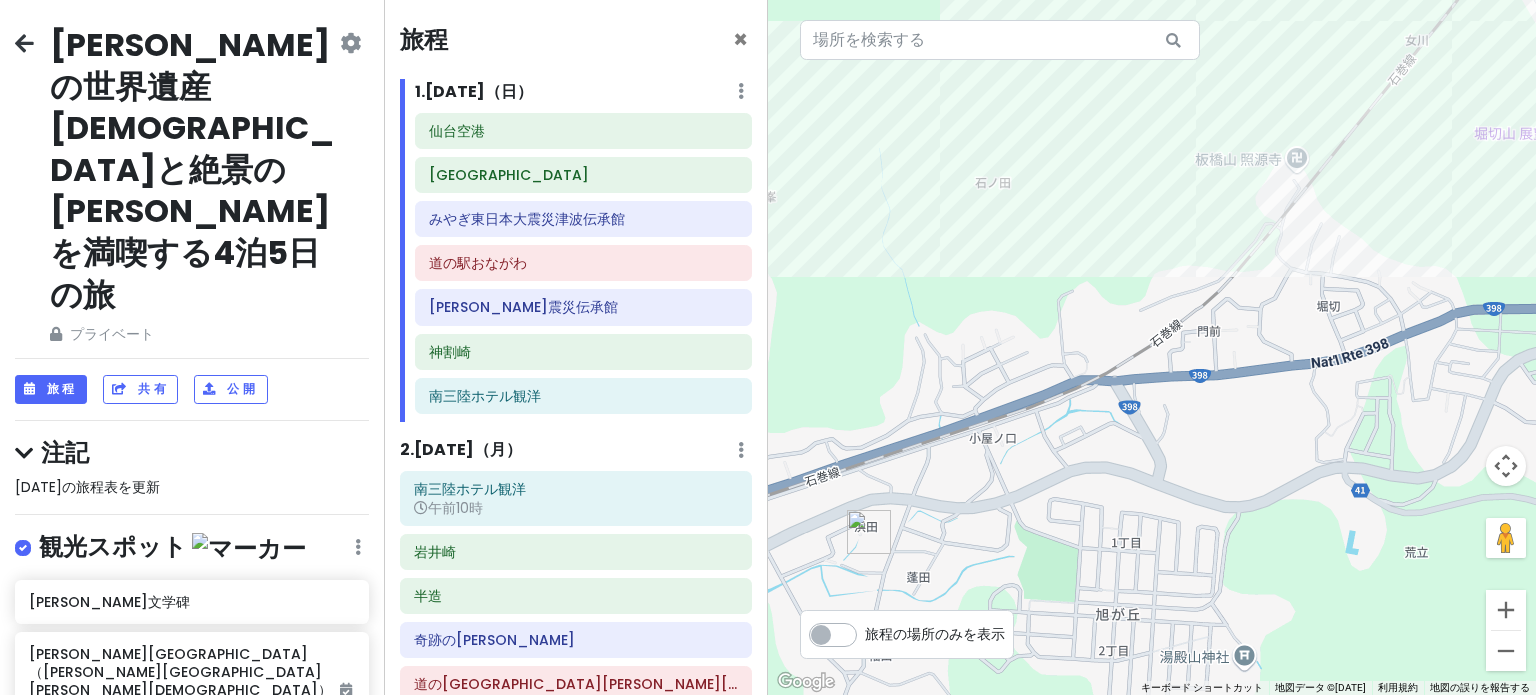 drag, startPoint x: 1231, startPoint y: 303, endPoint x: 808, endPoint y: 327, distance: 423.6803 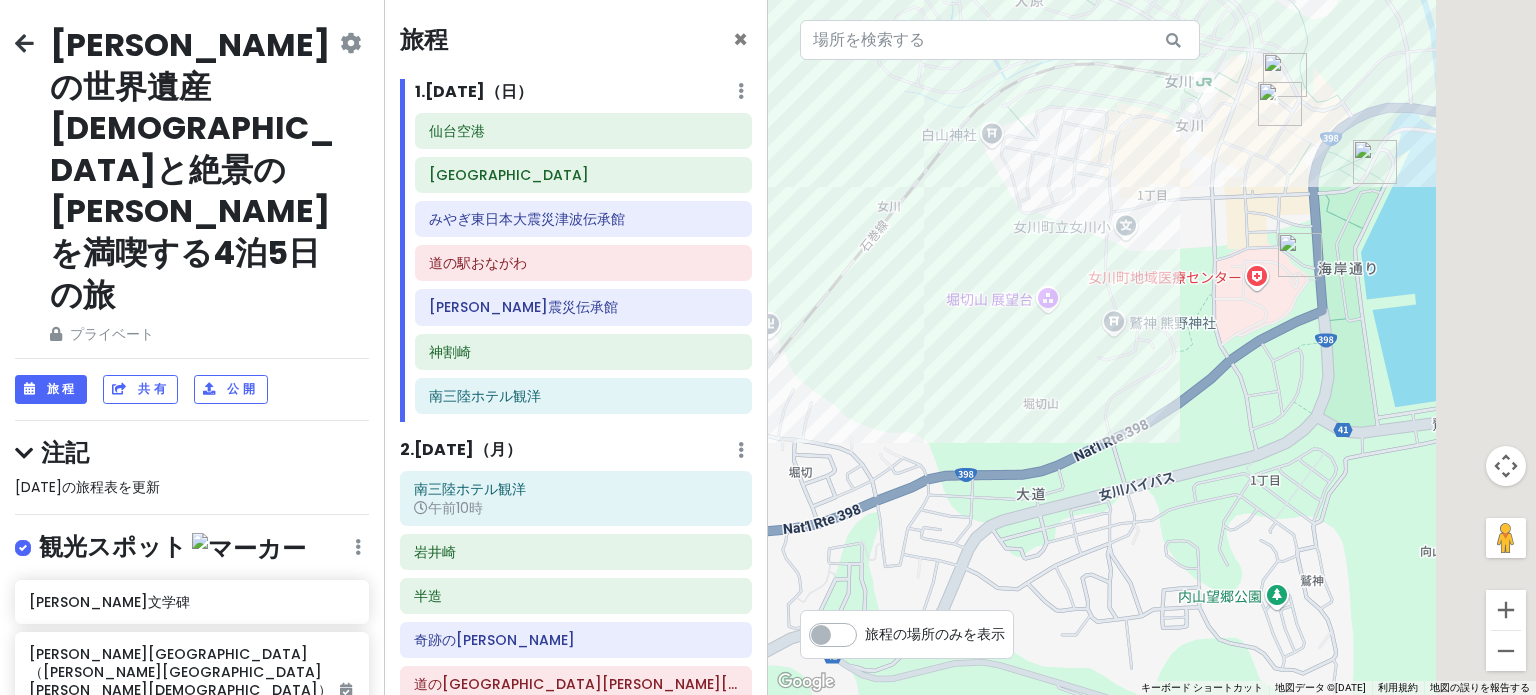 drag, startPoint x: 1329, startPoint y: 317, endPoint x: 792, endPoint y: 497, distance: 566.36475 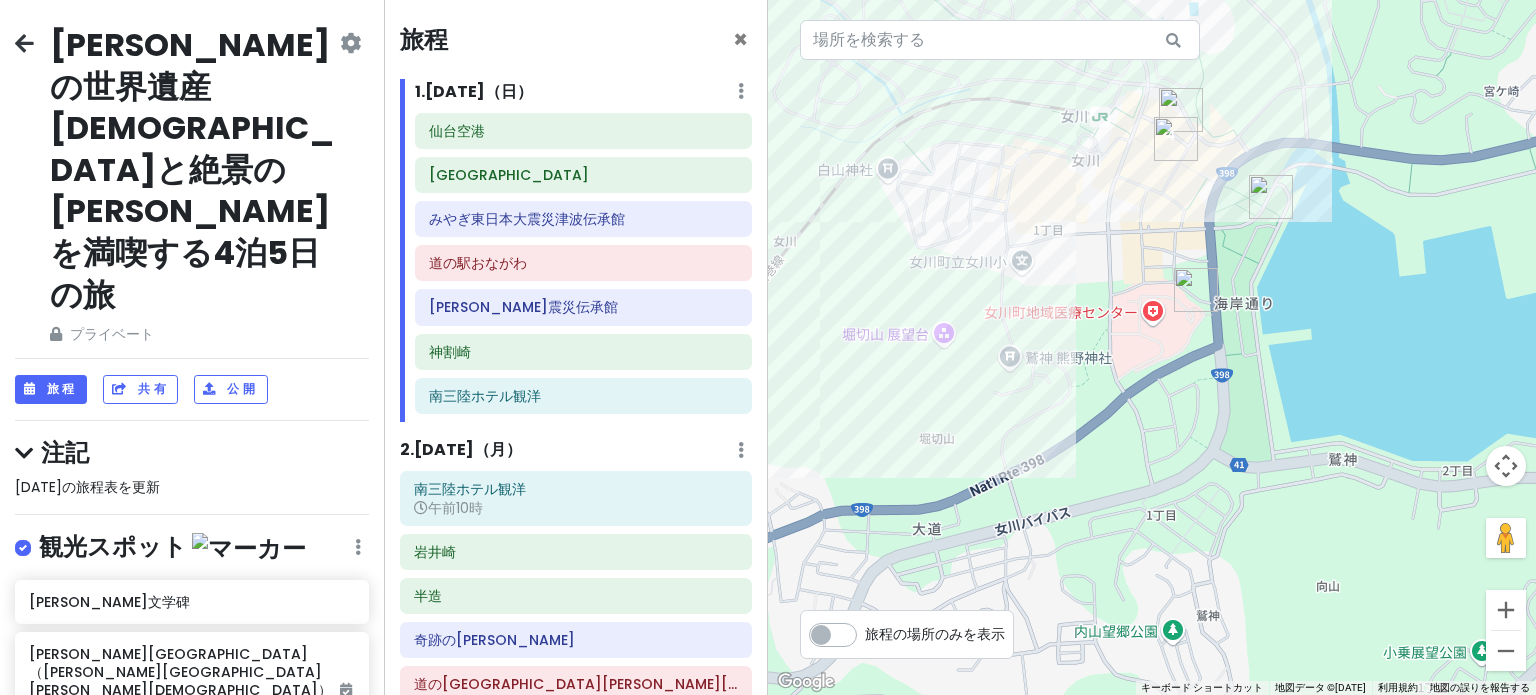 click at bounding box center (1196, 290) 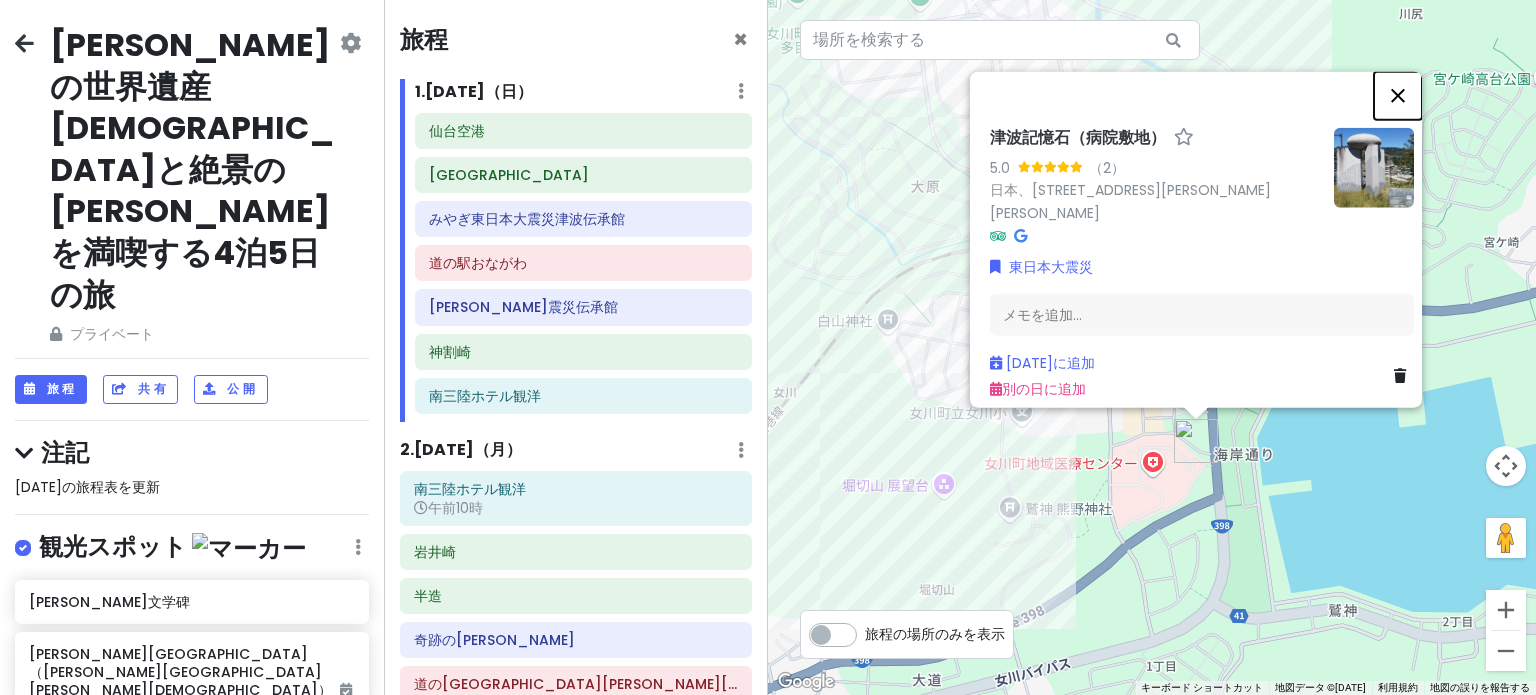 click at bounding box center (1398, 95) 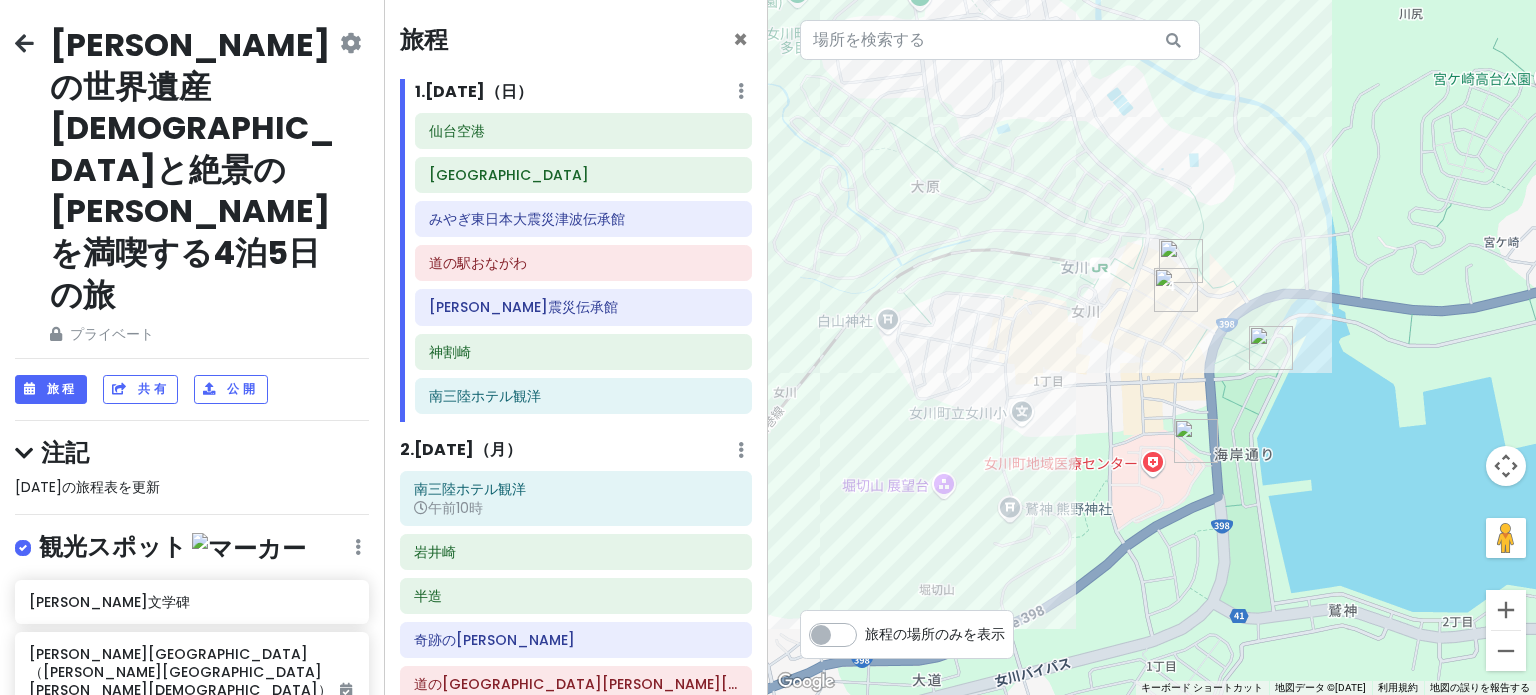 click at bounding box center (1271, 348) 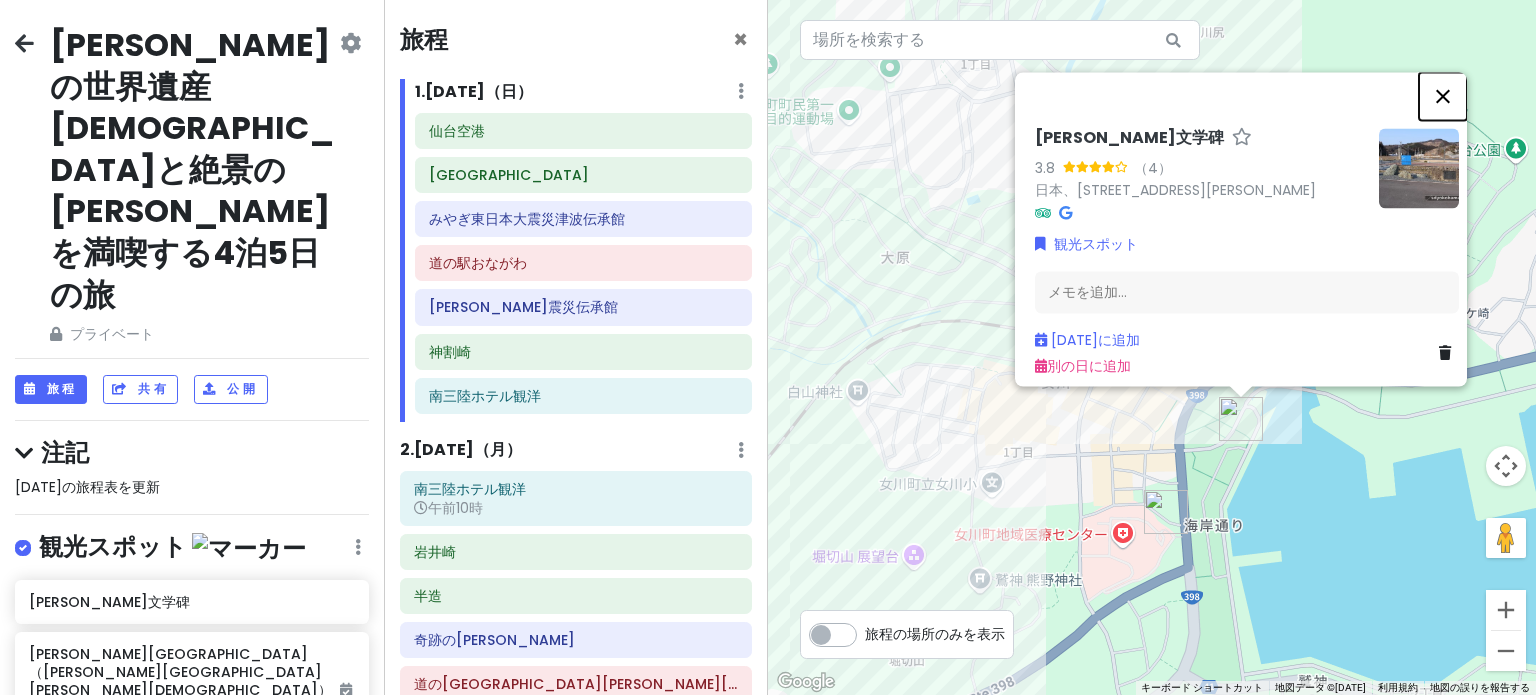 click at bounding box center (1443, 96) 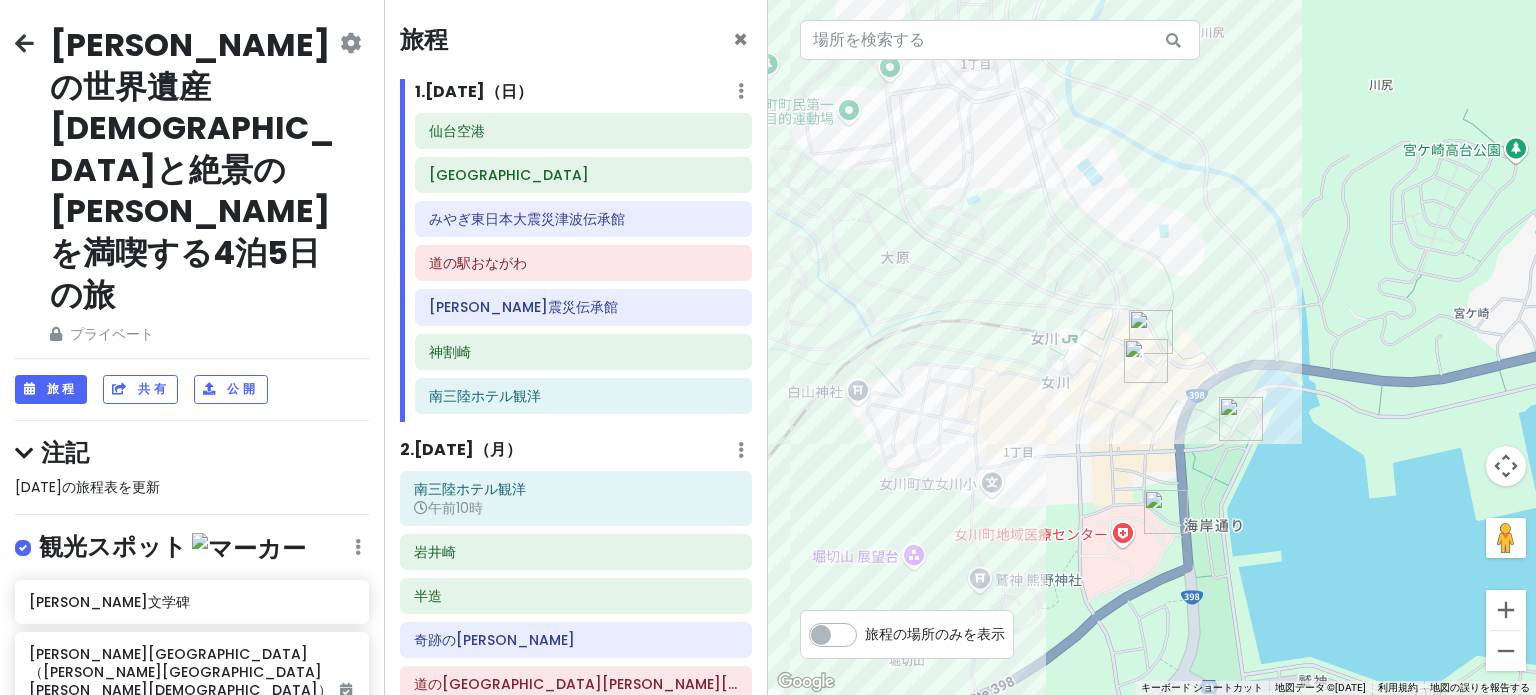 click at bounding box center [1146, 361] 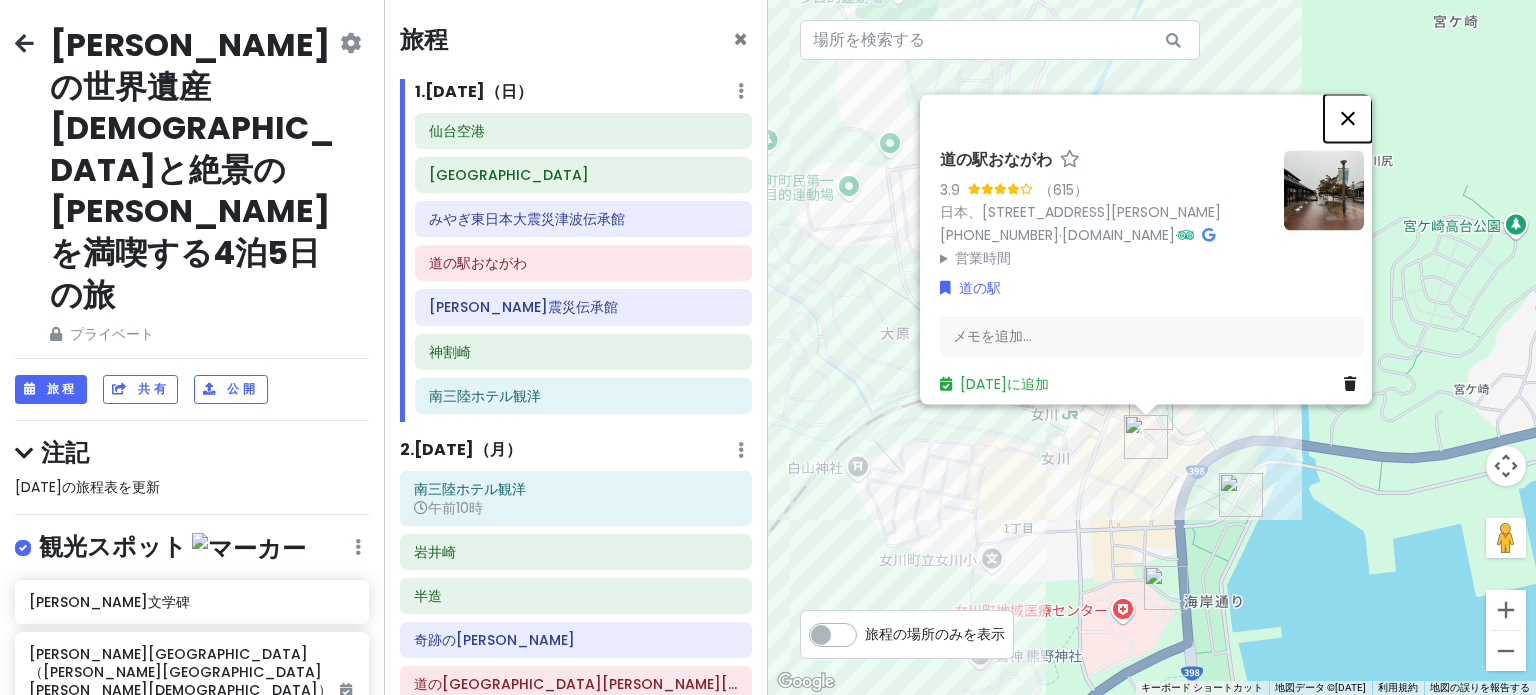 click at bounding box center [1348, 118] 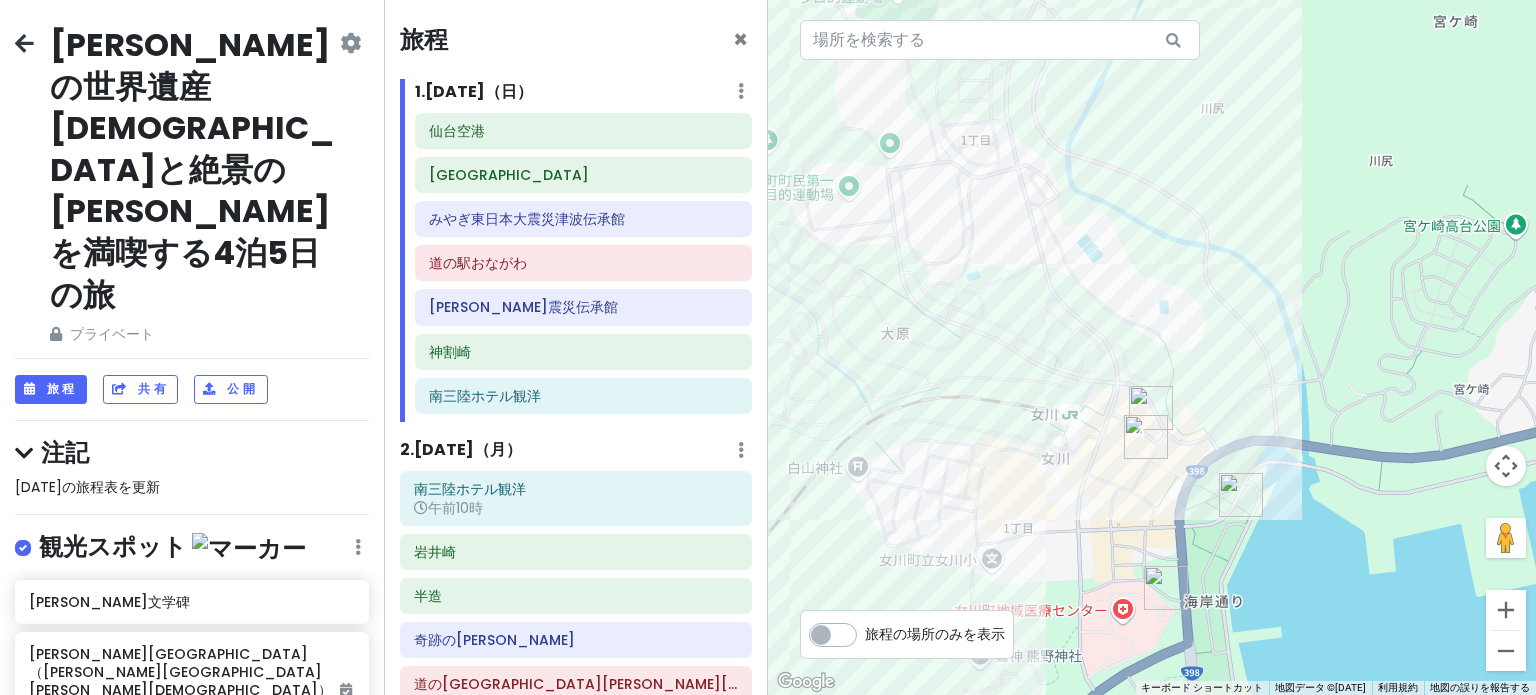 click at bounding box center (1152, 347) 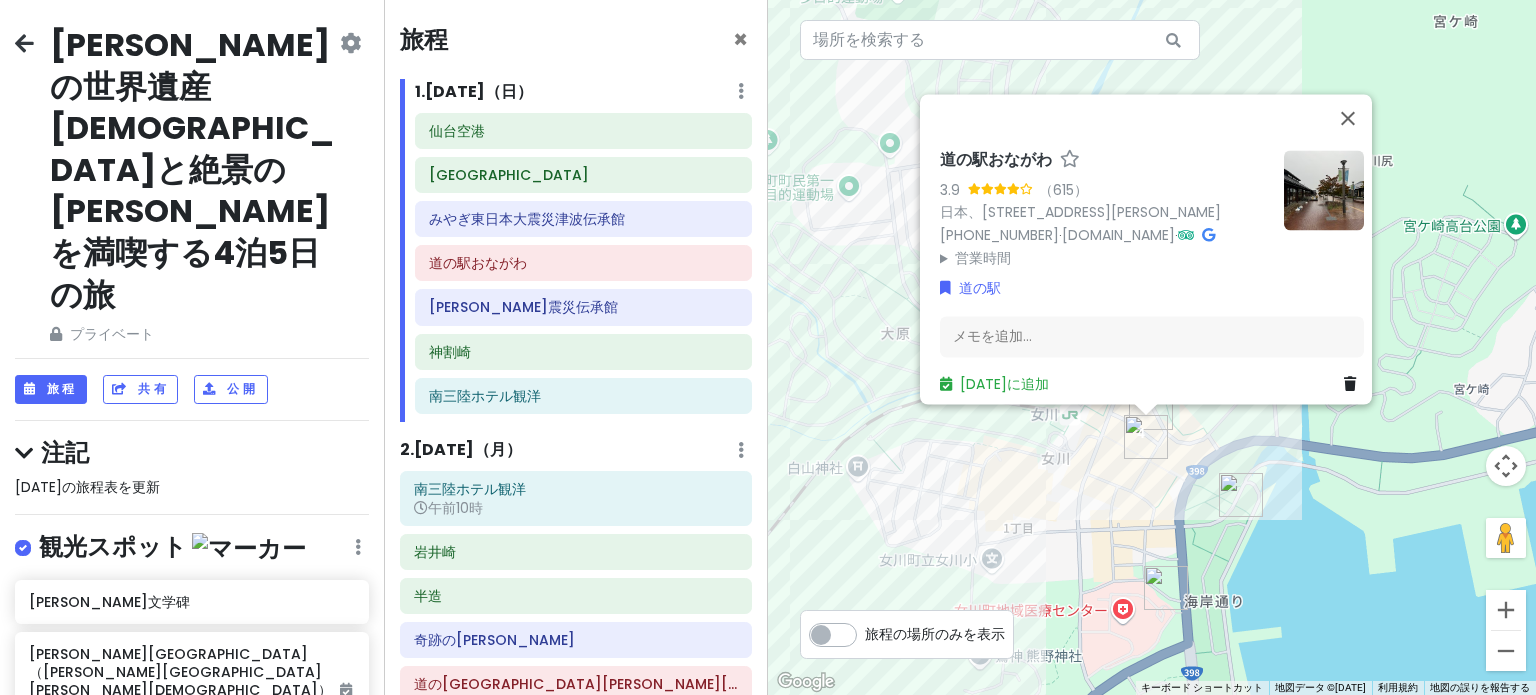 click on "道の駅おながわ 3.9       （615） 日本、〒986-2265 宮城県牡鹿郡女川町女川２丁目66−番地 +81 225-24-8118    ·    www.michi-no-eki.jp    ·   営業時間 月曜日 24時間営業 火曜日 24時間営業 水曜日 24時間営業 木曜日 24時間営業 金曜日 24時間営業 土曜日 24時間営業 日曜日 24時間営業 道の駅 メモを追加... 10/26（日） に追加" at bounding box center [1152, 347] 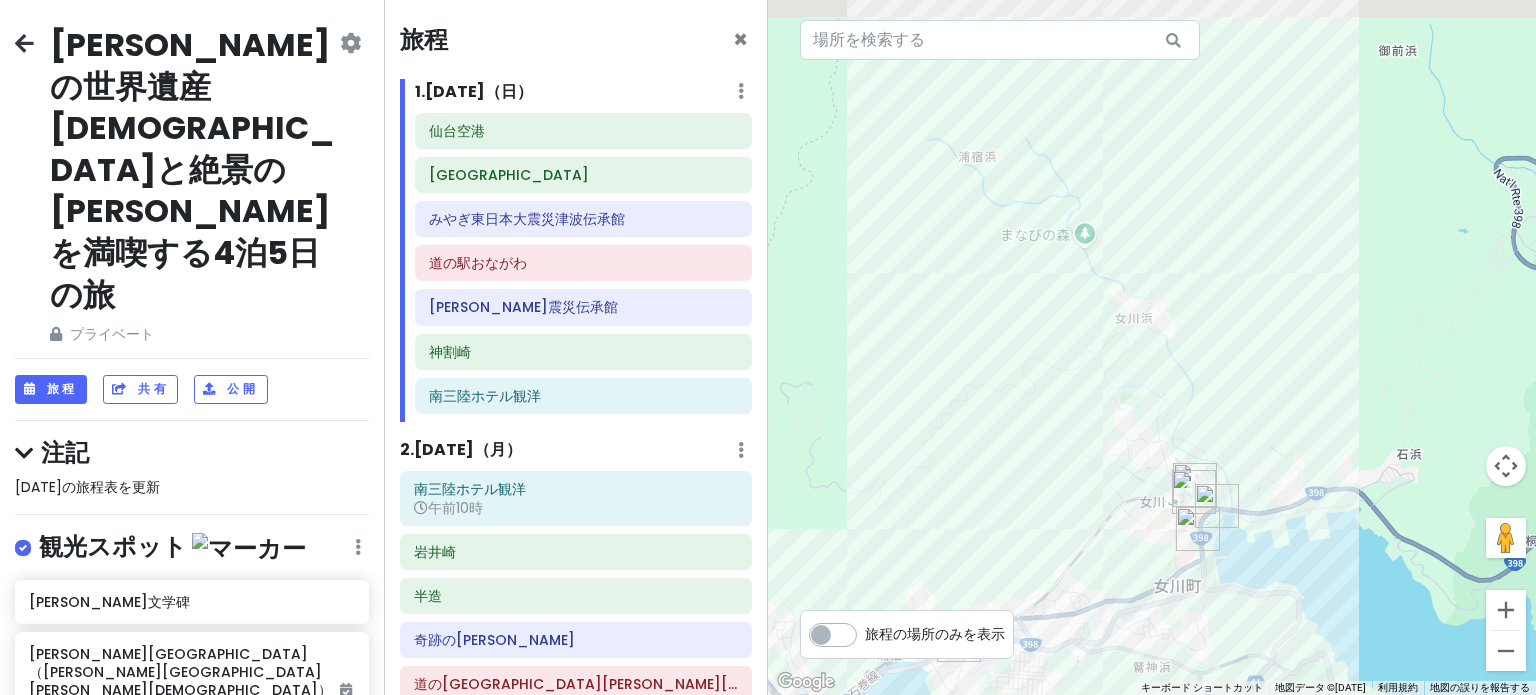 drag, startPoint x: 1408, startPoint y: 229, endPoint x: 1253, endPoint y: 397, distance: 228.5804 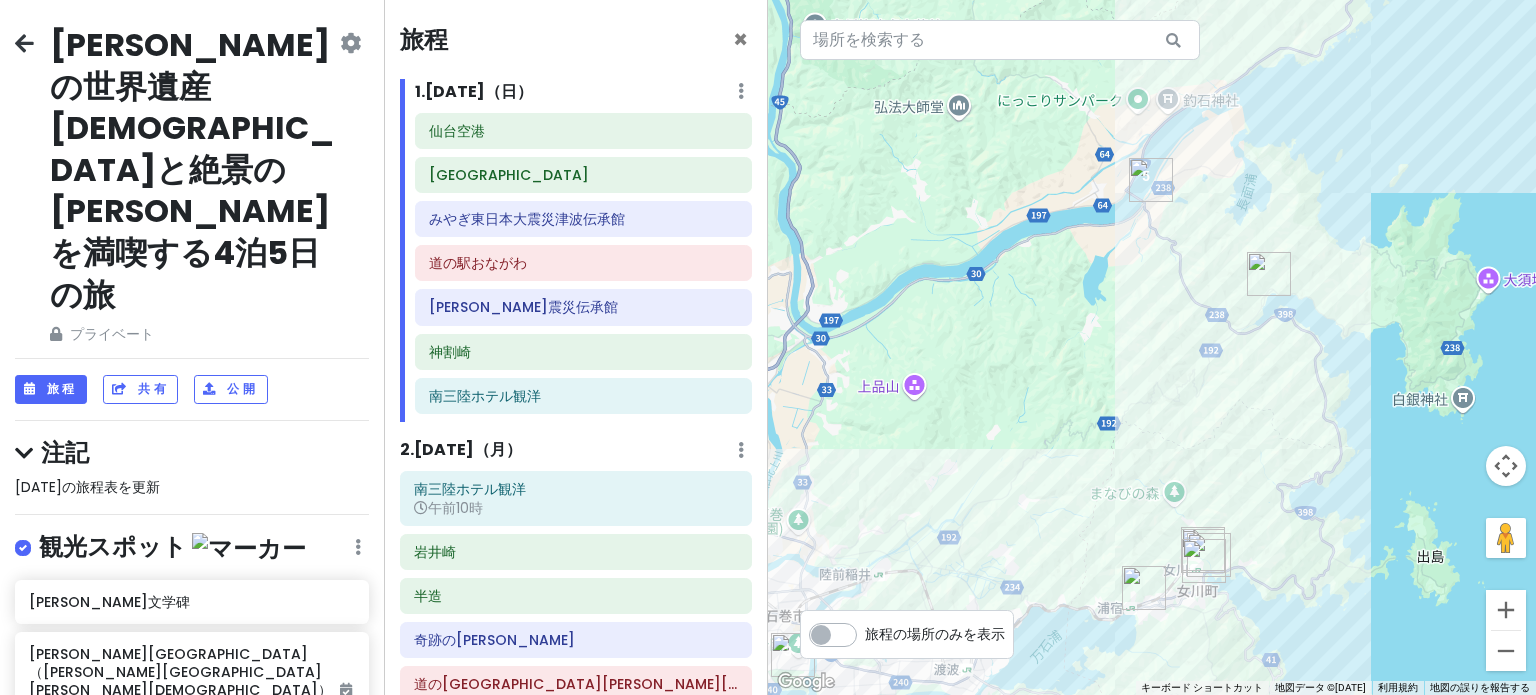 drag, startPoint x: 1288, startPoint y: 263, endPoint x: 1250, endPoint y: 467, distance: 207.50903 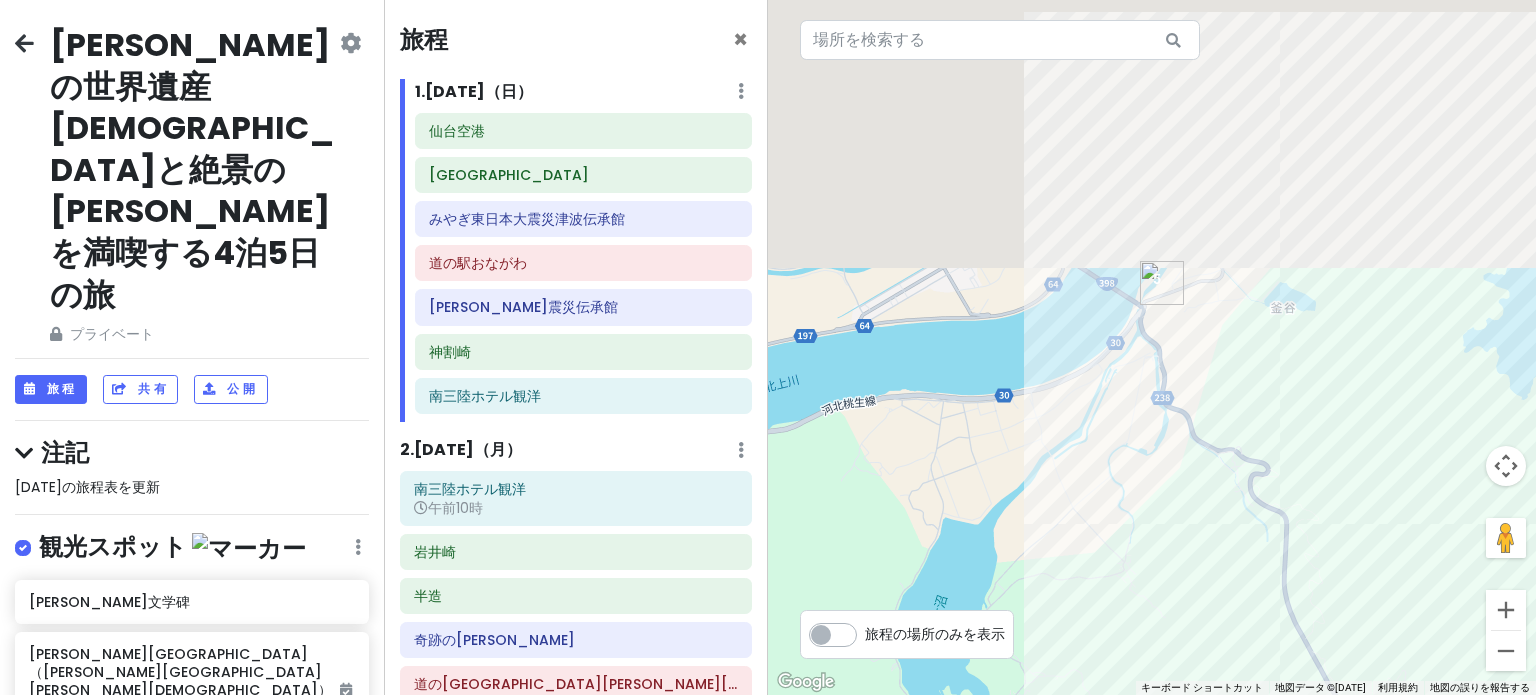 drag, startPoint x: 1186, startPoint y: 212, endPoint x: 1373, endPoint y: 711, distance: 532.88837 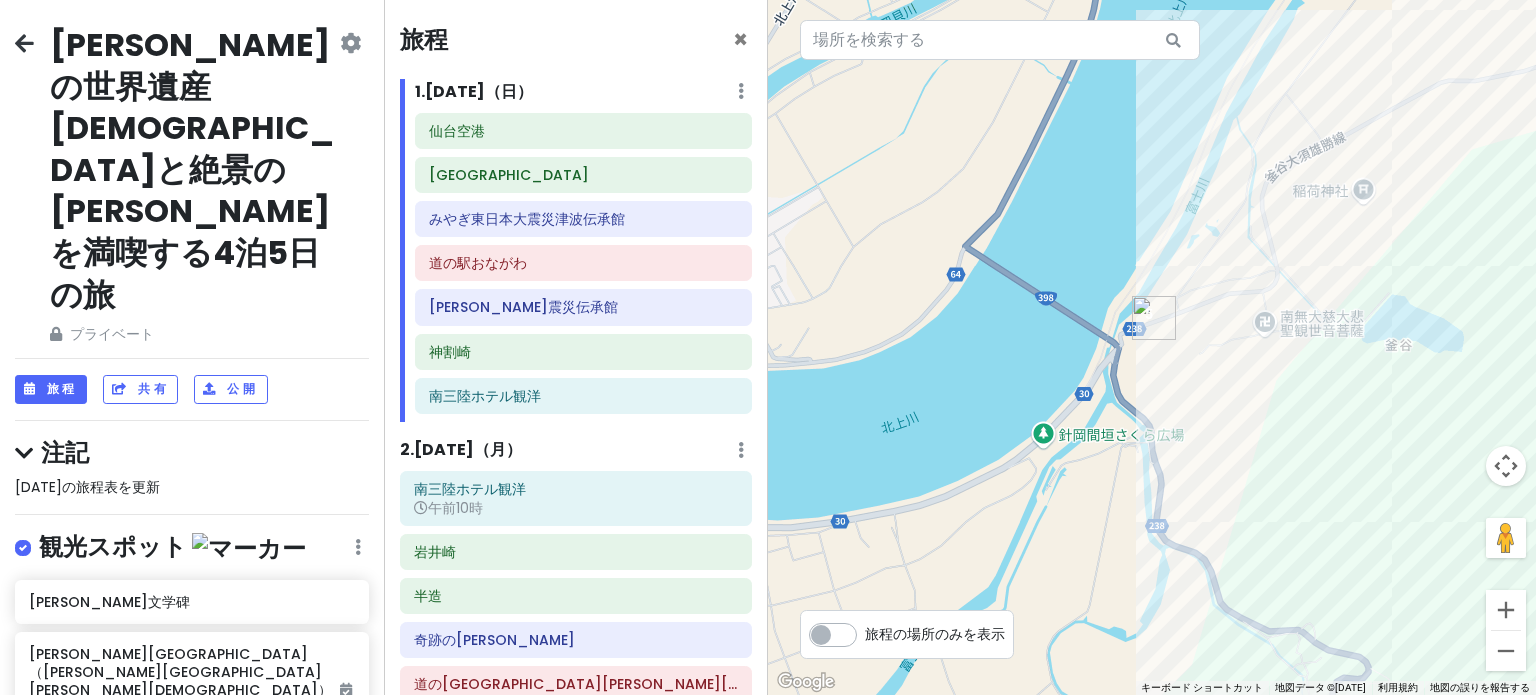 click at bounding box center (1154, 318) 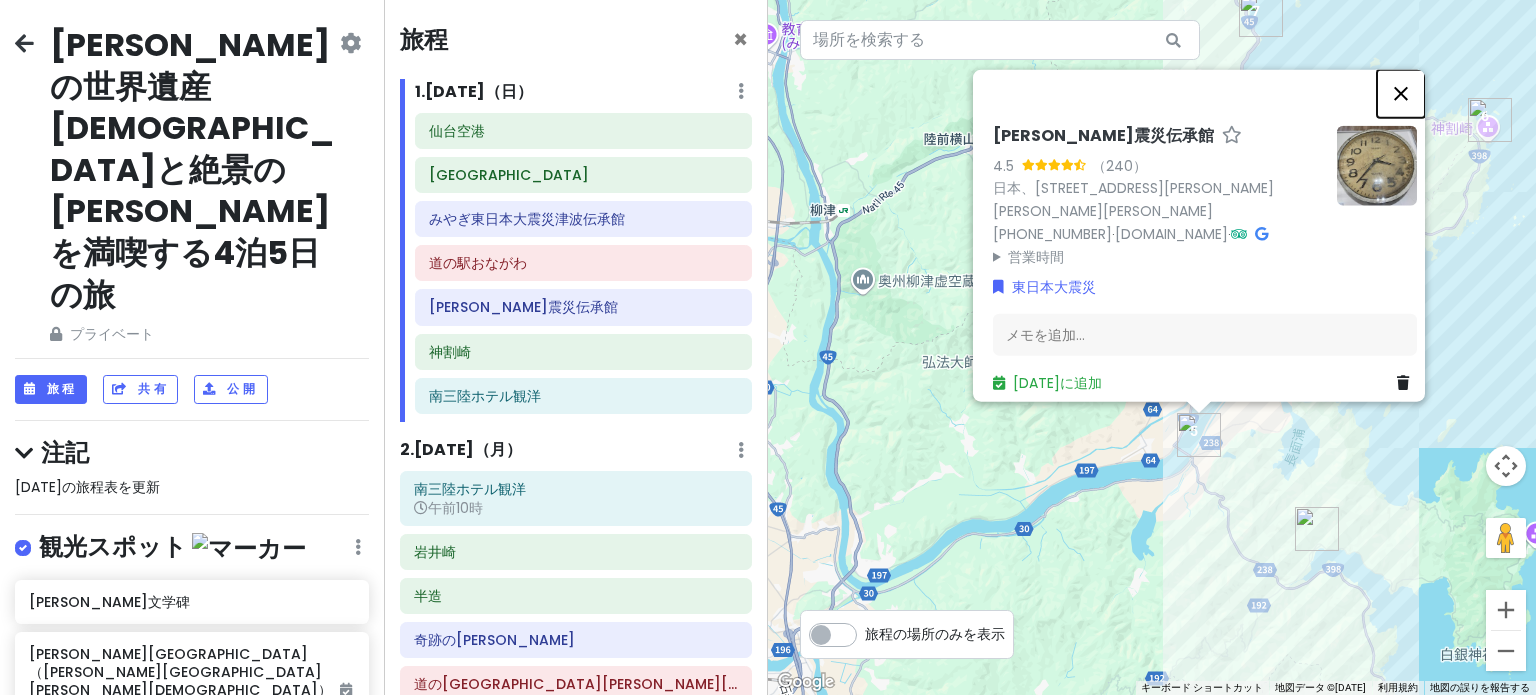 click at bounding box center (1401, 93) 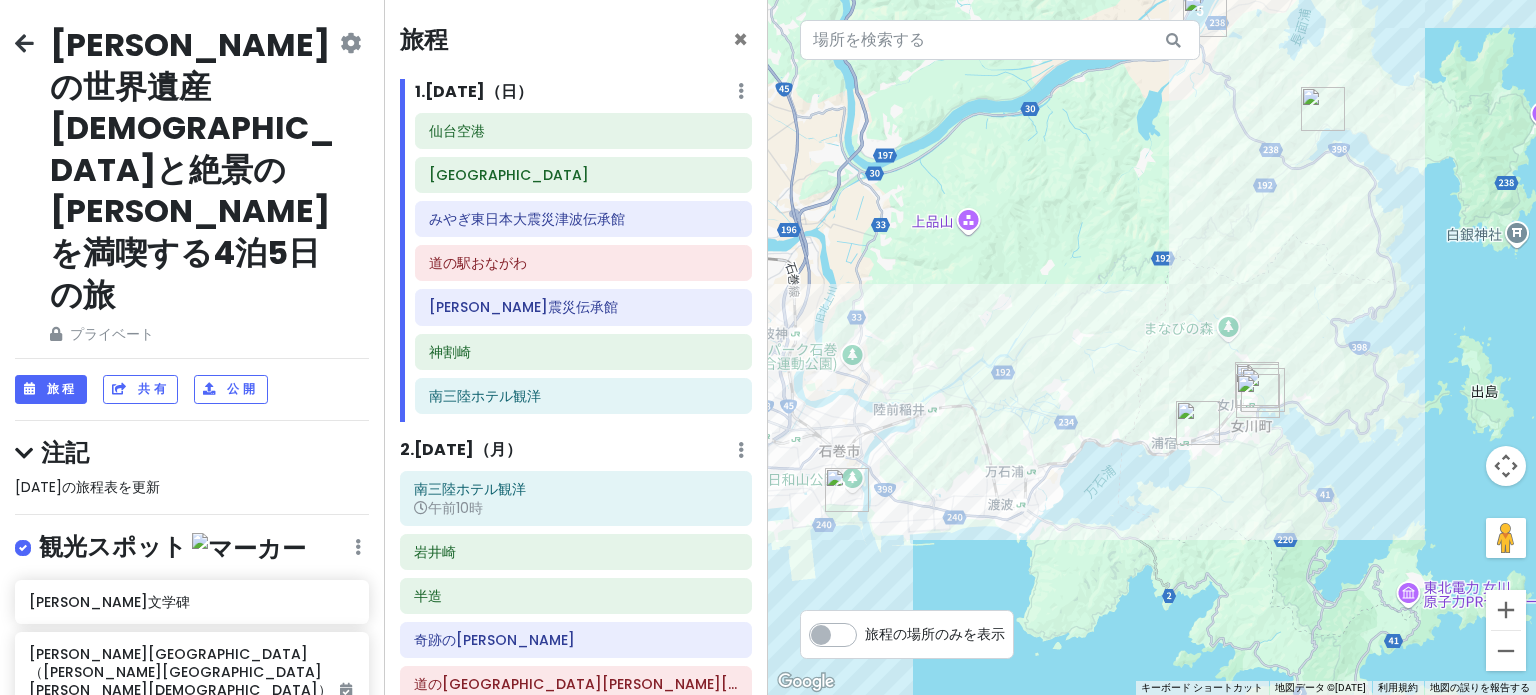drag, startPoint x: 1067, startPoint y: 569, endPoint x: 1072, endPoint y: 131, distance: 438.02853 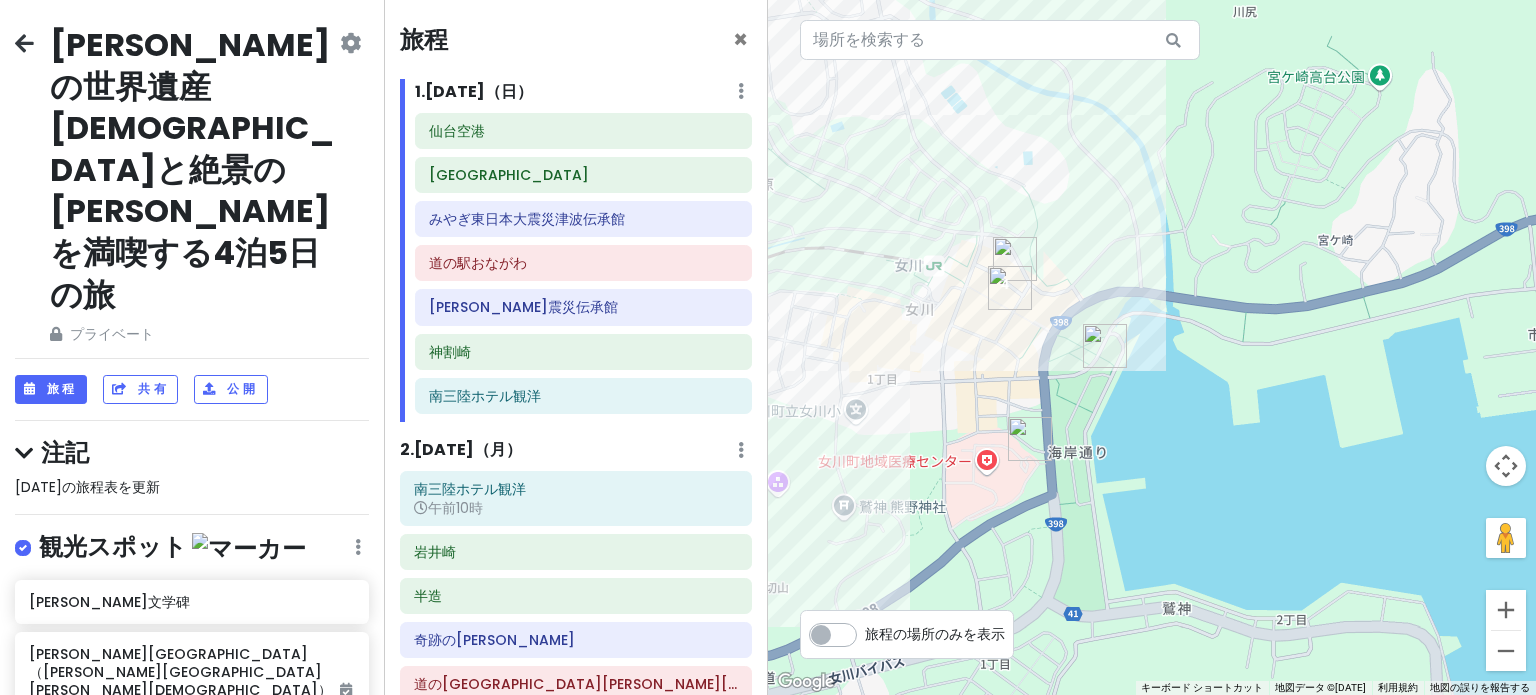 drag, startPoint x: 1136, startPoint y: 271, endPoint x: 1120, endPoint y: 423, distance: 152.83978 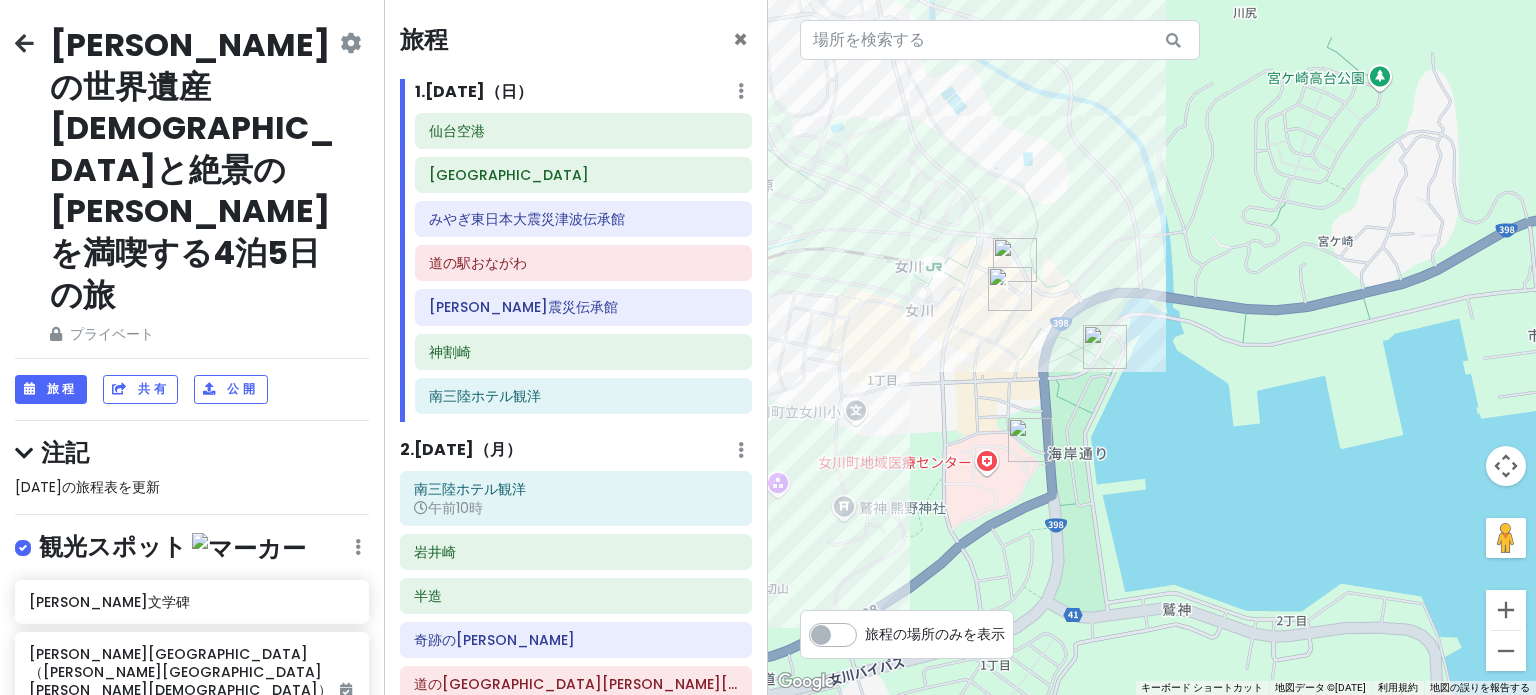 click at bounding box center (1152, 347) 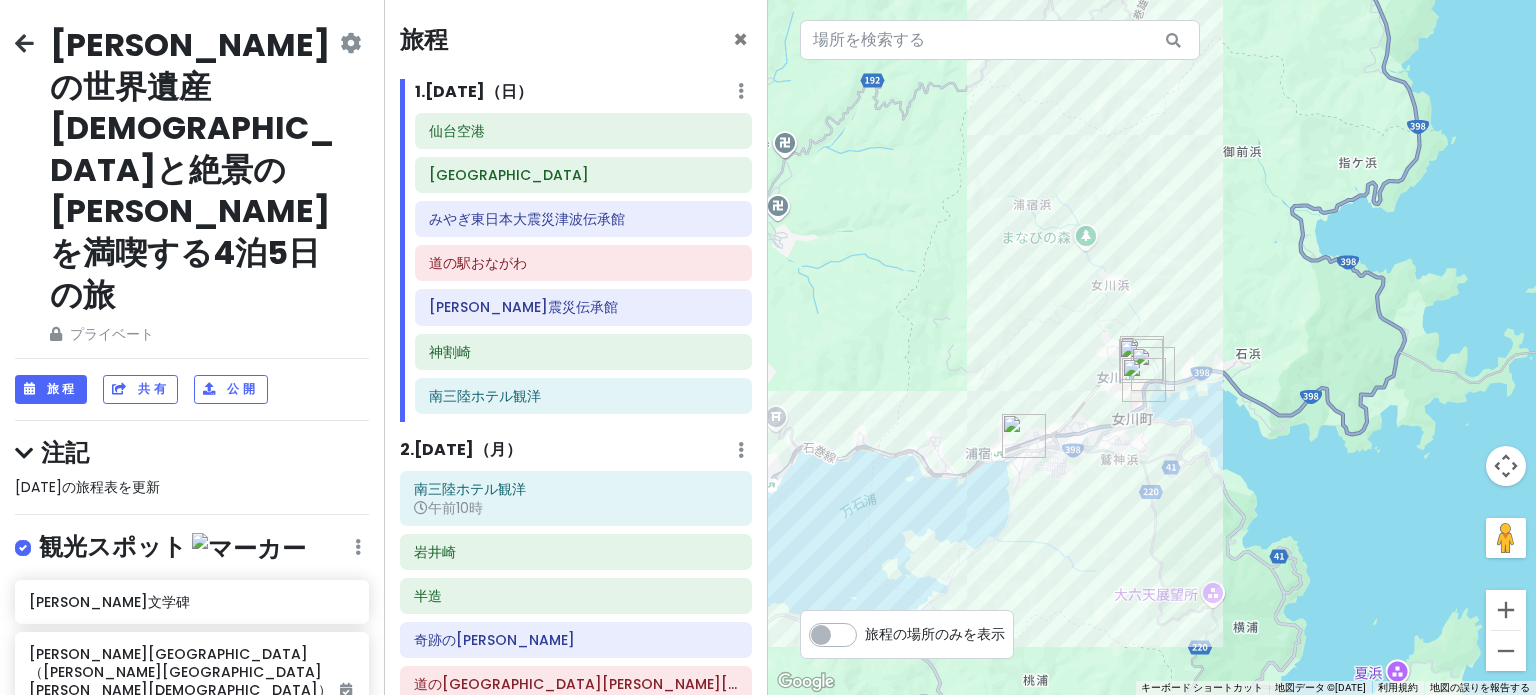 drag, startPoint x: 1404, startPoint y: 272, endPoint x: 1264, endPoint y: 397, distance: 187.68324 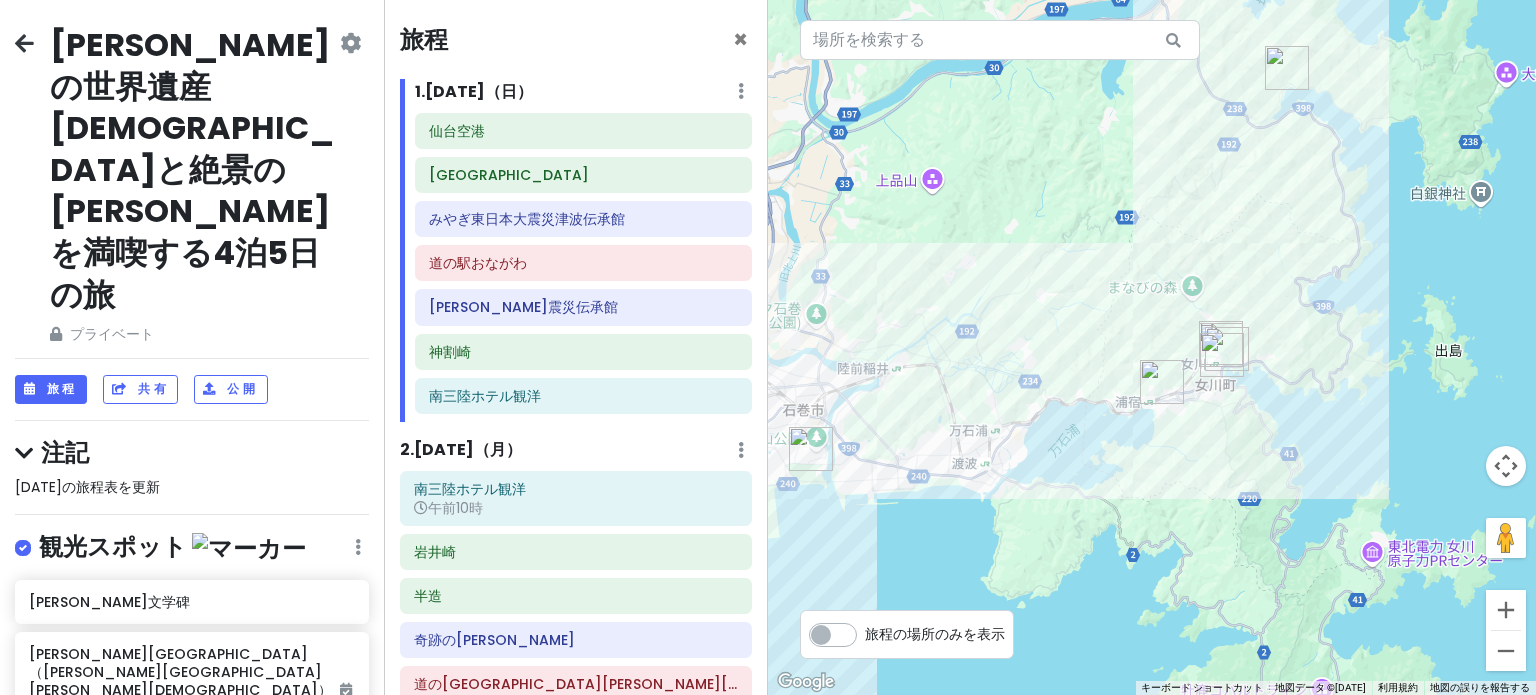 drag, startPoint x: 1251, startPoint y: 235, endPoint x: 1276, endPoint y: 228, distance: 25.96151 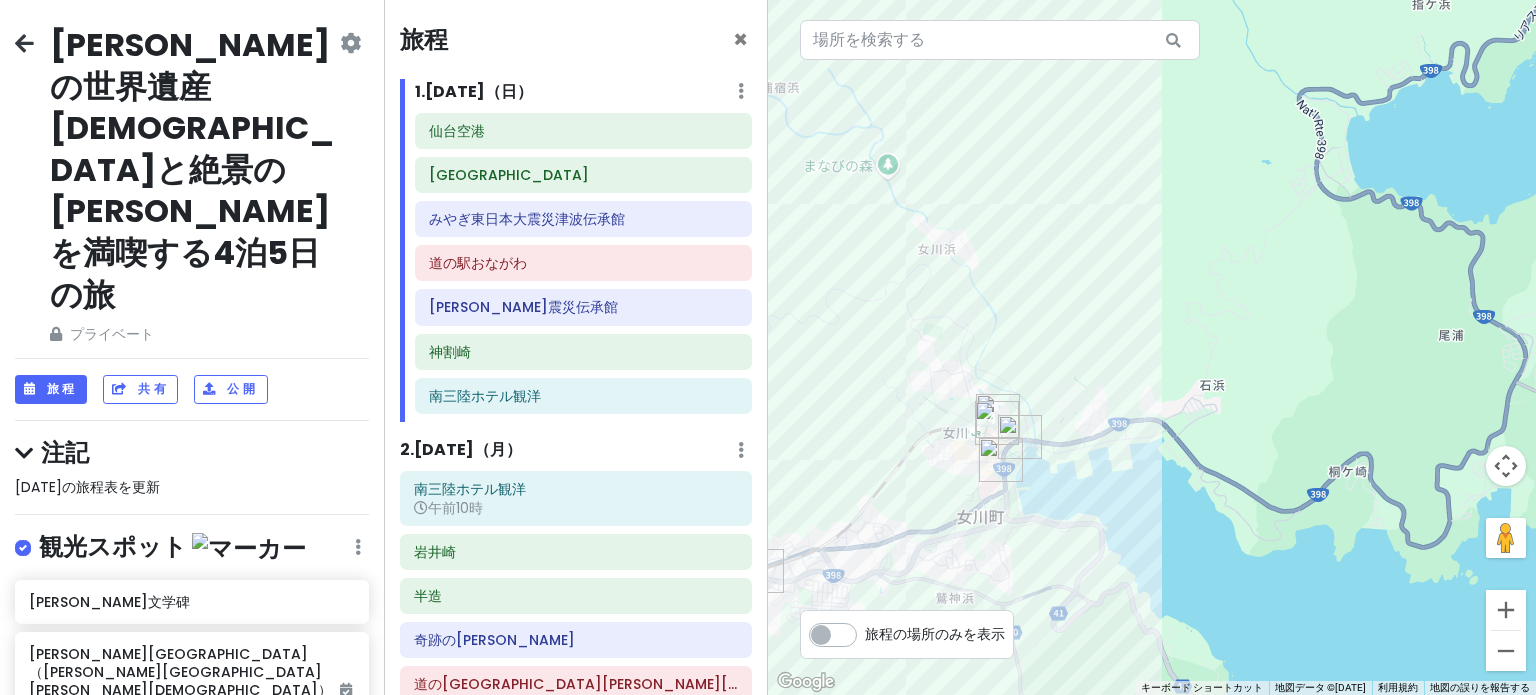 drag, startPoint x: 1008, startPoint y: 243, endPoint x: 1060, endPoint y: 336, distance: 106.55046 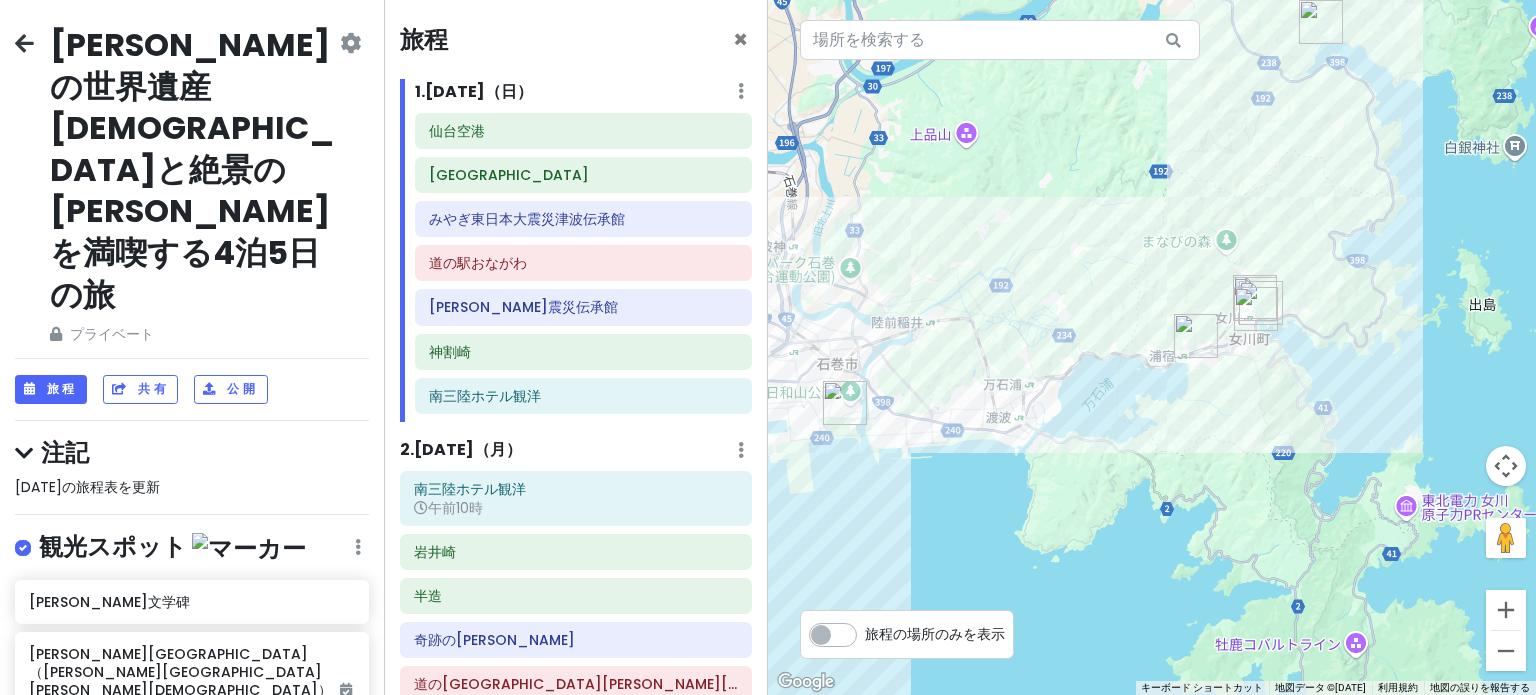 drag, startPoint x: 834, startPoint y: 375, endPoint x: 1148, endPoint y: 319, distance: 318.95453 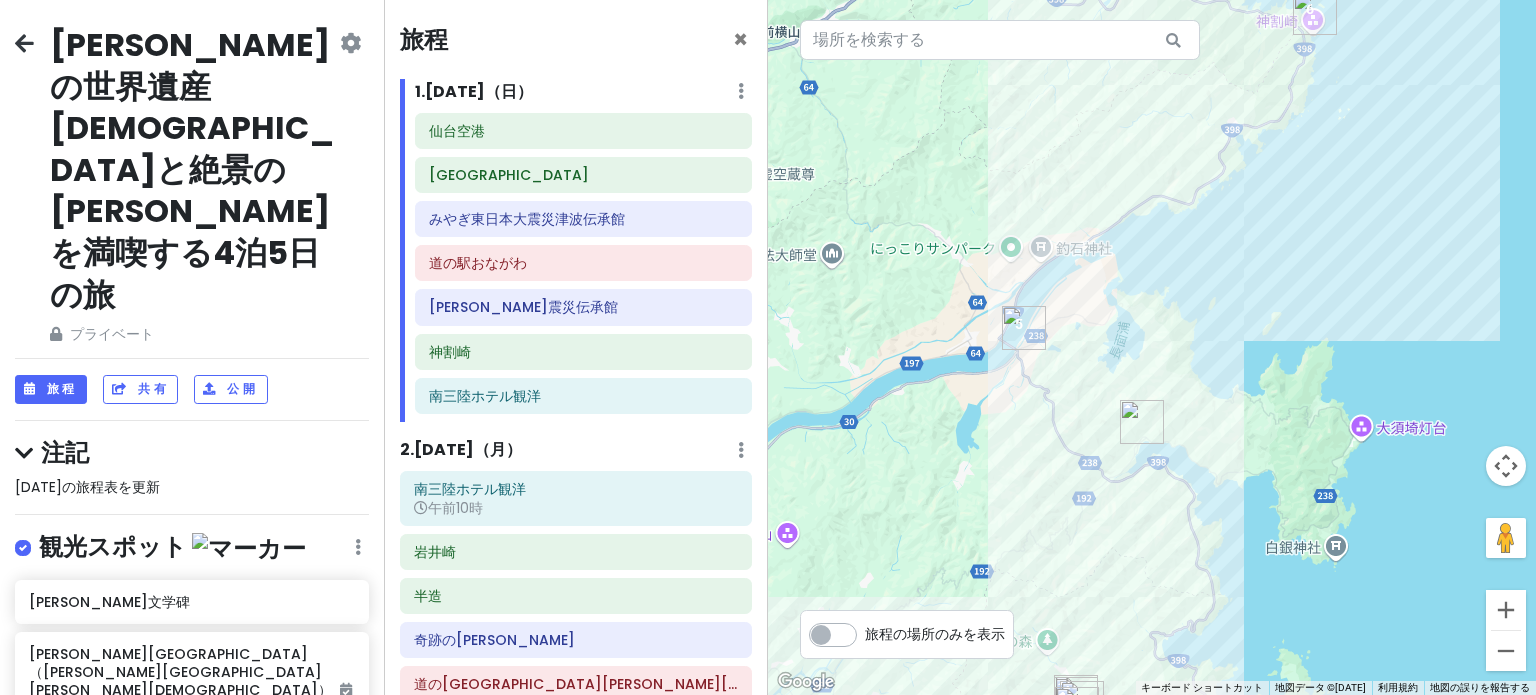 drag, startPoint x: 1131, startPoint y: 252, endPoint x: 950, endPoint y: 632, distance: 420.90497 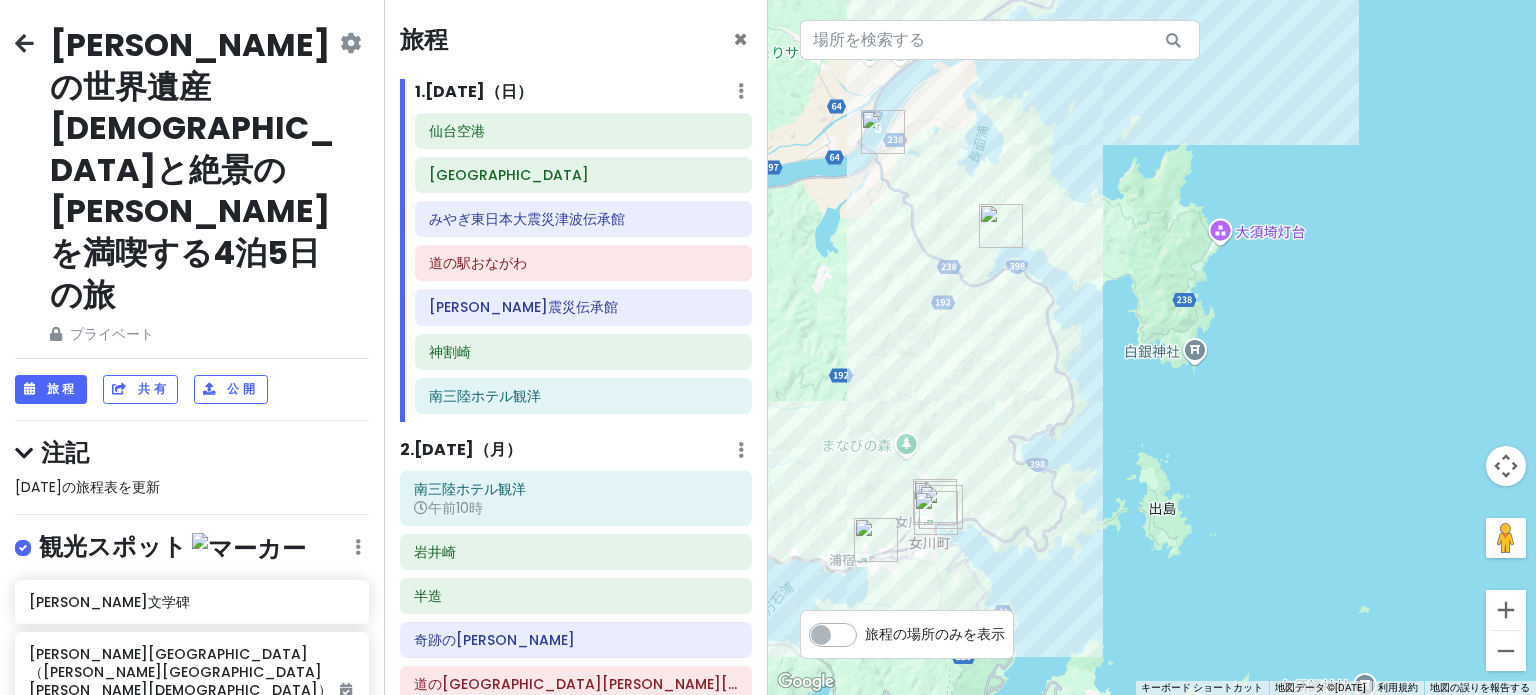 drag, startPoint x: 1013, startPoint y: 443, endPoint x: 973, endPoint y: 335, distance: 115.16944 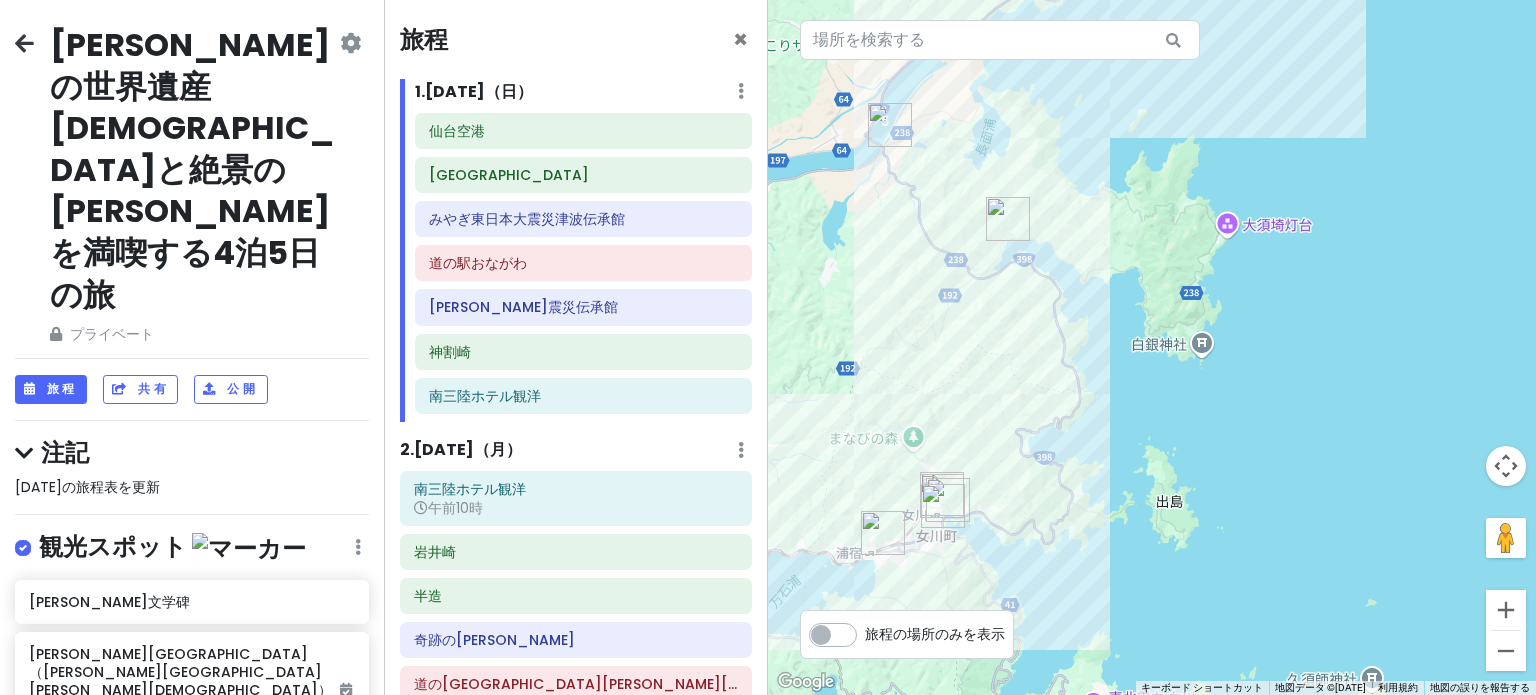 click at bounding box center [1152, 347] 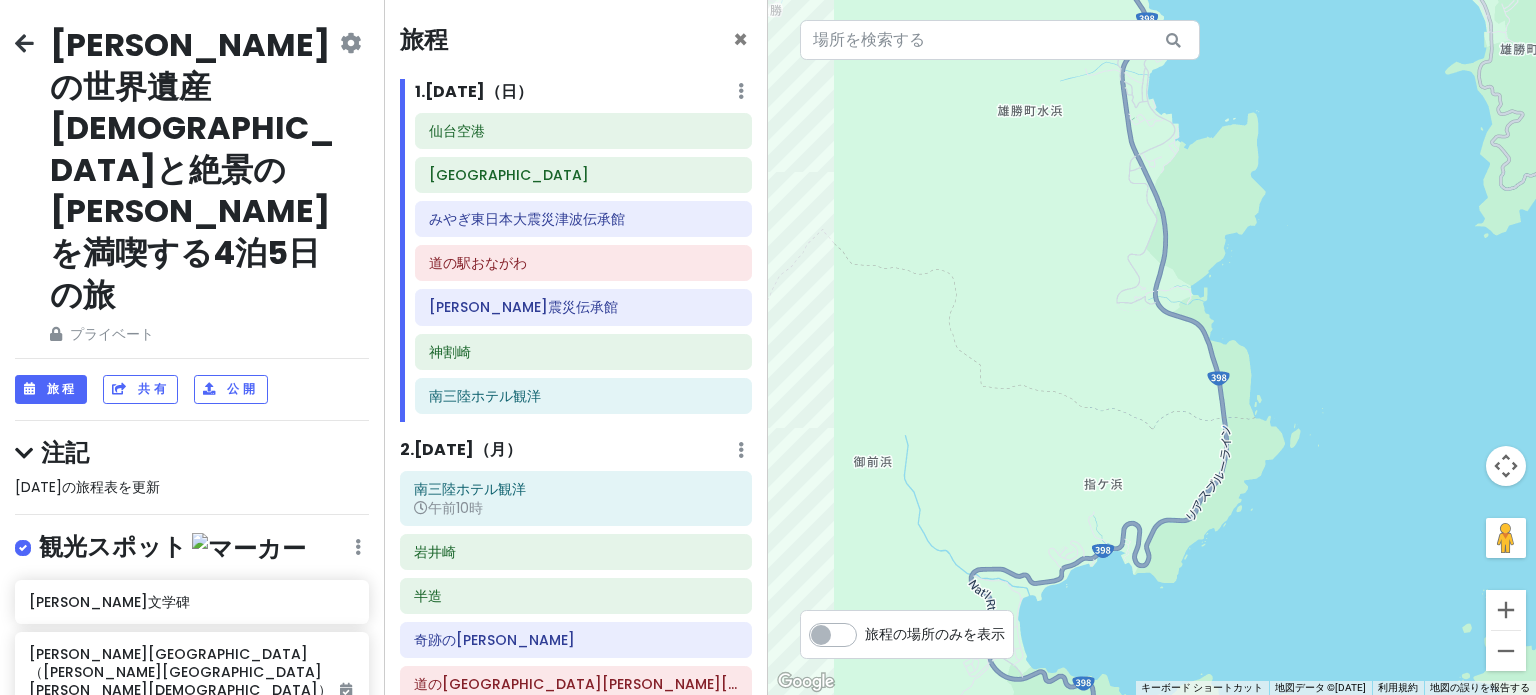 click at bounding box center (1152, 347) 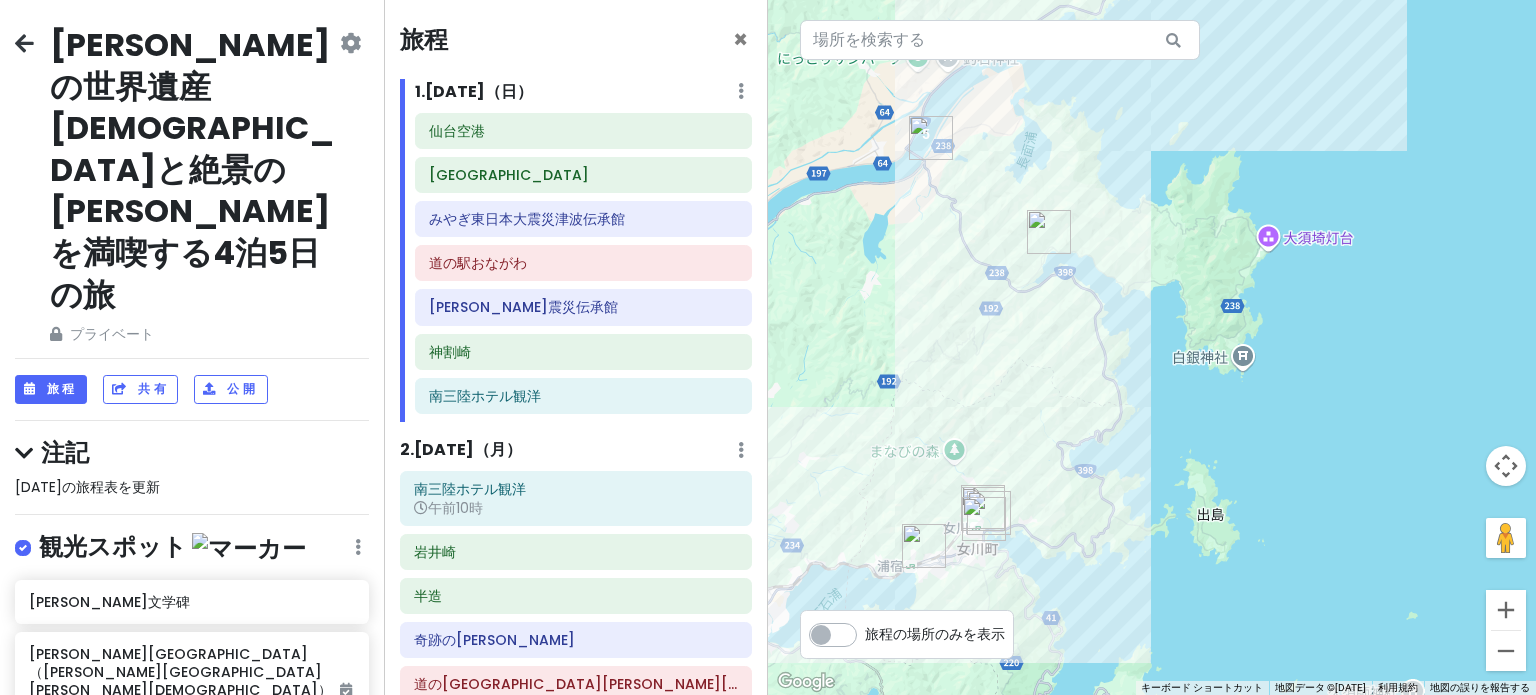 drag, startPoint x: 1009, startPoint y: 449, endPoint x: 1078, endPoint y: 476, distance: 74.094536 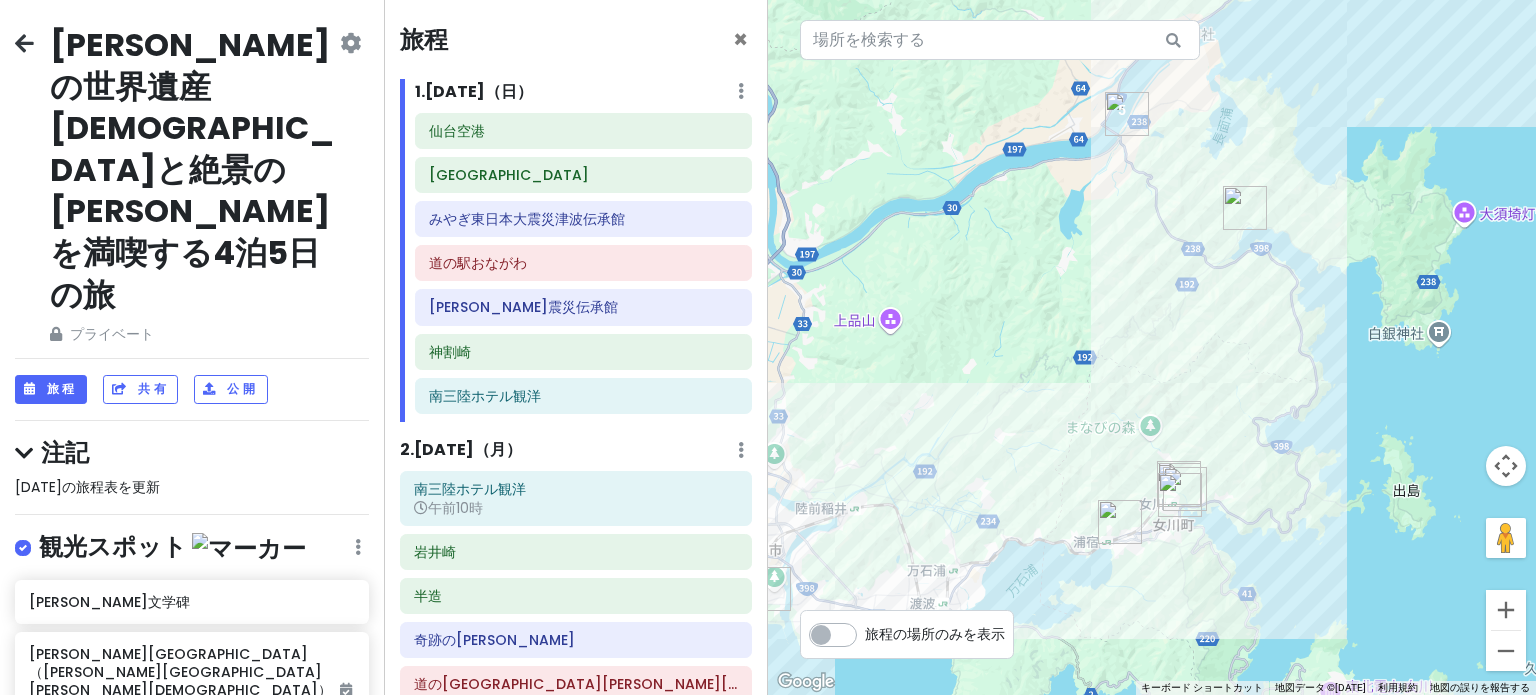 drag, startPoint x: 875, startPoint y: 391, endPoint x: 1133, endPoint y: 361, distance: 259.73834 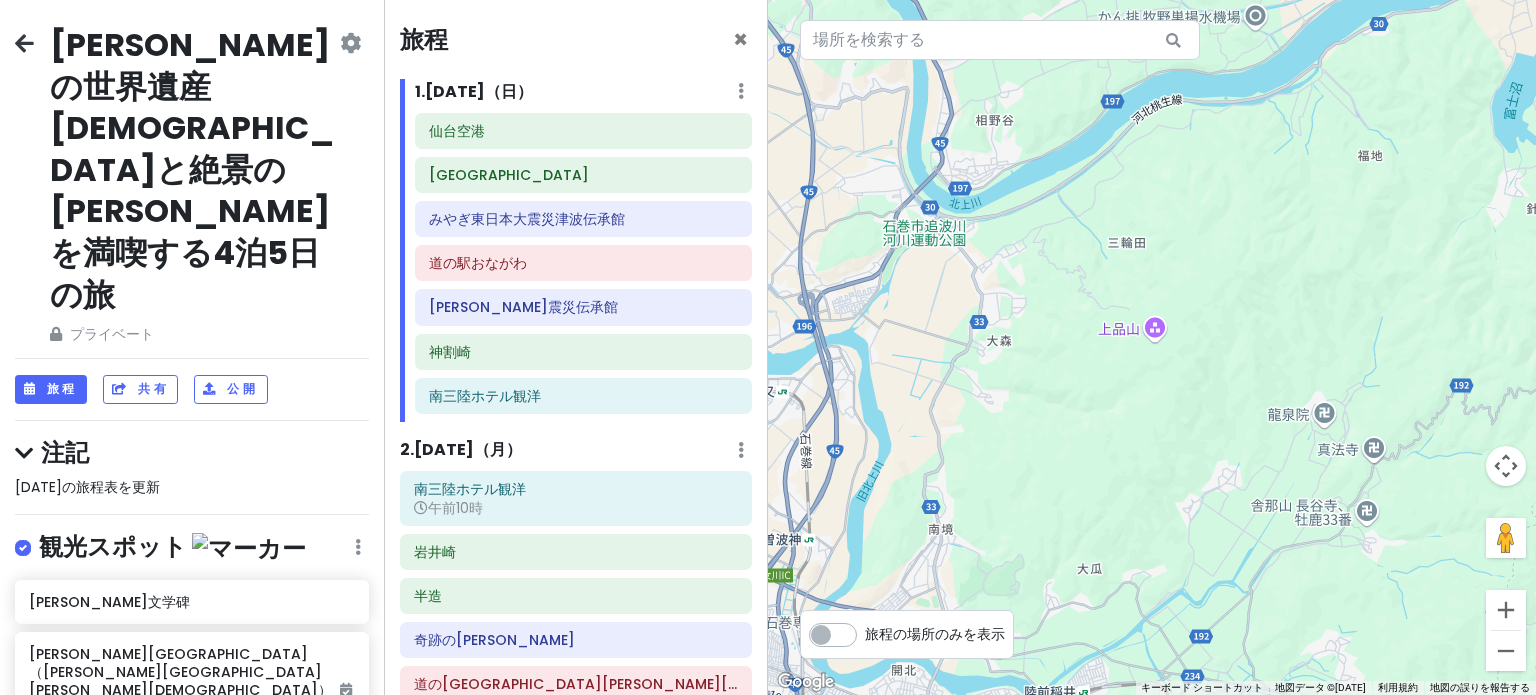 drag, startPoint x: 1041, startPoint y: 308, endPoint x: 1054, endPoint y: 452, distance: 144.58562 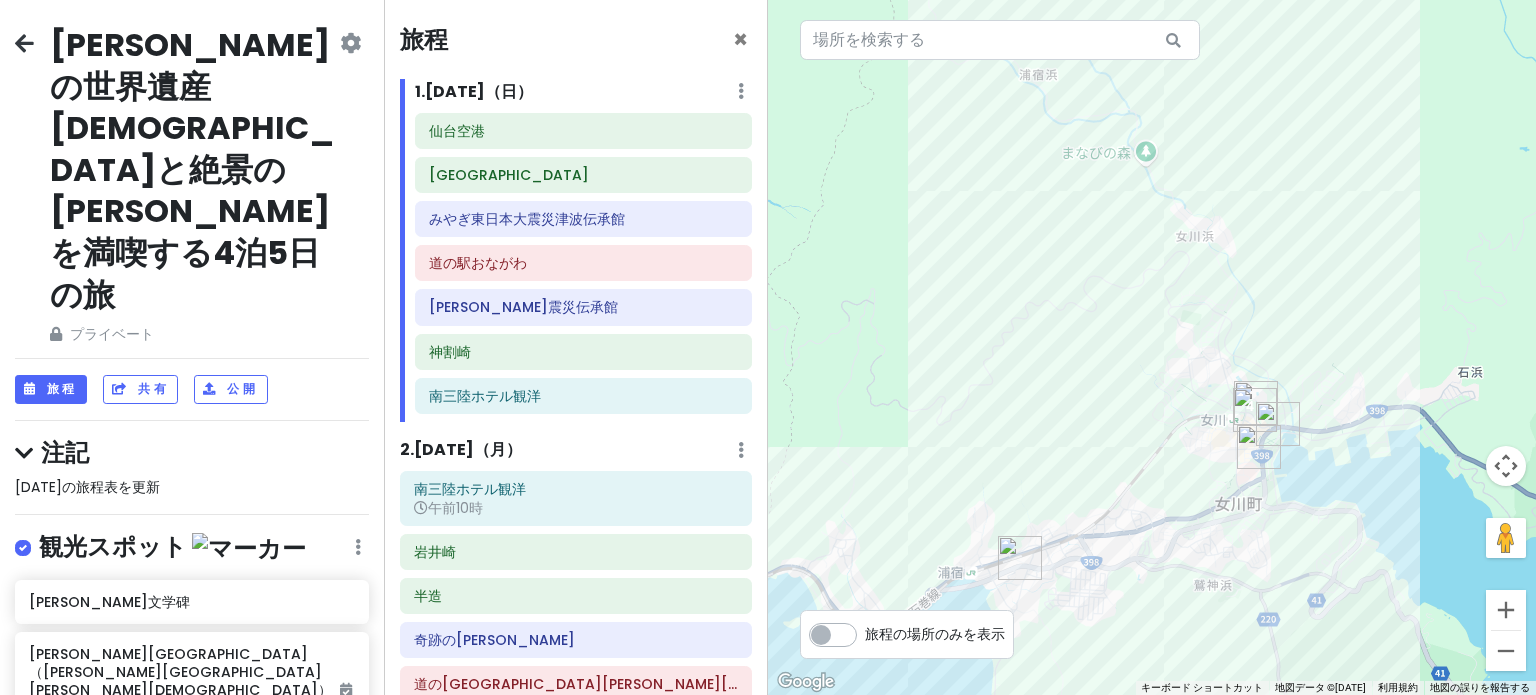 drag, startPoint x: 1320, startPoint y: 456, endPoint x: 940, endPoint y: 217, distance: 448.91092 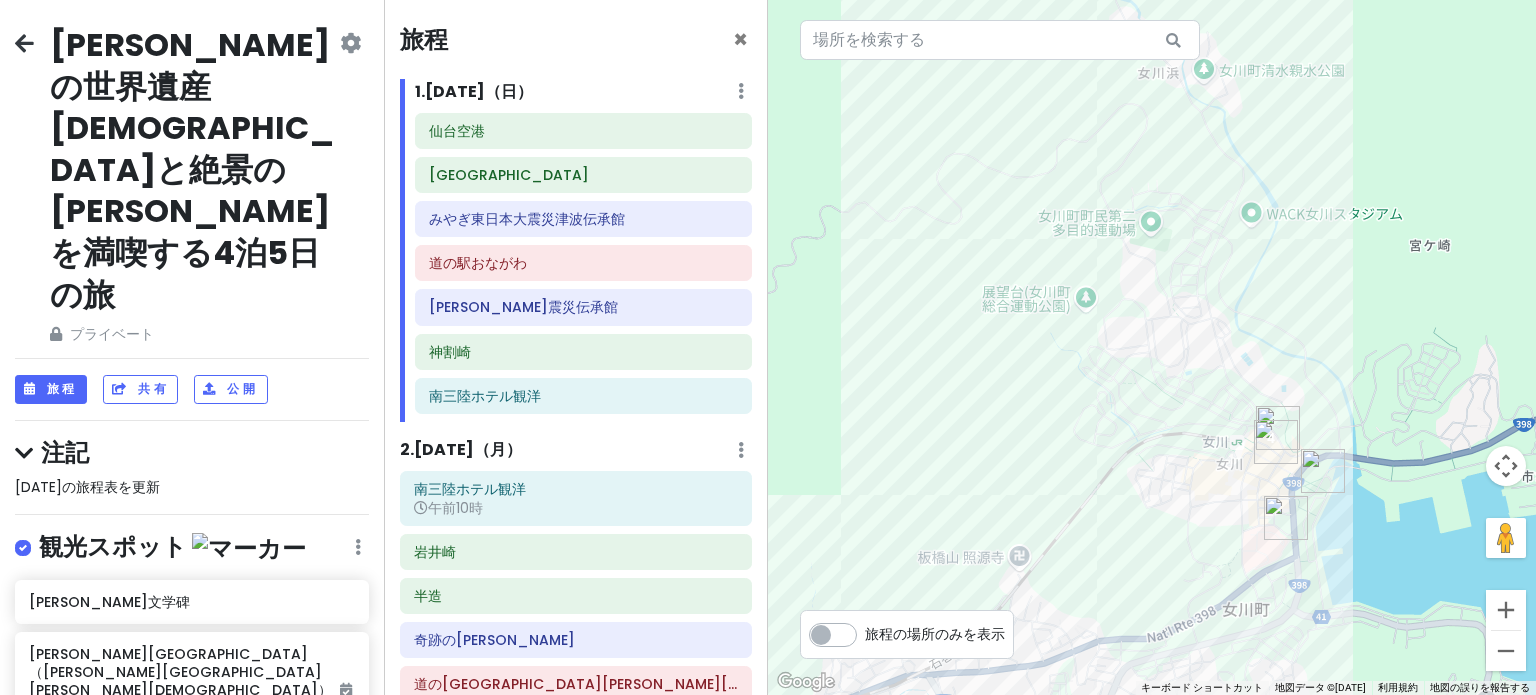 drag, startPoint x: 1085, startPoint y: 303, endPoint x: 821, endPoint y: 142, distance: 309.22 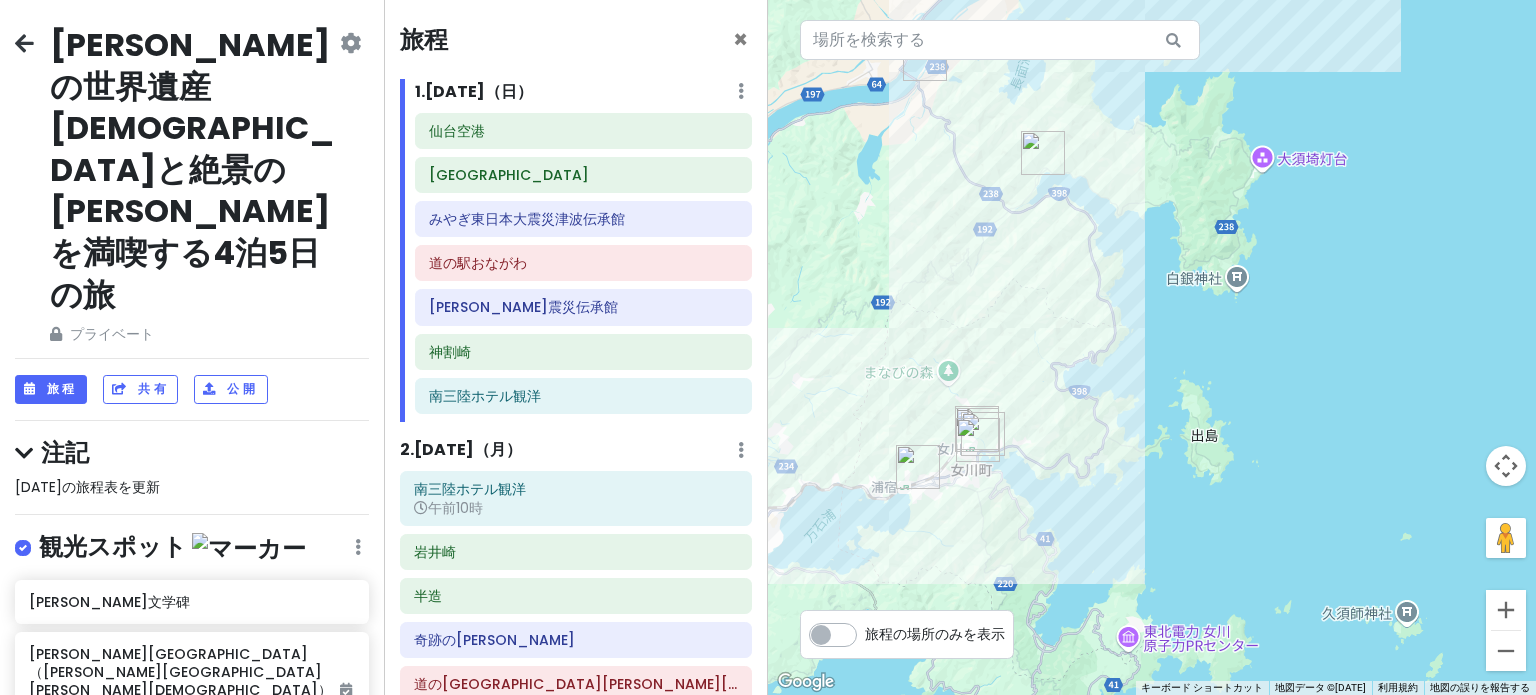 drag, startPoint x: 1069, startPoint y: 132, endPoint x: 1044, endPoint y: 331, distance: 200.56421 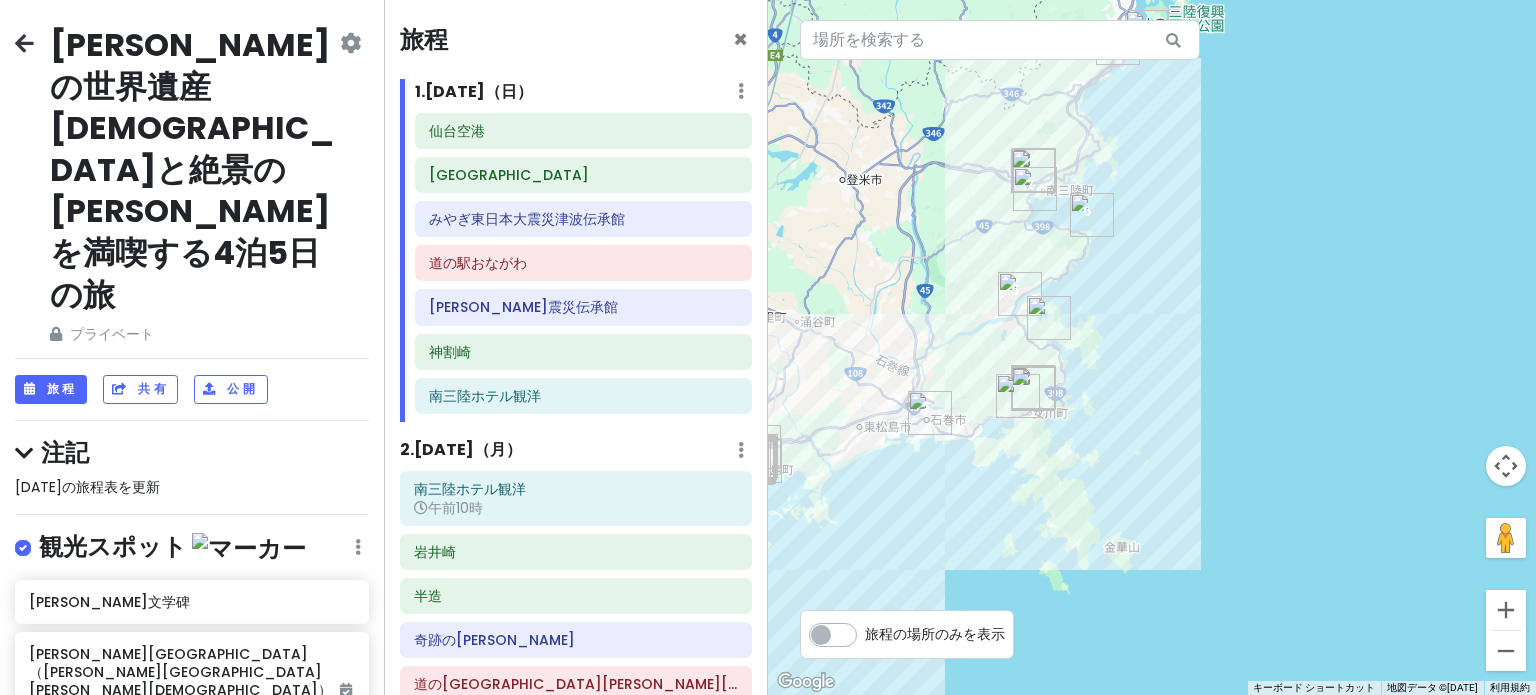 drag, startPoint x: 958, startPoint y: 169, endPoint x: 971, endPoint y: 249, distance: 81.04937 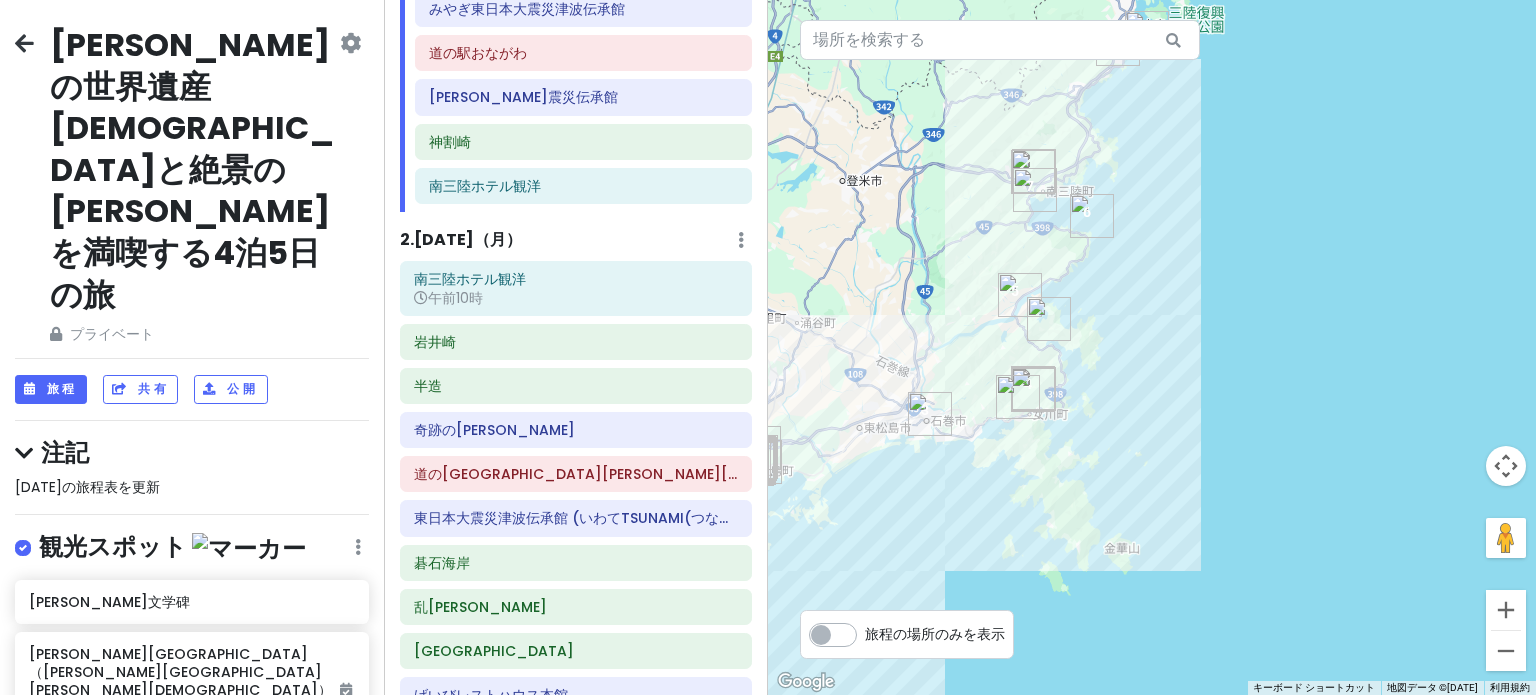 scroll, scrollTop: 218, scrollLeft: 0, axis: vertical 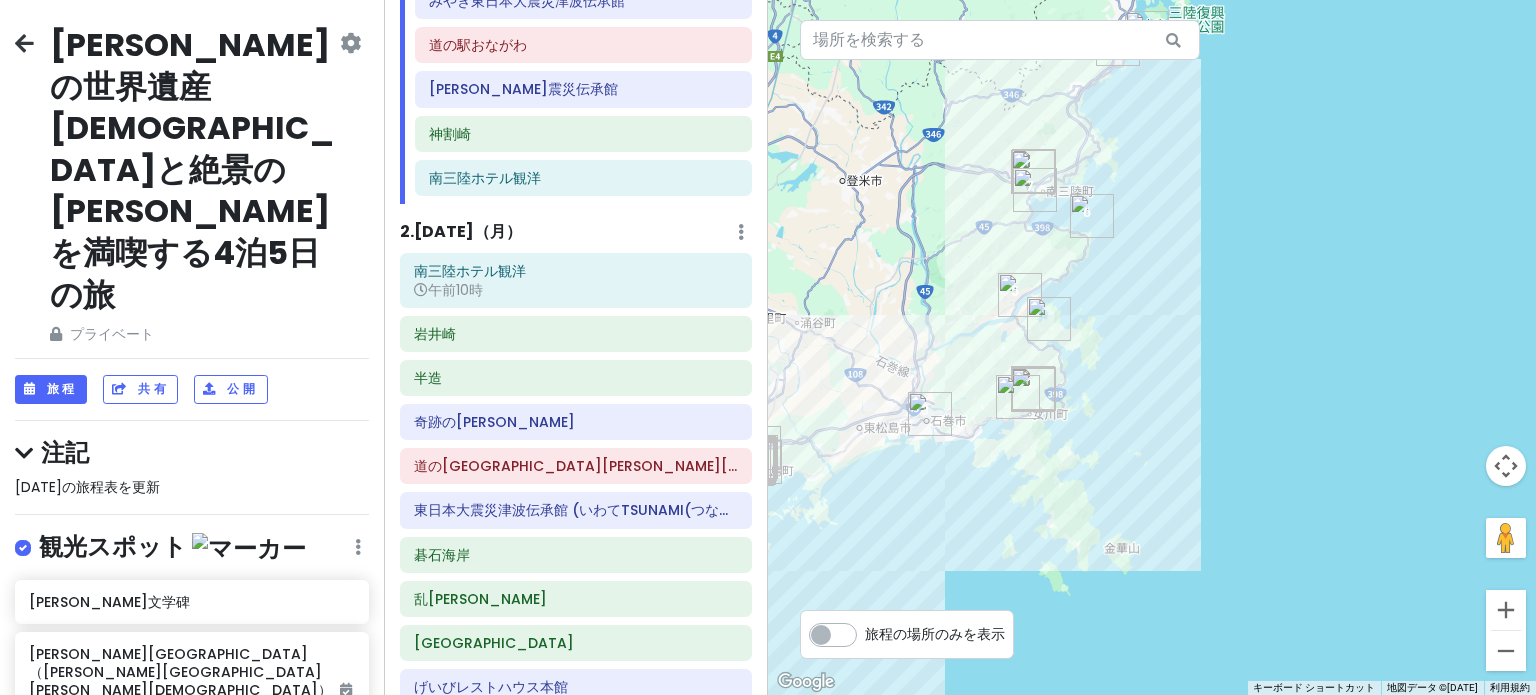 click on "[DATE]（月" at bounding box center [460, 231] 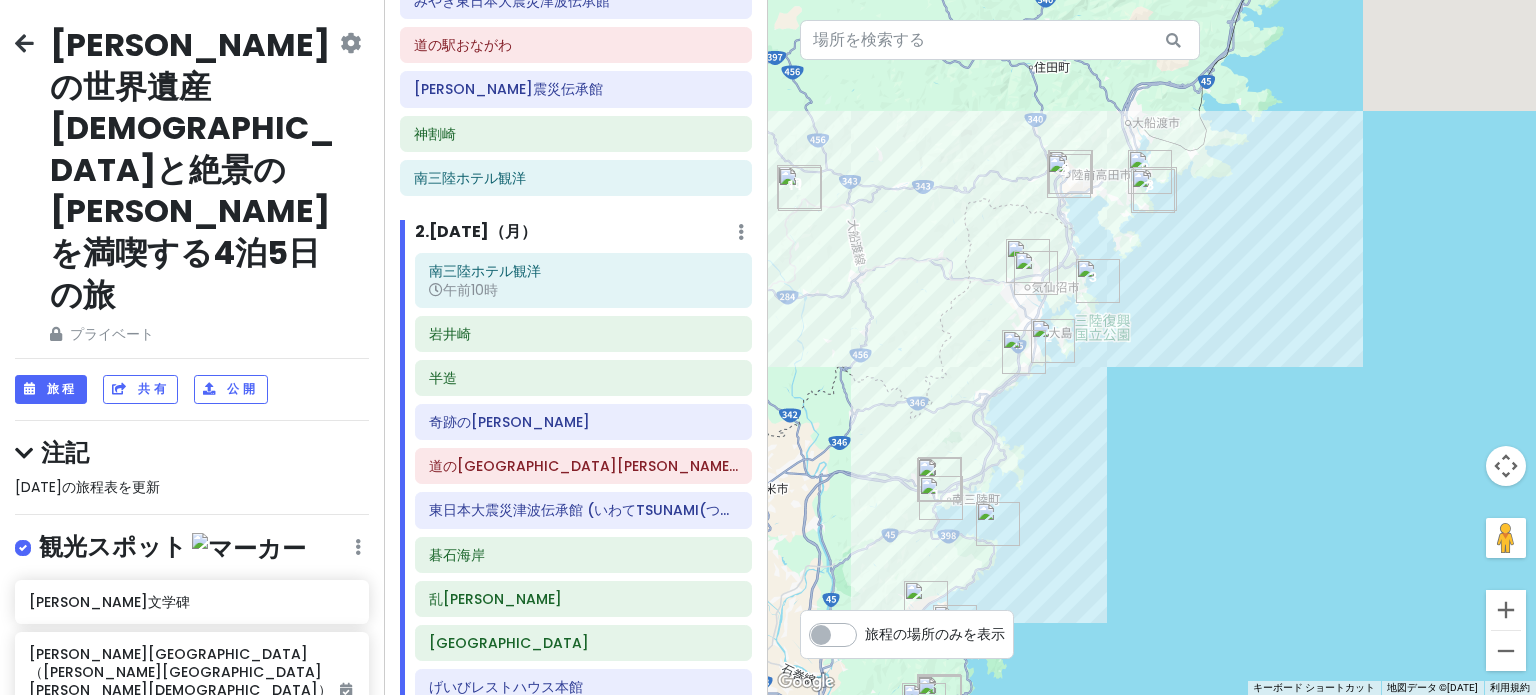 drag, startPoint x: 1168, startPoint y: 407, endPoint x: 1085, endPoint y: 651, distance: 257.73047 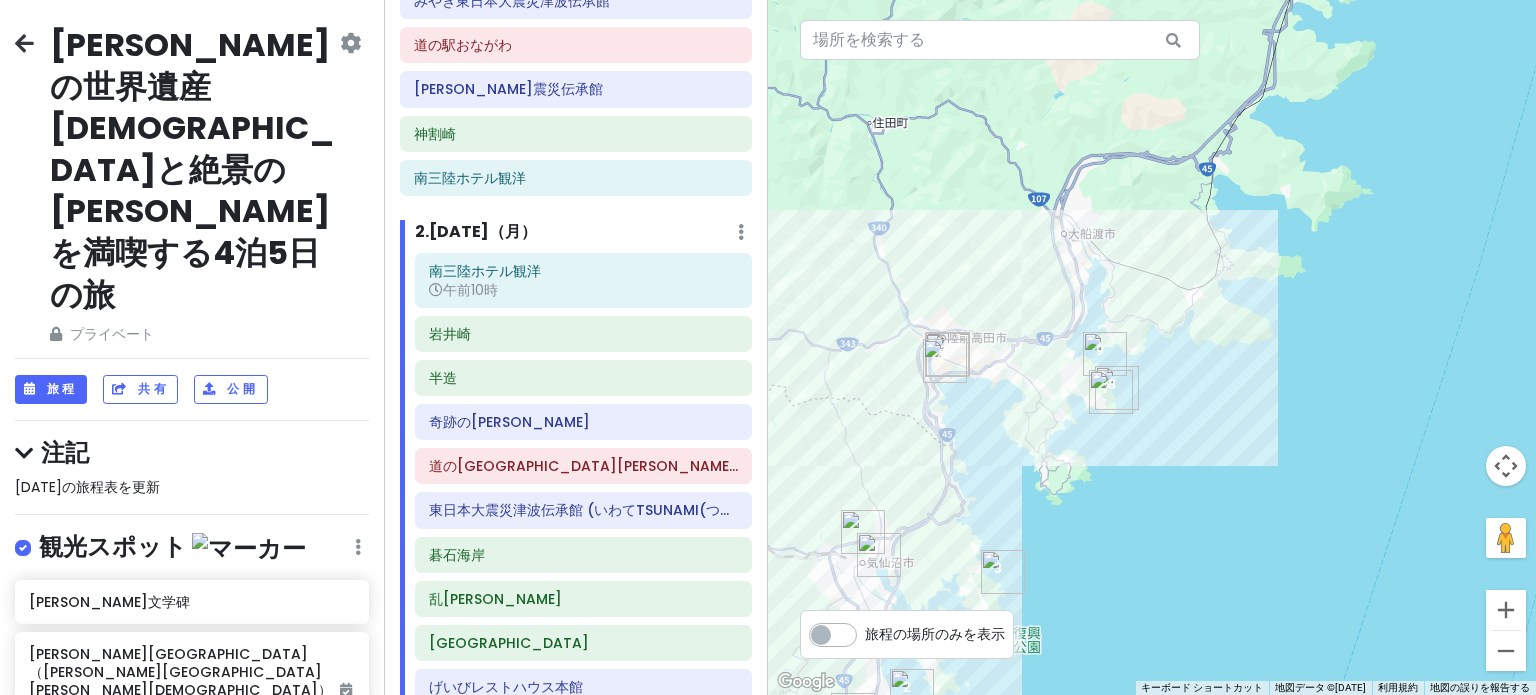drag, startPoint x: 1084, startPoint y: 314, endPoint x: 1014, endPoint y: 742, distance: 433.68652 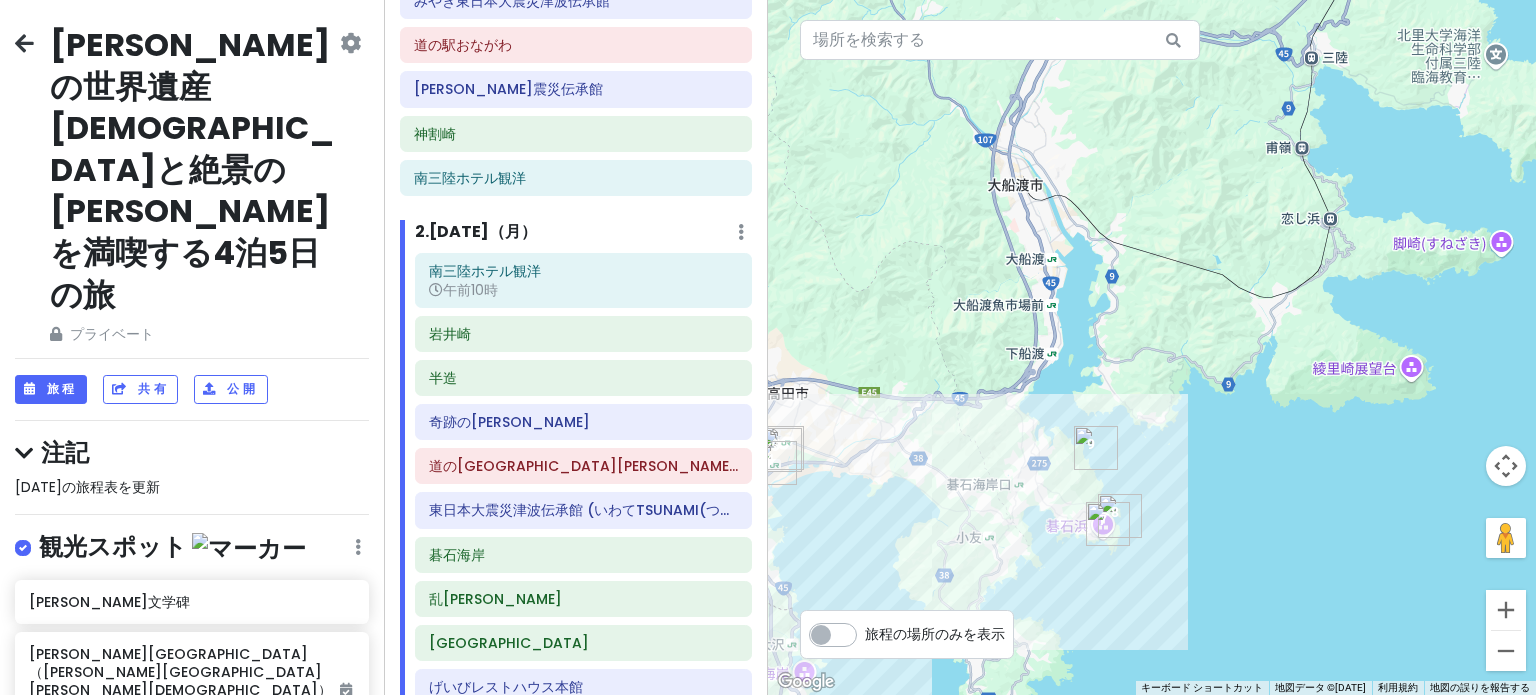 drag, startPoint x: 1065, startPoint y: 428, endPoint x: 993, endPoint y: 675, distance: 257.28 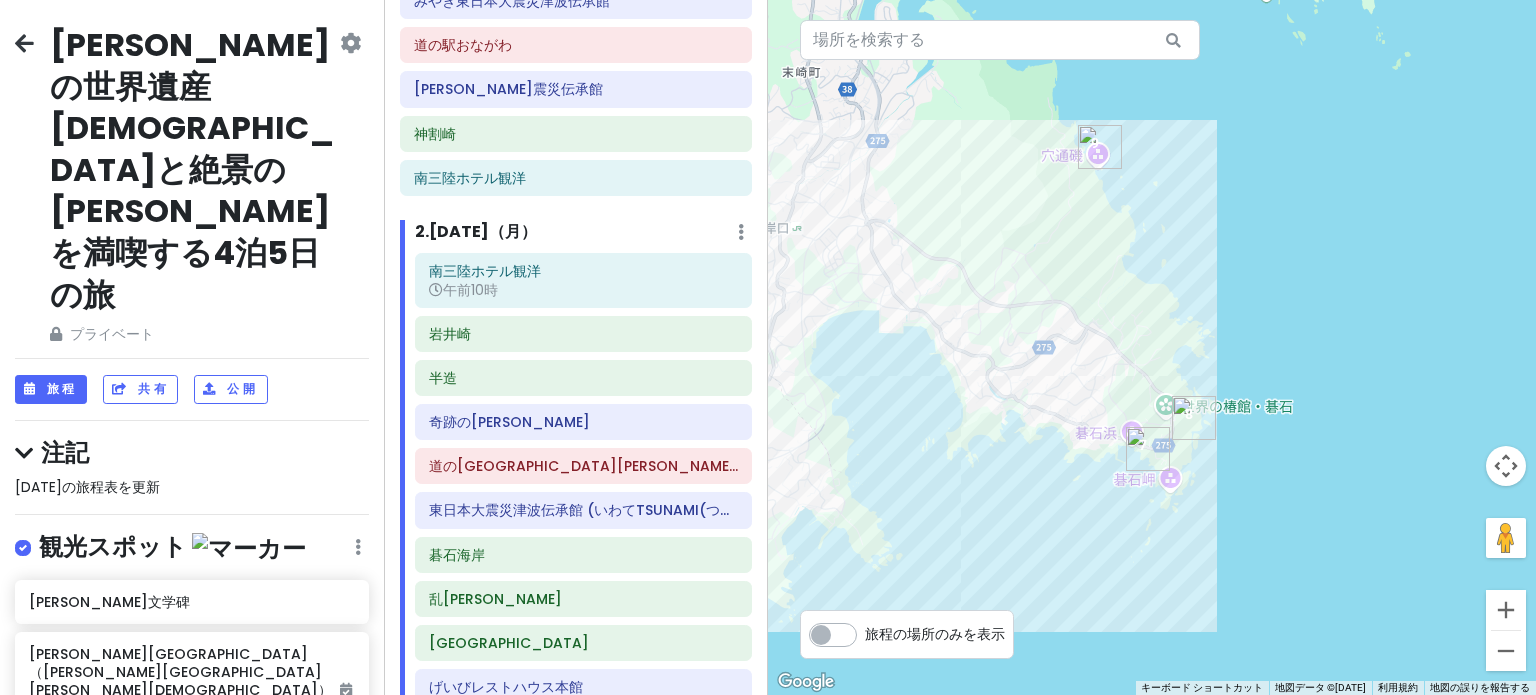 drag, startPoint x: 1076, startPoint y: 515, endPoint x: 965, endPoint y: 466, distance: 121.33425 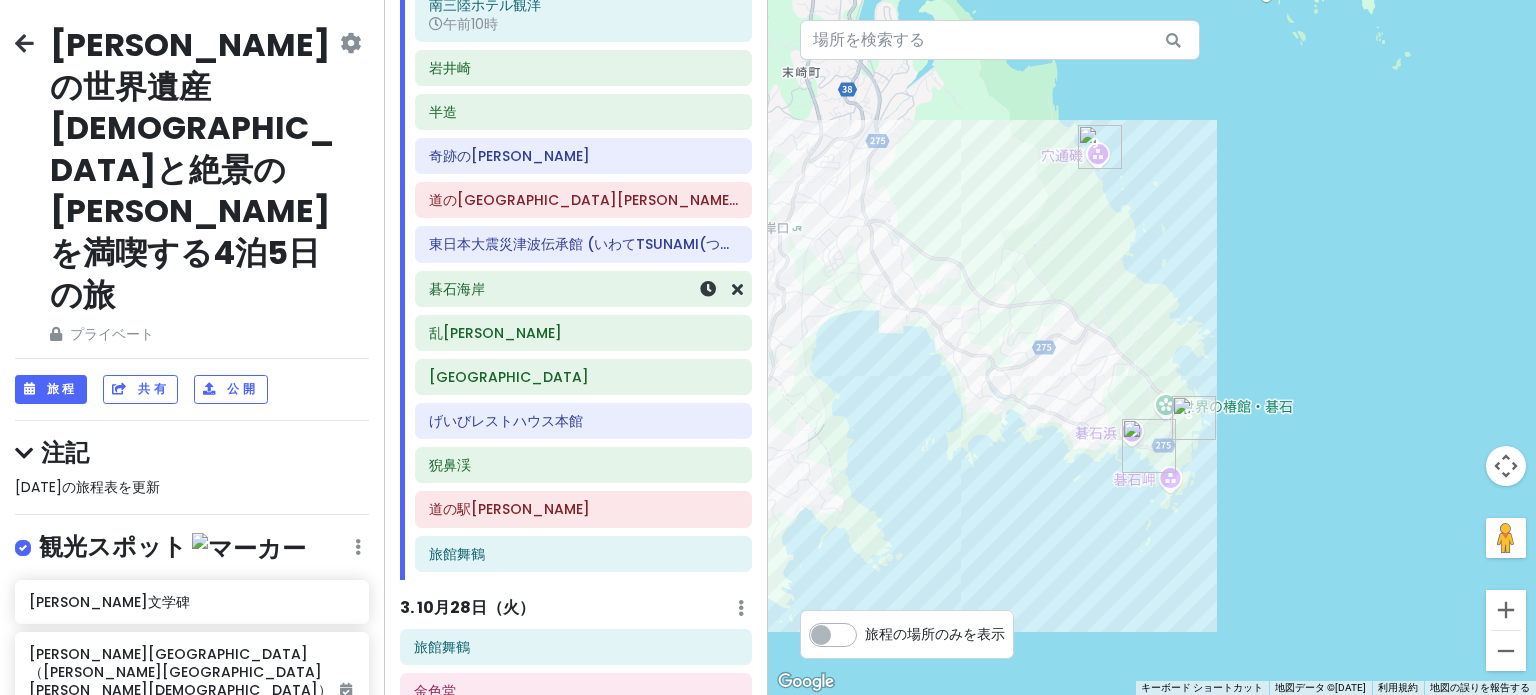scroll, scrollTop: 518, scrollLeft: 0, axis: vertical 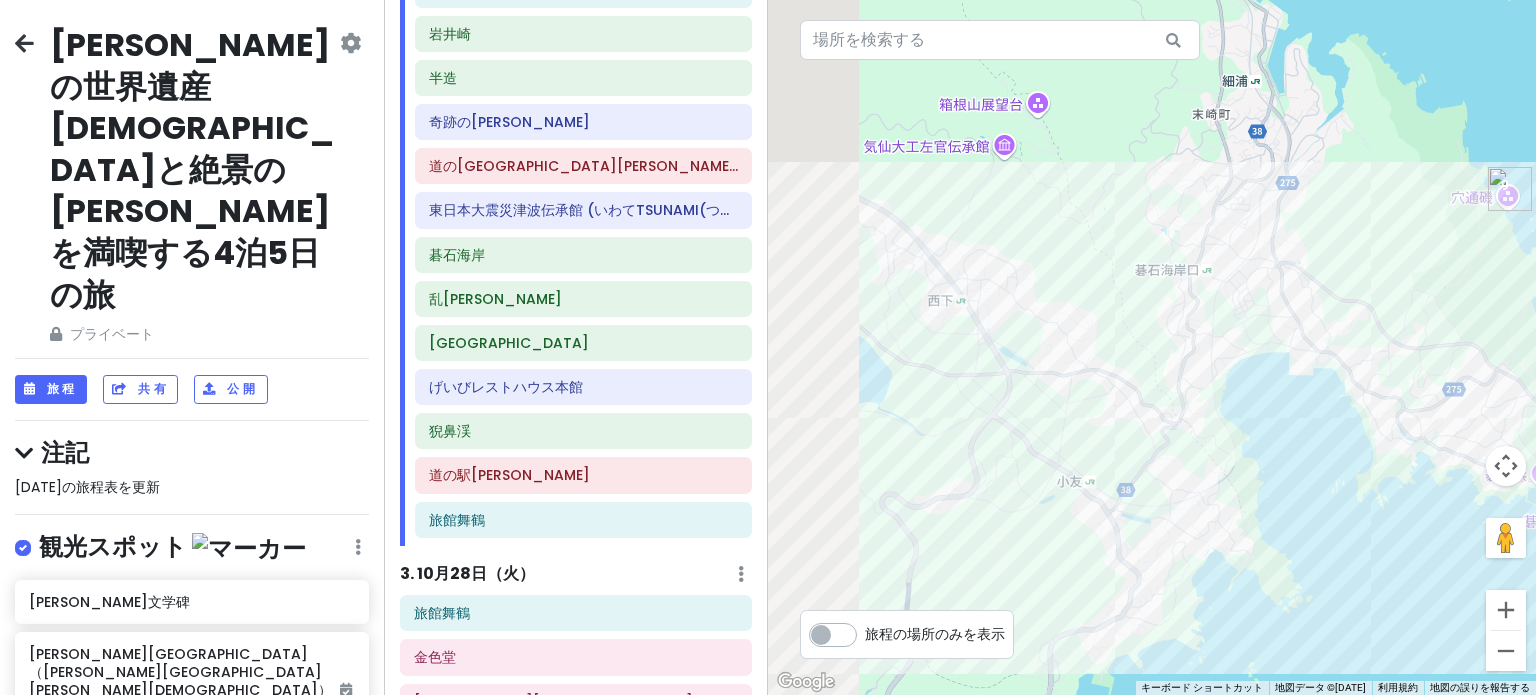 drag, startPoint x: 868, startPoint y: 312, endPoint x: 1341, endPoint y: 363, distance: 475.74152 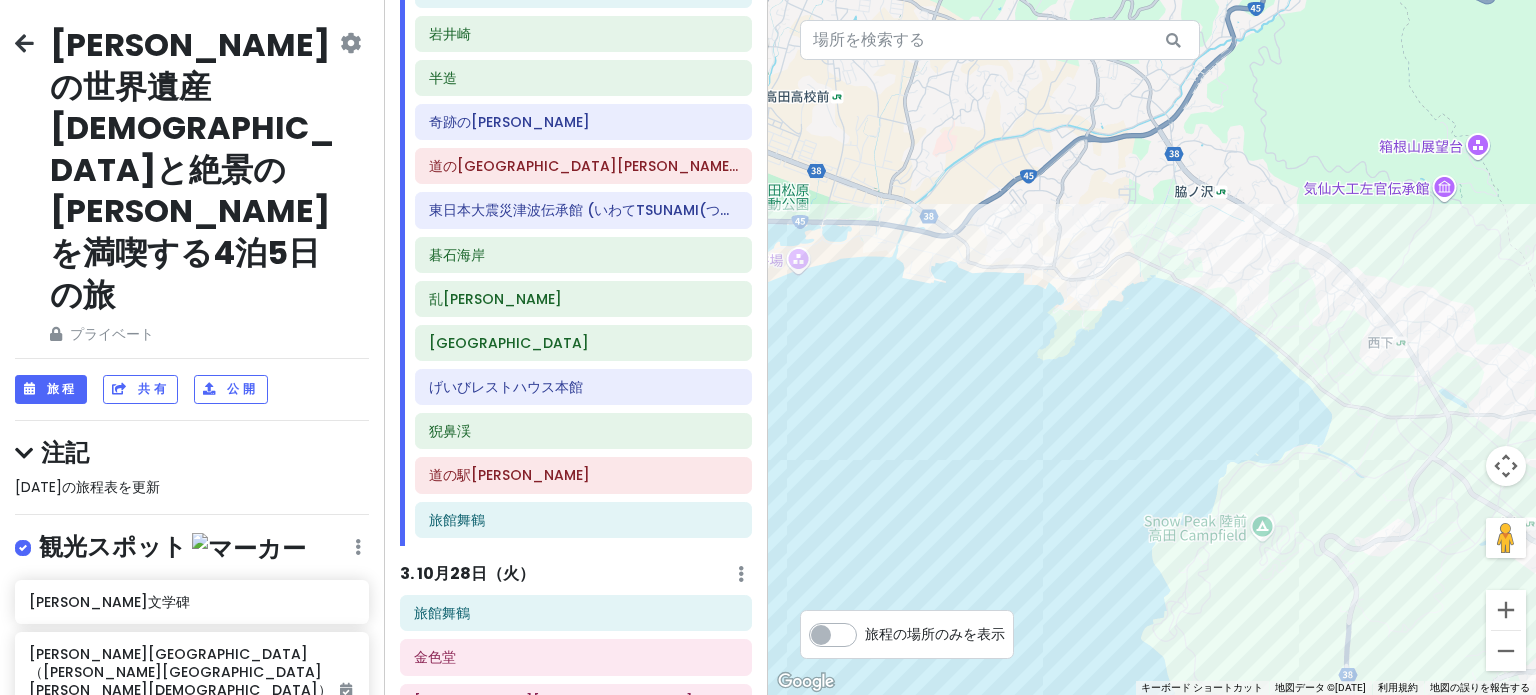 drag, startPoint x: 1028, startPoint y: 287, endPoint x: 1425, endPoint y: 324, distance: 398.72046 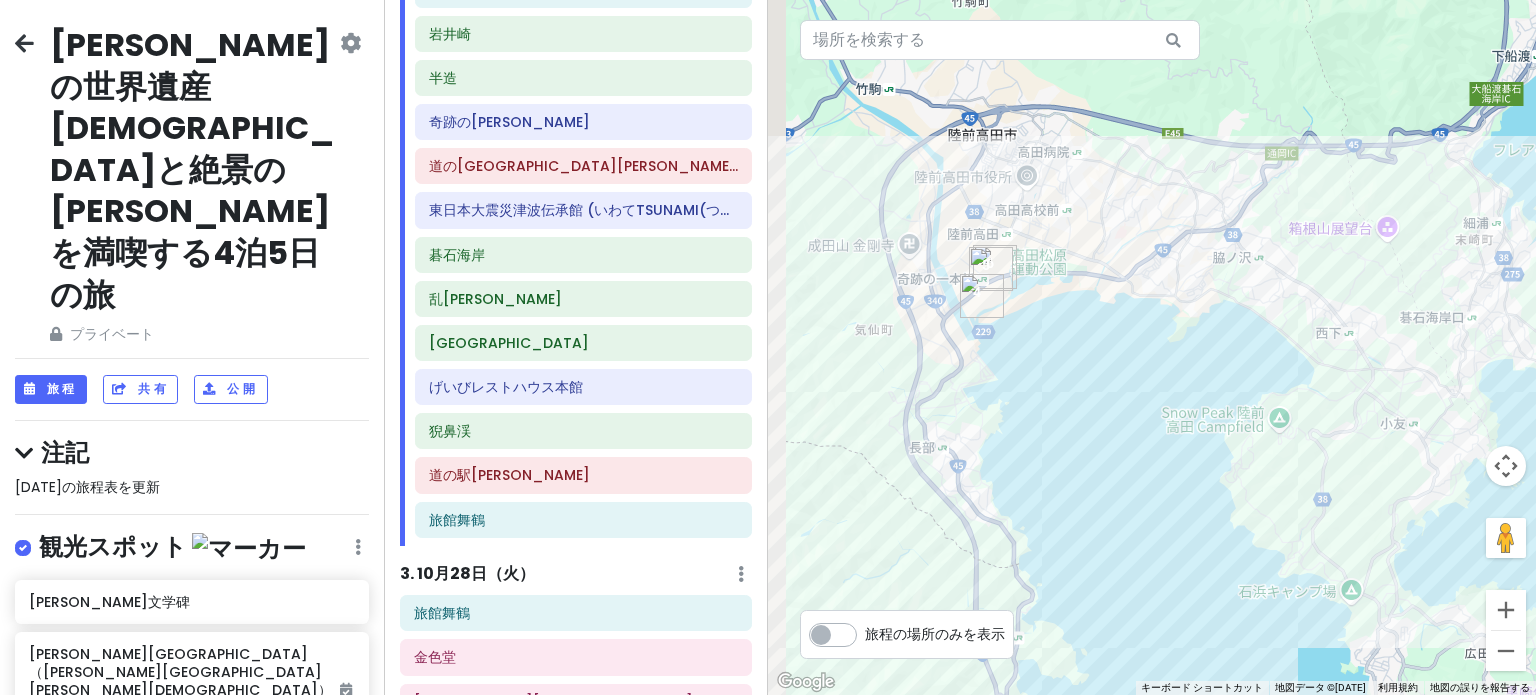 drag, startPoint x: 980, startPoint y: 288, endPoint x: 1107, endPoint y: 314, distance: 129.6341 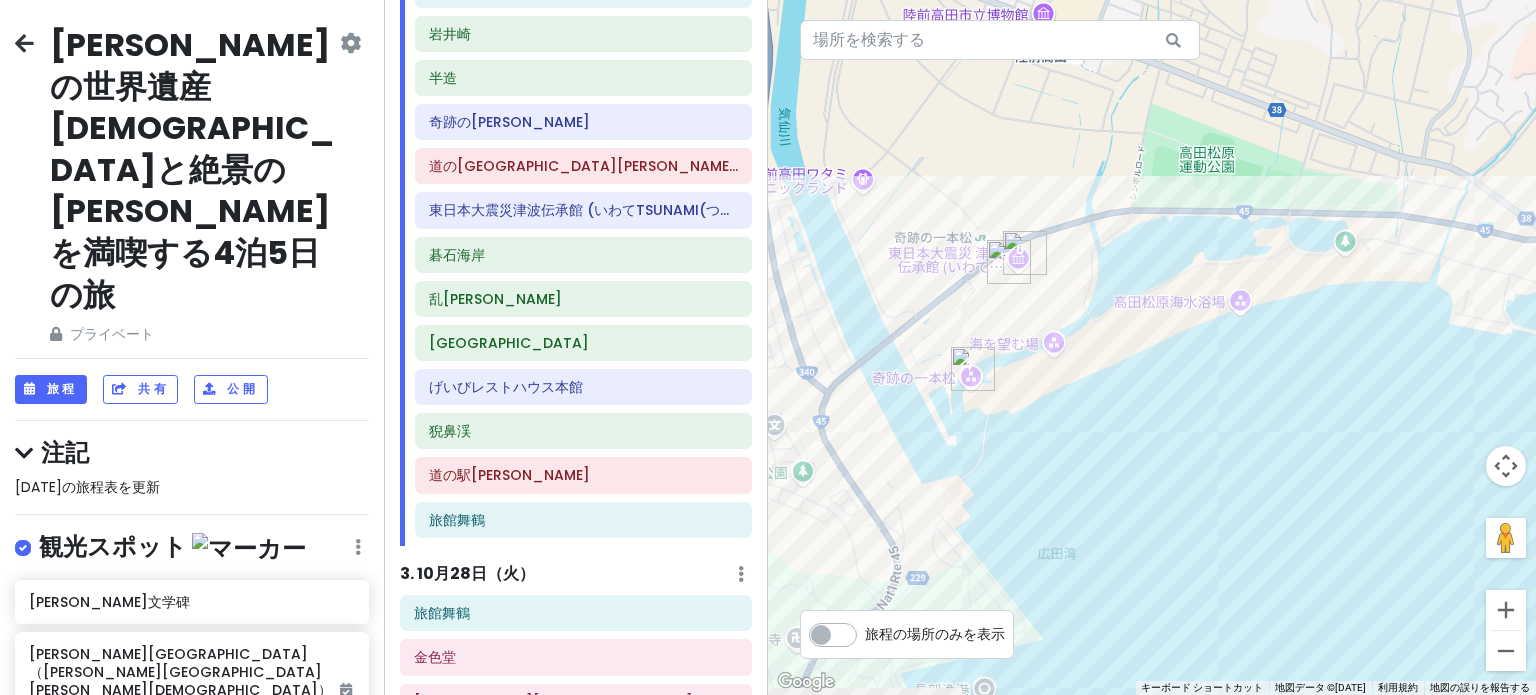 drag, startPoint x: 933, startPoint y: 254, endPoint x: 1194, endPoint y: 253, distance: 261.00192 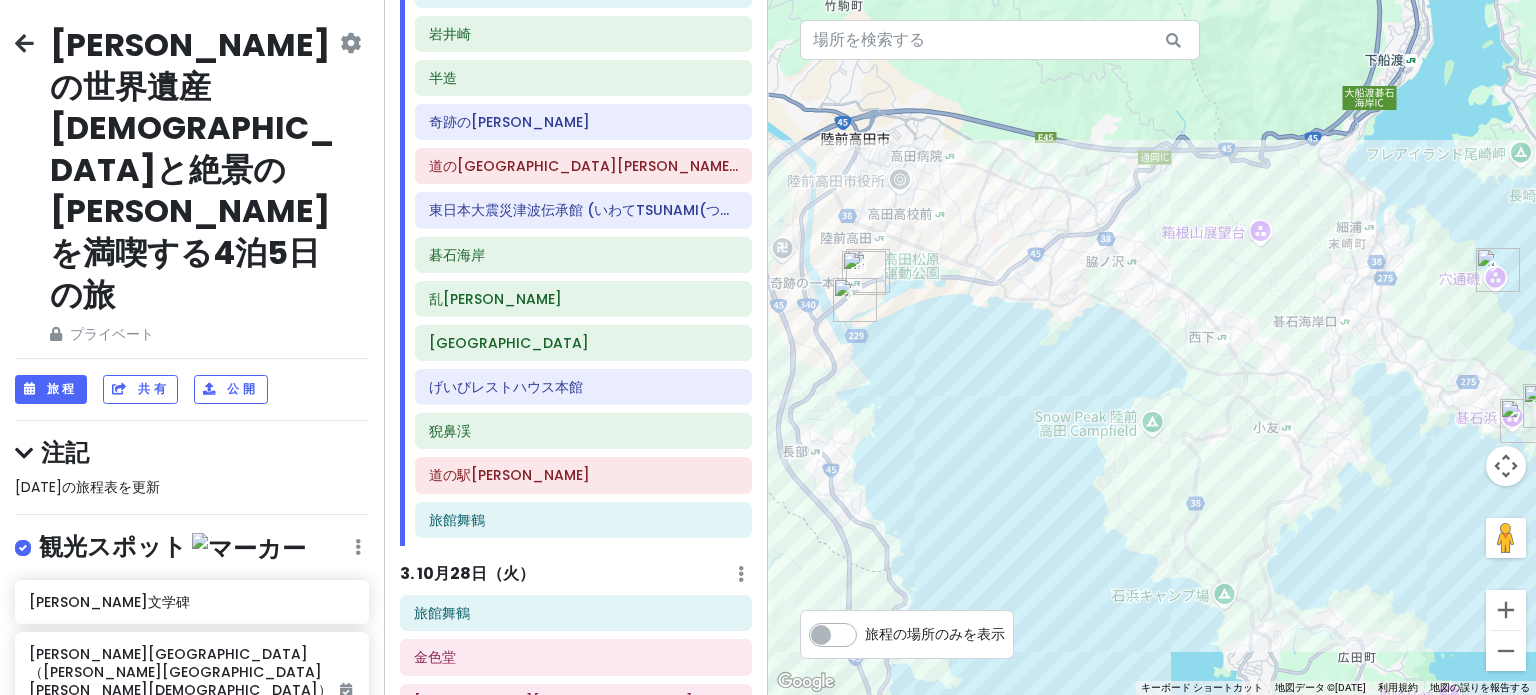 drag, startPoint x: 1264, startPoint y: 252, endPoint x: 1125, endPoint y: 246, distance: 139.12944 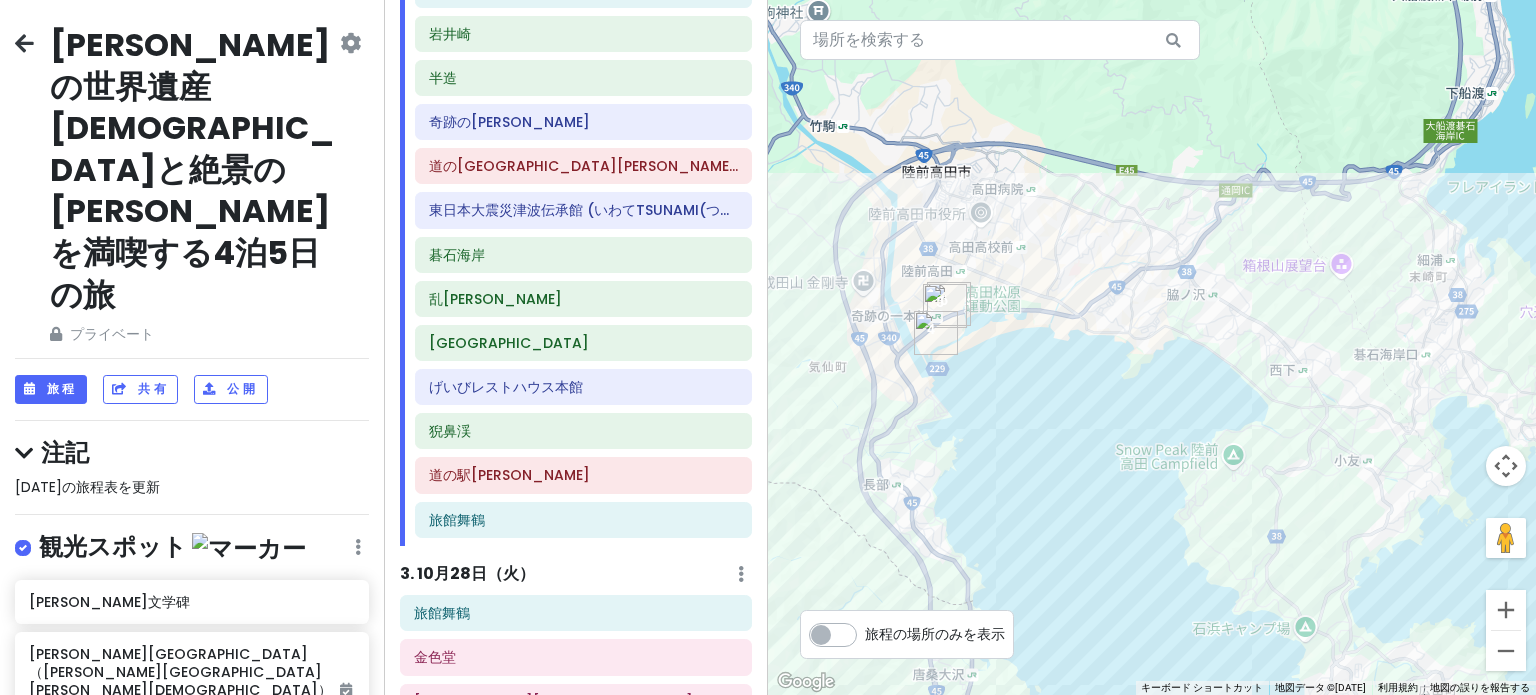 drag, startPoint x: 1184, startPoint y: 190, endPoint x: 1262, endPoint y: 224, distance: 85.08819 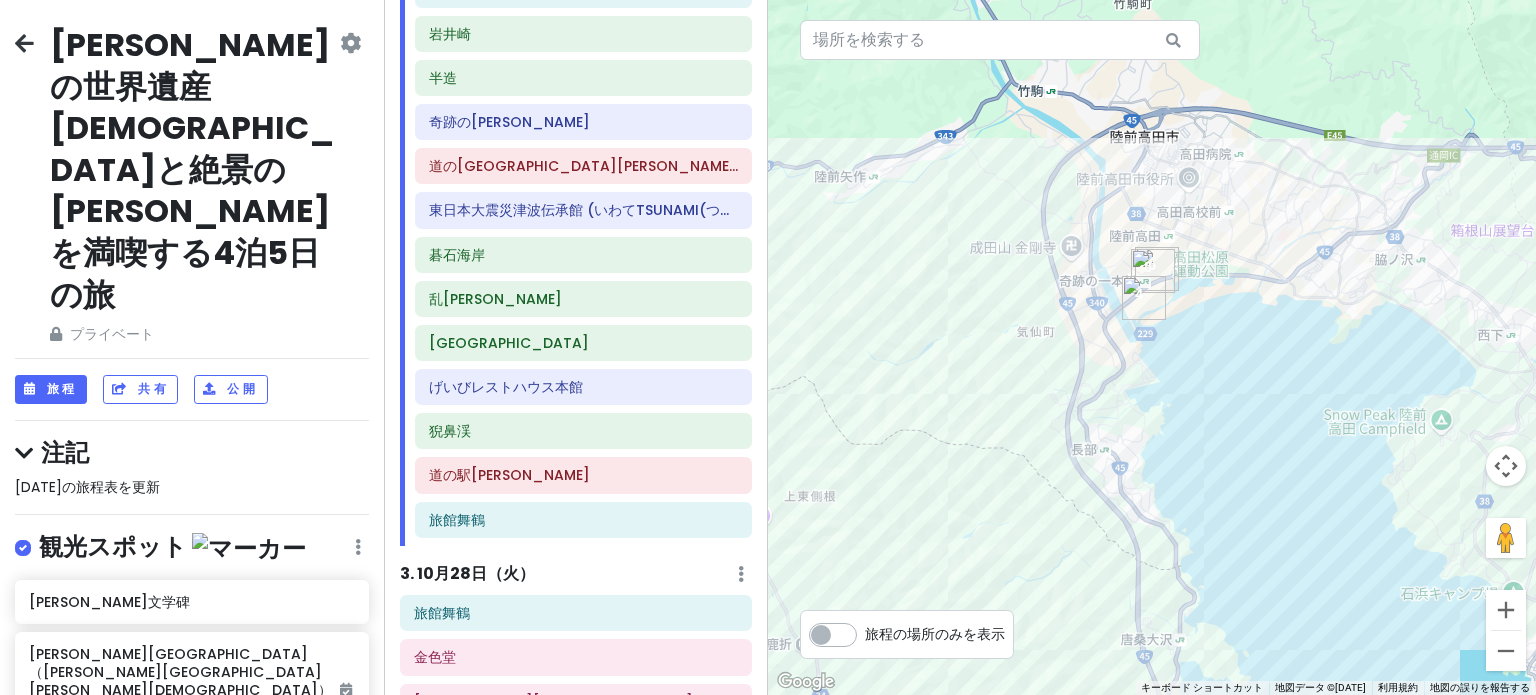 drag, startPoint x: 1204, startPoint y: 215, endPoint x: 1475, endPoint y: 170, distance: 274.71075 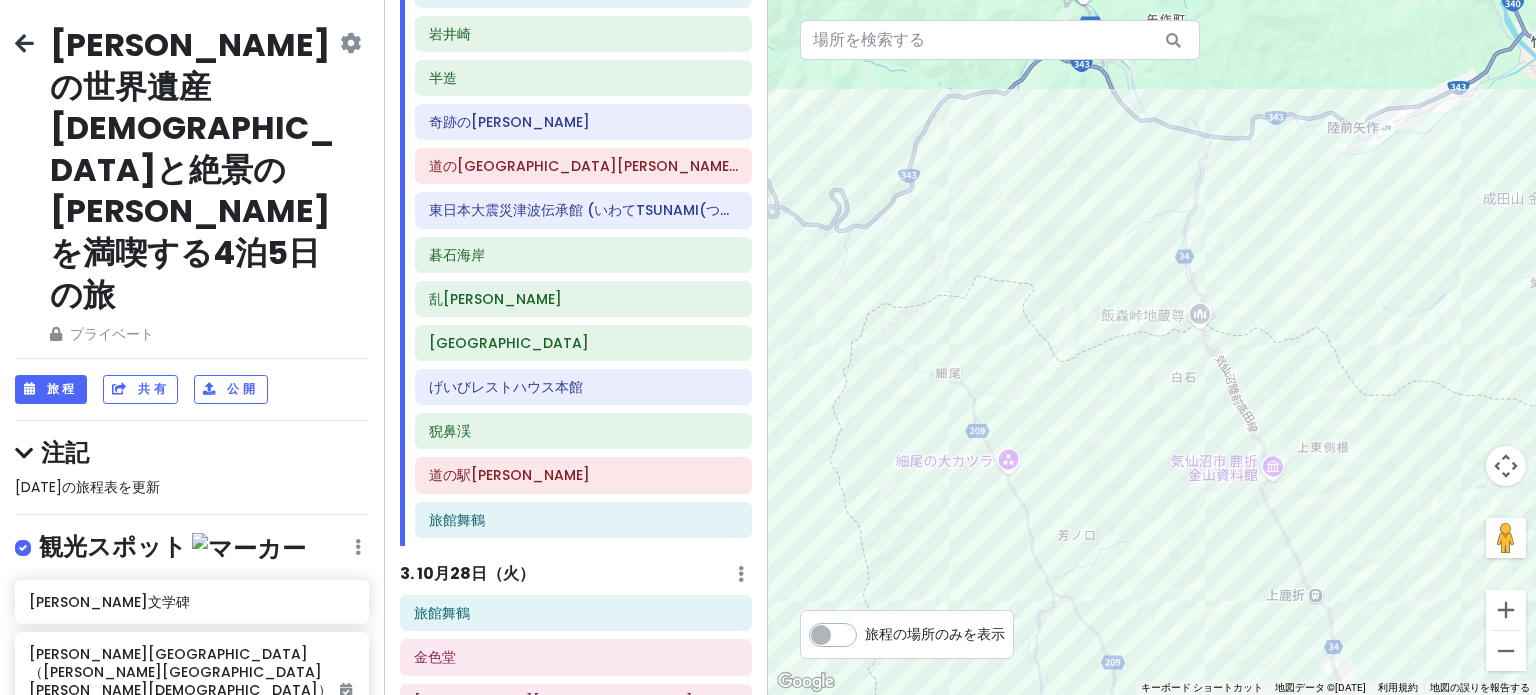 drag, startPoint x: 1056, startPoint y: 209, endPoint x: 1480, endPoint y: 170, distance: 425.78986 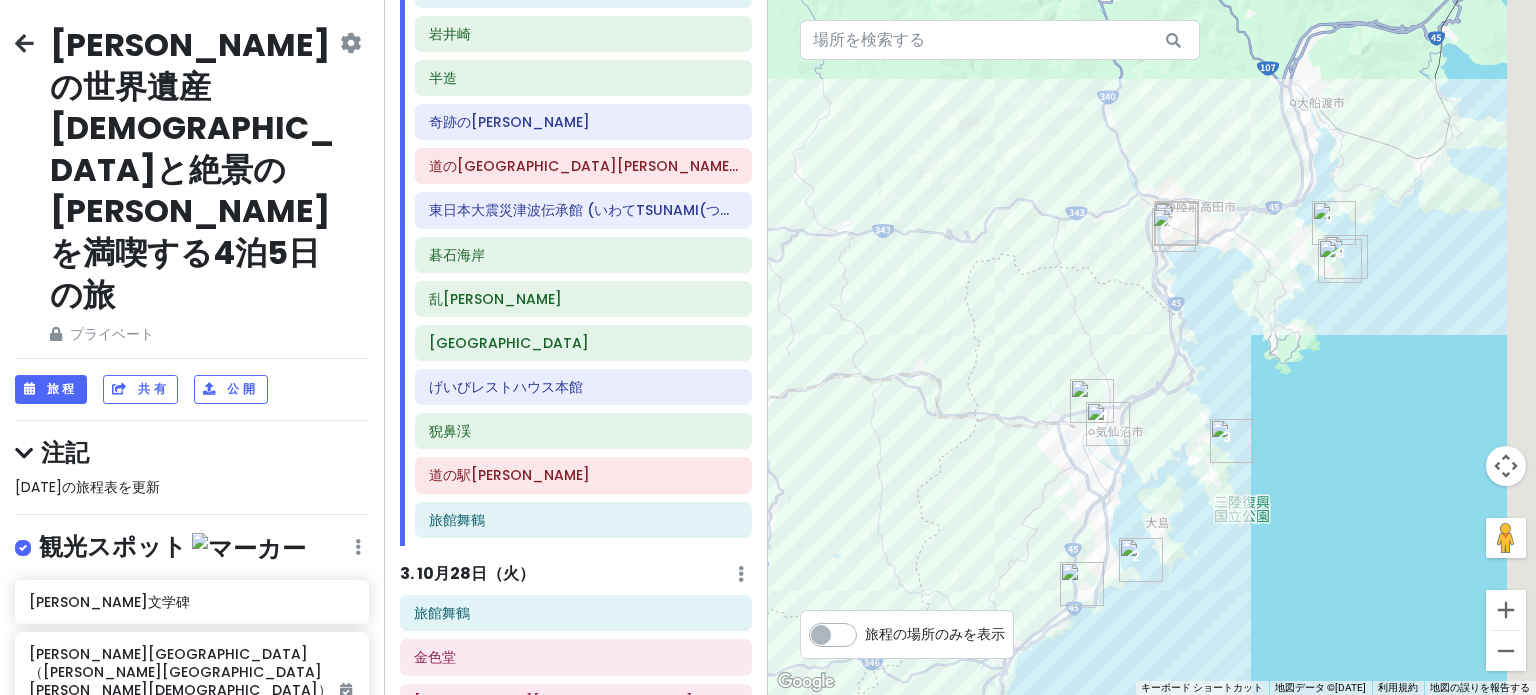 drag, startPoint x: 1152, startPoint y: 175, endPoint x: 912, endPoint y: 274, distance: 259.61703 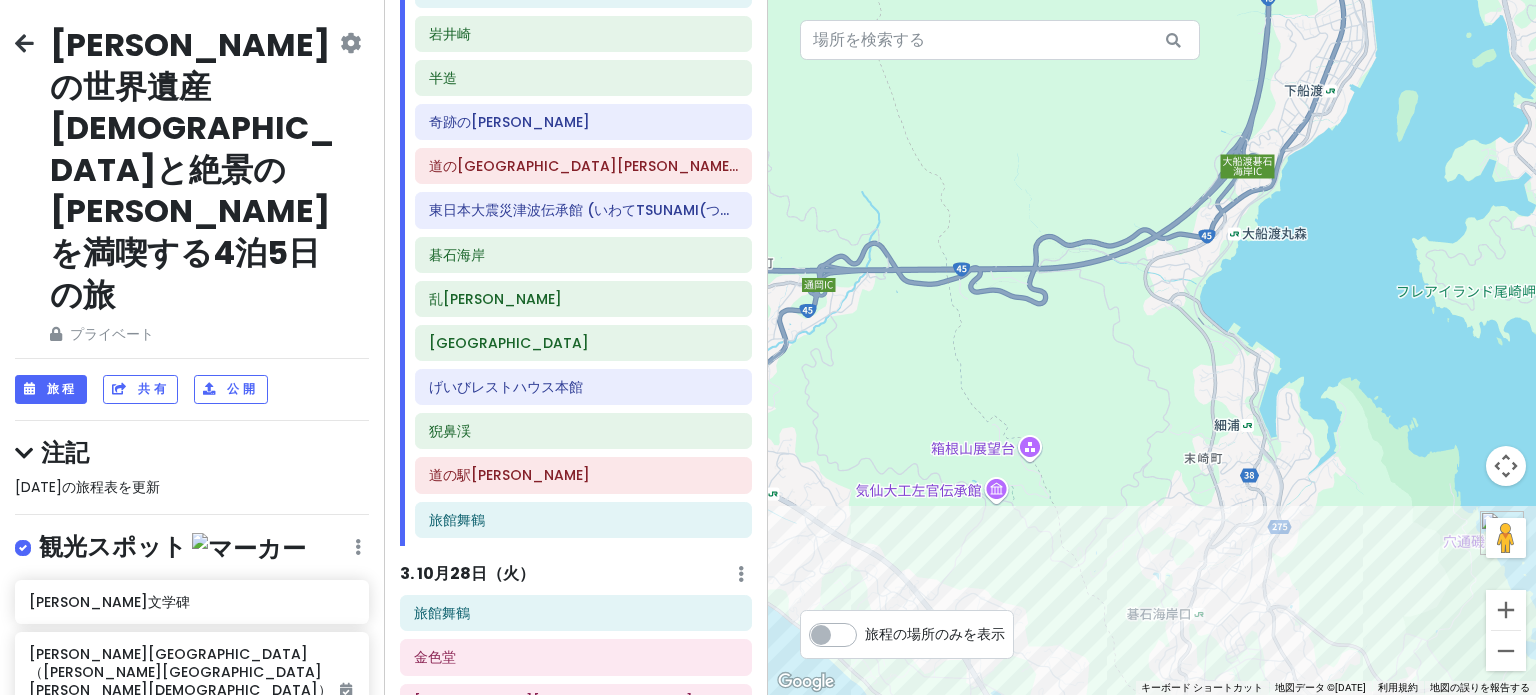 drag, startPoint x: 1238, startPoint y: 296, endPoint x: 1108, endPoint y: 83, distance: 249.53757 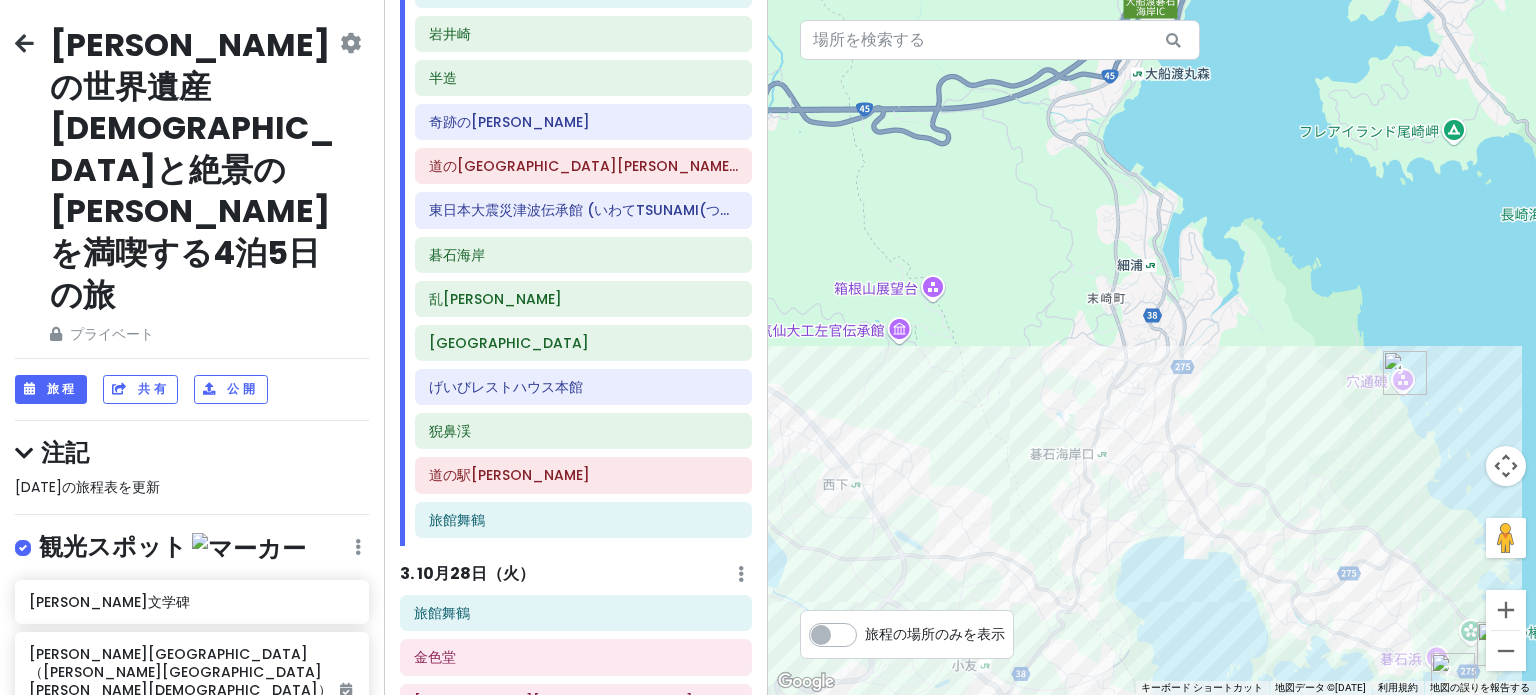 drag, startPoint x: 1157, startPoint y: 315, endPoint x: 1066, endPoint y: 165, distance: 175.44514 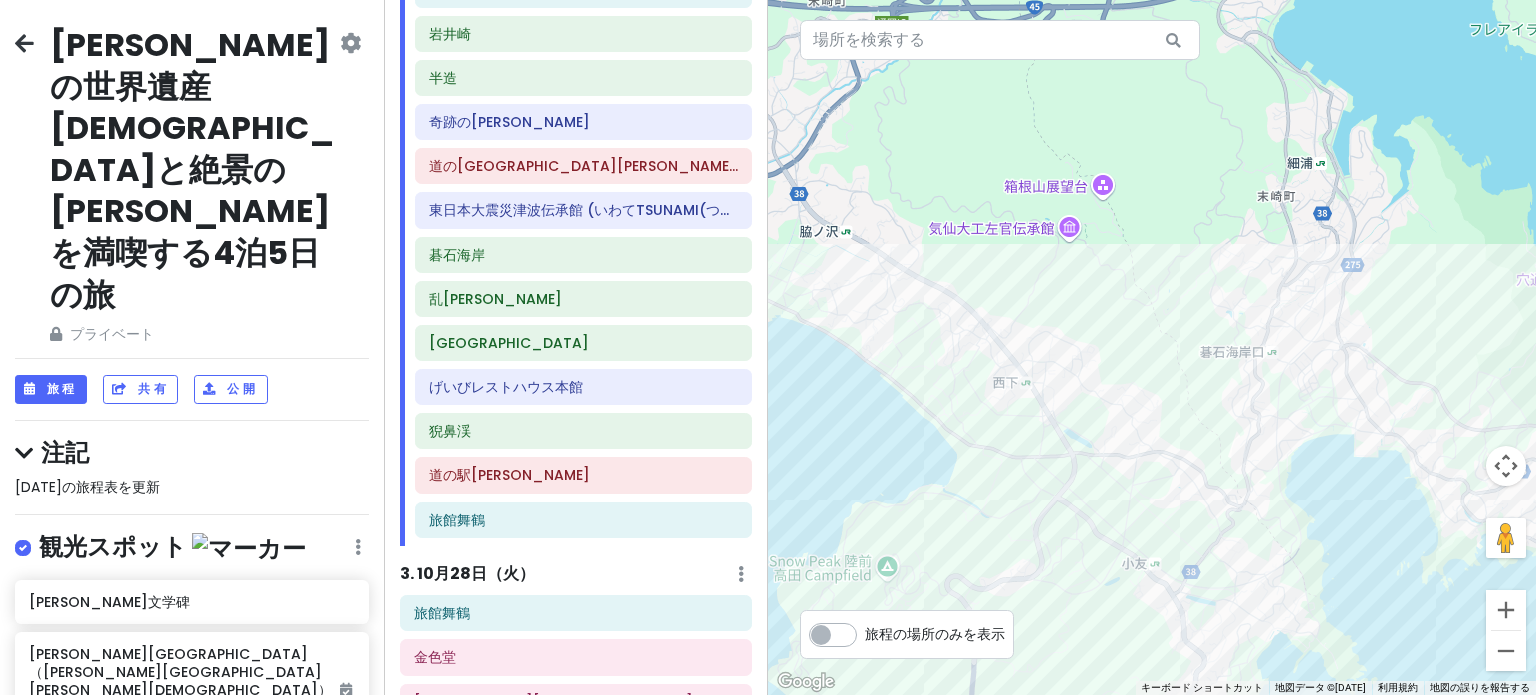 drag, startPoint x: 1016, startPoint y: 177, endPoint x: 1192, endPoint y: 84, distance: 199.06029 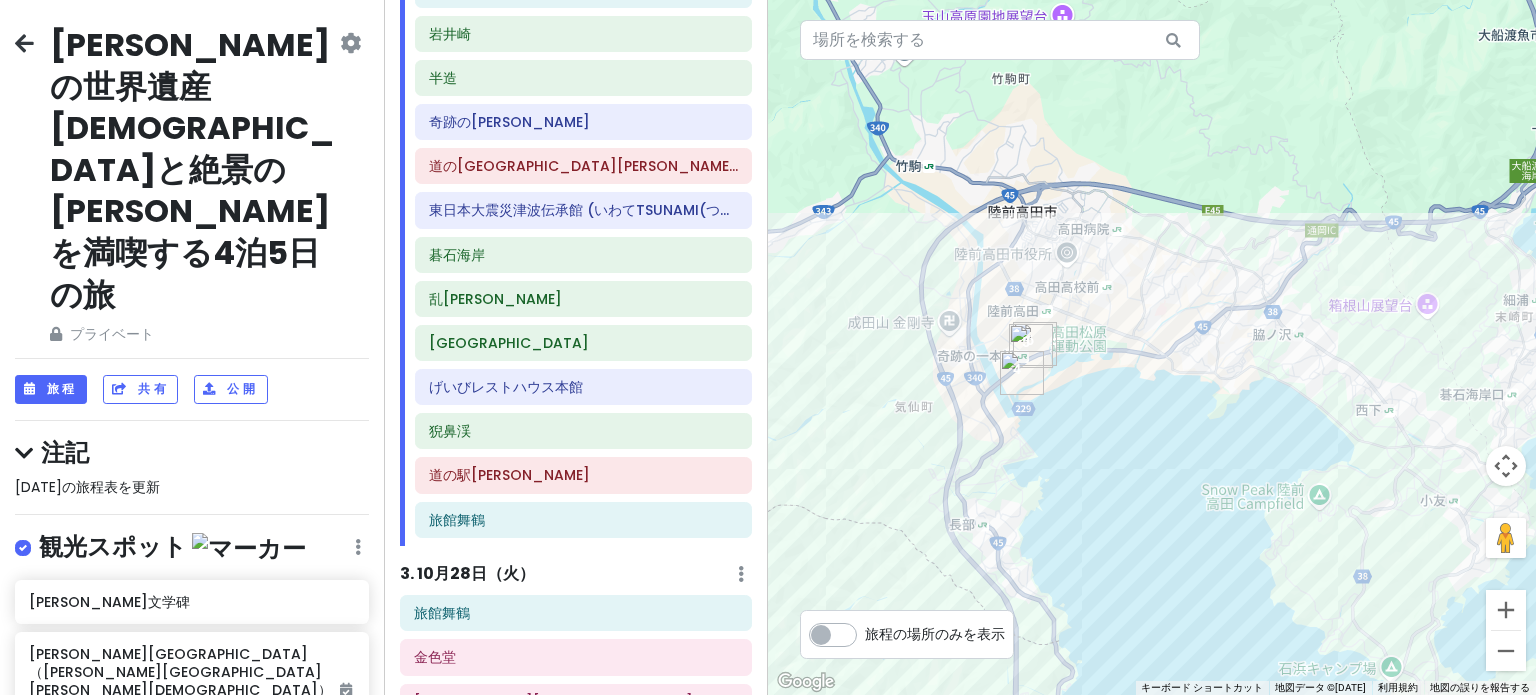 drag, startPoint x: 930, startPoint y: 189, endPoint x: 1264, endPoint y: 347, distance: 369.4861 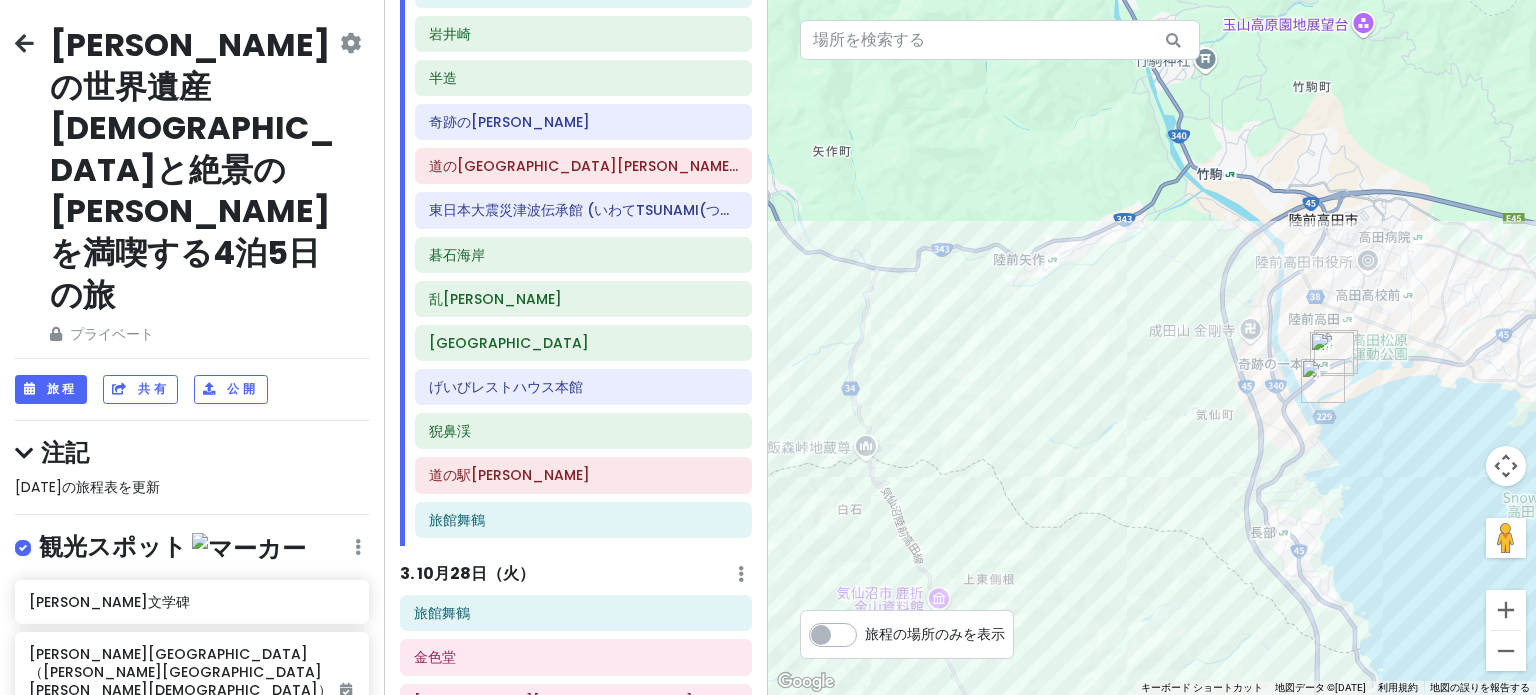 drag, startPoint x: 852, startPoint y: 255, endPoint x: 1176, endPoint y: 265, distance: 324.1543 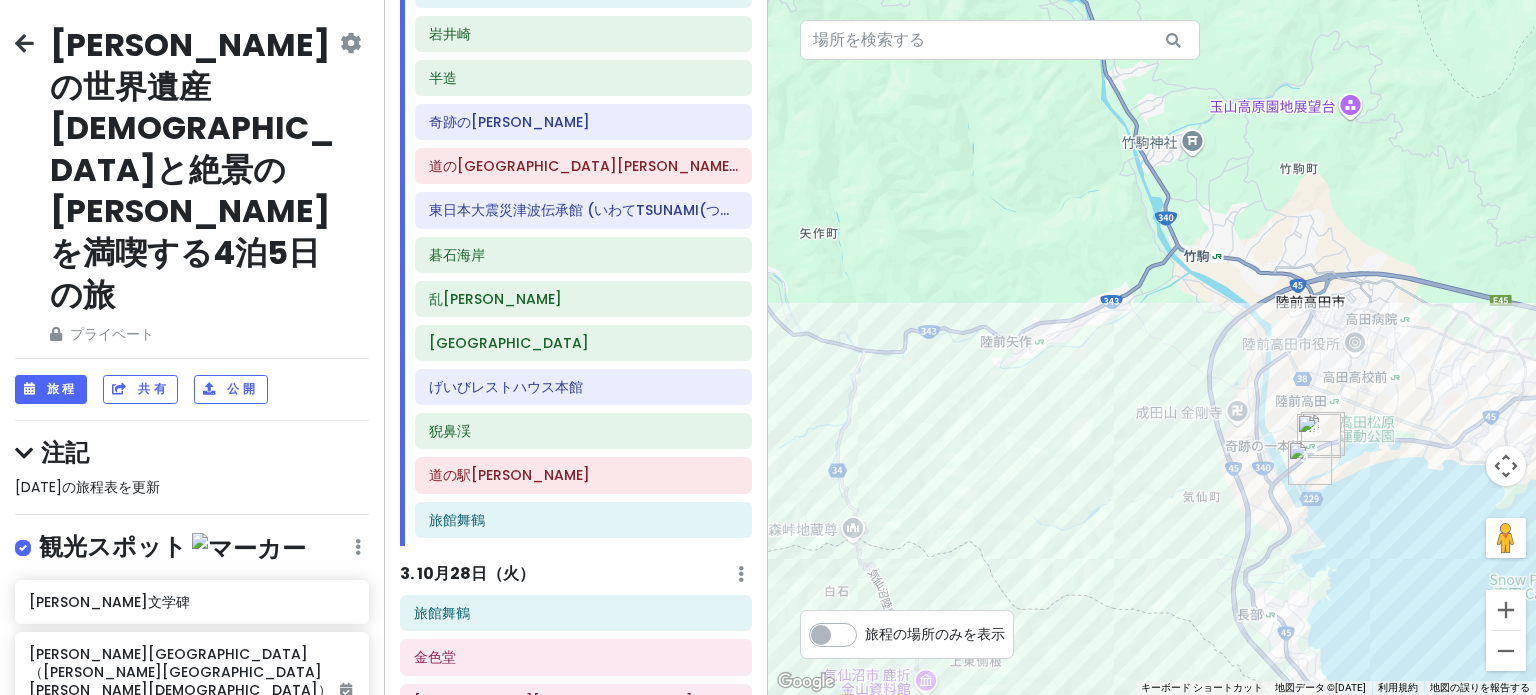 drag, startPoint x: 1063, startPoint y: 276, endPoint x: 1050, endPoint y: 360, distance: 85 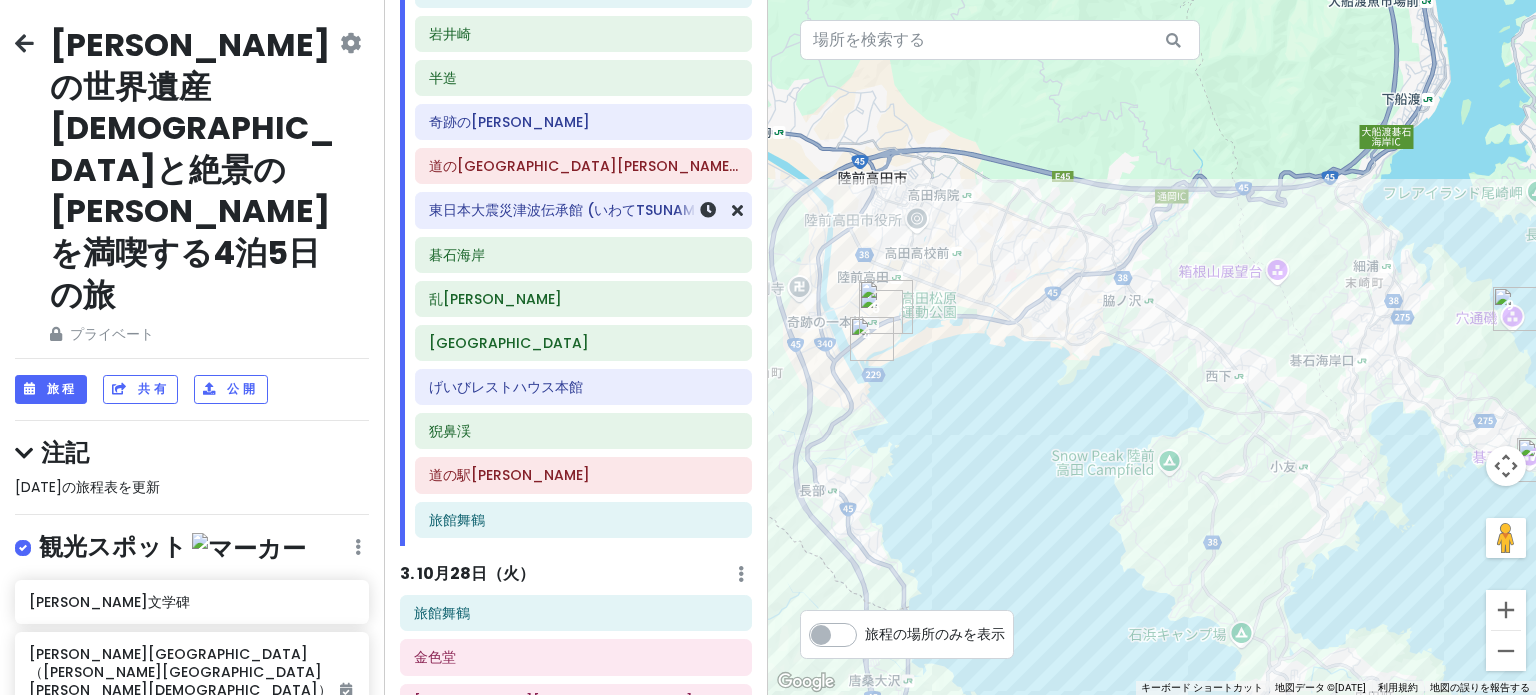 drag, startPoint x: 1103, startPoint y: 334, endPoint x: 660, endPoint y: 215, distance: 458.7047 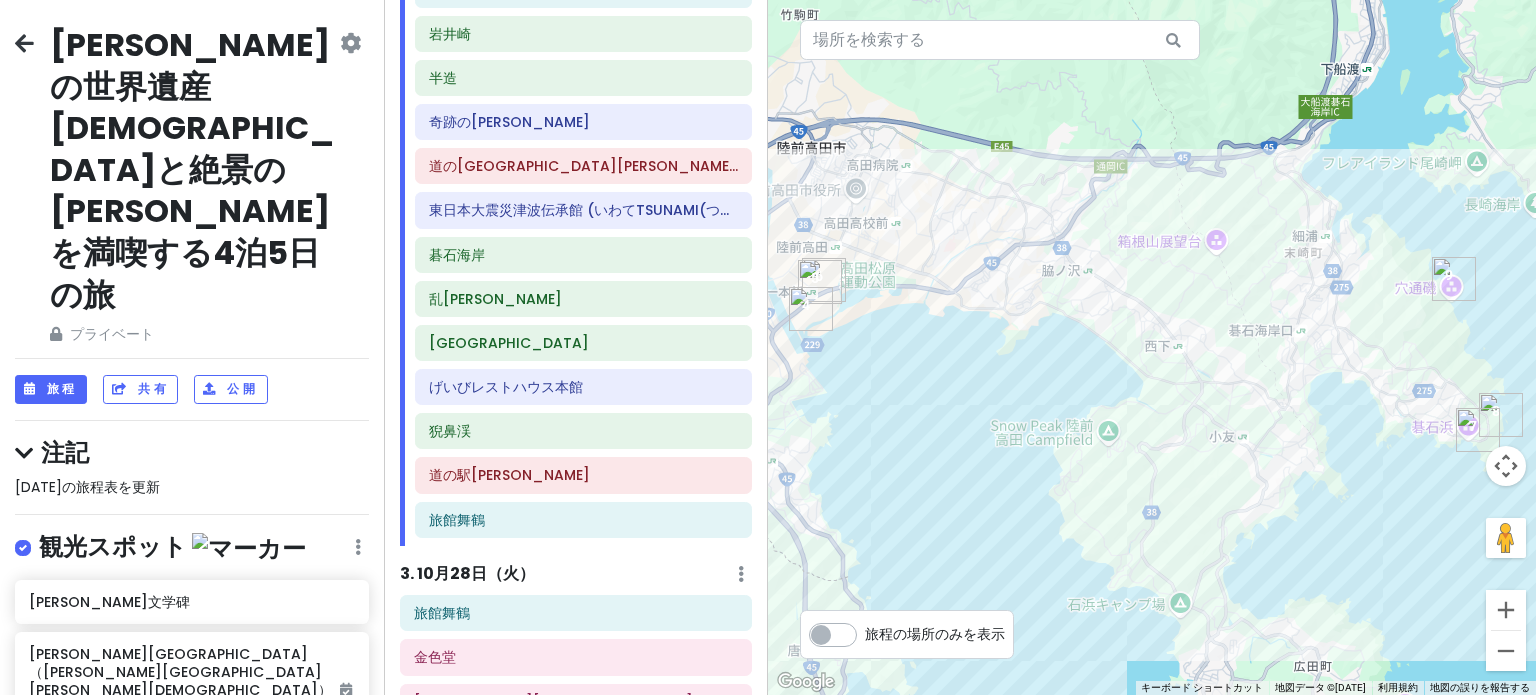 drag, startPoint x: 1158, startPoint y: 326, endPoint x: 1092, endPoint y: 295, distance: 72.91776 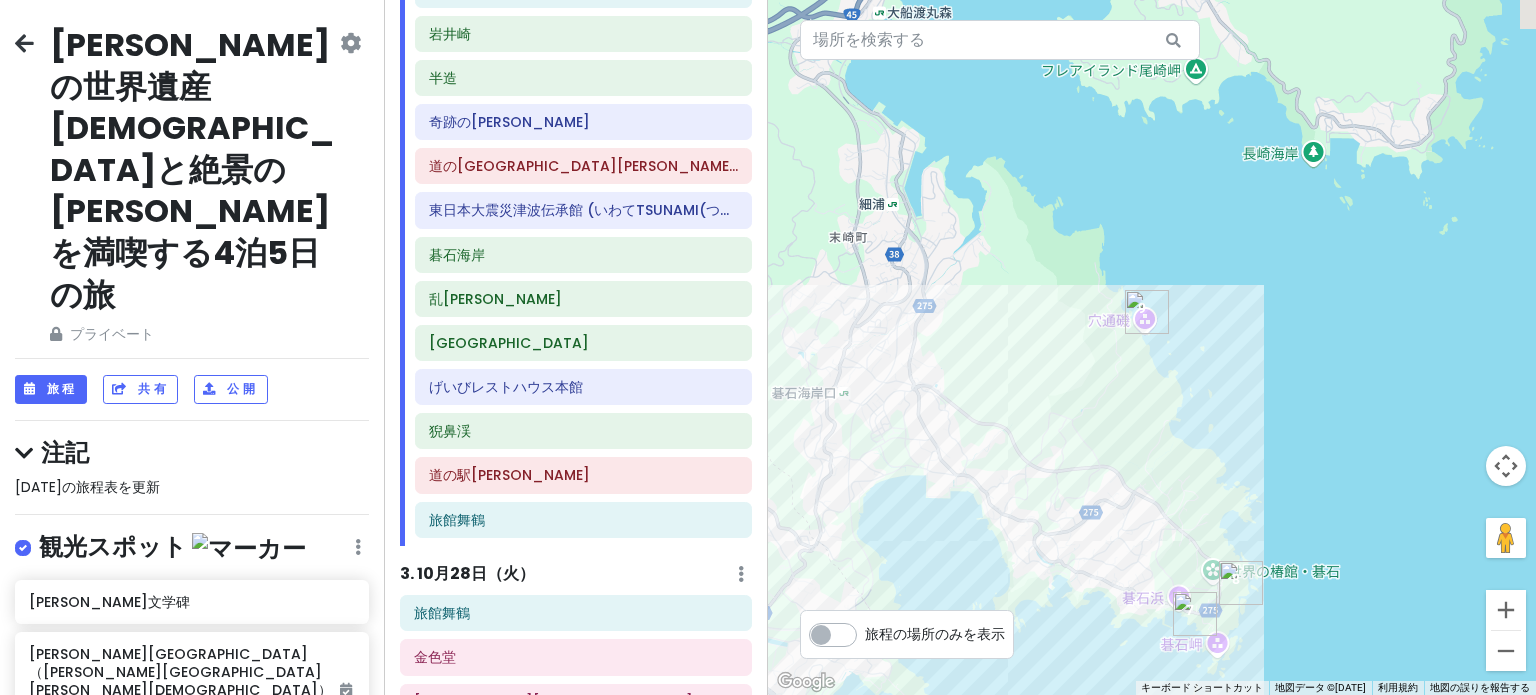 drag, startPoint x: 1336, startPoint y: 290, endPoint x: 798, endPoint y: 315, distance: 538.58057 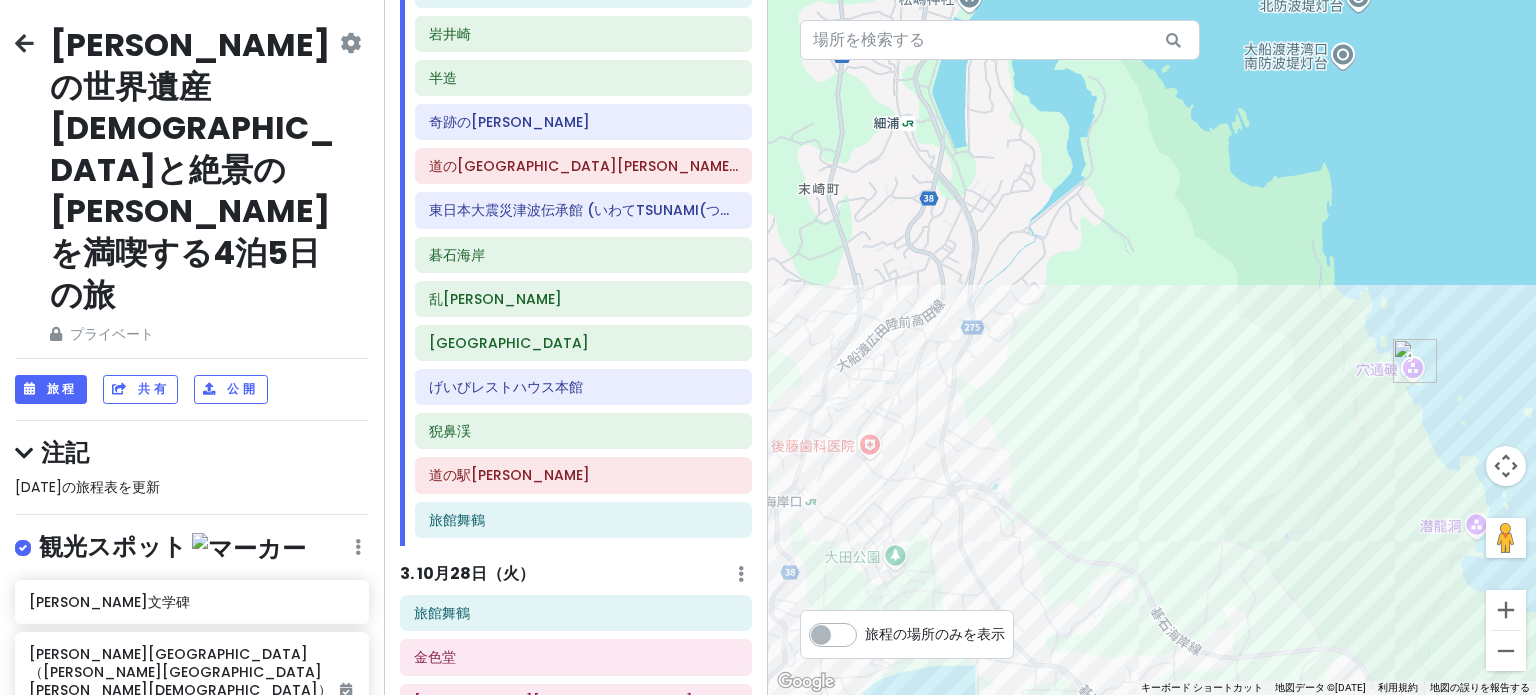 click at bounding box center (1152, 347) 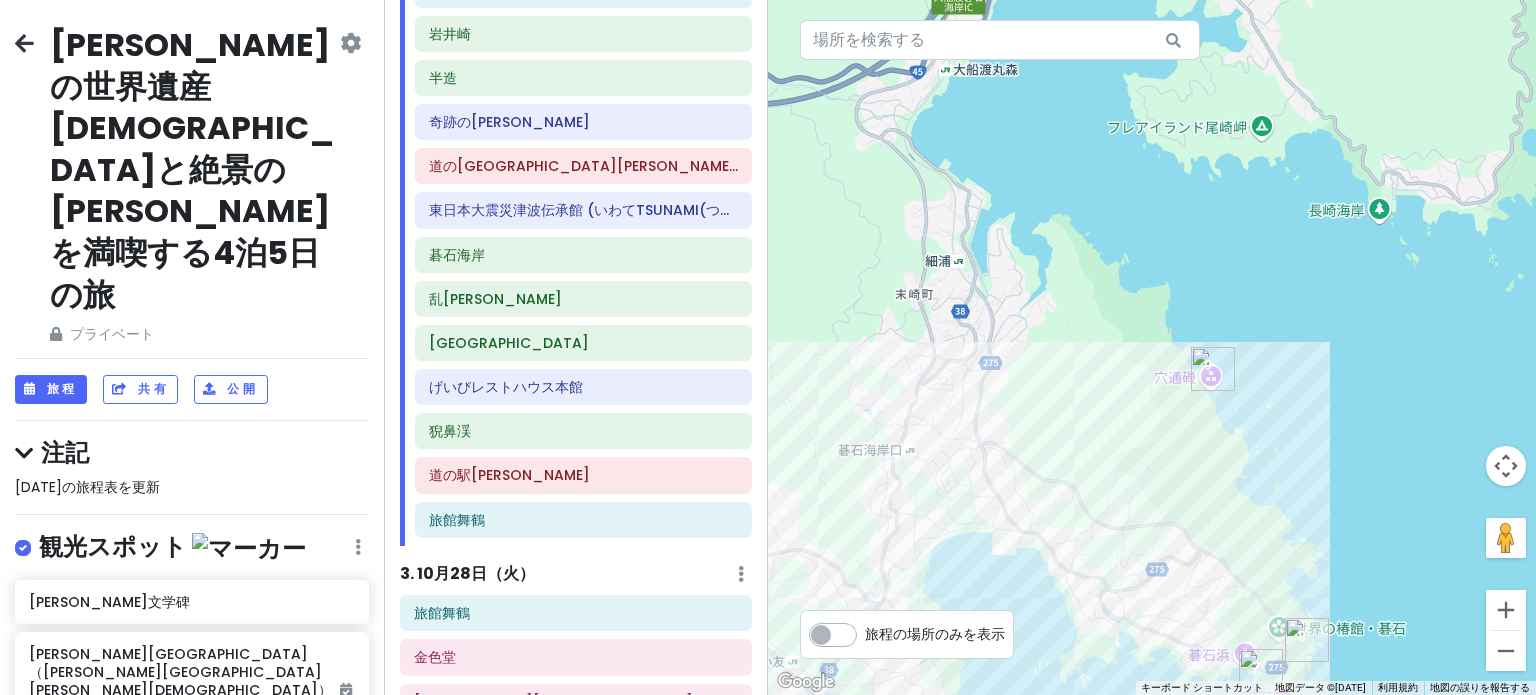 drag, startPoint x: 883, startPoint y: 388, endPoint x: 1044, endPoint y: 457, distance: 175.16278 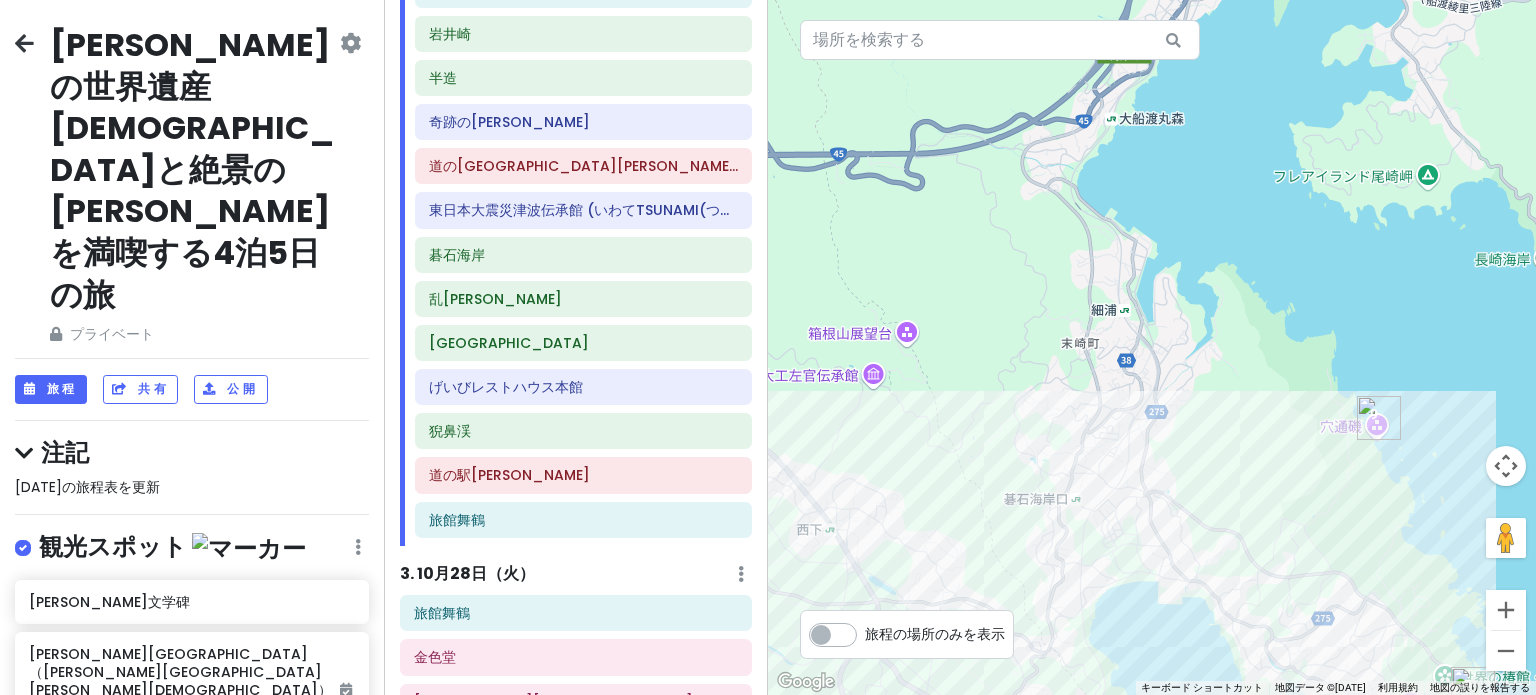 drag, startPoint x: 970, startPoint y: 335, endPoint x: 1116, endPoint y: 384, distance: 154.00325 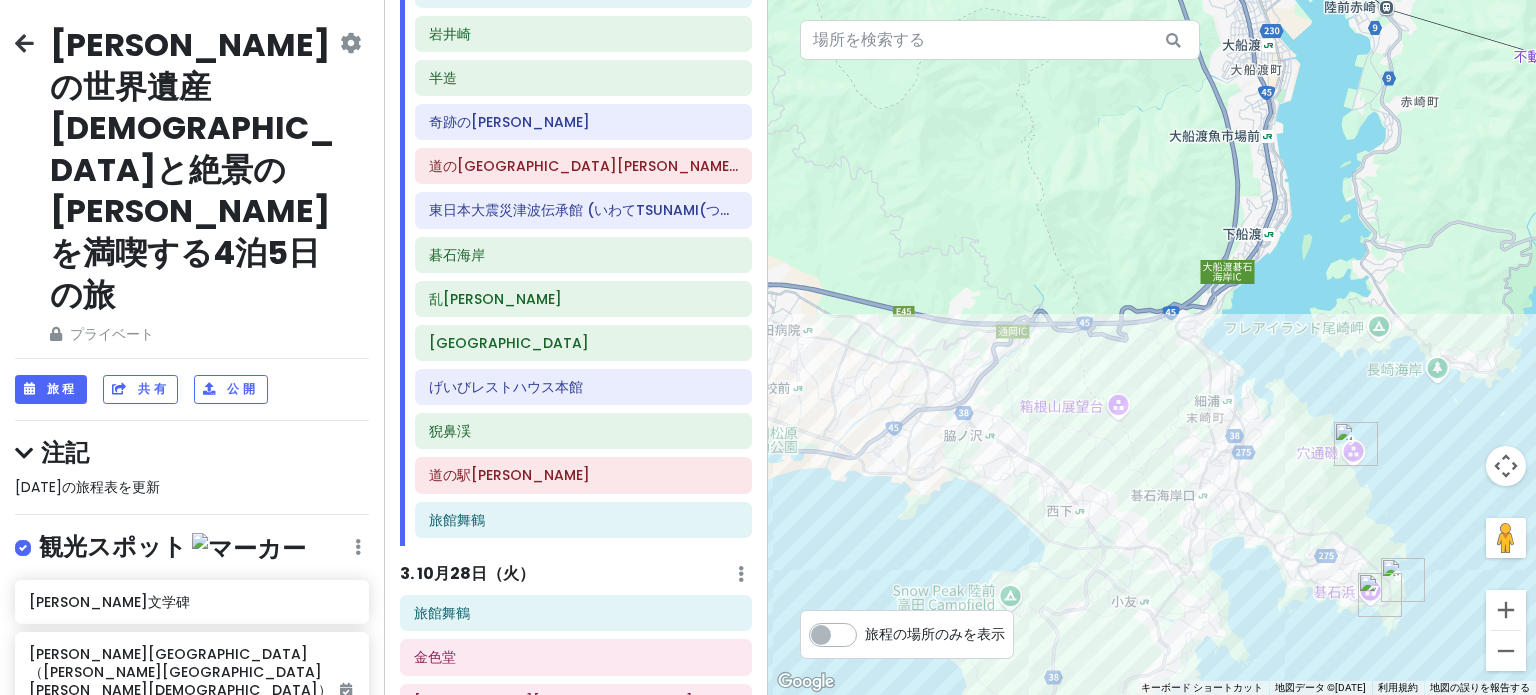 drag, startPoint x: 926, startPoint y: 297, endPoint x: 1108, endPoint y: 389, distance: 203.93137 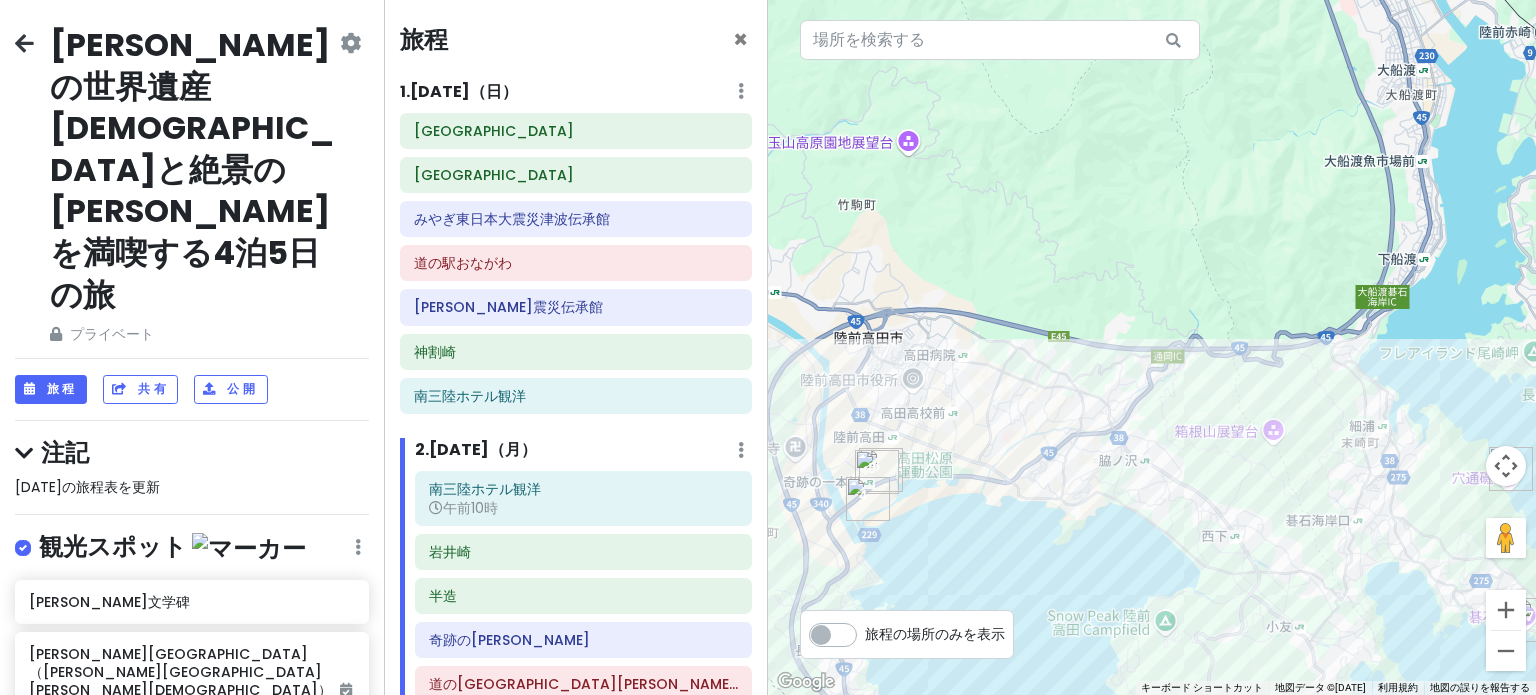 scroll, scrollTop: 0, scrollLeft: 0, axis: both 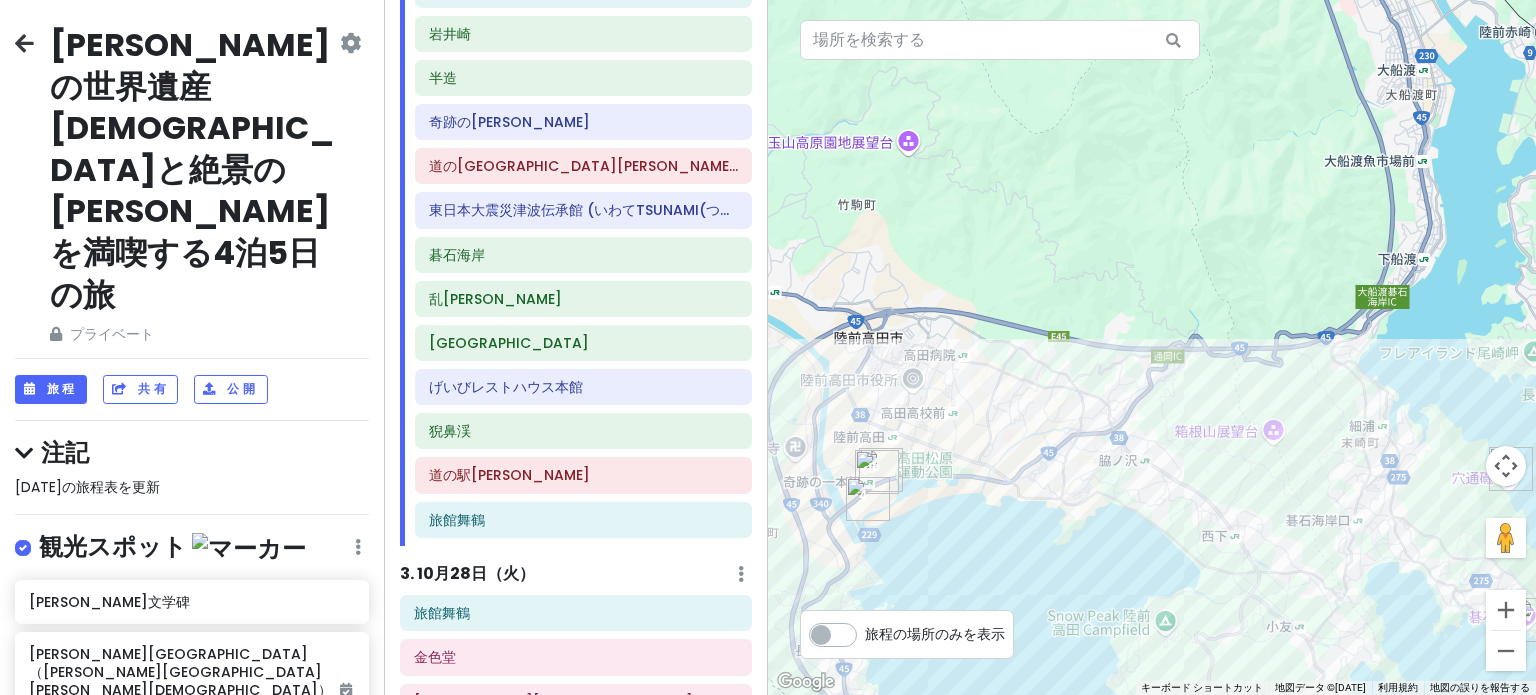 click at bounding box center [1152, 347] 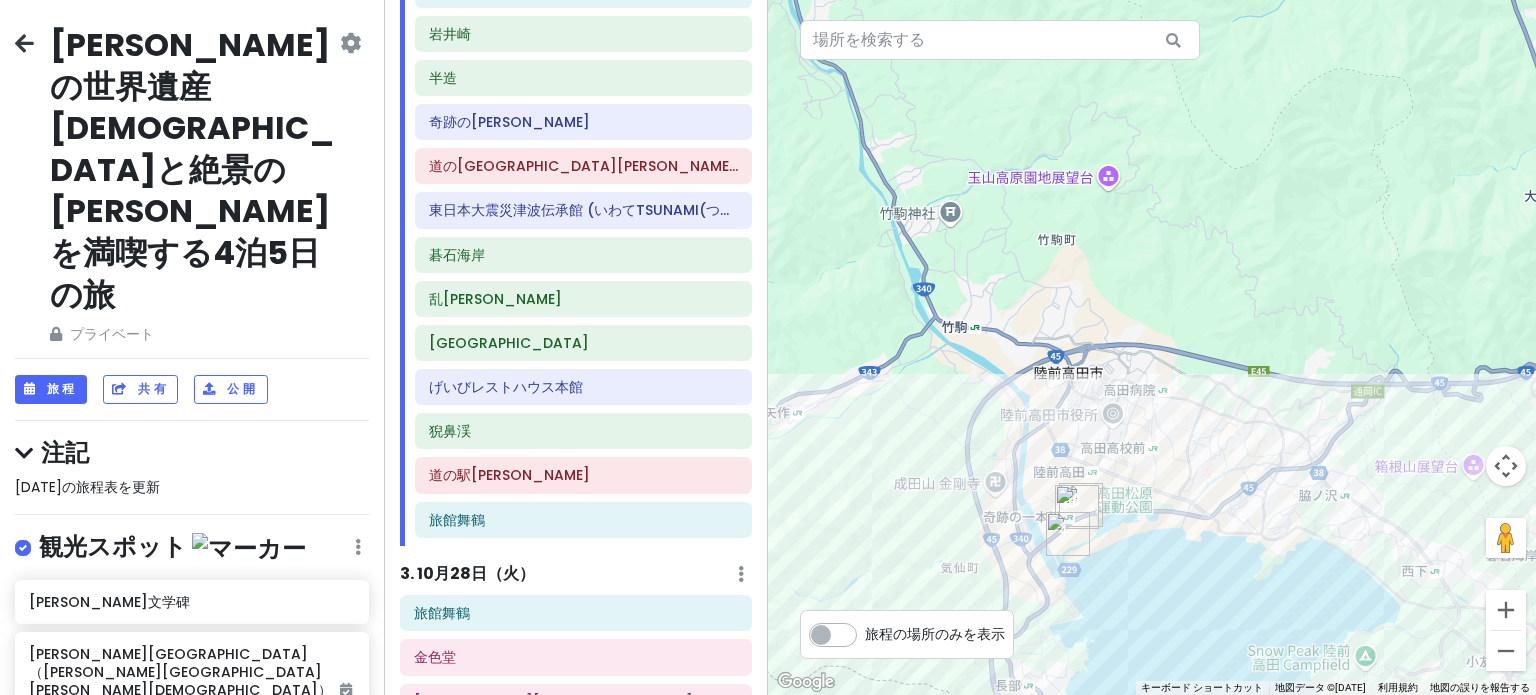 drag, startPoint x: 865, startPoint y: 388, endPoint x: 1076, endPoint y: 426, distance: 214.3945 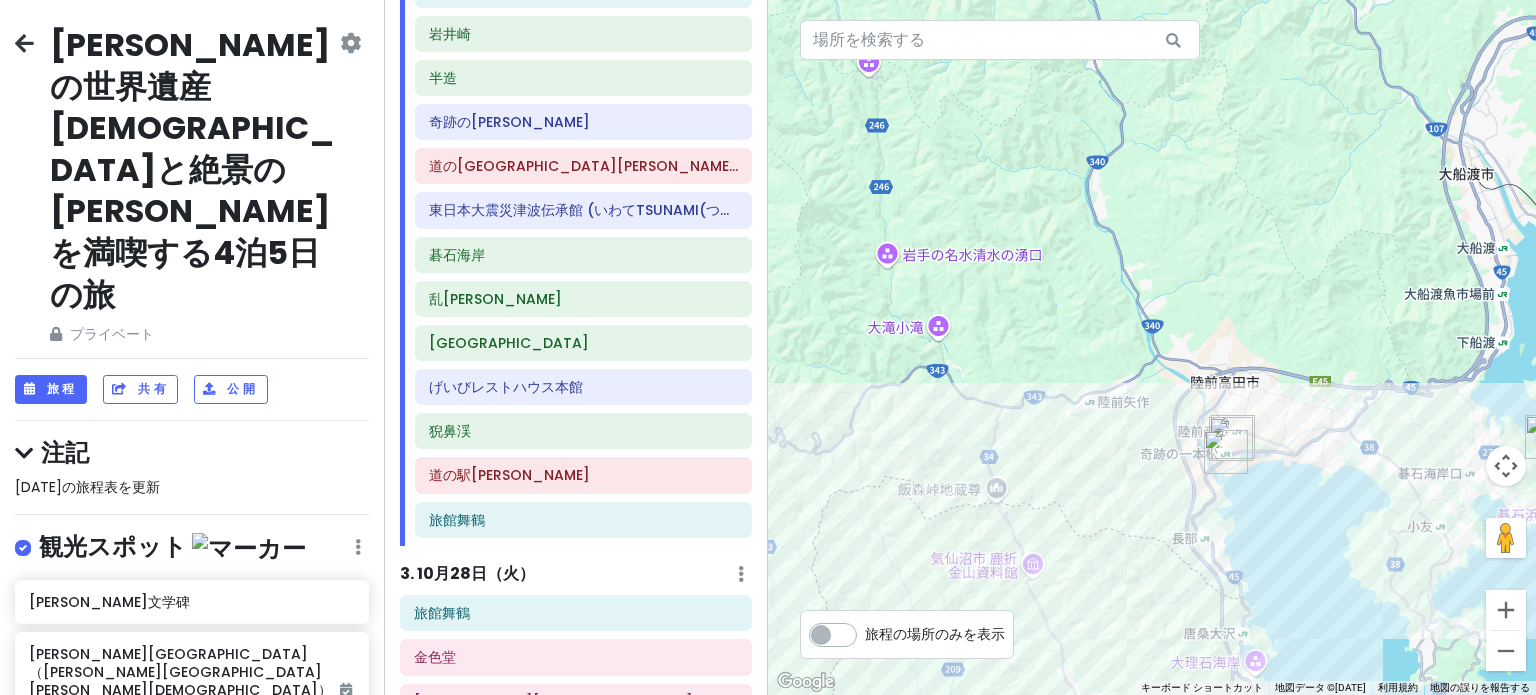 drag, startPoint x: 844, startPoint y: 400, endPoint x: 1092, endPoint y: 411, distance: 248.24384 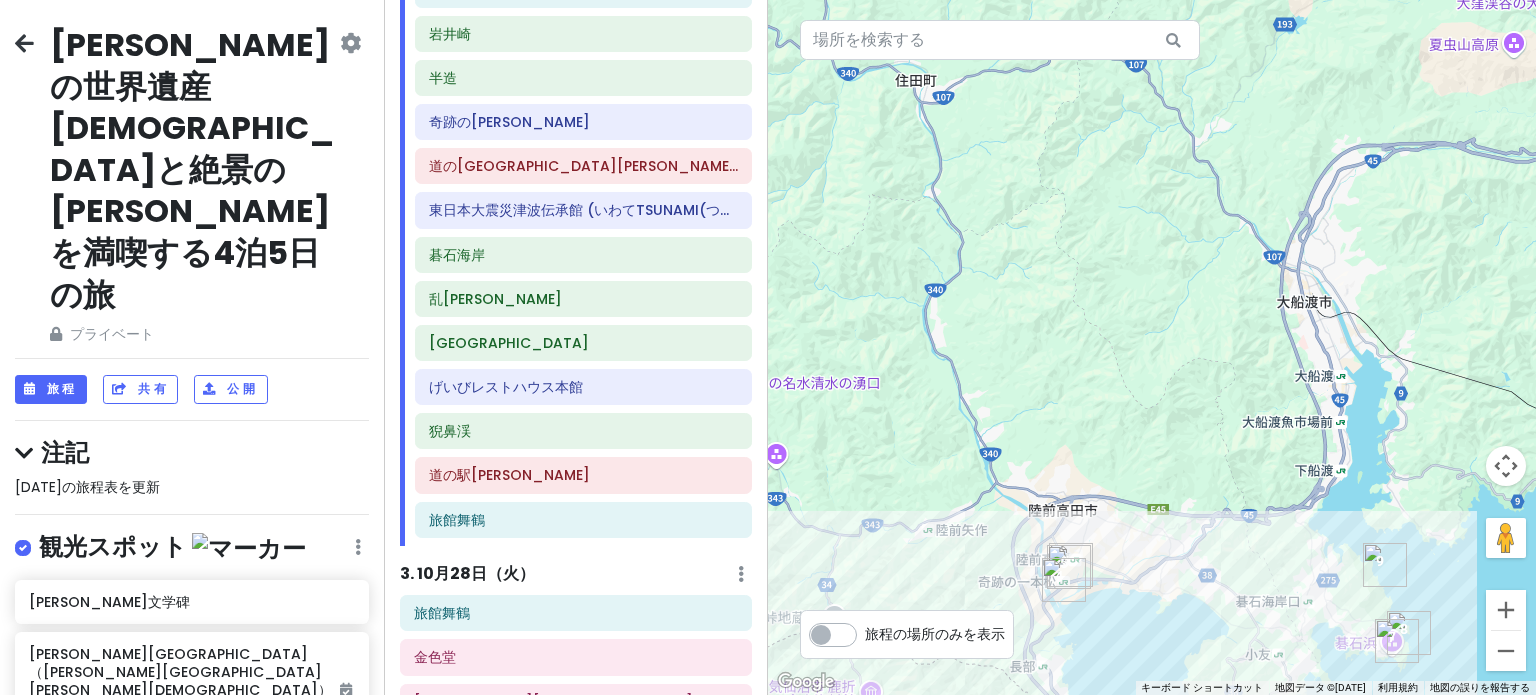 drag, startPoint x: 1252, startPoint y: 364, endPoint x: 1088, endPoint y: 495, distance: 209.8976 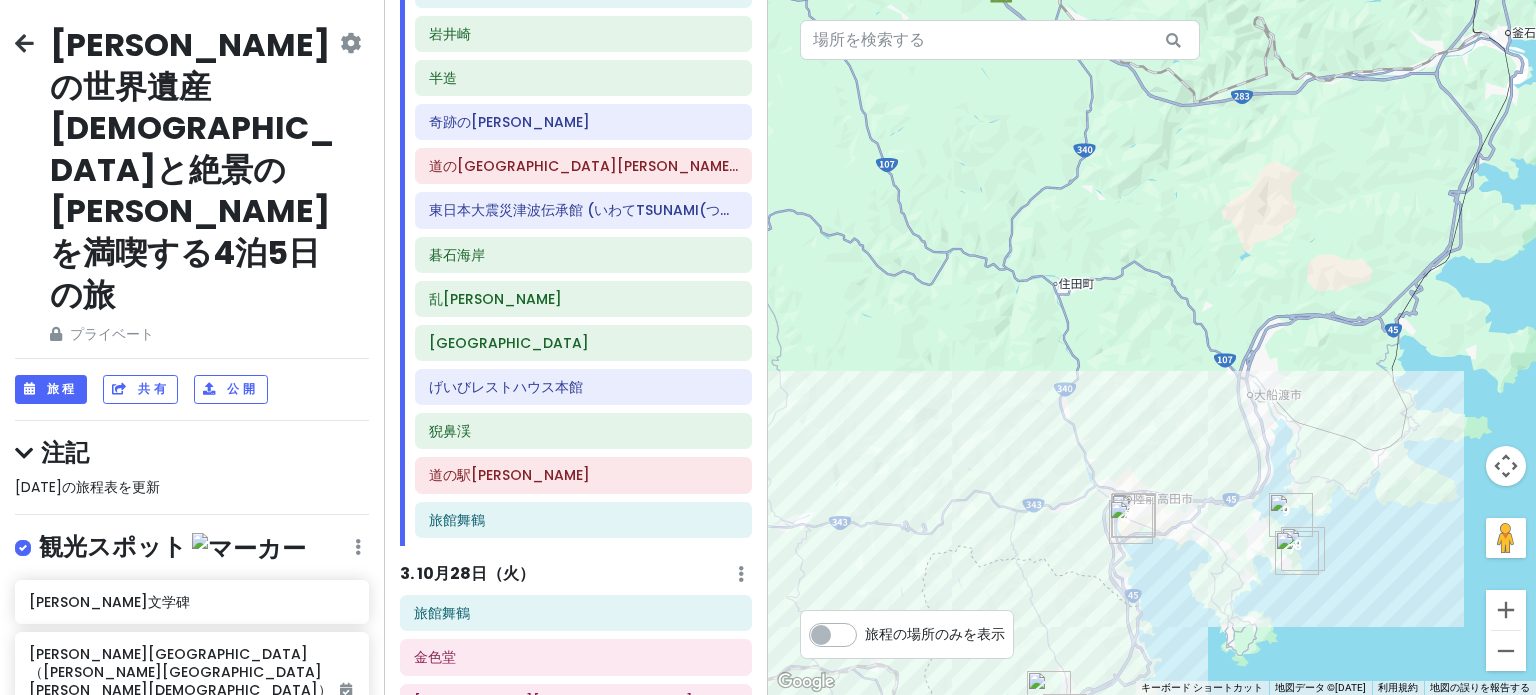 drag, startPoint x: 1025, startPoint y: 461, endPoint x: 1081, endPoint y: 457, distance: 56.142673 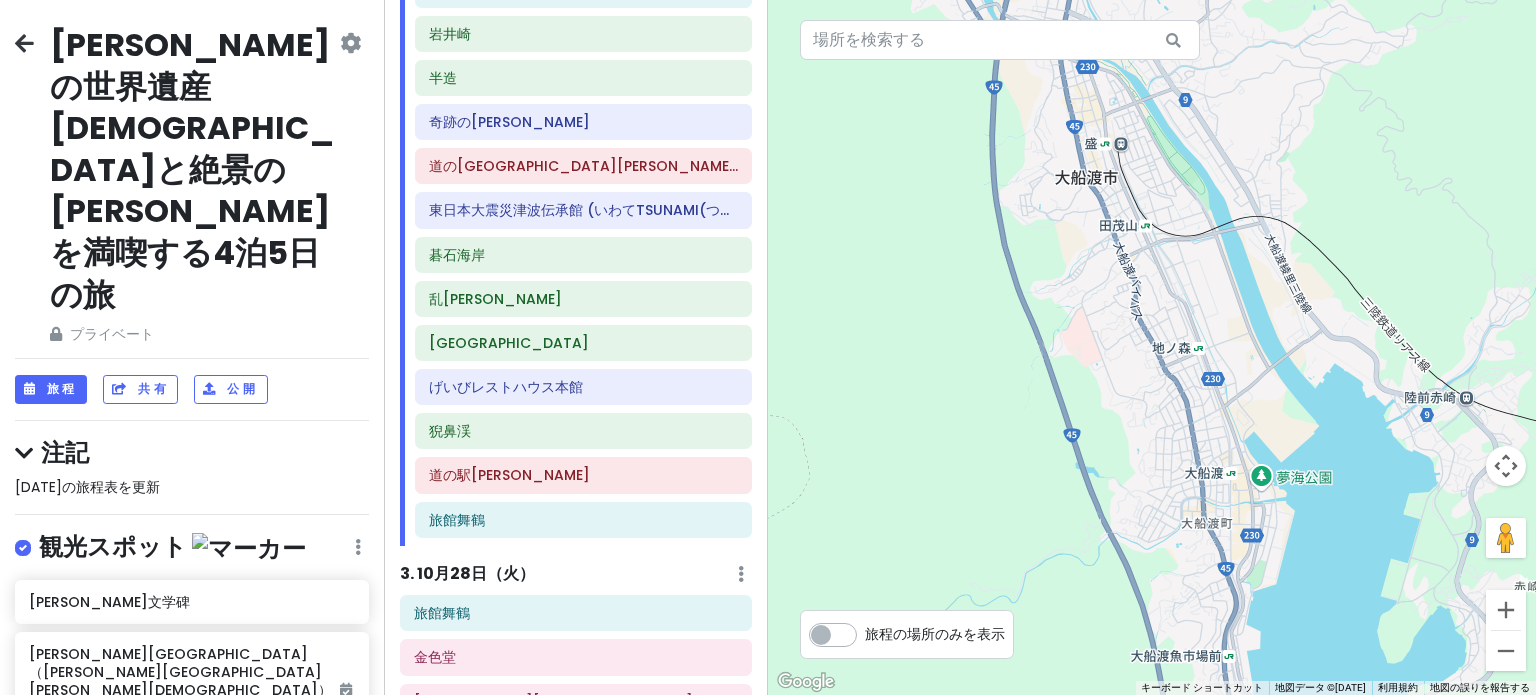 drag, startPoint x: 1238, startPoint y: 446, endPoint x: 990, endPoint y: 530, distance: 261.83966 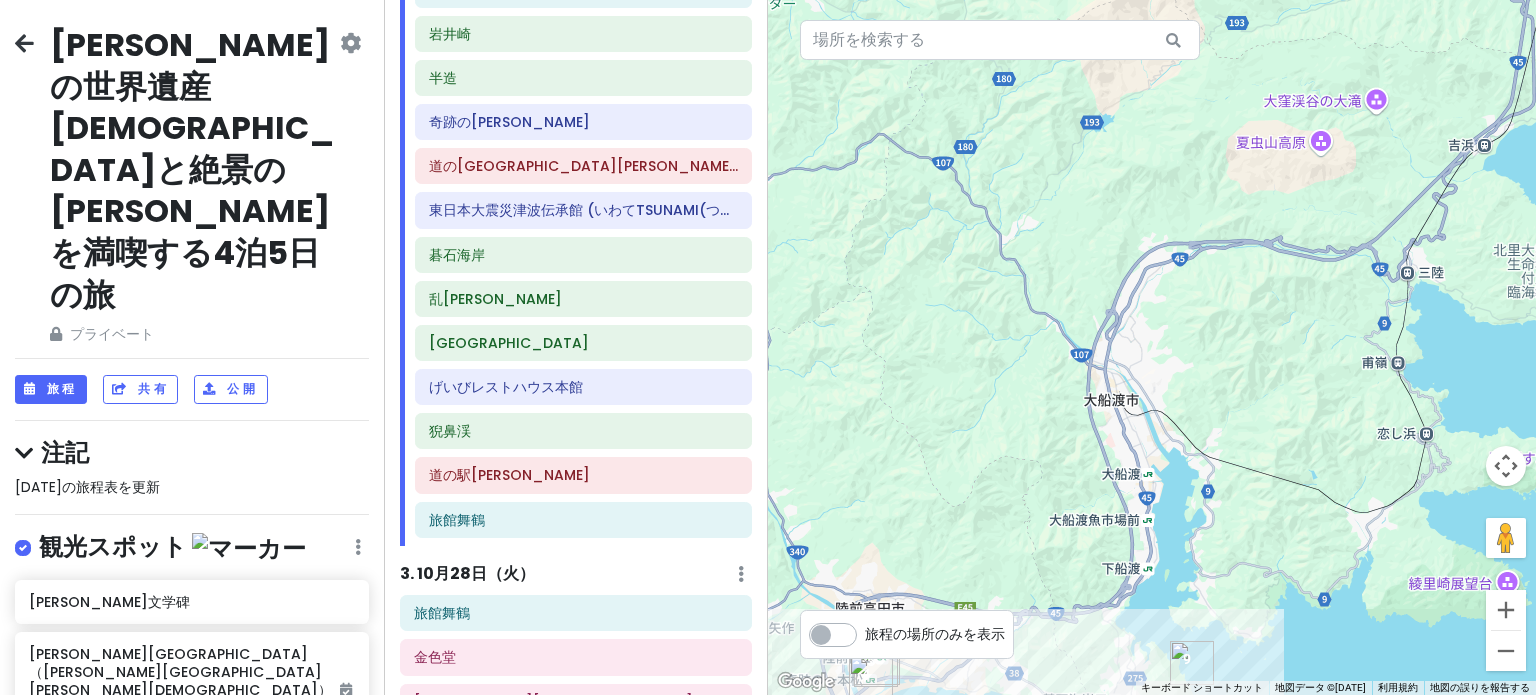 drag, startPoint x: 1048, startPoint y: 516, endPoint x: 1101, endPoint y: 508, distance: 53.600372 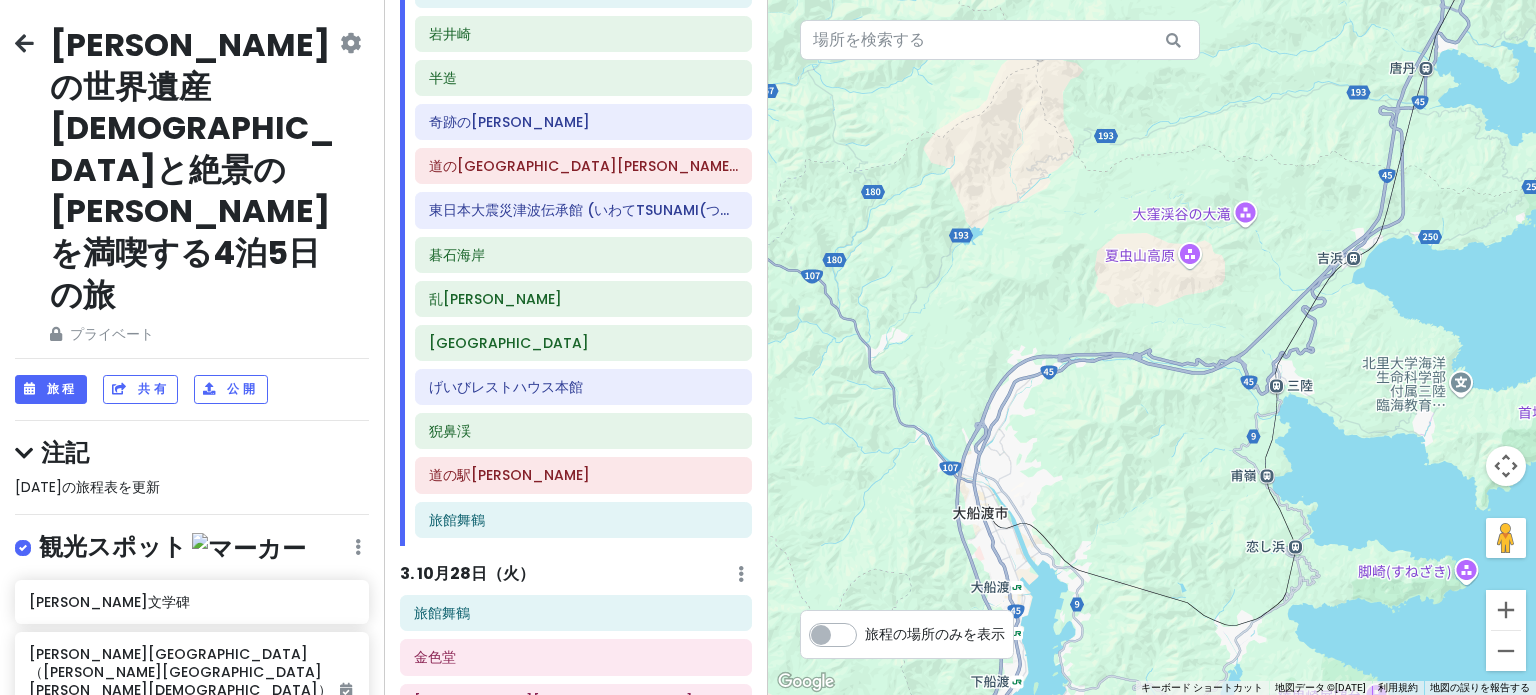 drag, startPoint x: 1304, startPoint y: 377, endPoint x: 1156, endPoint y: 495, distance: 189.28285 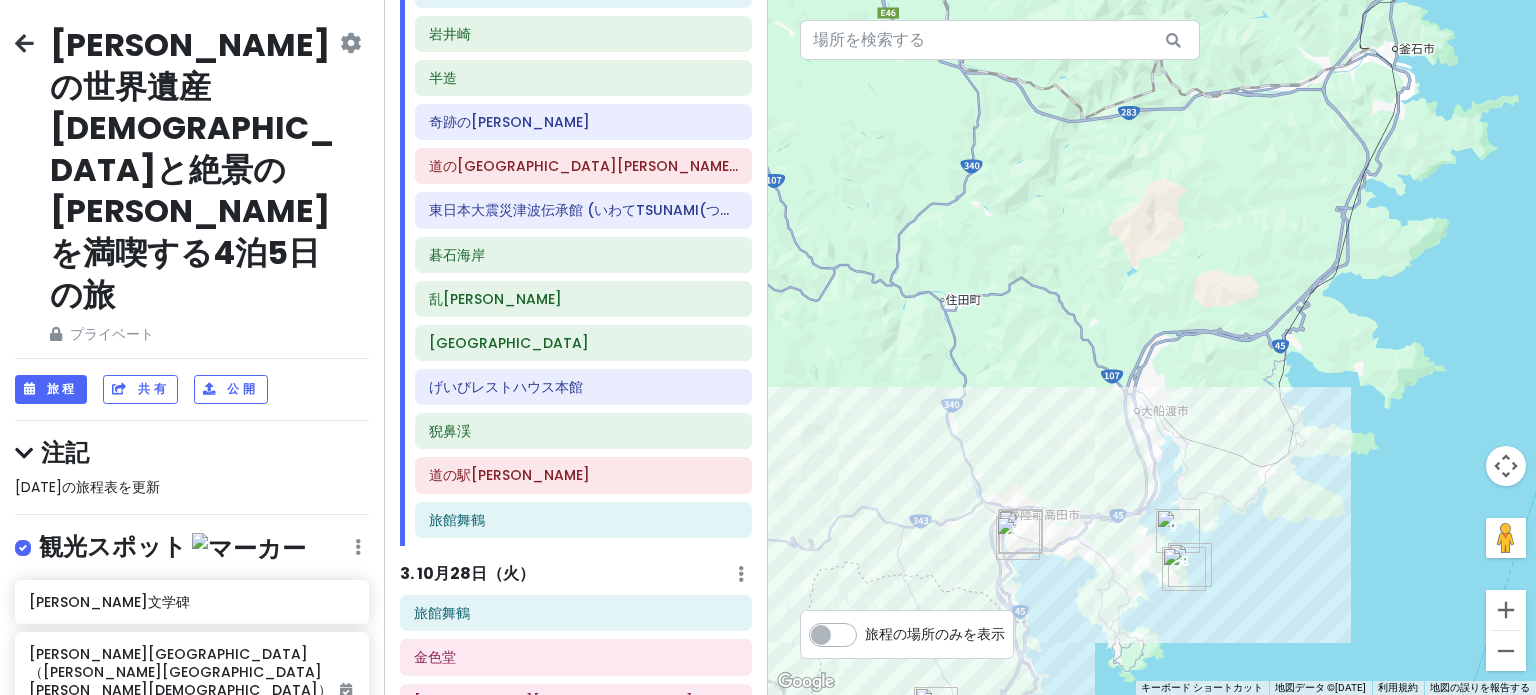 drag, startPoint x: 1129, startPoint y: 515, endPoint x: 1215, endPoint y: 397, distance: 146.0137 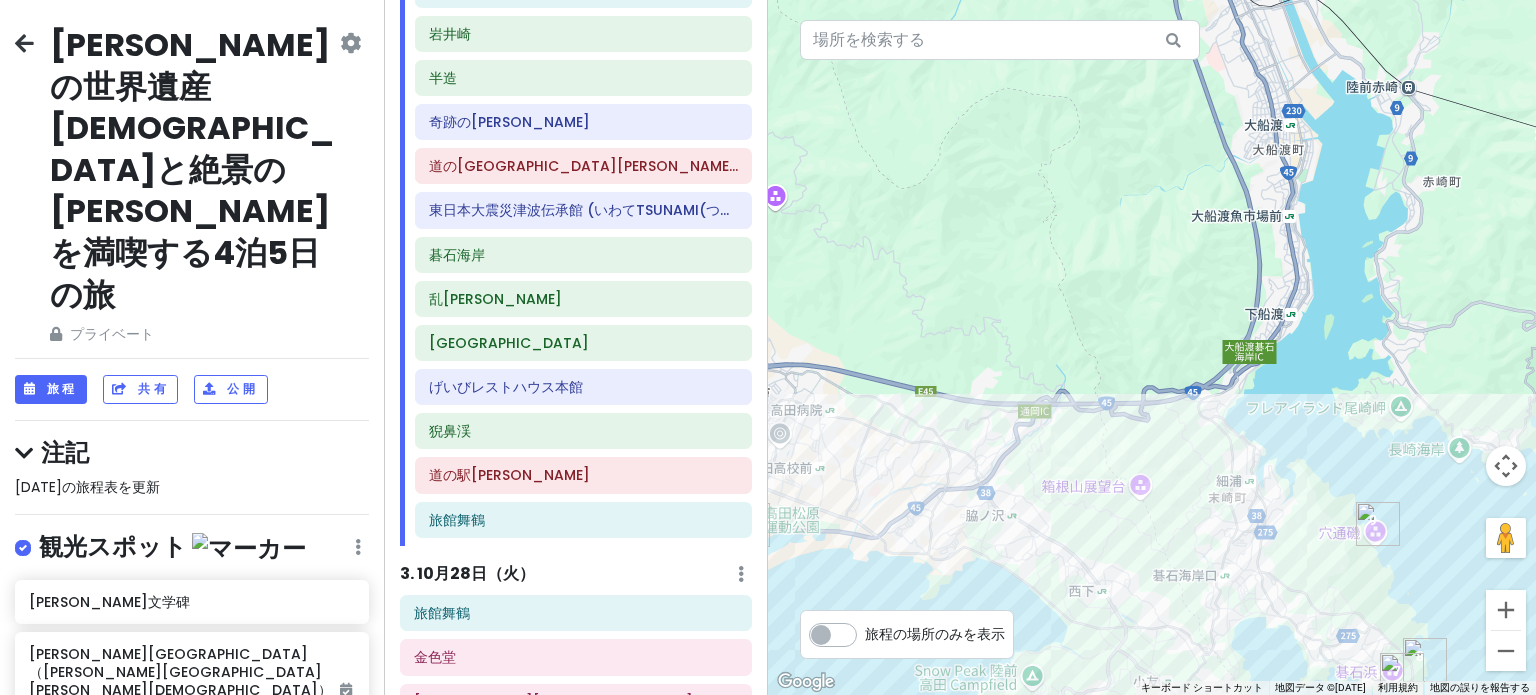 drag, startPoint x: 1116, startPoint y: 502, endPoint x: 1104, endPoint y: 279, distance: 223.32263 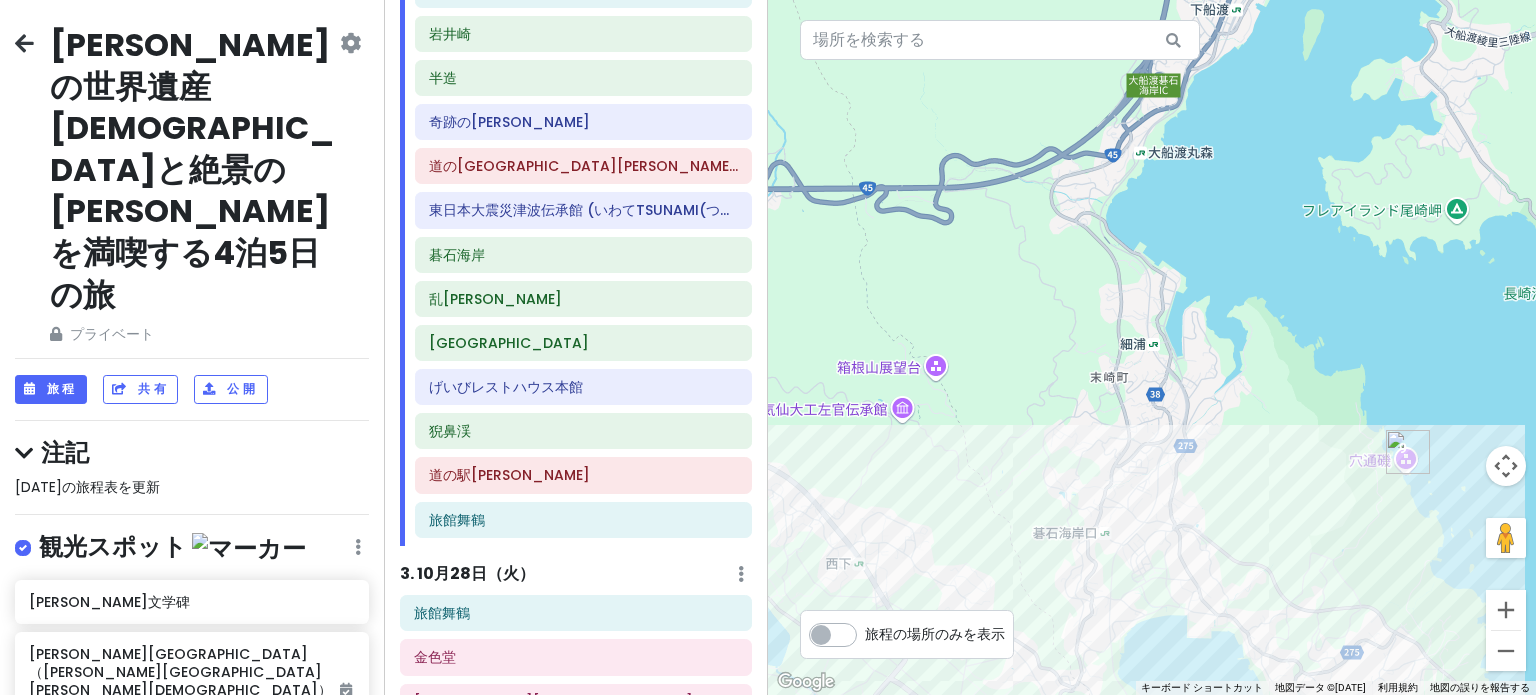 drag, startPoint x: 1337, startPoint y: 481, endPoint x: 1235, endPoint y: 370, distance: 150.74814 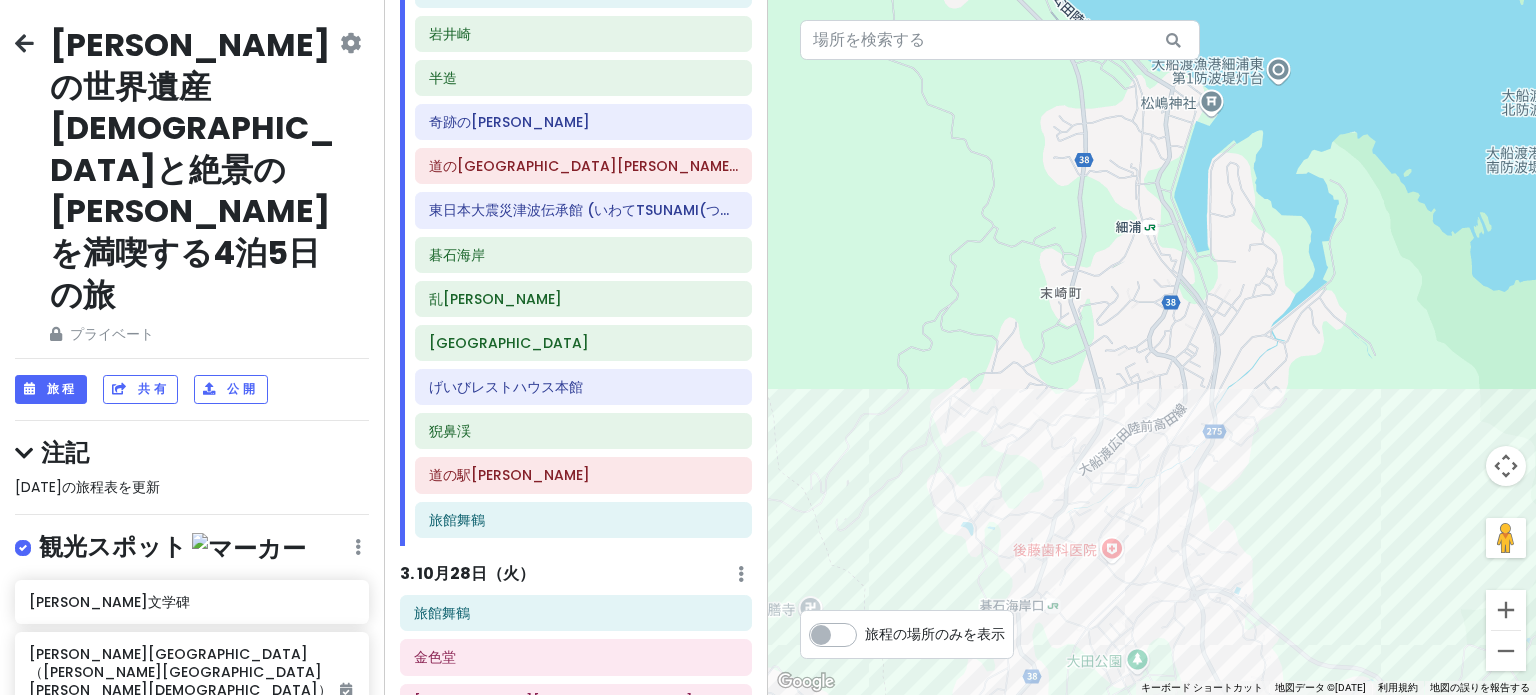 drag, startPoint x: 1125, startPoint y: 419, endPoint x: 1128, endPoint y: 345, distance: 74.06078 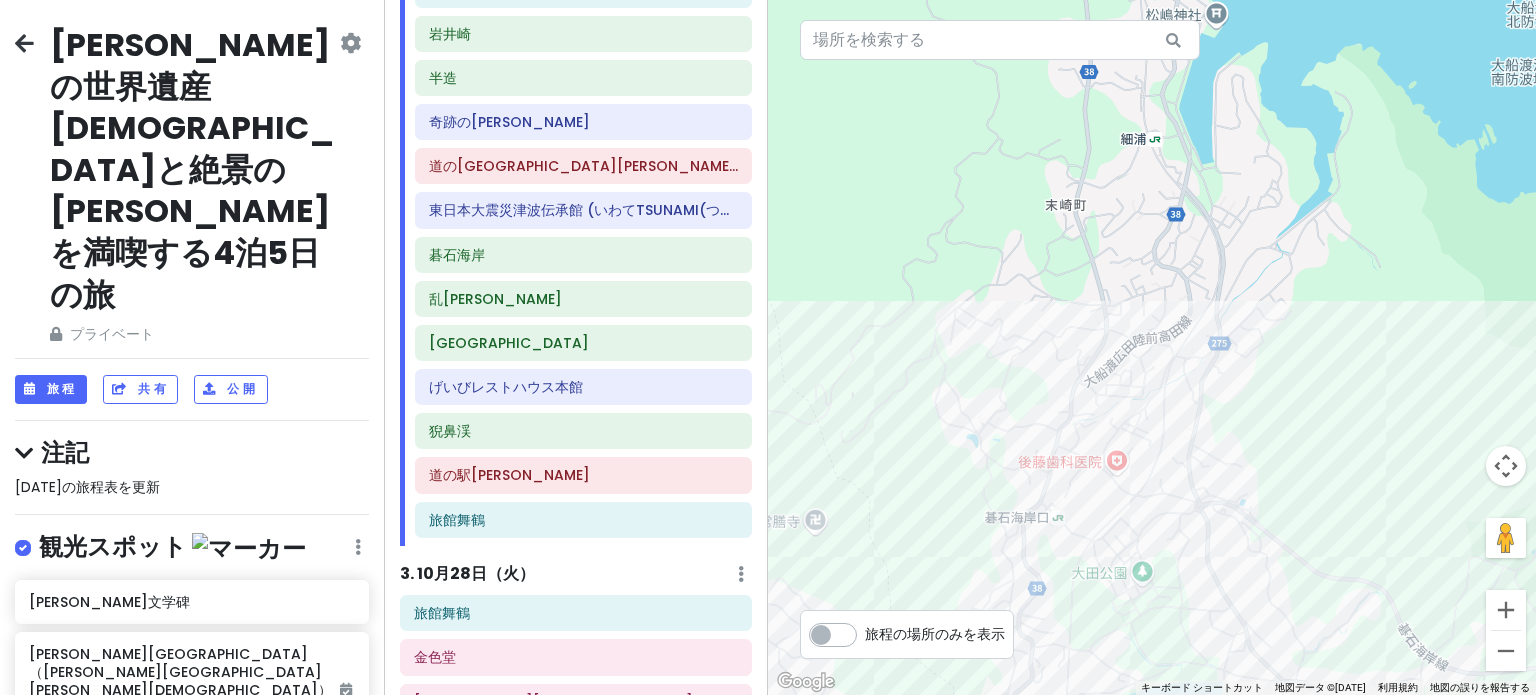 drag, startPoint x: 1116, startPoint y: 415, endPoint x: 1122, endPoint y: 319, distance: 96.18732 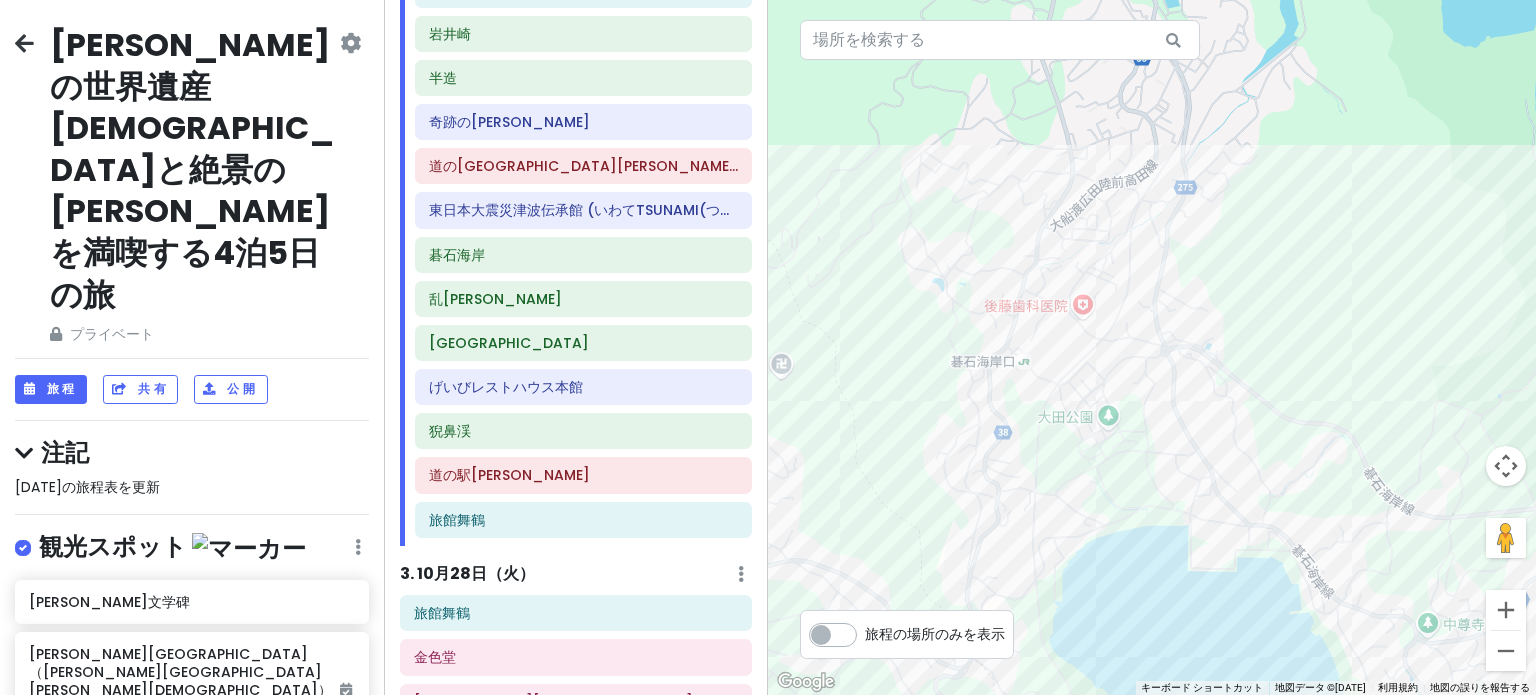 drag, startPoint x: 1135, startPoint y: 442, endPoint x: 1133, endPoint y: 374, distance: 68.0294 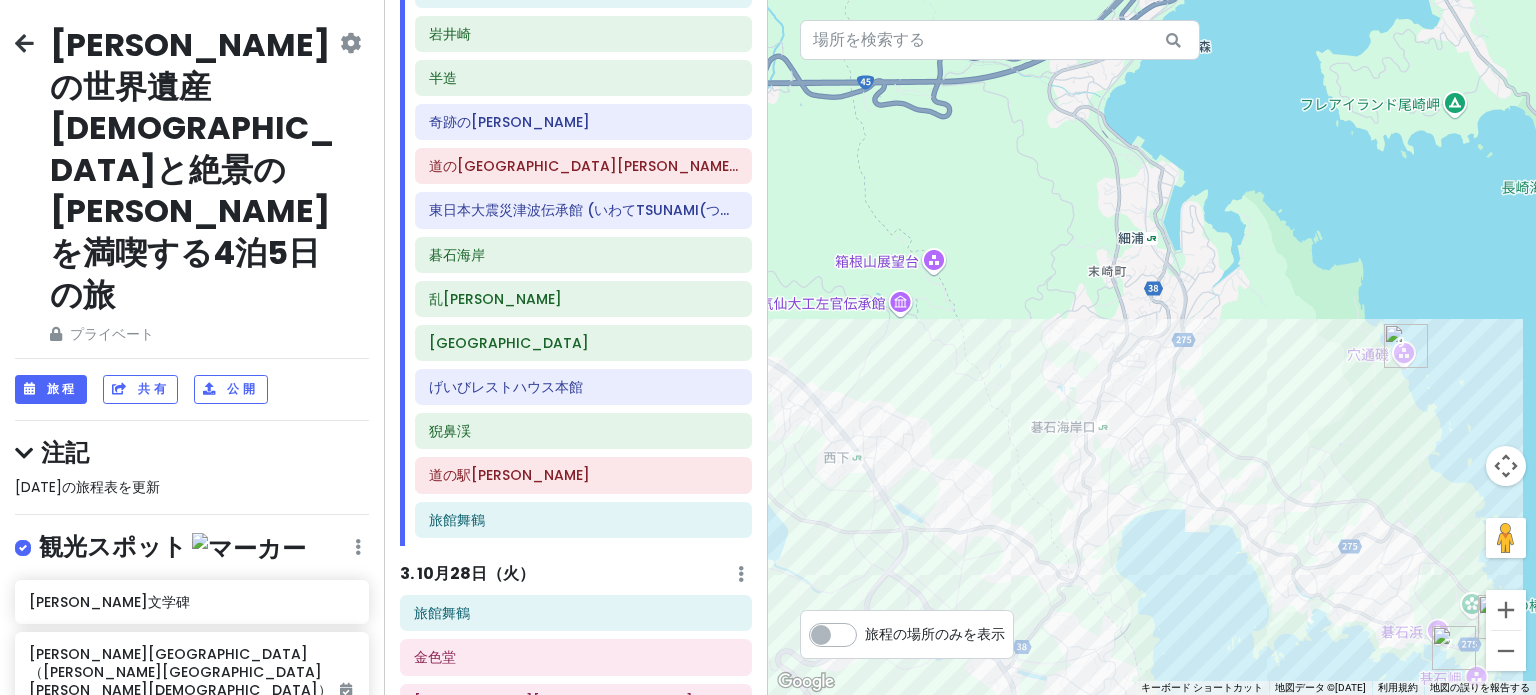 drag, startPoint x: 1150, startPoint y: 382, endPoint x: 1176, endPoint y: 448, distance: 70.93659 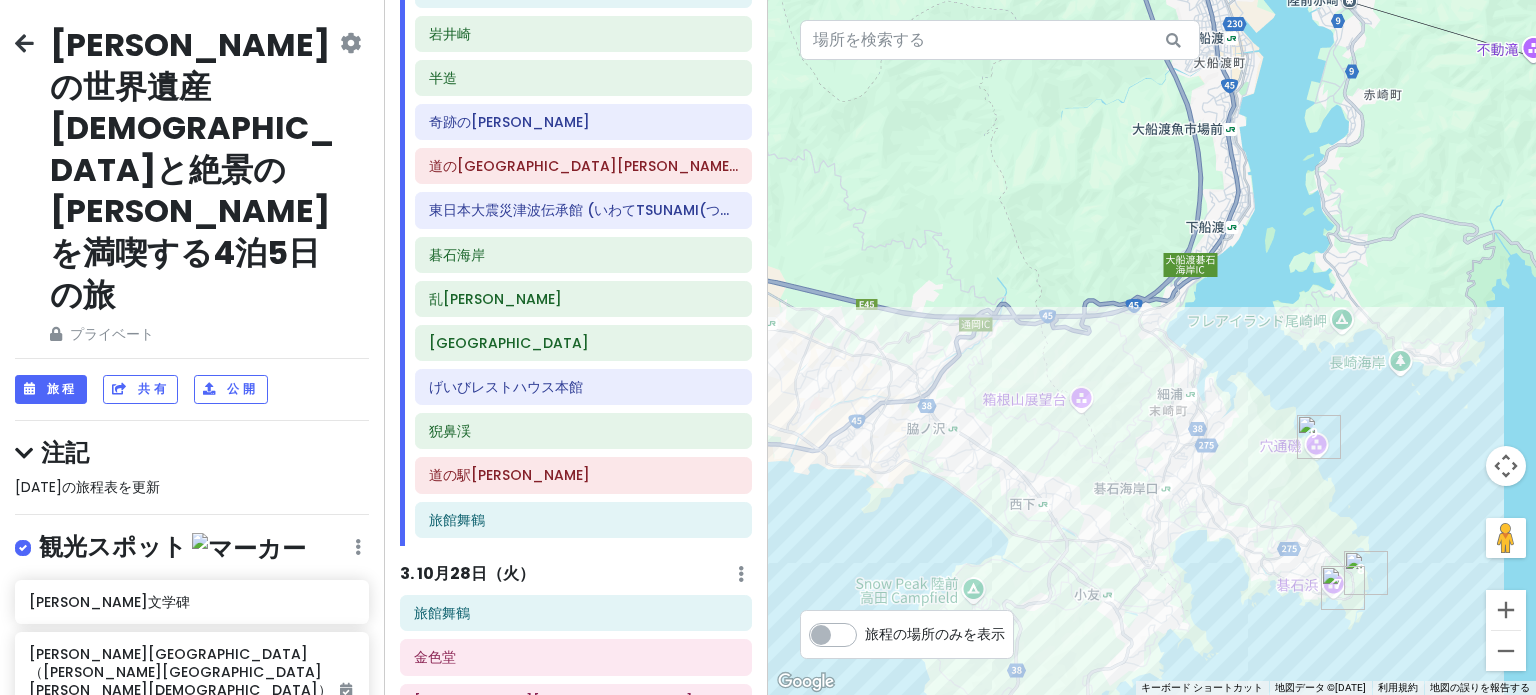 drag, startPoint x: 1160, startPoint y: 434, endPoint x: 1183, endPoint y: 480, distance: 51.42956 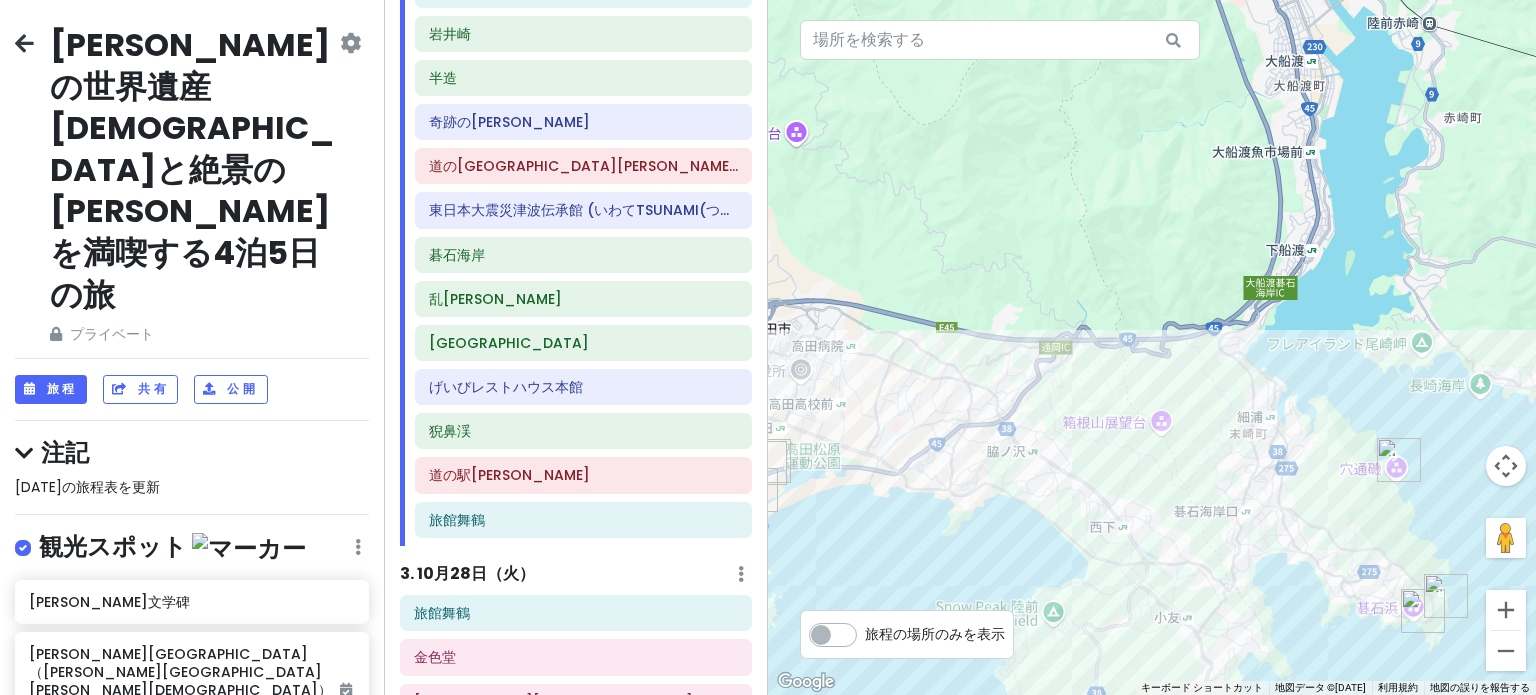 drag, startPoint x: 1124, startPoint y: 410, endPoint x: 1204, endPoint y: 431, distance: 82.710335 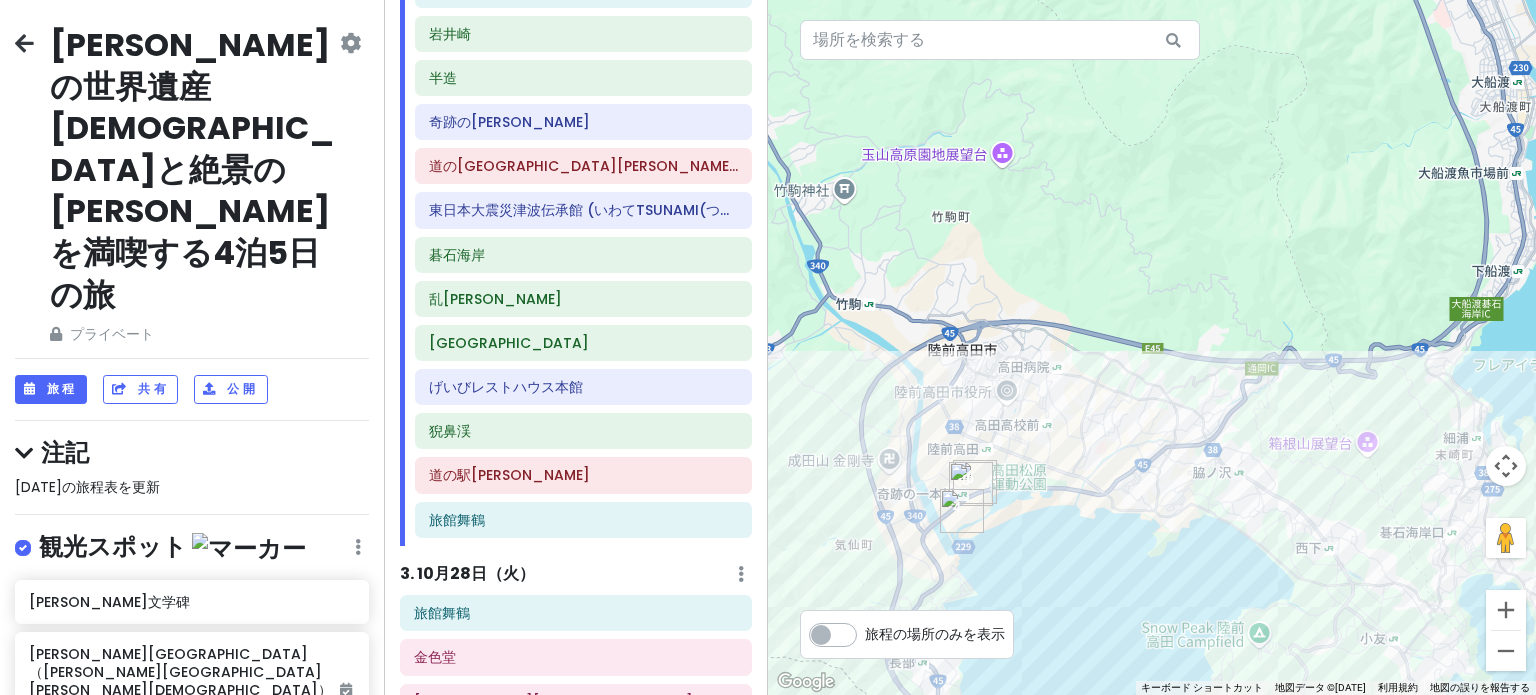 drag, startPoint x: 1008, startPoint y: 384, endPoint x: 1218, endPoint y: 406, distance: 211.14923 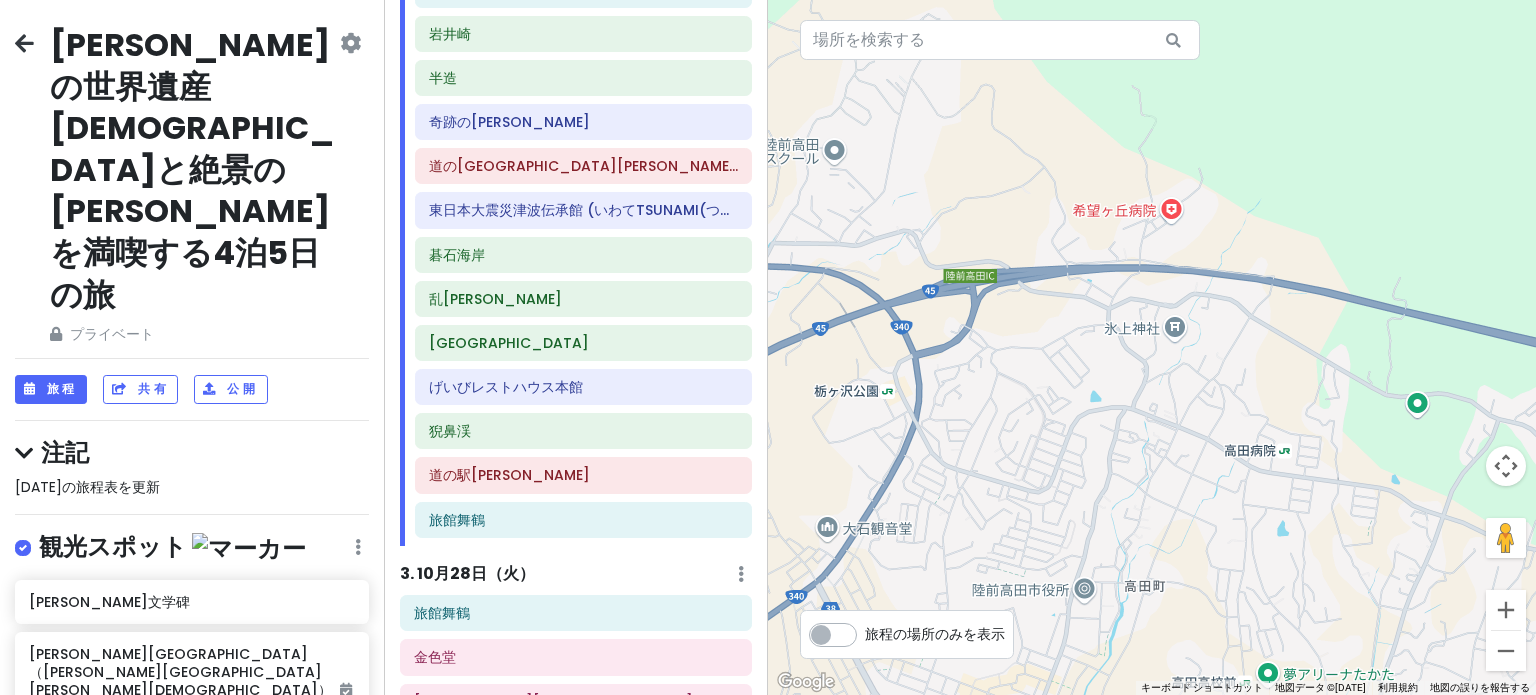 drag, startPoint x: 1010, startPoint y: 326, endPoint x: 1041, endPoint y: 395, distance: 75.643906 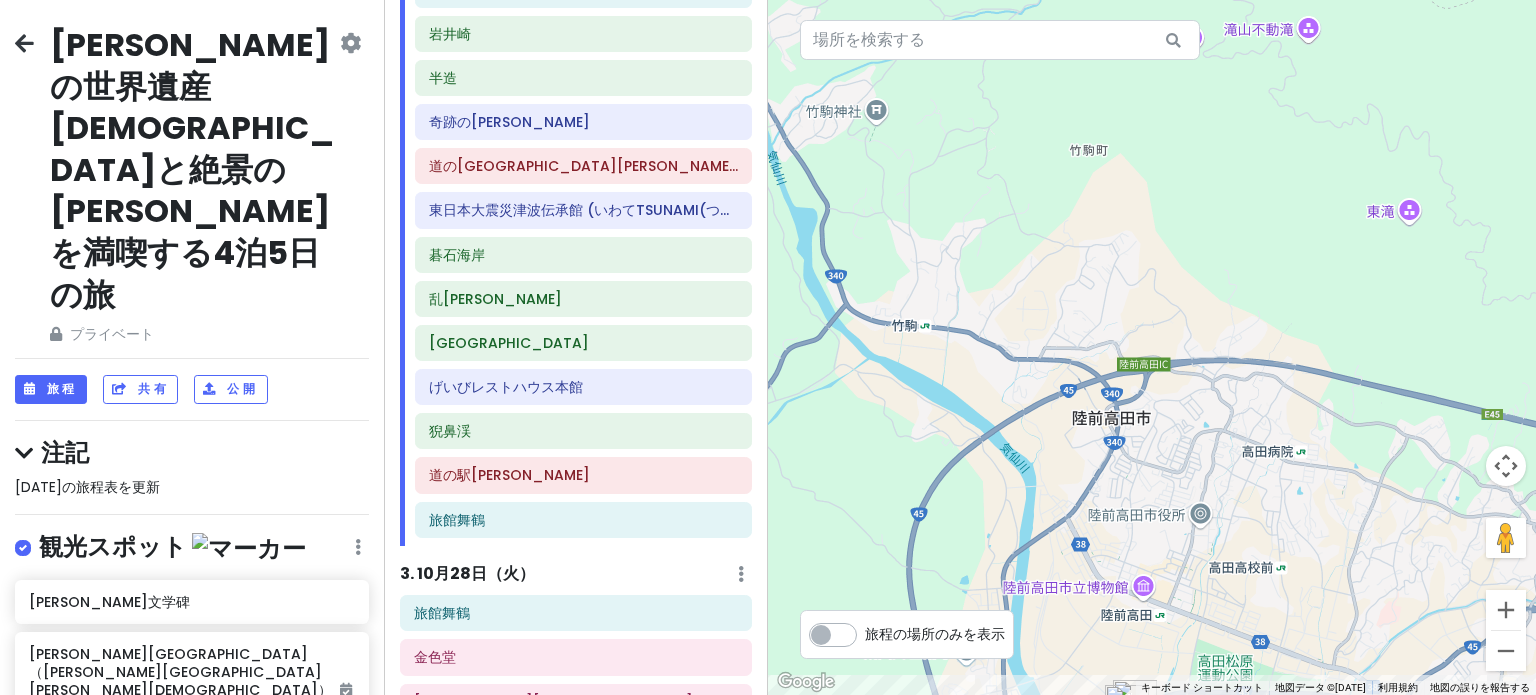 drag, startPoint x: 850, startPoint y: 362, endPoint x: 1071, endPoint y: 410, distance: 226.1526 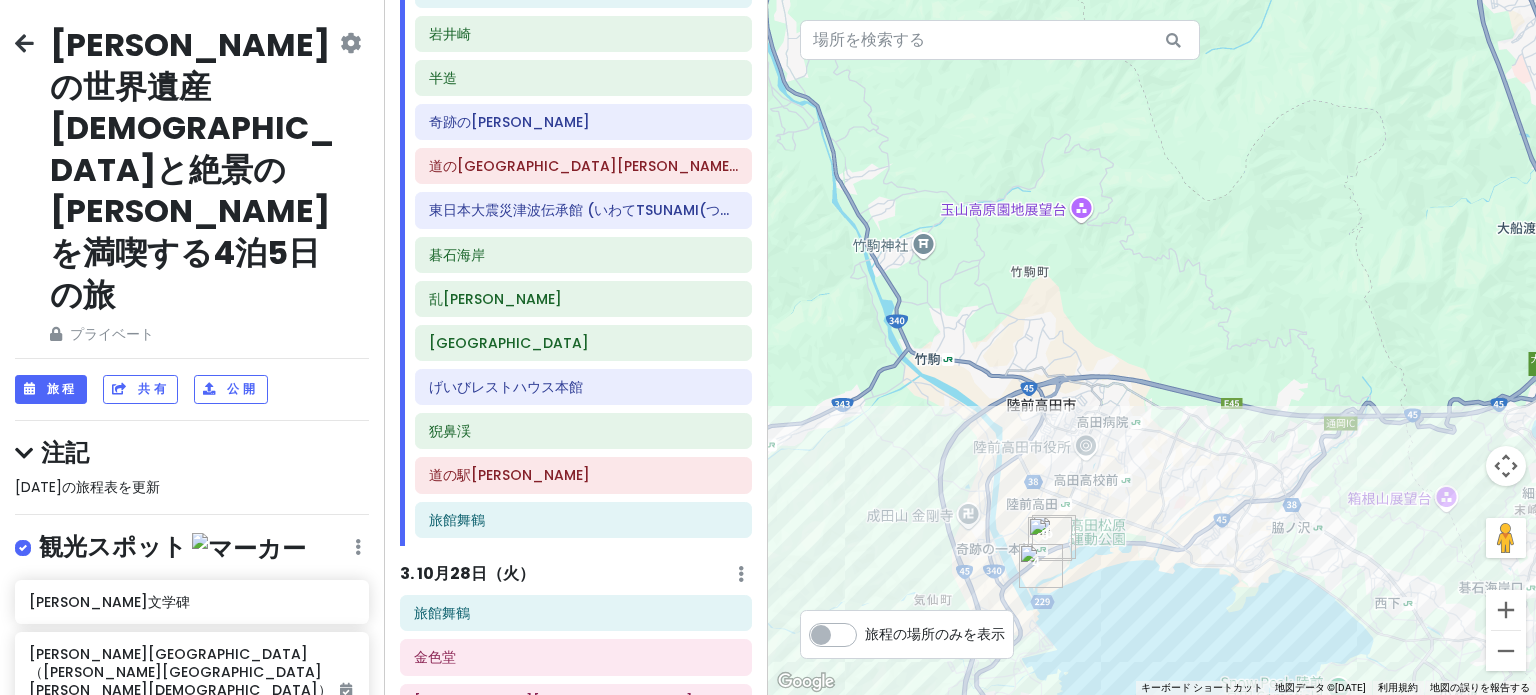 drag, startPoint x: 900, startPoint y: 379, endPoint x: 927, endPoint y: 383, distance: 27.294687 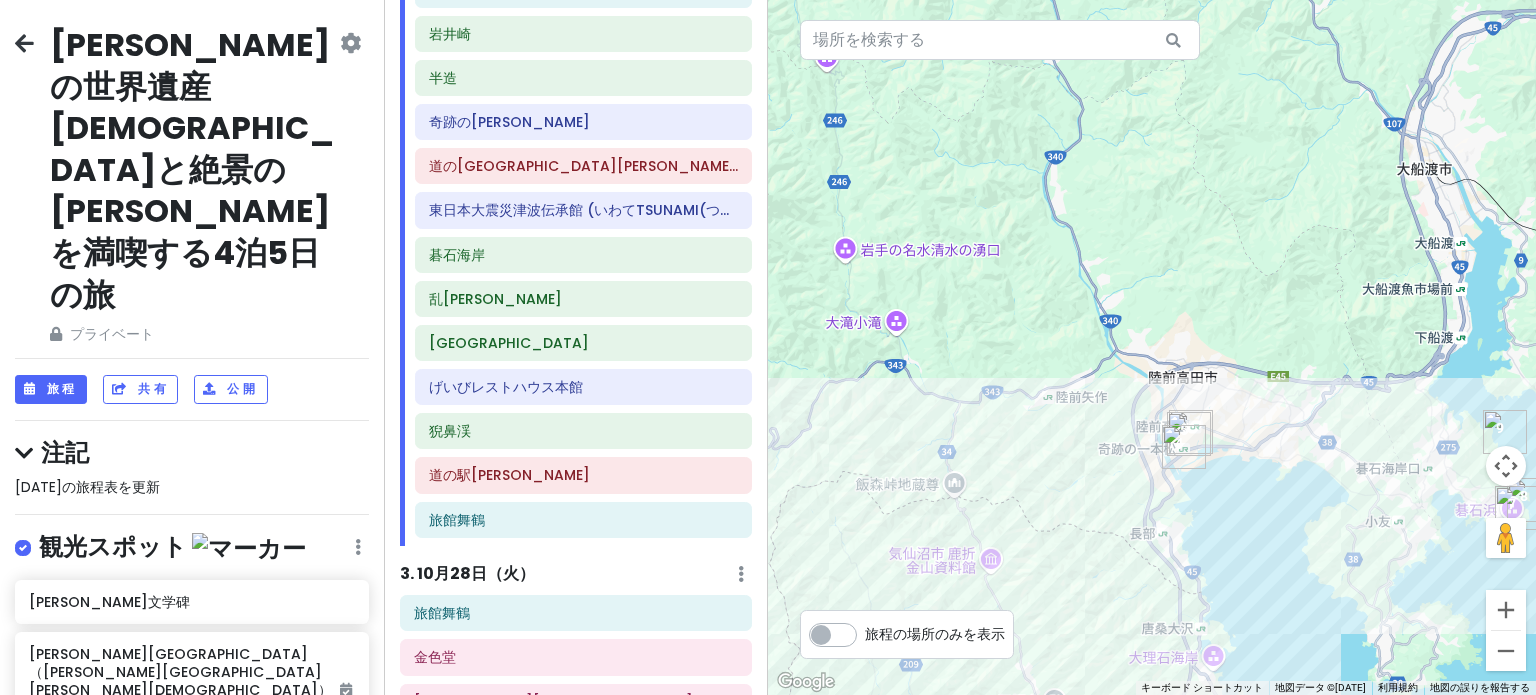 drag, startPoint x: 839, startPoint y: 399, endPoint x: 1080, endPoint y: 377, distance: 242.00206 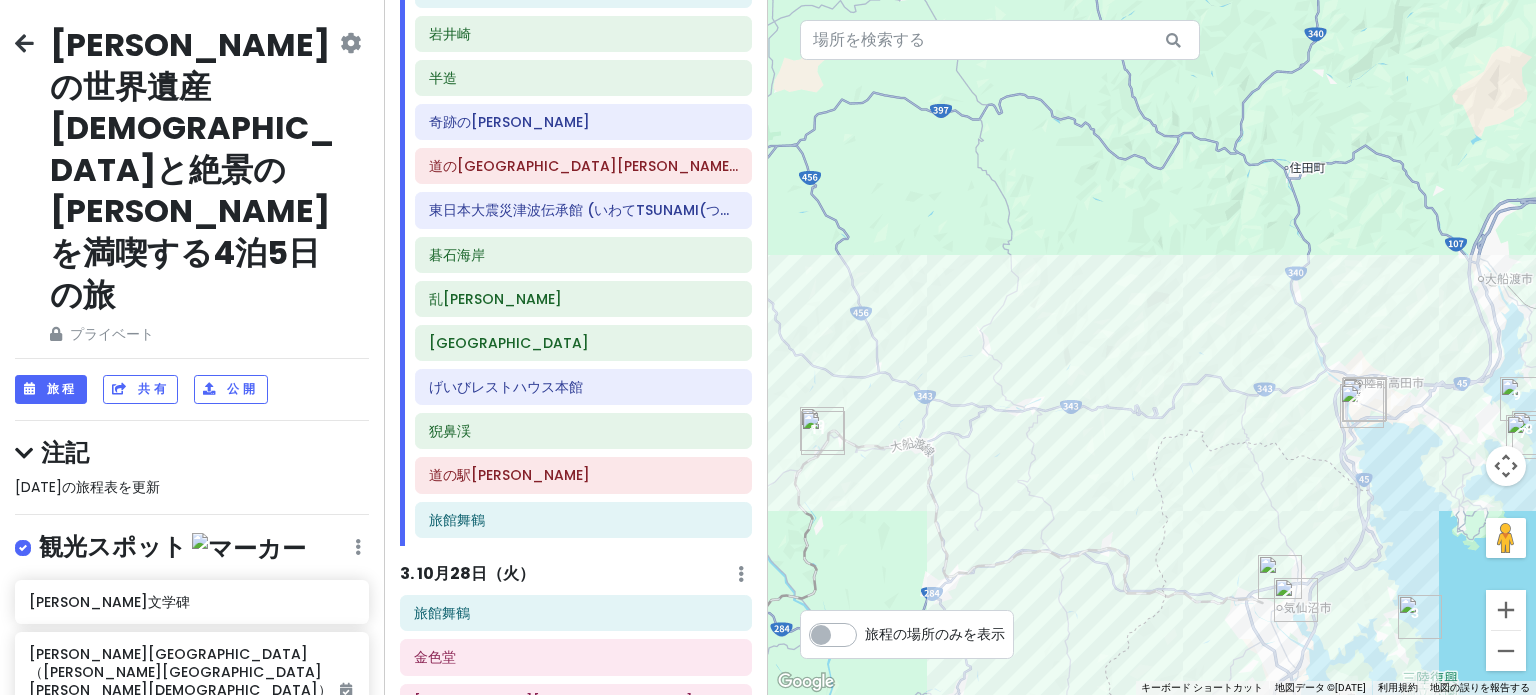 drag, startPoint x: 879, startPoint y: 399, endPoint x: 1141, endPoint y: 400, distance: 262.00192 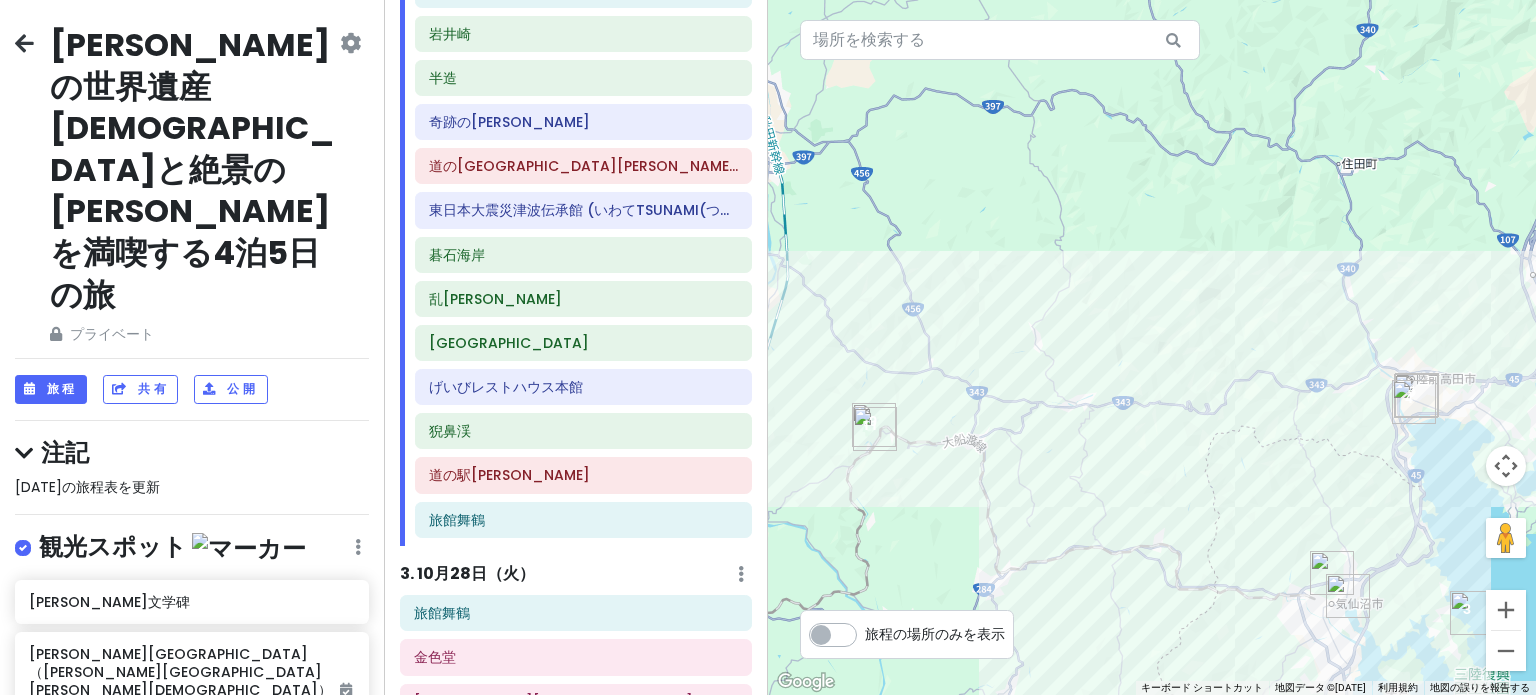 drag, startPoint x: 1000, startPoint y: 403, endPoint x: 1055, endPoint y: 399, distance: 55.145264 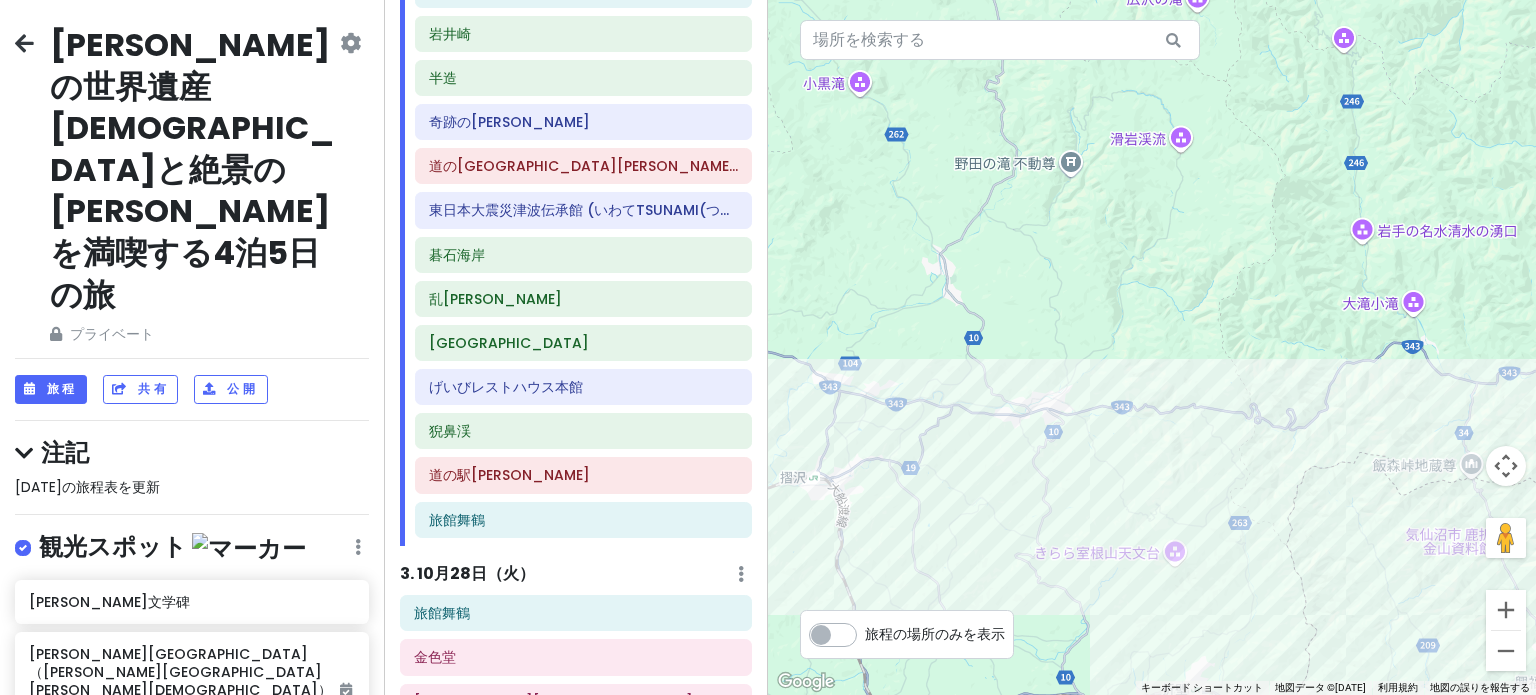 click on "月" at bounding box center (442, 573) 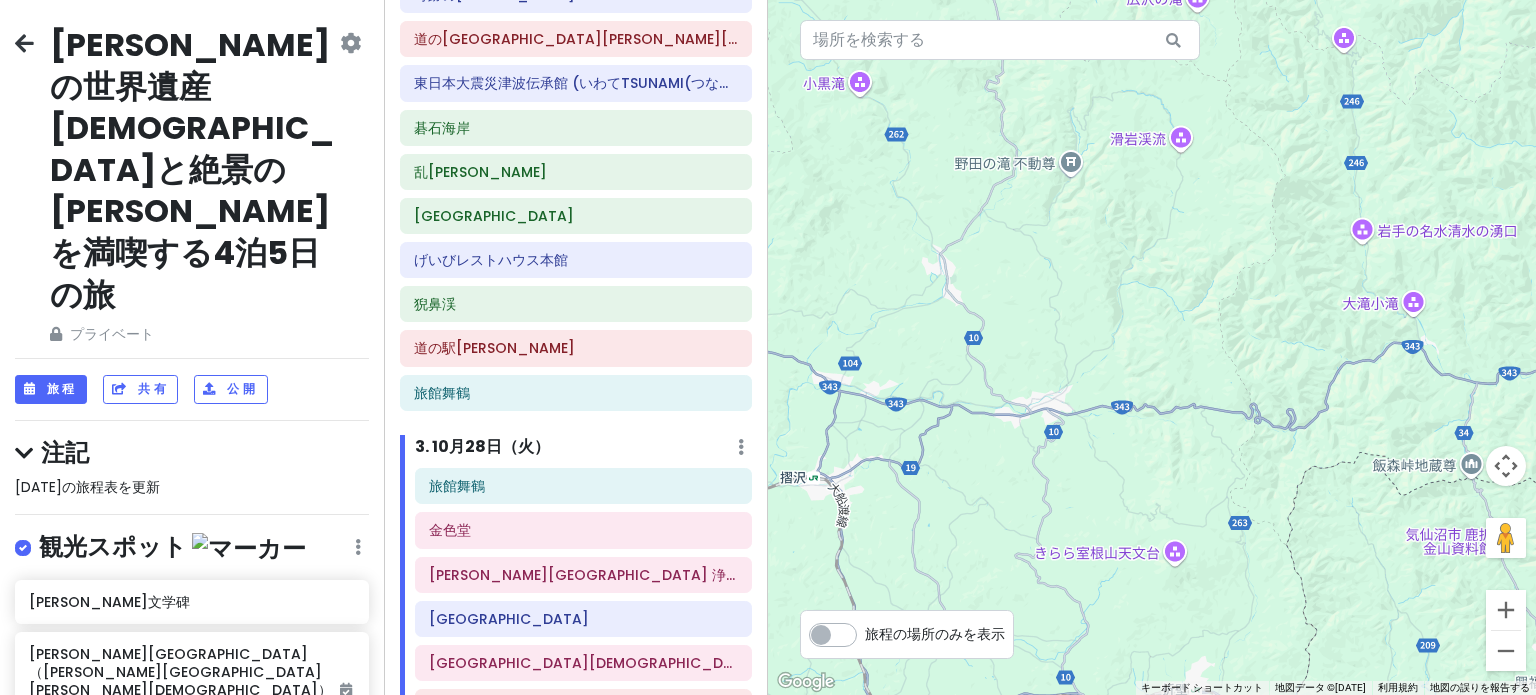 scroll, scrollTop: 818, scrollLeft: 0, axis: vertical 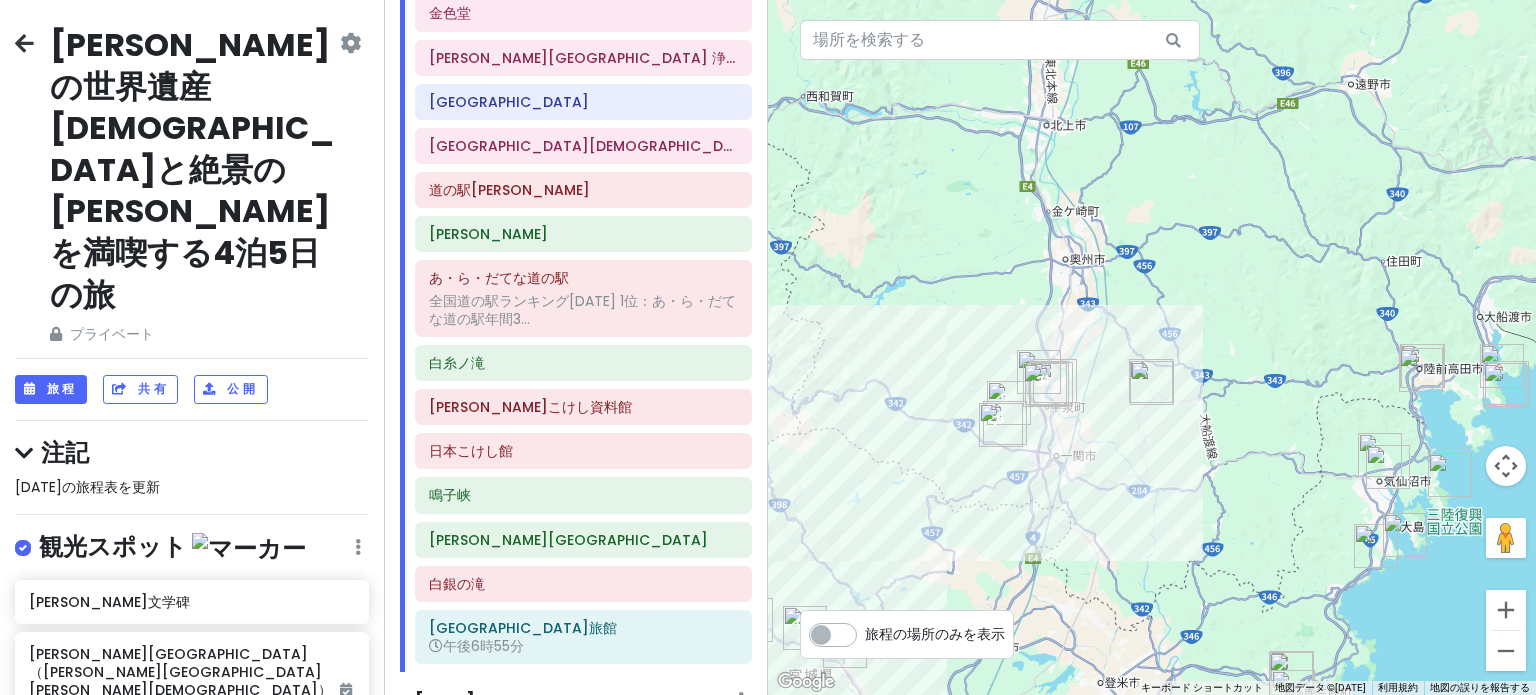 drag, startPoint x: 997, startPoint y: 462, endPoint x: 1148, endPoint y: 424, distance: 155.70805 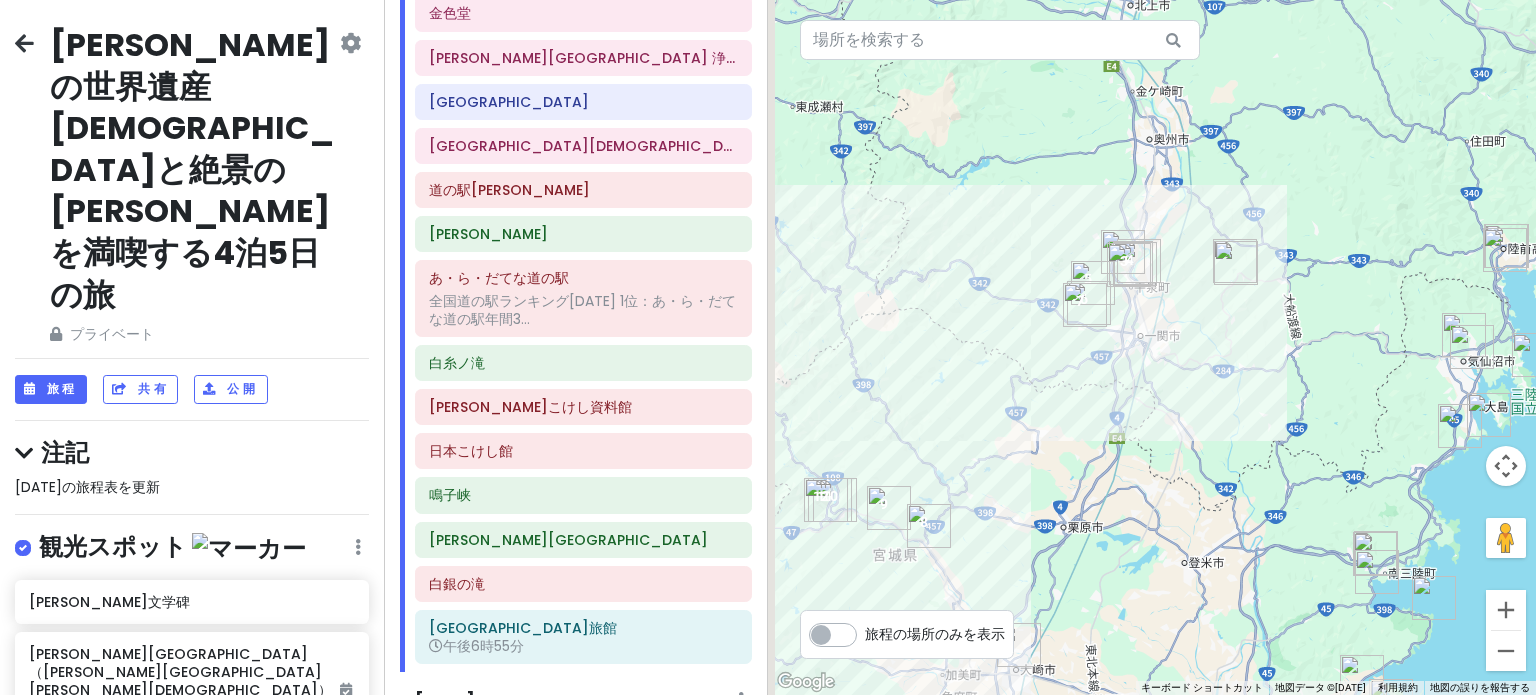 drag, startPoint x: 940, startPoint y: 389, endPoint x: 964, endPoint y: 340, distance: 54.56189 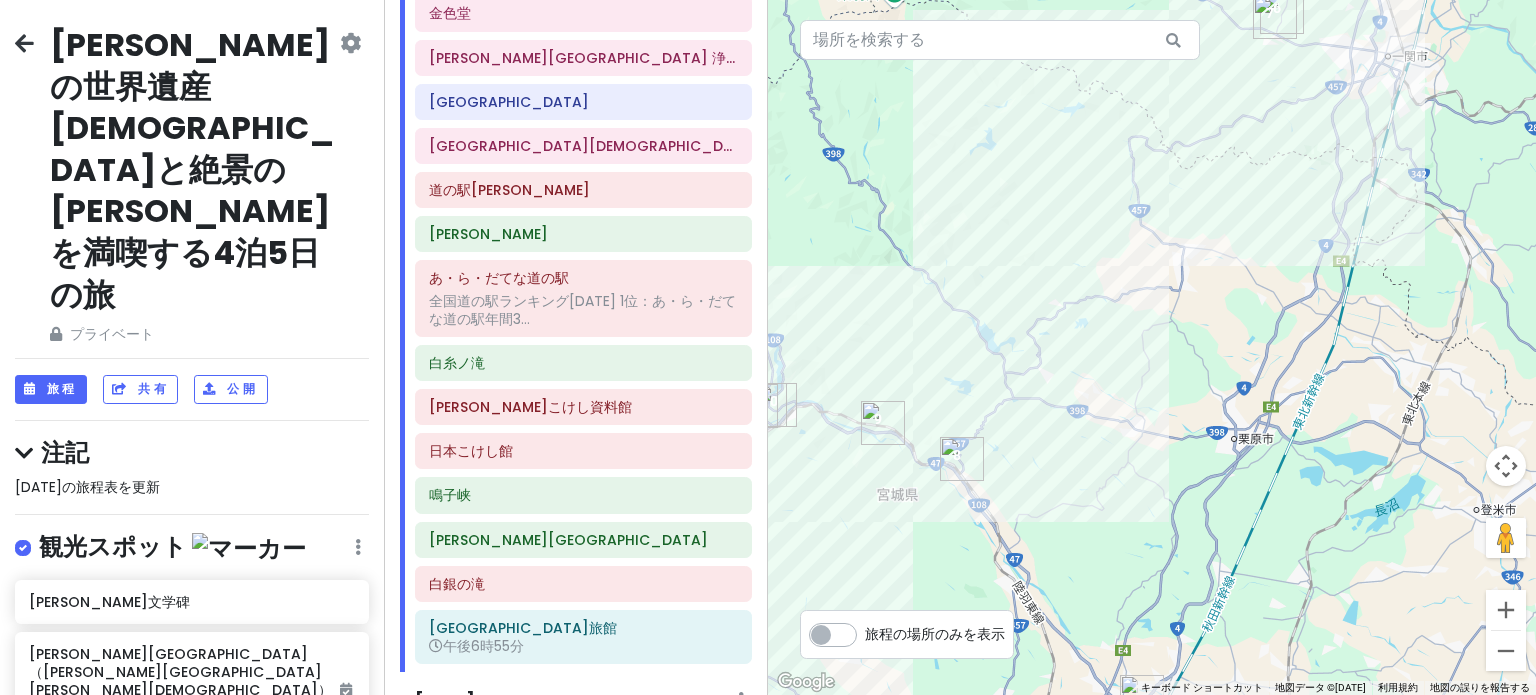 drag, startPoint x: 872, startPoint y: 479, endPoint x: 963, endPoint y: 154, distance: 337.49963 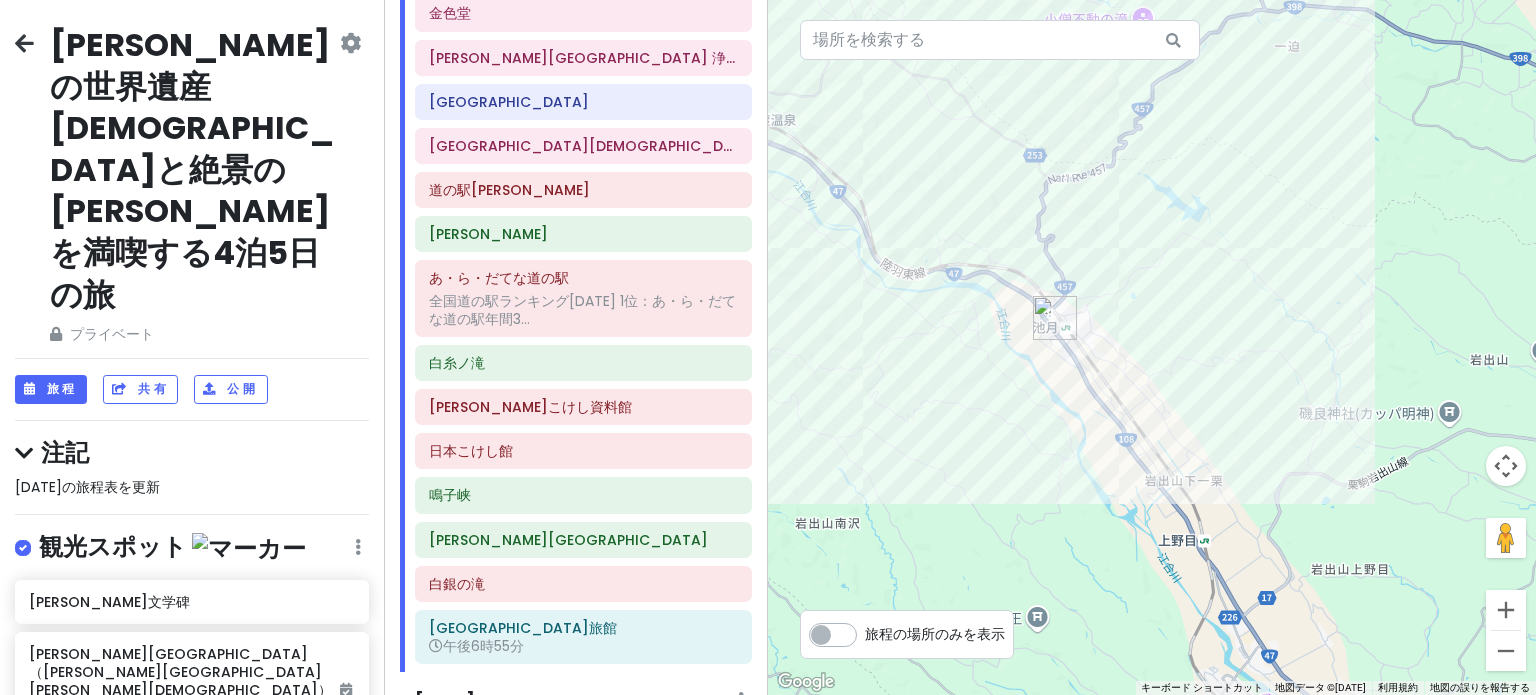 drag, startPoint x: 1012, startPoint y: 283, endPoint x: 1032, endPoint y: 203, distance: 82.46211 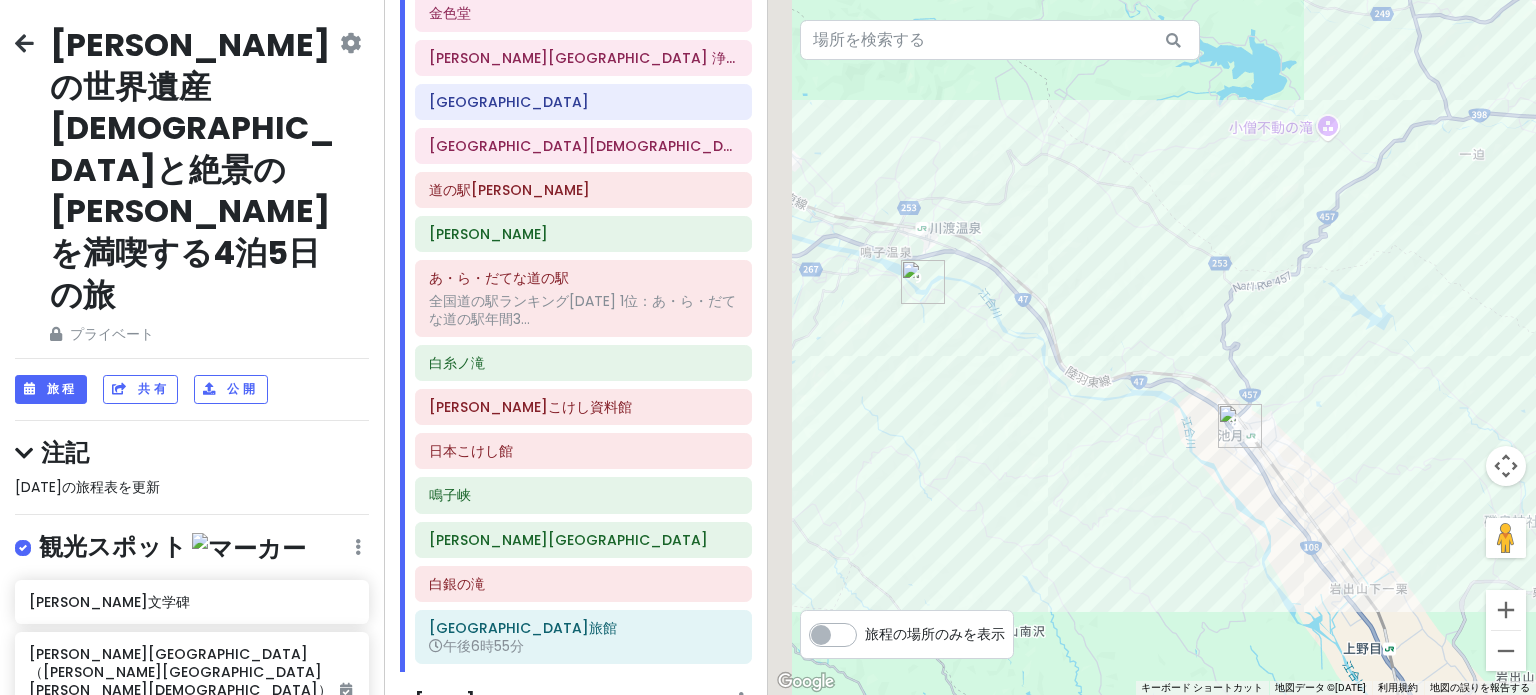 drag, startPoint x: 1041, startPoint y: 382, endPoint x: 1280, endPoint y: 527, distance: 279.54605 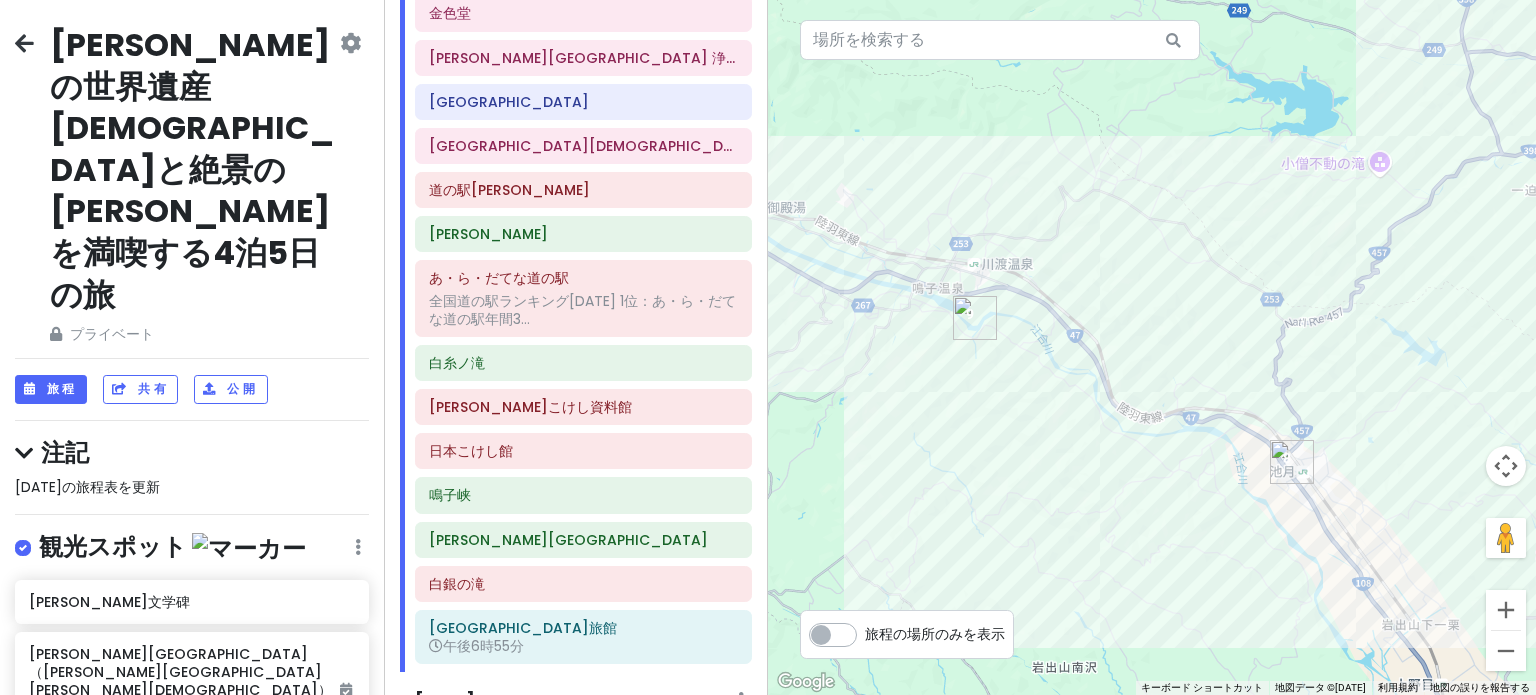 click at bounding box center [975, 318] 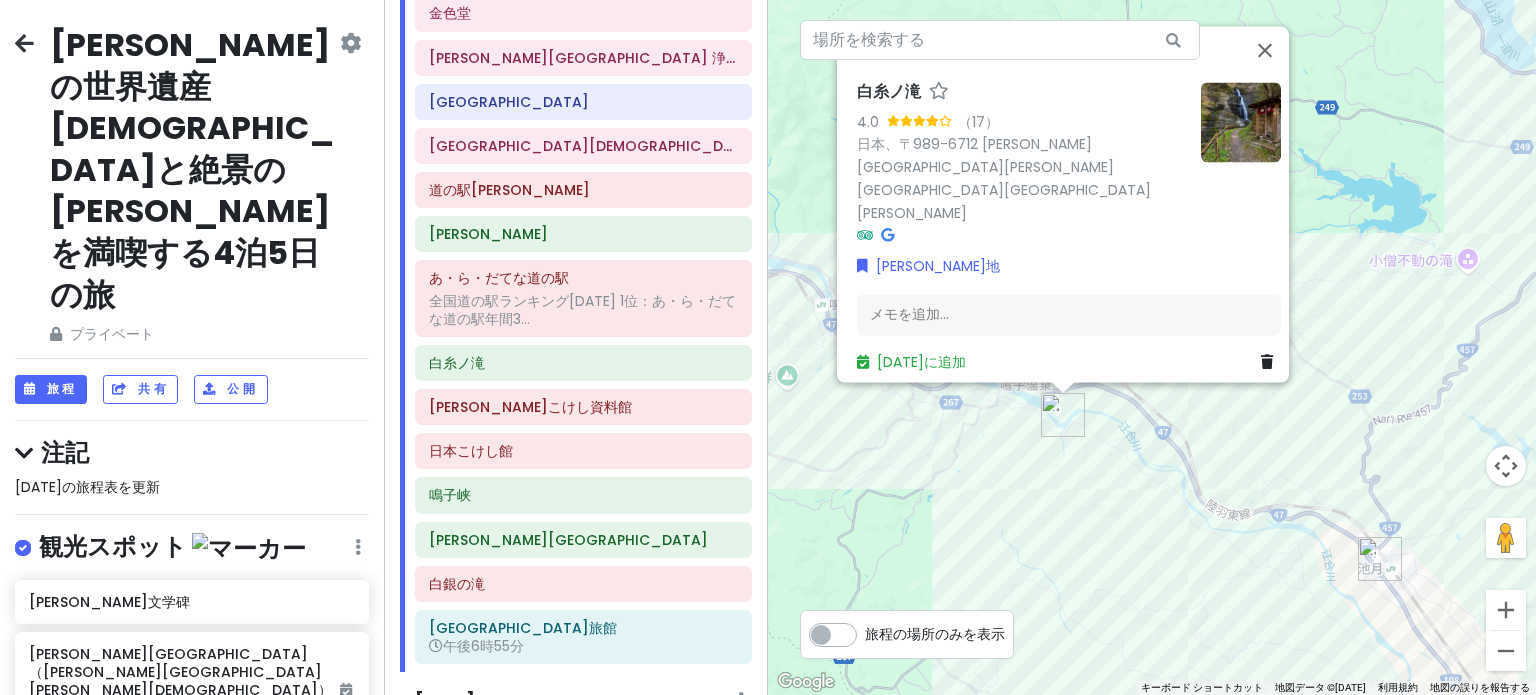 click on "白糸ノ滝 4.0       （17） 日本、〒989-6712 [PERSON_NAME][GEOGRAPHIC_DATA][PERSON_NAME][GEOGRAPHIC_DATA][GEOGRAPHIC_DATA][PERSON_NAME][PERSON_NAME] メモを追加... [DATE] に追加" at bounding box center [1152, 347] 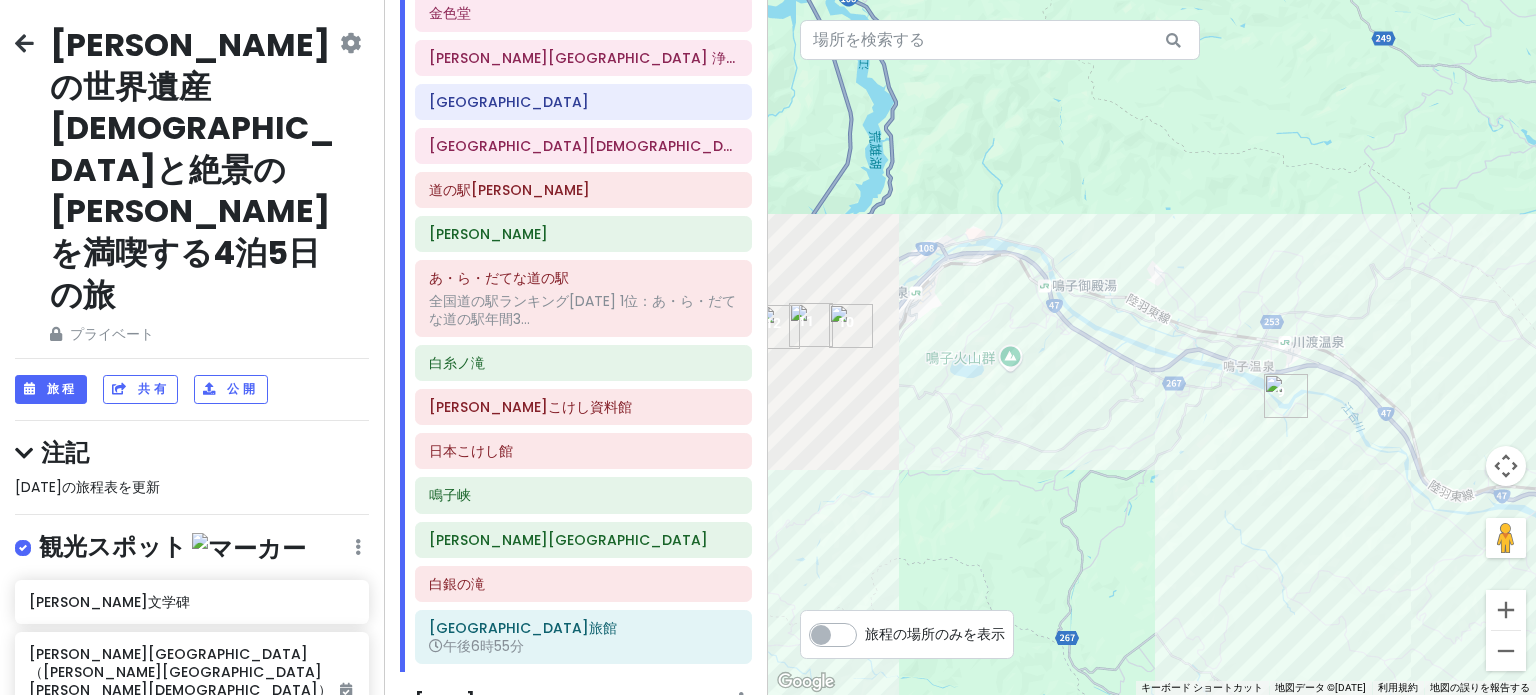 drag, startPoint x: 997, startPoint y: 446, endPoint x: 1224, endPoint y: 427, distance: 227.79376 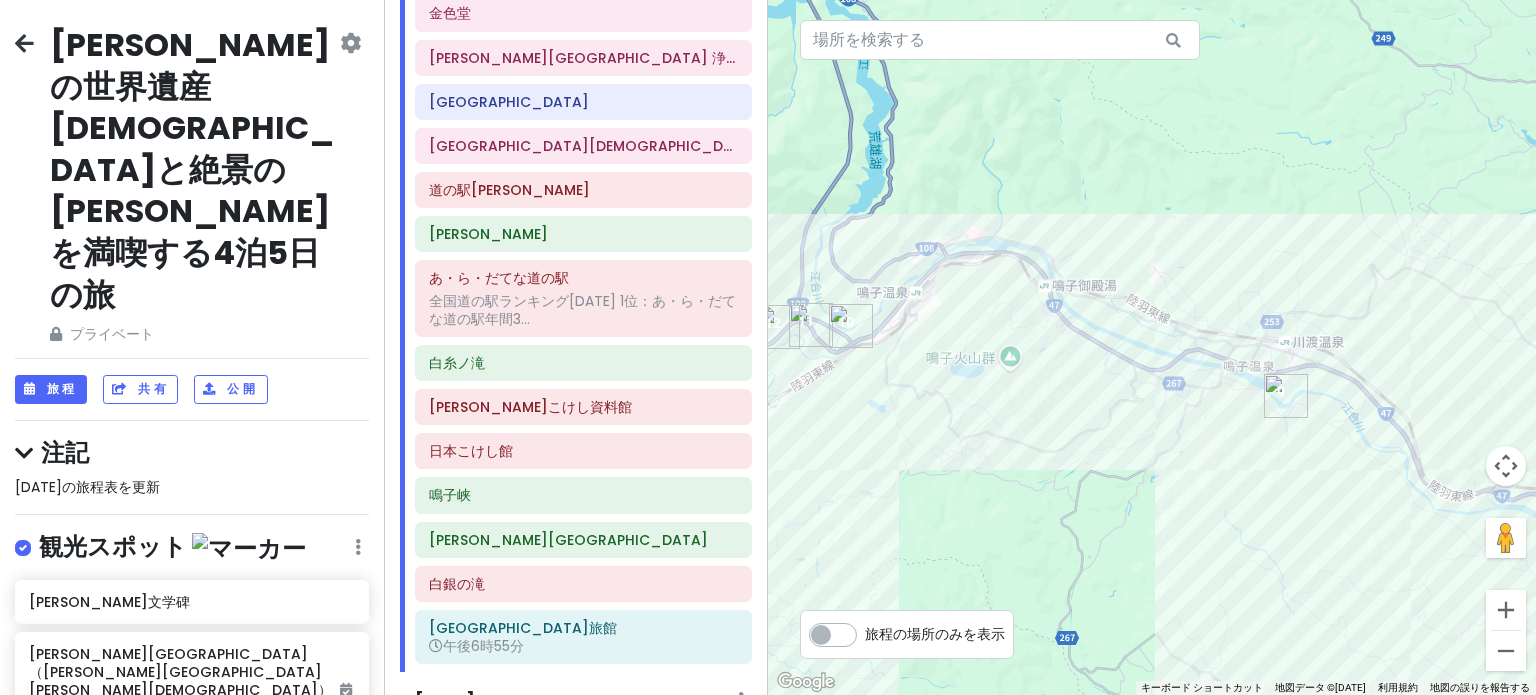 click at bounding box center (851, 326) 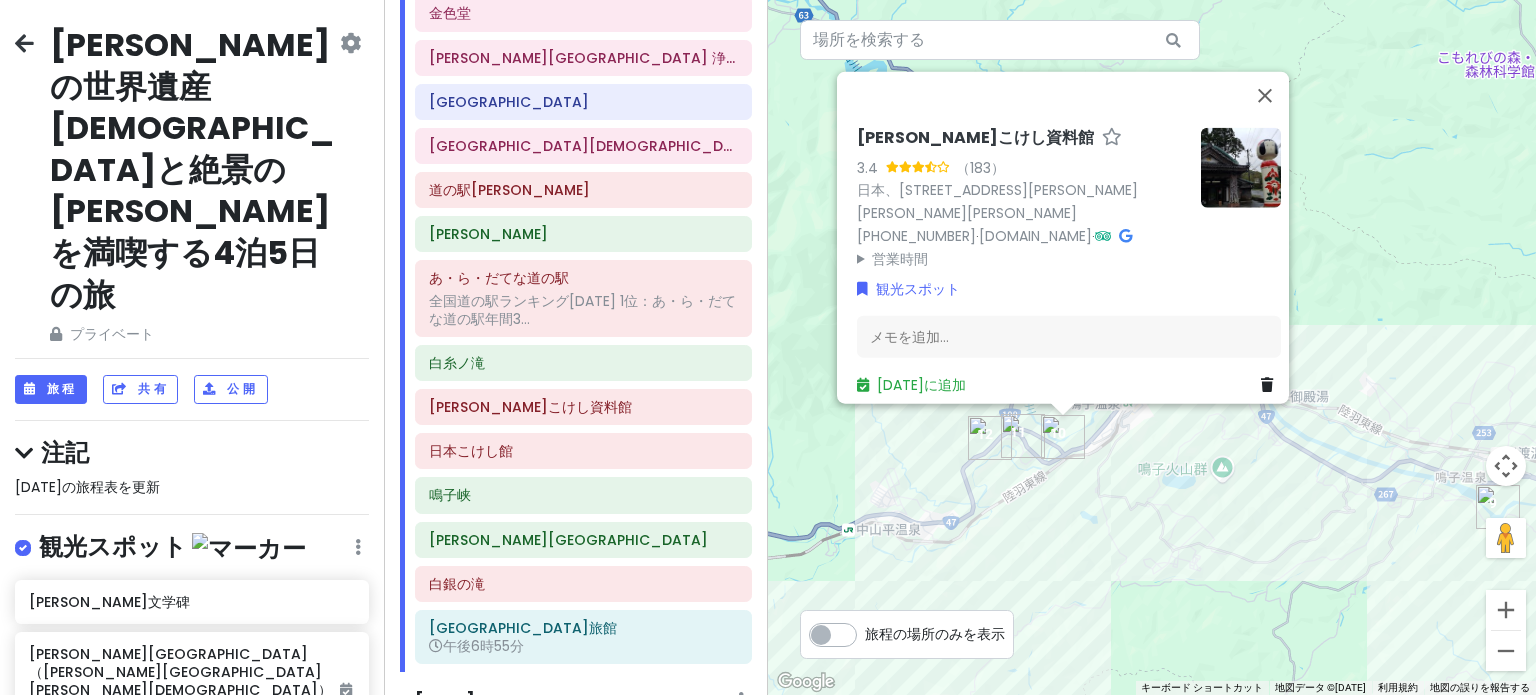 click at bounding box center (990, 438) 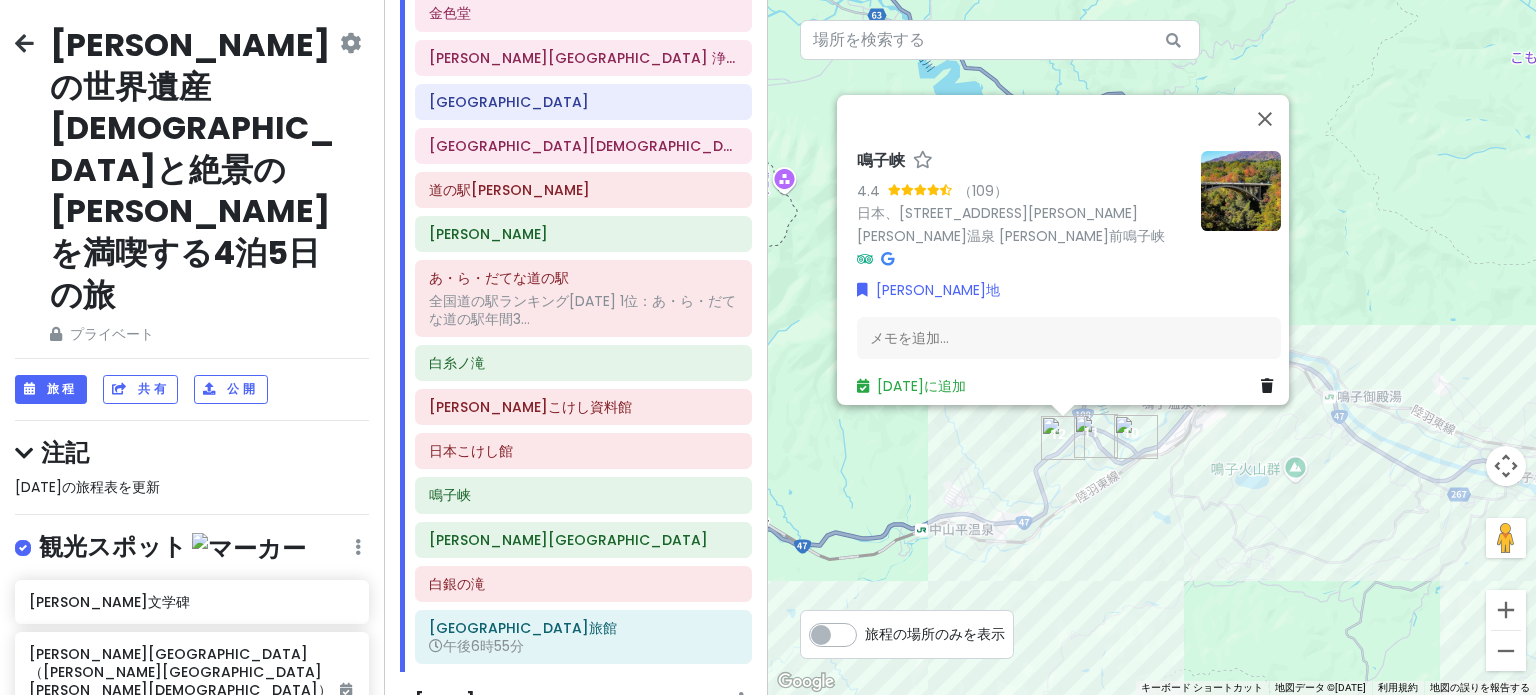 click at bounding box center [1063, 438] 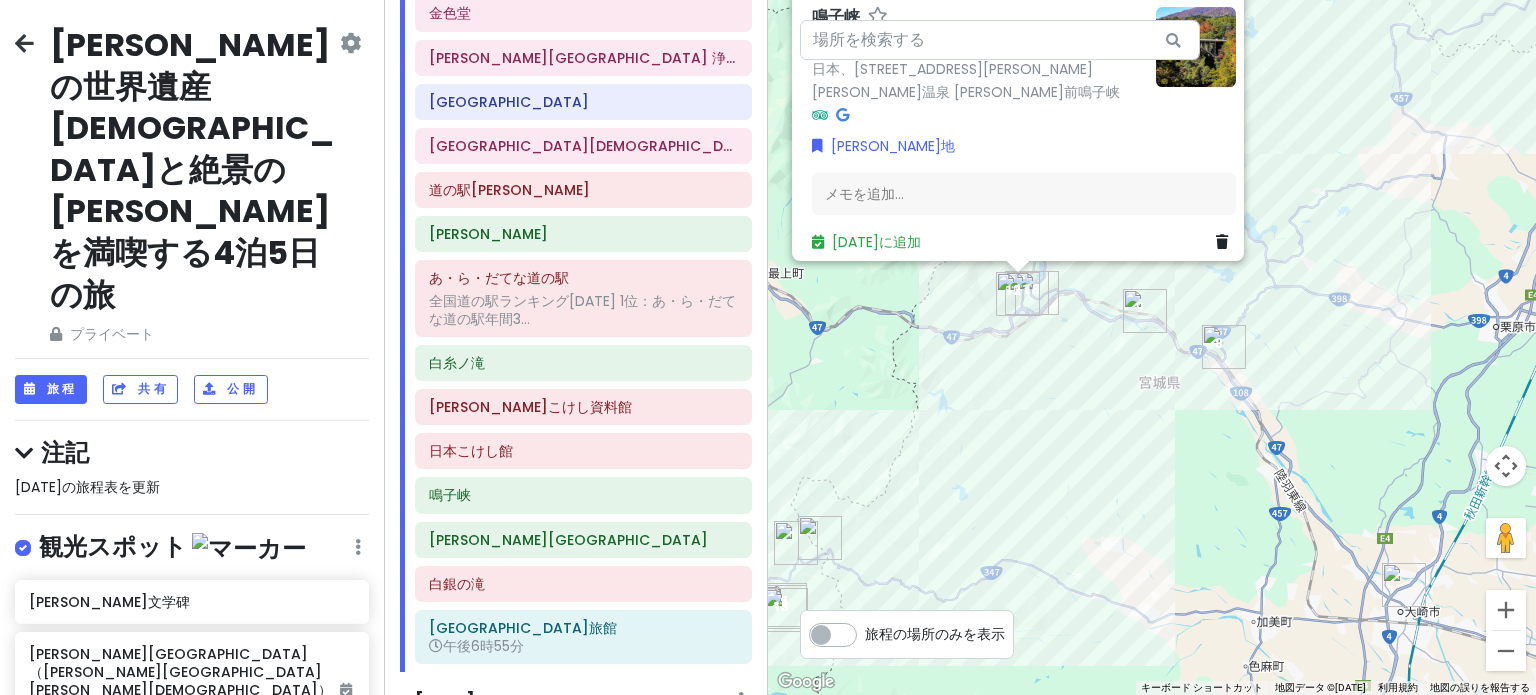 drag, startPoint x: 863, startPoint y: 492, endPoint x: 962, endPoint y: 375, distance: 153.26448 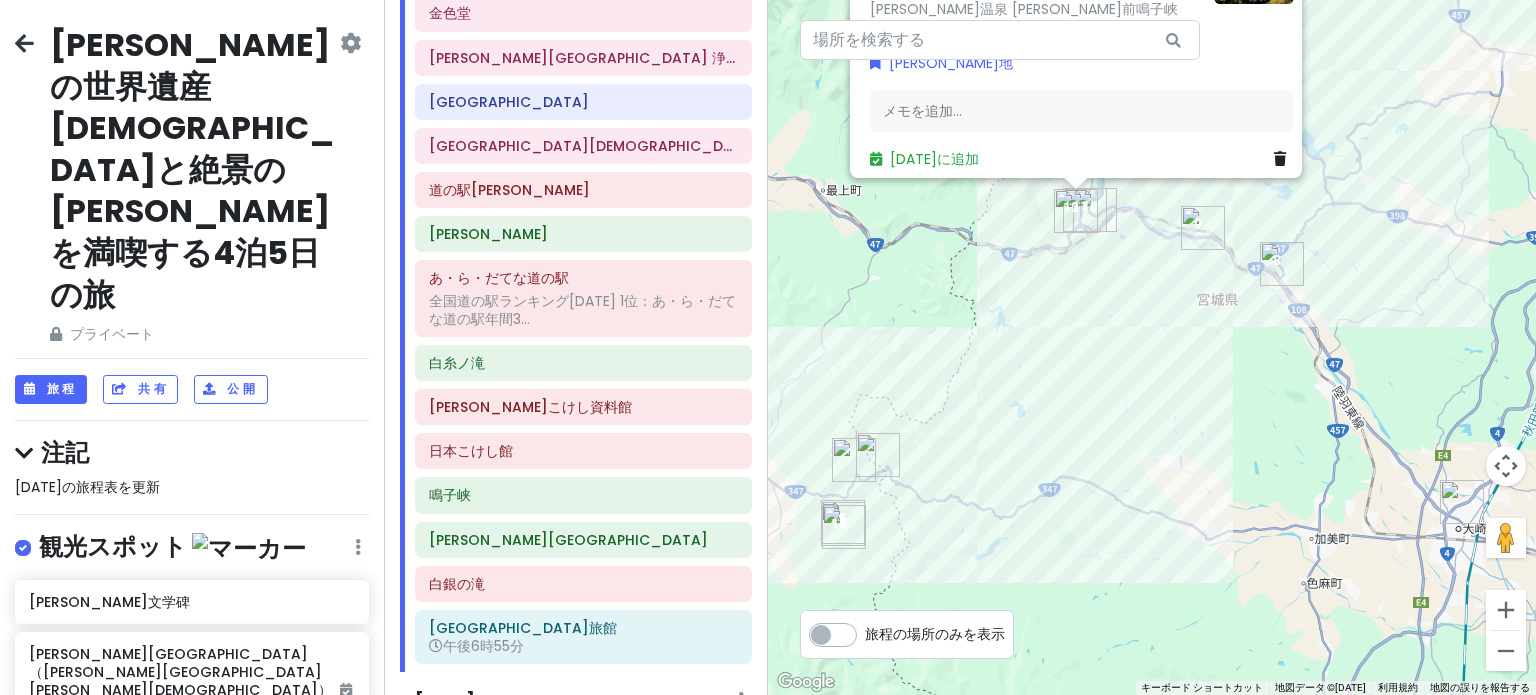drag, startPoint x: 857, startPoint y: 478, endPoint x: 940, endPoint y: 358, distance: 145.9075 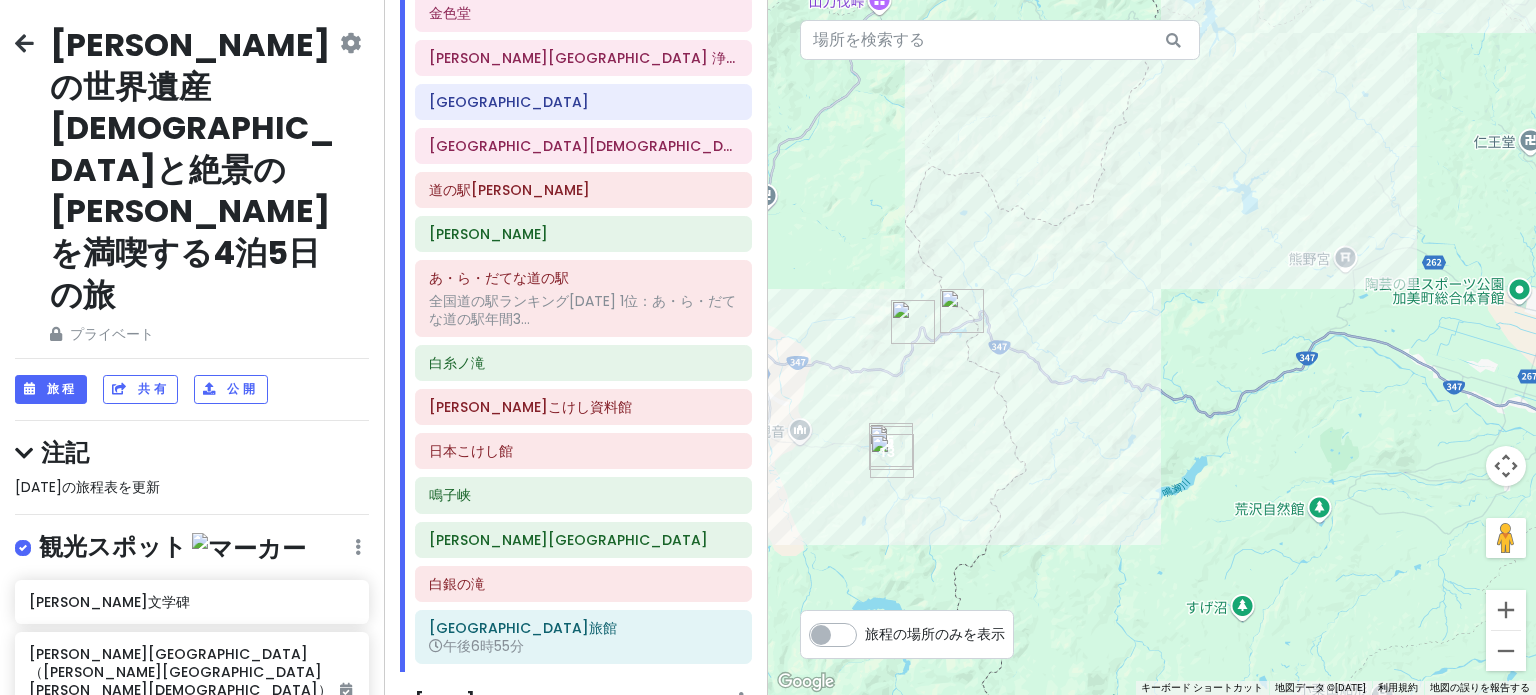 drag, startPoint x: 873, startPoint y: 512, endPoint x: 928, endPoint y: 393, distance: 131.09538 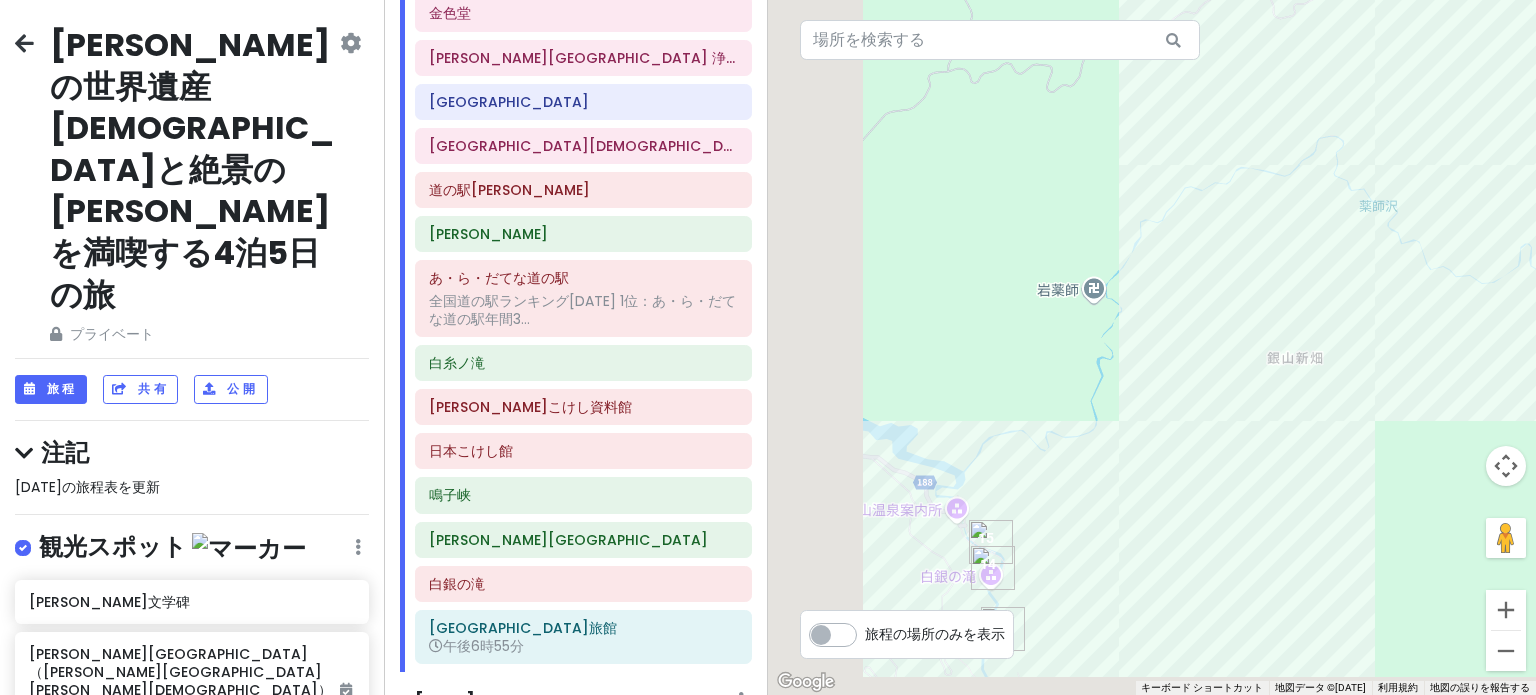 drag, startPoint x: 870, startPoint y: 495, endPoint x: 1167, endPoint y: 208, distance: 413.0109 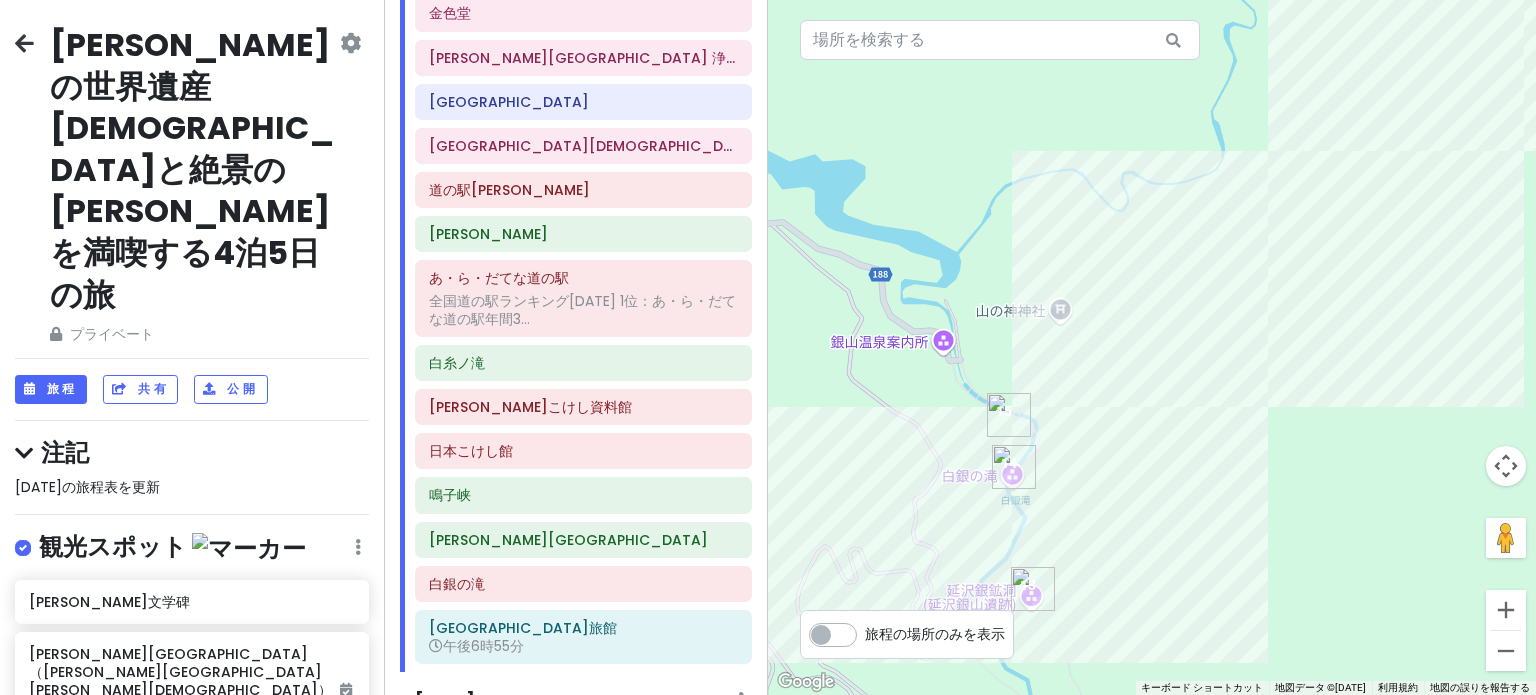 drag, startPoint x: 950, startPoint y: 465, endPoint x: 1052, endPoint y: 181, distance: 301.7615 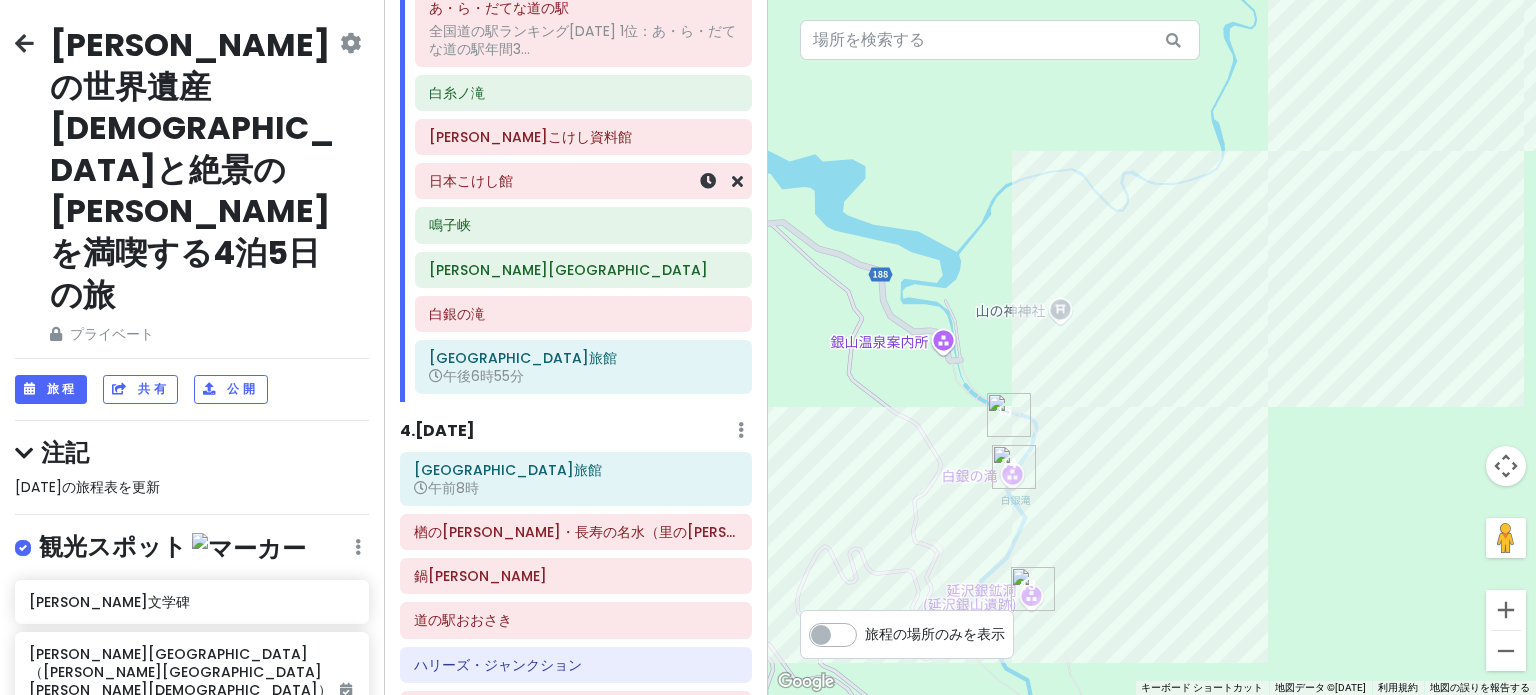 scroll, scrollTop: 1462, scrollLeft: 0, axis: vertical 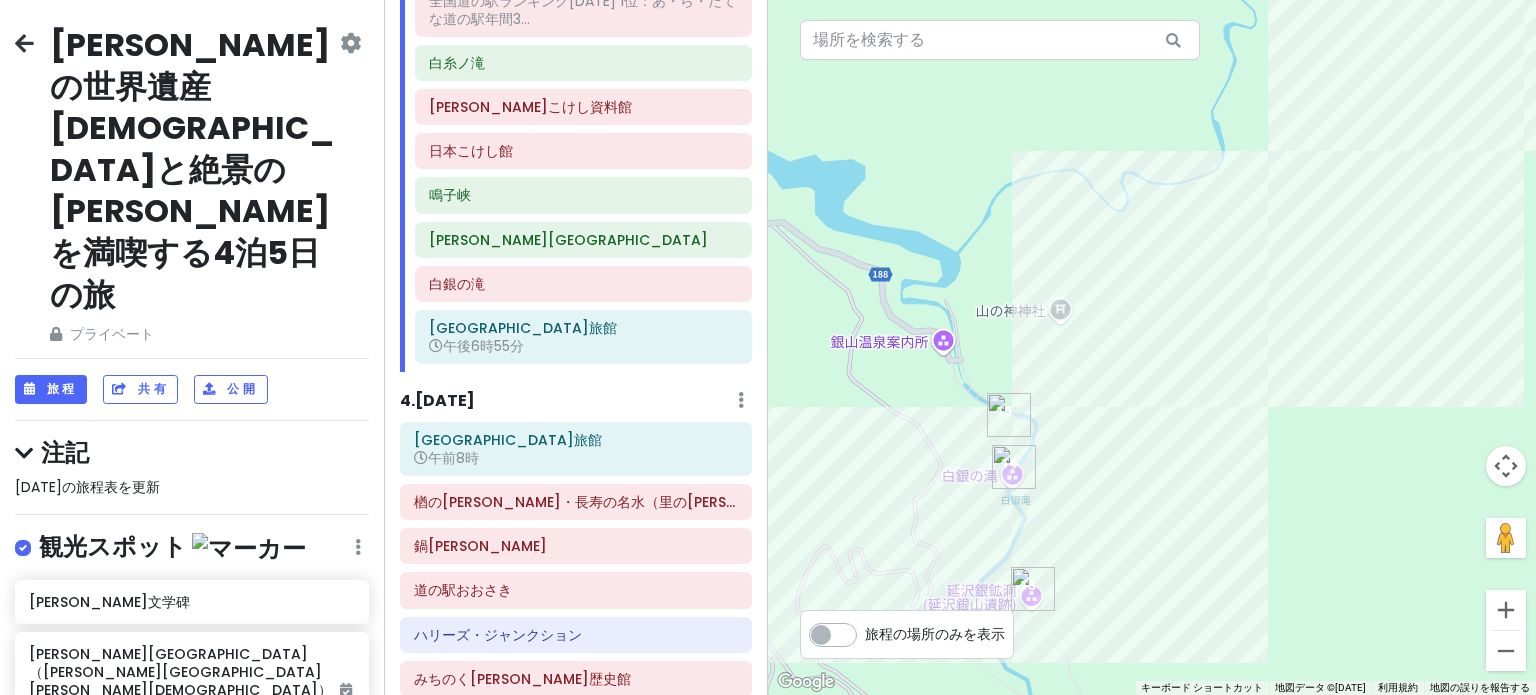 click on "[DATE]" at bounding box center (445, 400) 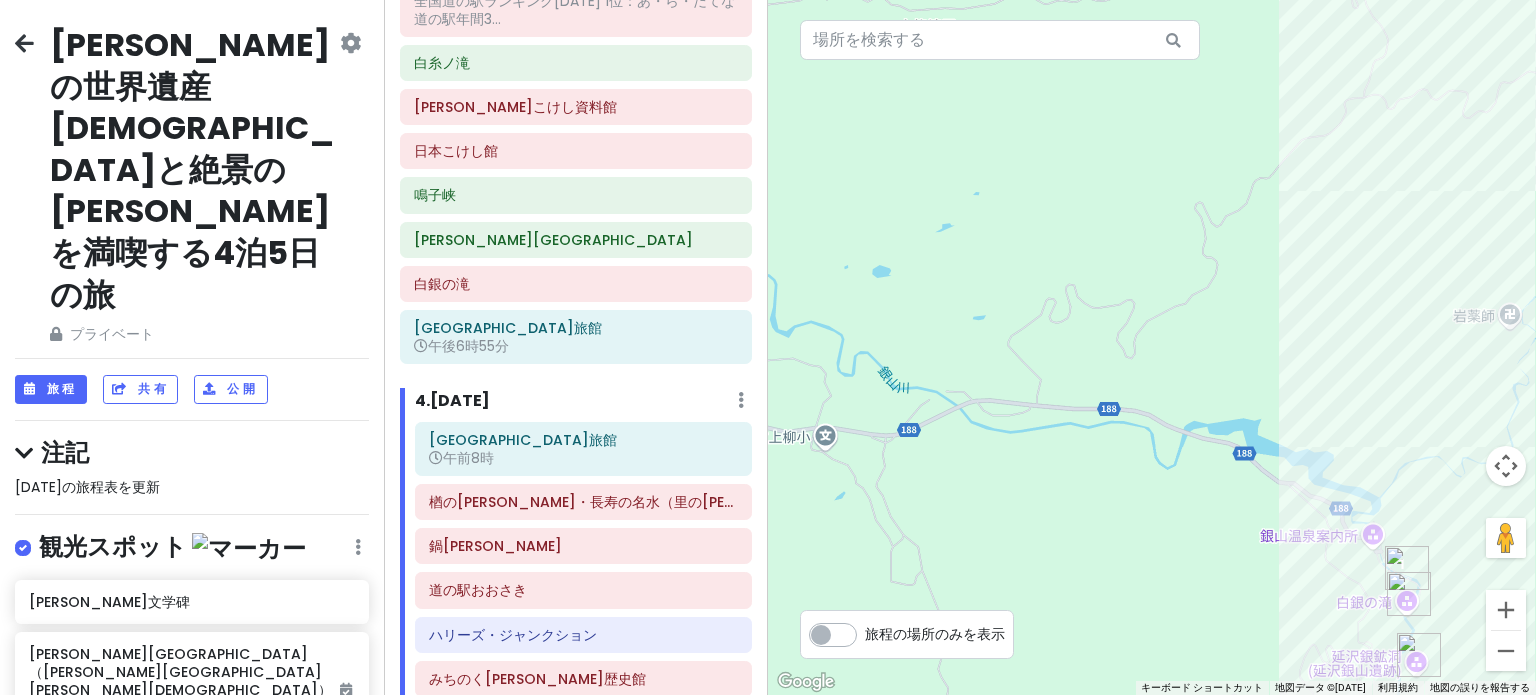 drag, startPoint x: 892, startPoint y: 252, endPoint x: 1193, endPoint y: 303, distance: 305.29004 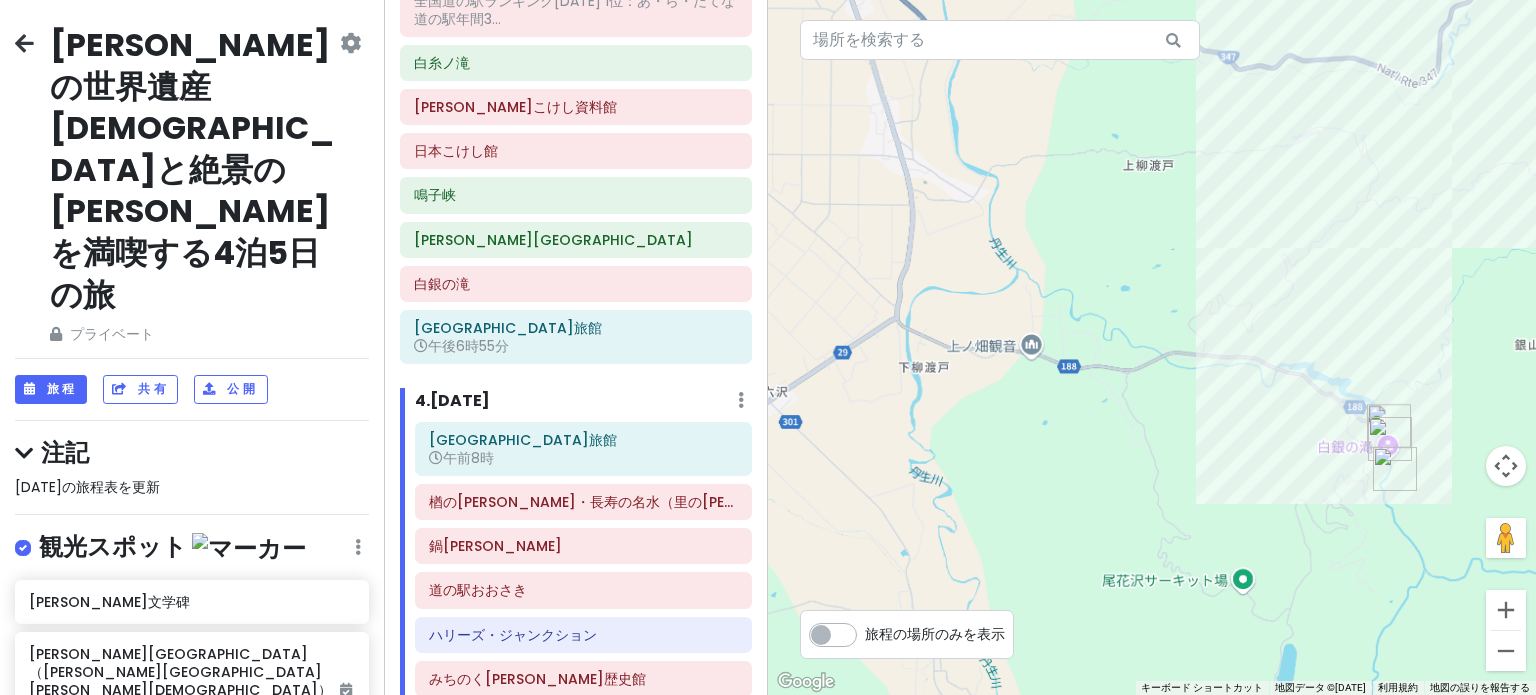 drag, startPoint x: 998, startPoint y: 276, endPoint x: 1165, endPoint y: 287, distance: 167.36188 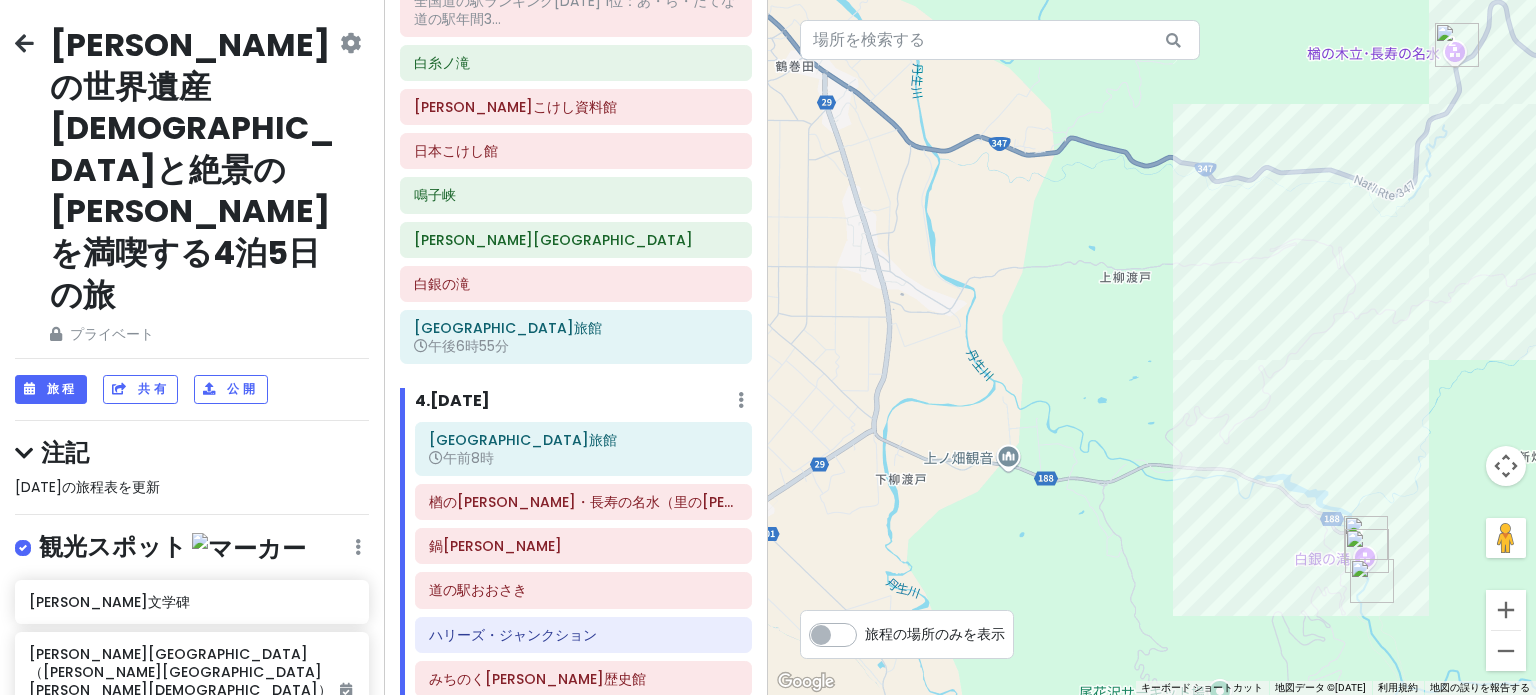 drag, startPoint x: 1113, startPoint y: 241, endPoint x: 1088, endPoint y: 368, distance: 129.43724 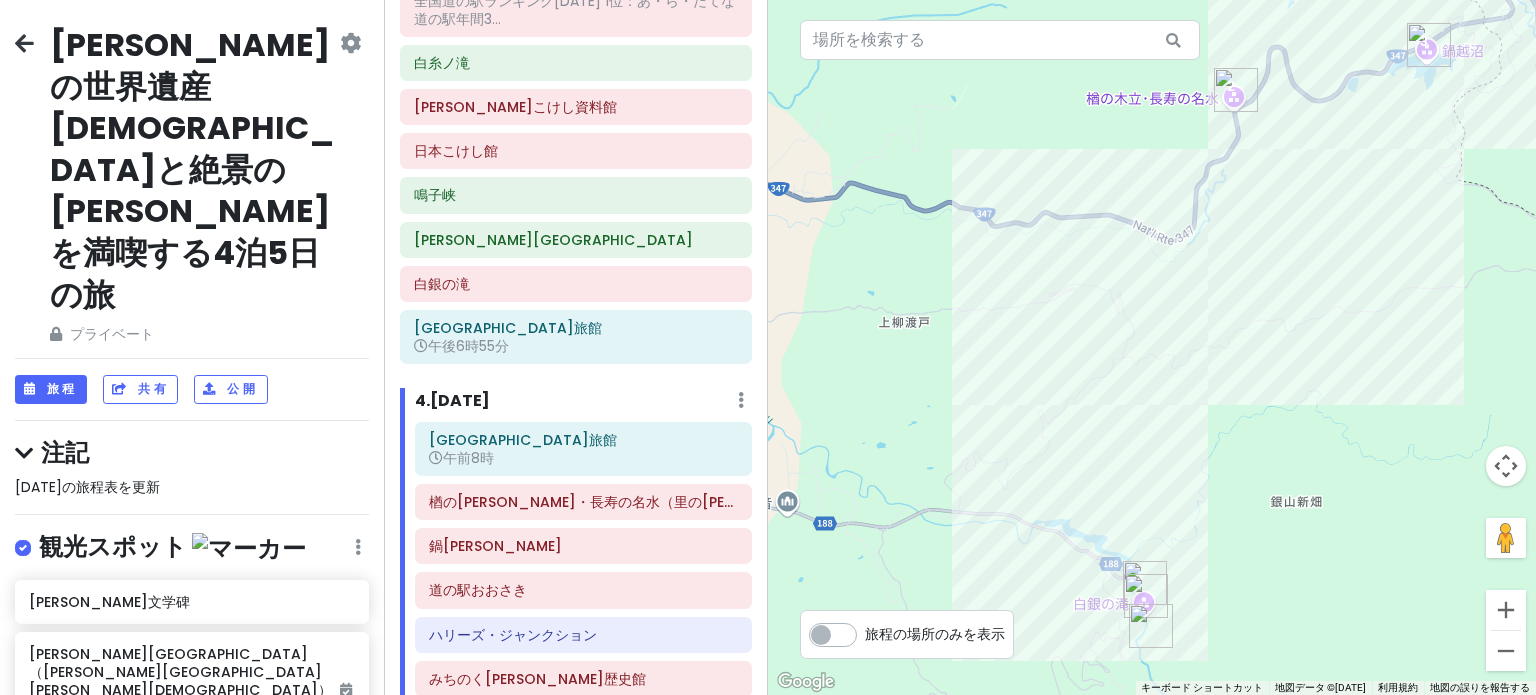 drag, startPoint x: 1196, startPoint y: 221, endPoint x: 960, endPoint y: 255, distance: 238.43657 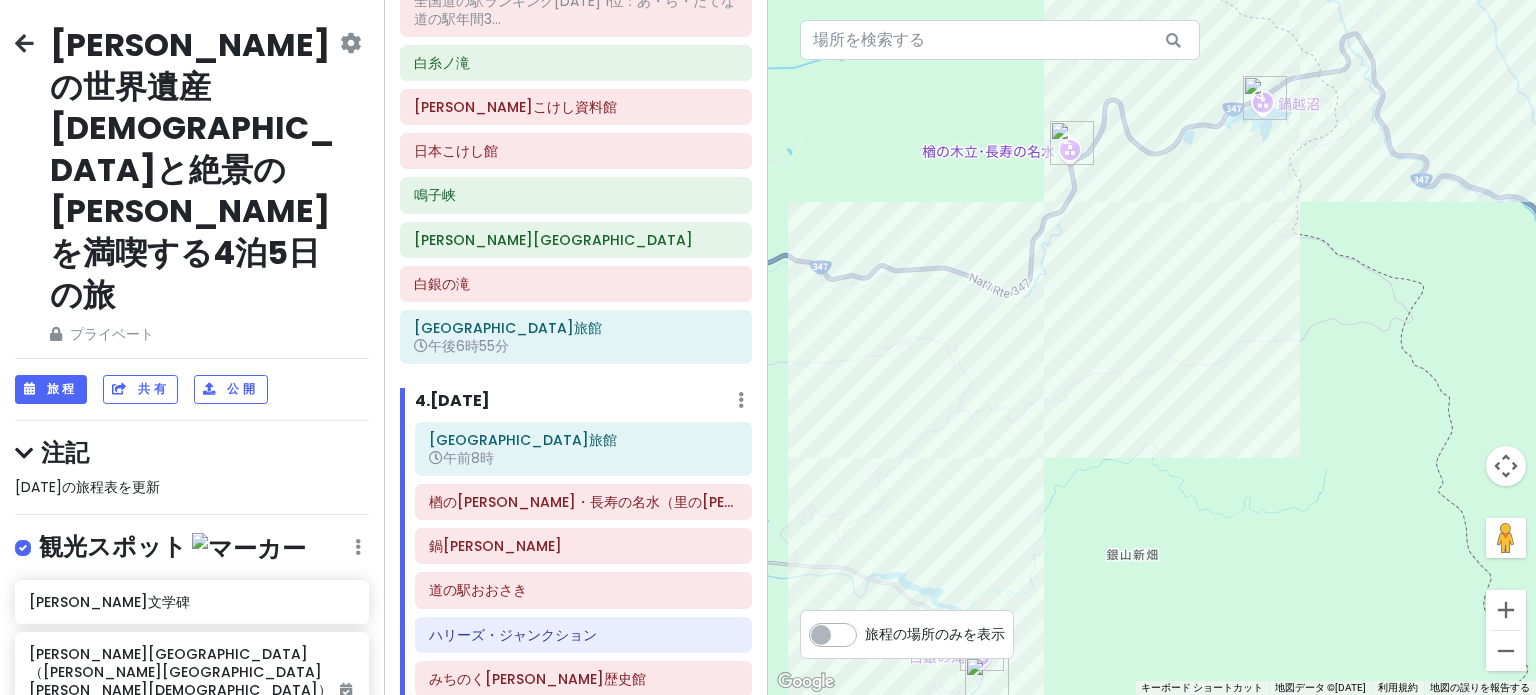 drag, startPoint x: 1115, startPoint y: 183, endPoint x: 953, endPoint y: 250, distance: 175.3083 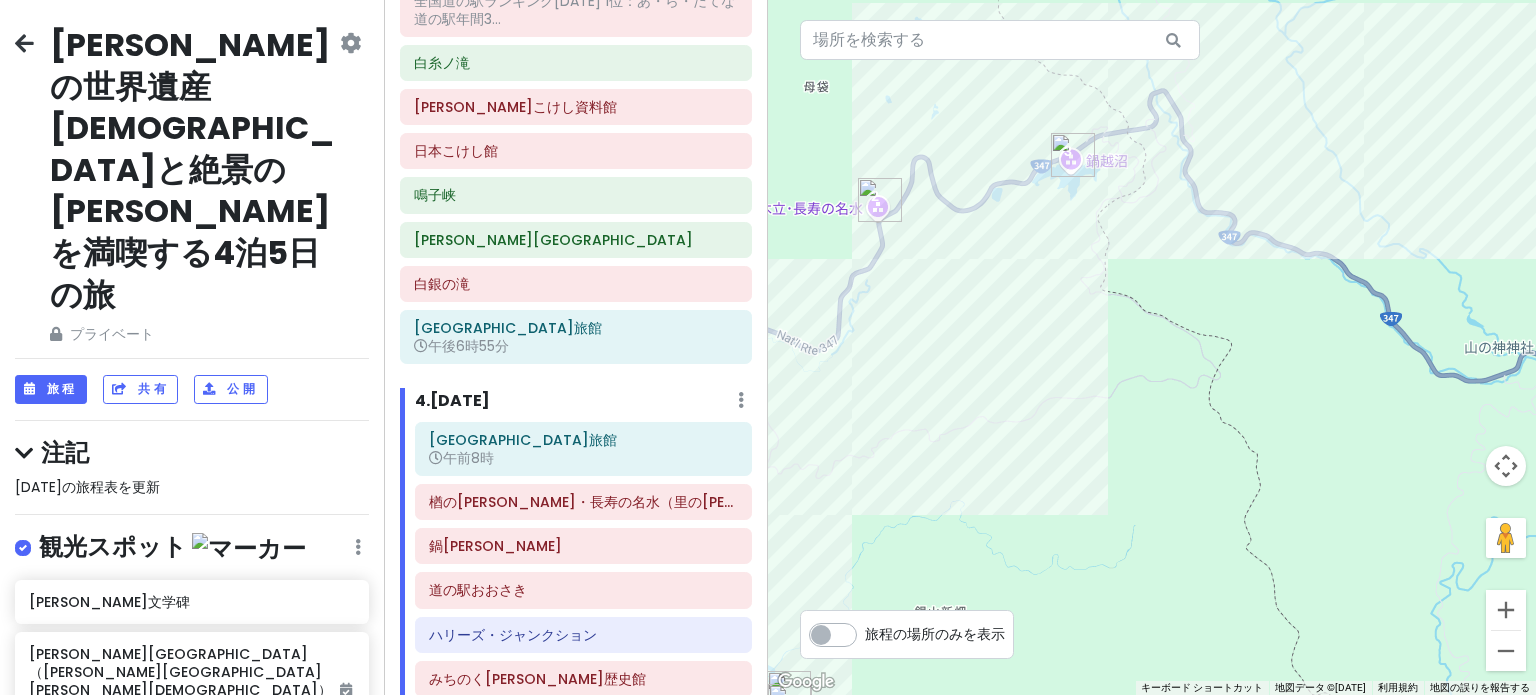 drag, startPoint x: 1165, startPoint y: 188, endPoint x: 999, endPoint y: 225, distance: 170.07352 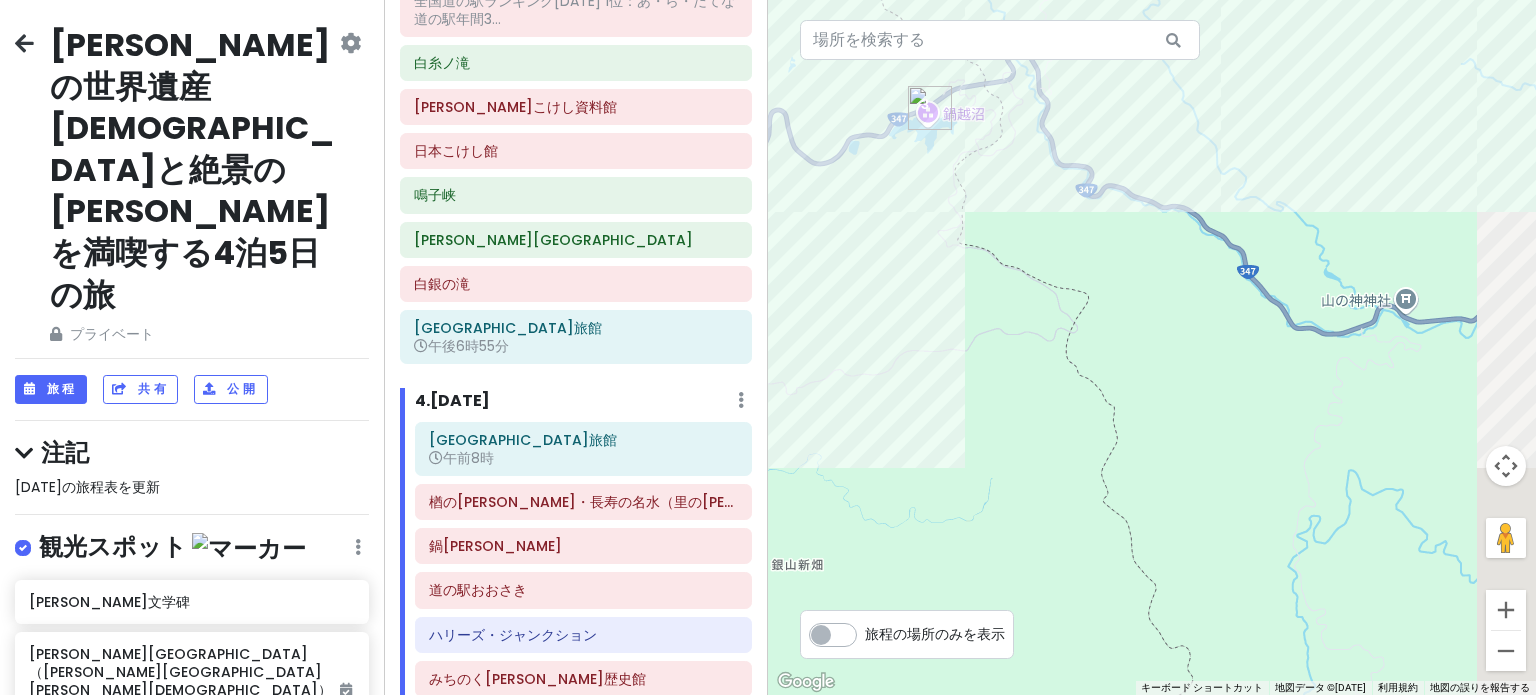 drag, startPoint x: 1173, startPoint y: 272, endPoint x: 1023, endPoint y: 223, distance: 157.8005 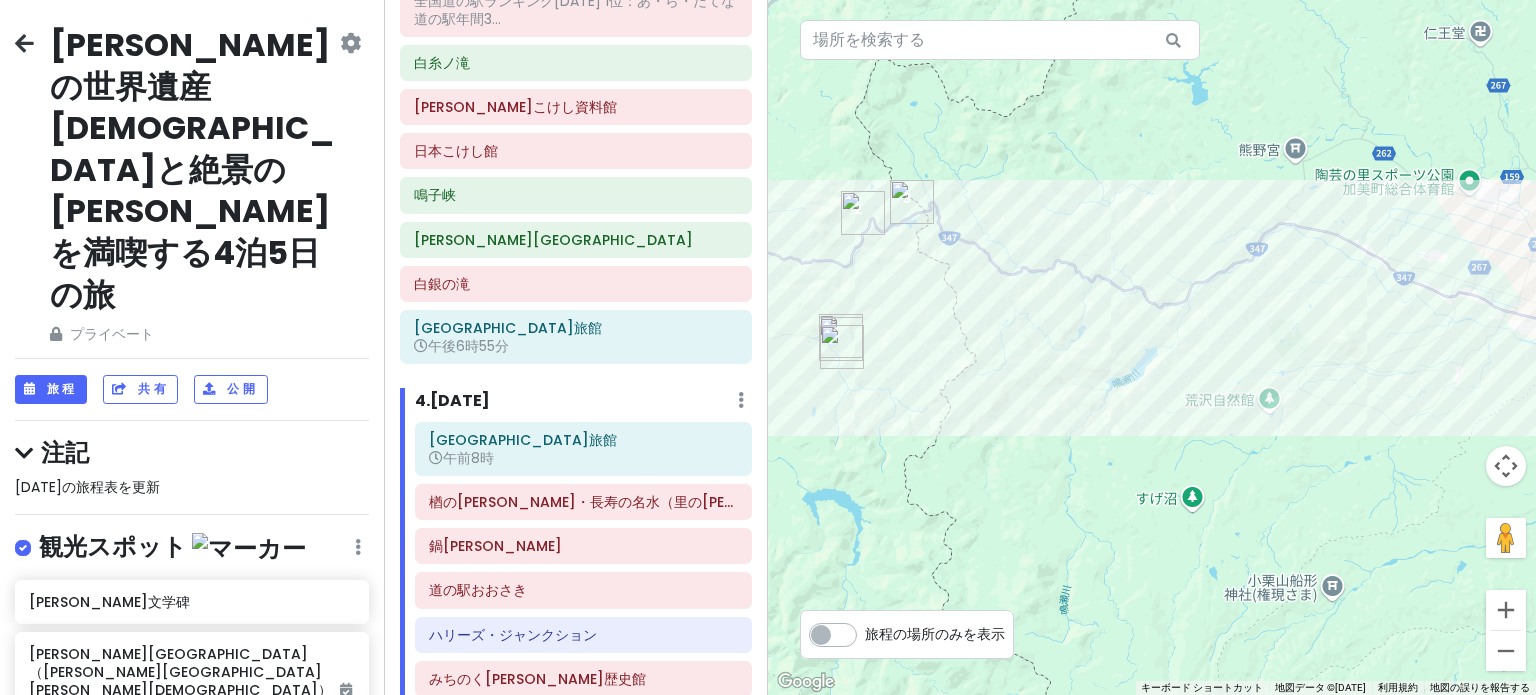 drag, startPoint x: 1248, startPoint y: 244, endPoint x: 1009, endPoint y: 260, distance: 239.53497 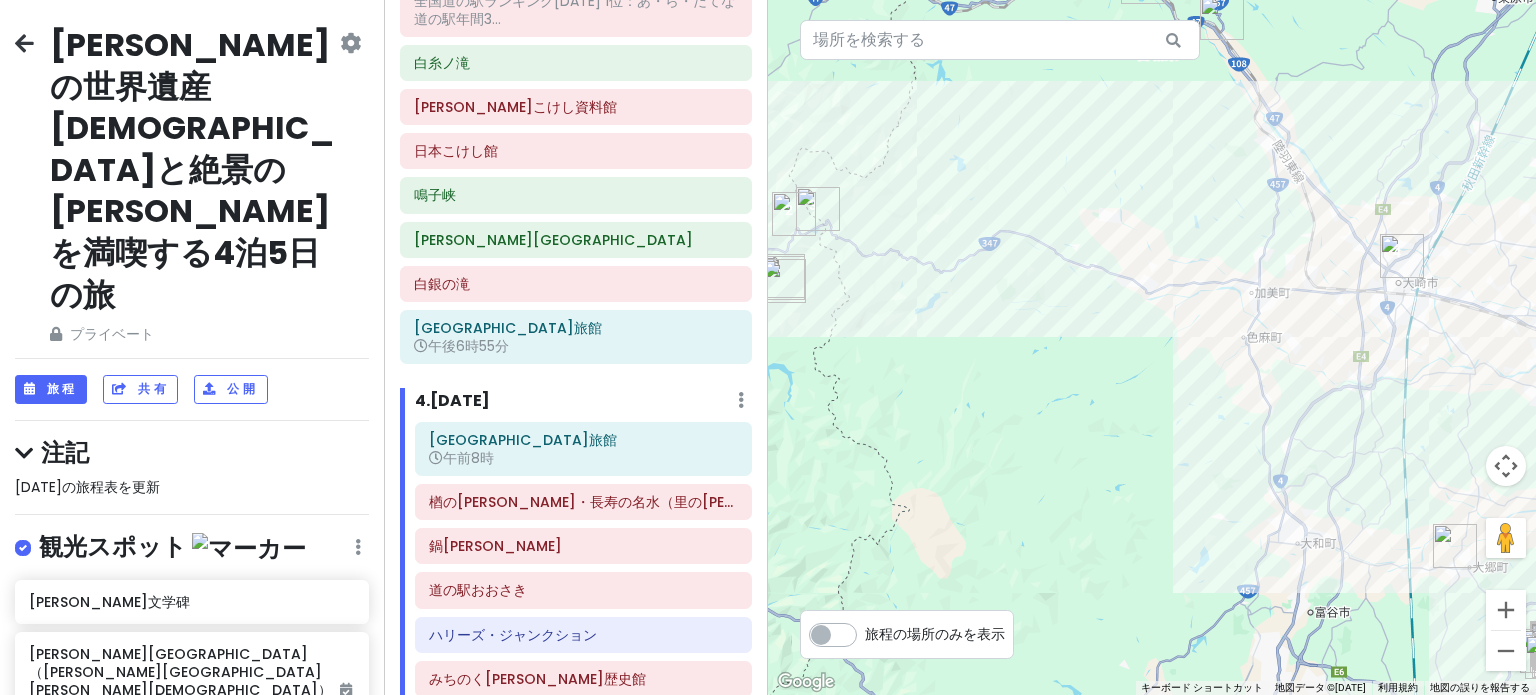 drag, startPoint x: 1259, startPoint y: 254, endPoint x: 1053, endPoint y: 245, distance: 206.1965 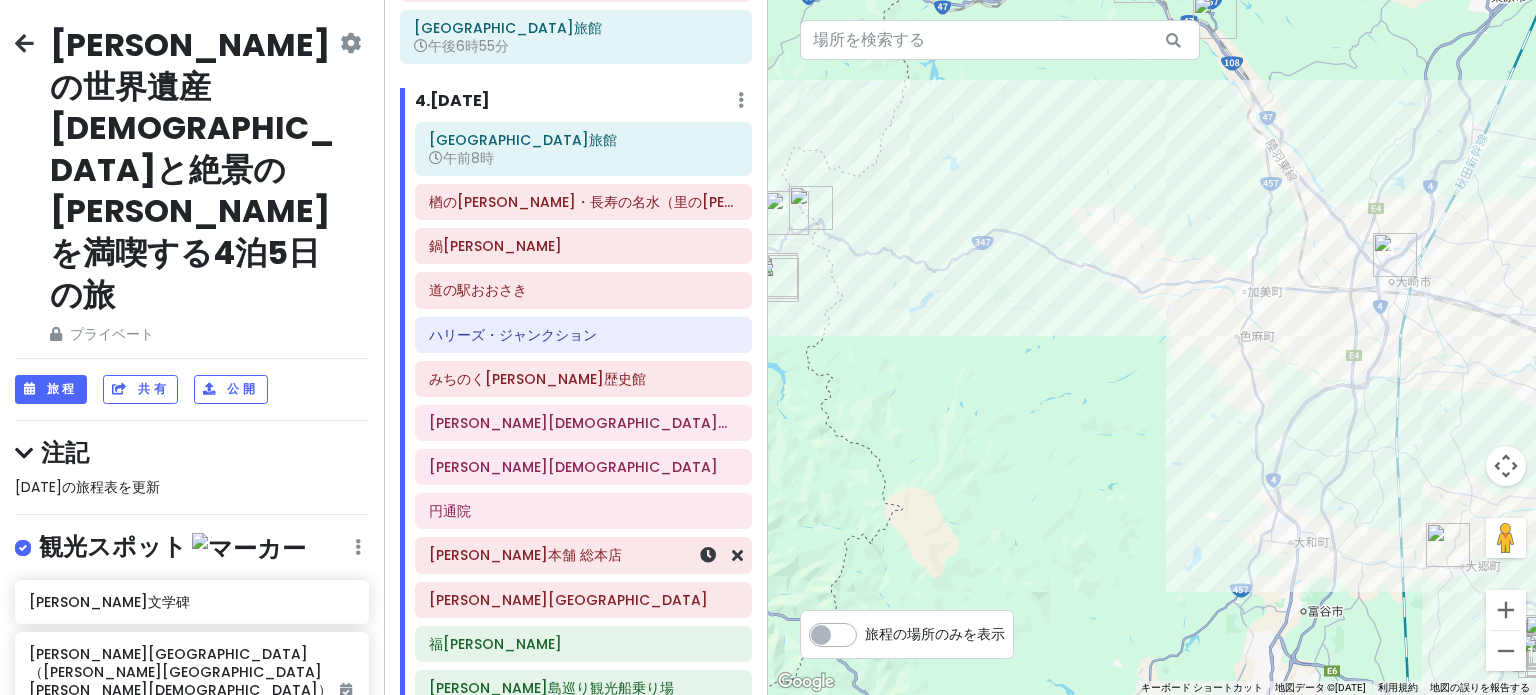 scroll, scrollTop: 1862, scrollLeft: 0, axis: vertical 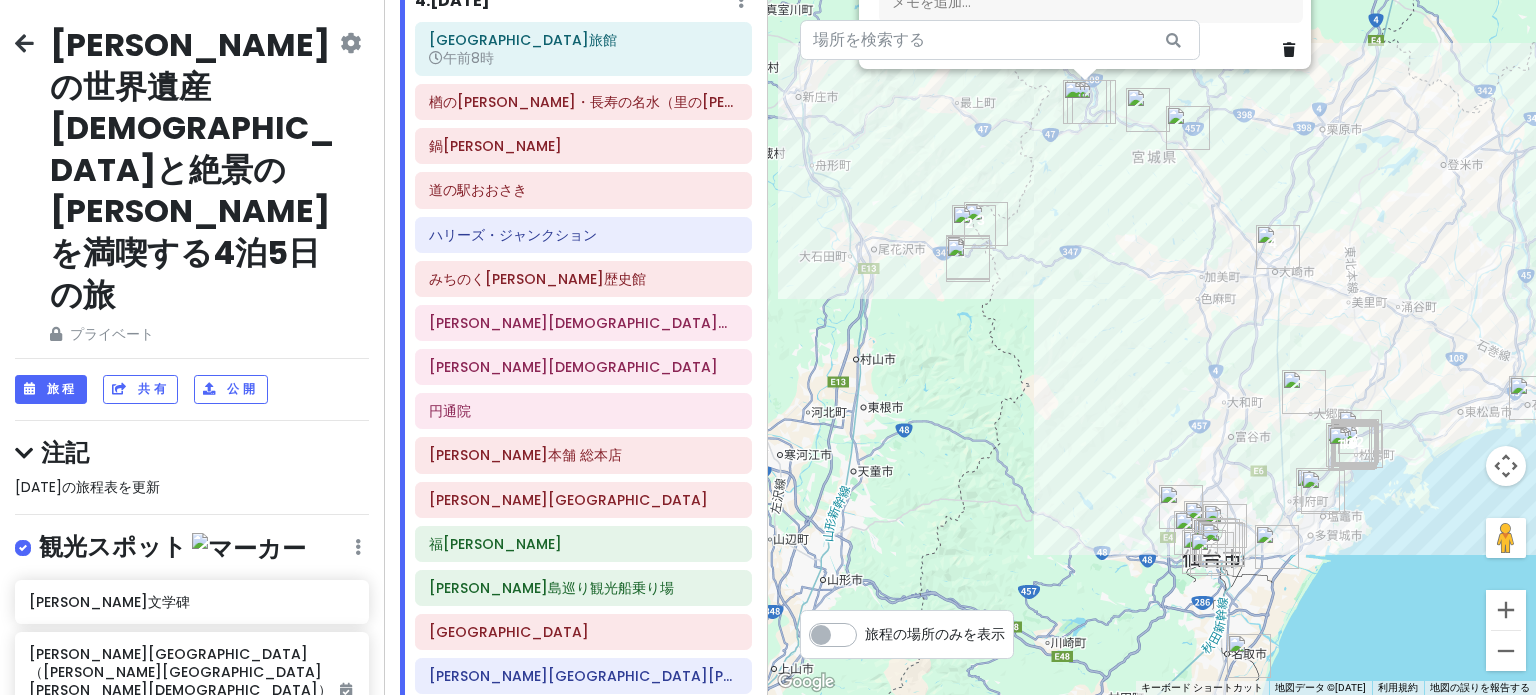 drag, startPoint x: 1228, startPoint y: 472, endPoint x: 1163, endPoint y: 335, distance: 151.63773 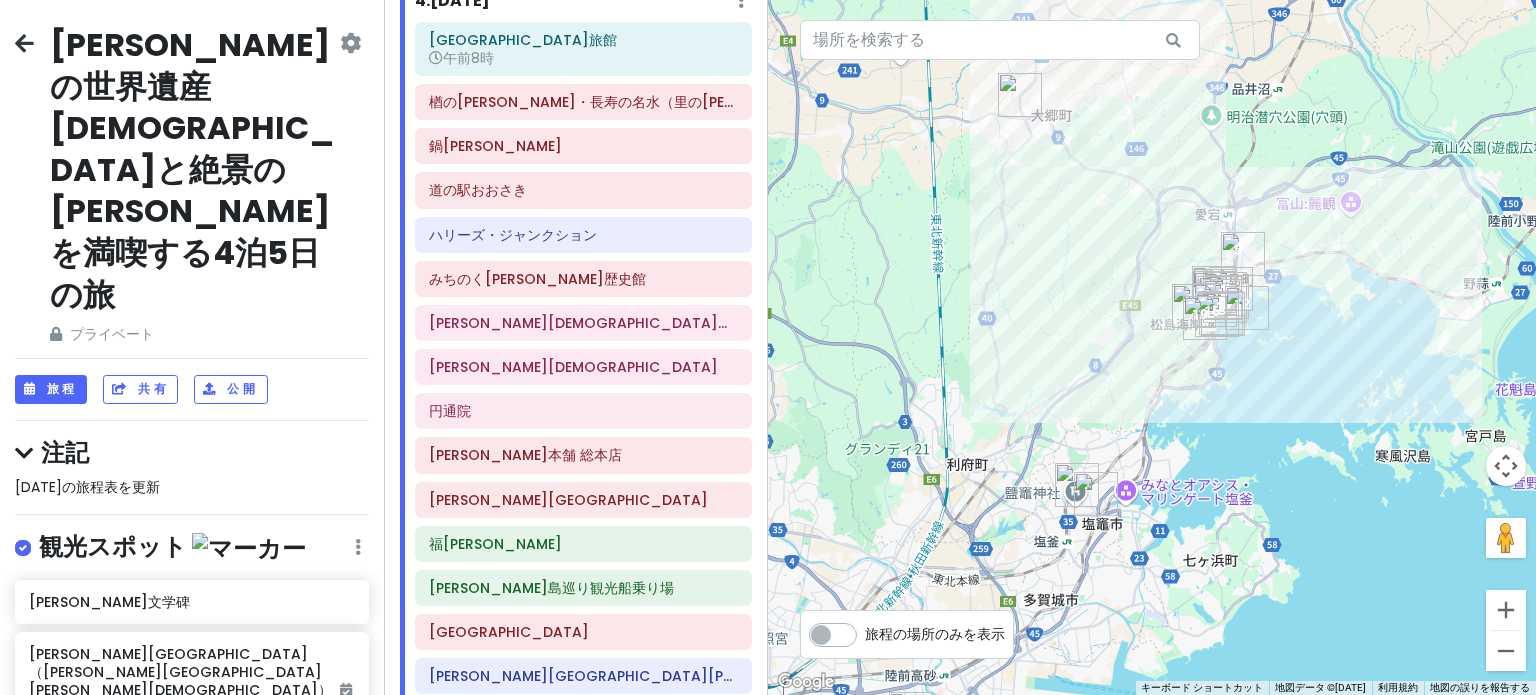drag, startPoint x: 1273, startPoint y: 434, endPoint x: 757, endPoint y: 229, distance: 555.2306 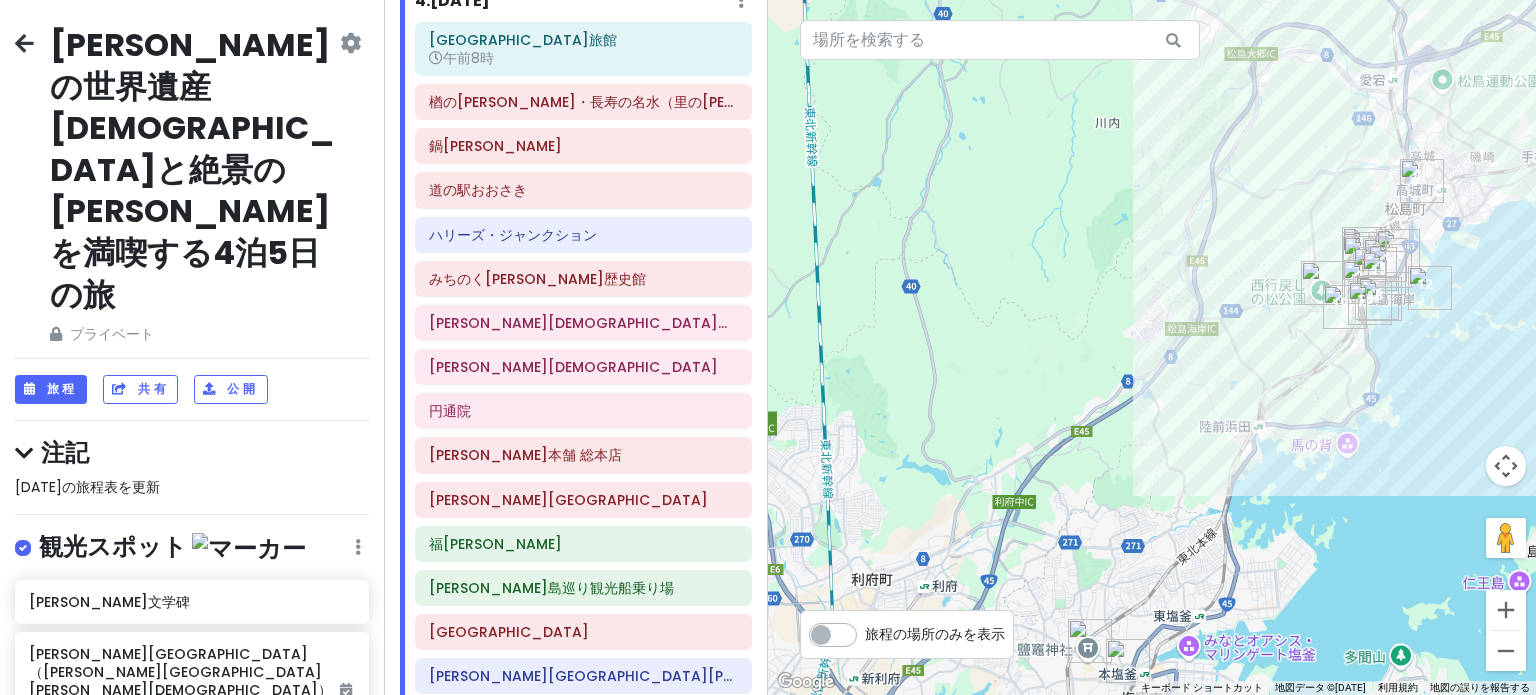 drag, startPoint x: 1151, startPoint y: 343, endPoint x: 819, endPoint y: 288, distance: 336.5249 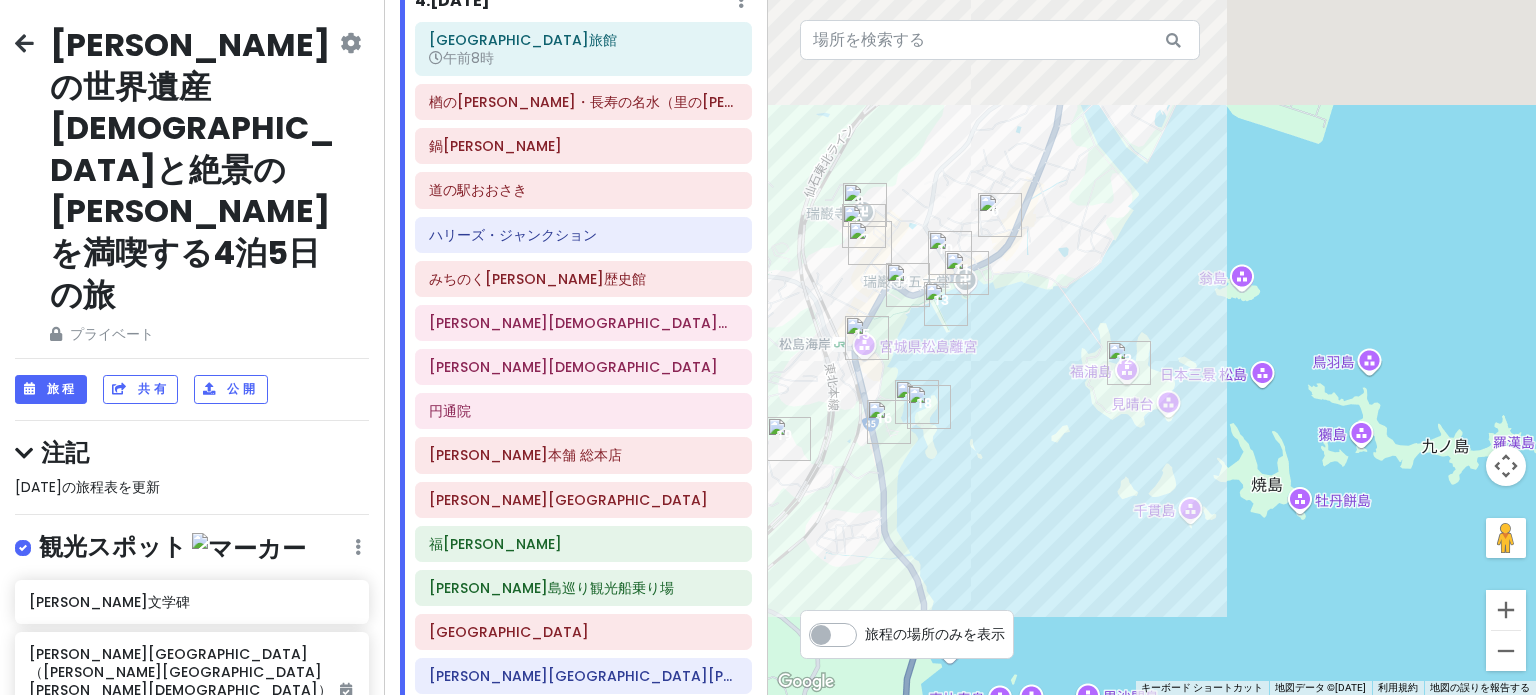 drag, startPoint x: 1104, startPoint y: 246, endPoint x: 1113, endPoint y: 547, distance: 301.13452 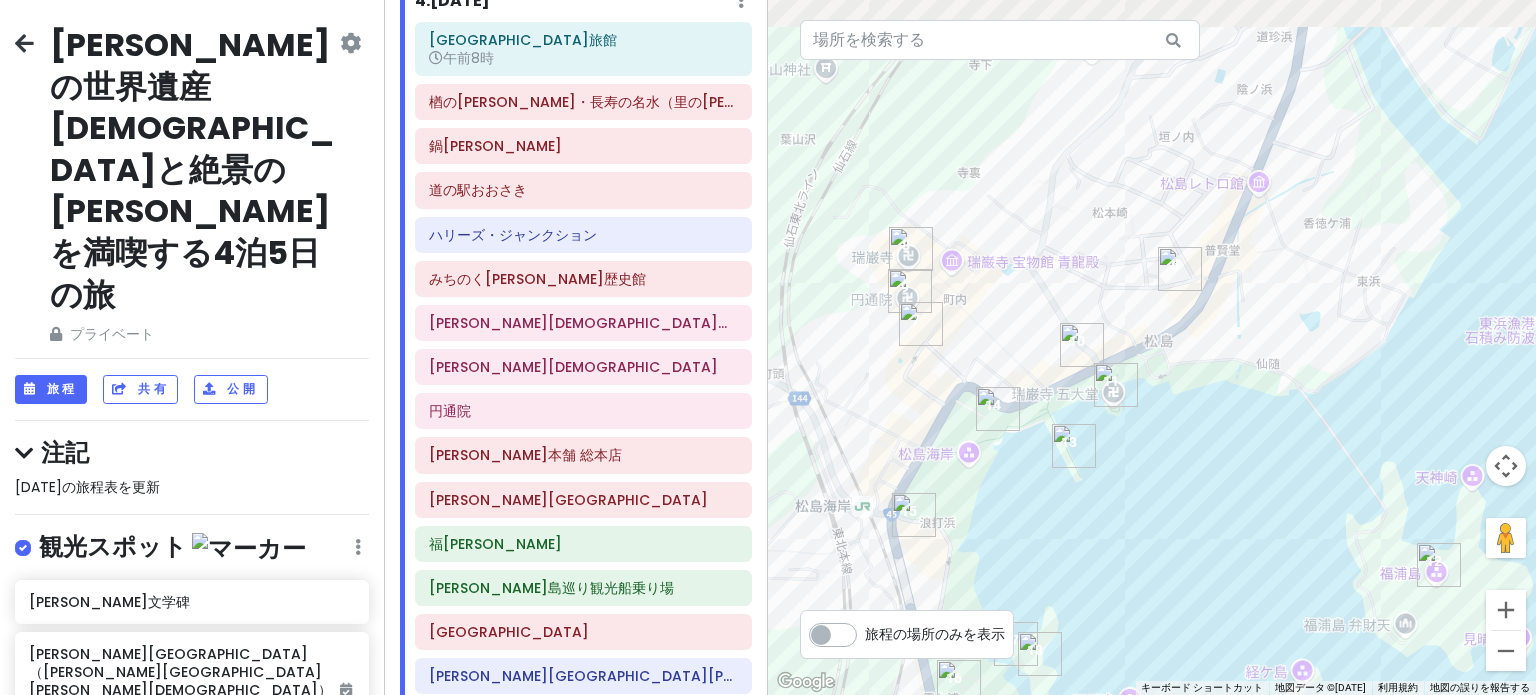 drag, startPoint x: 1094, startPoint y: 317, endPoint x: 1313, endPoint y: 410, distance: 237.92856 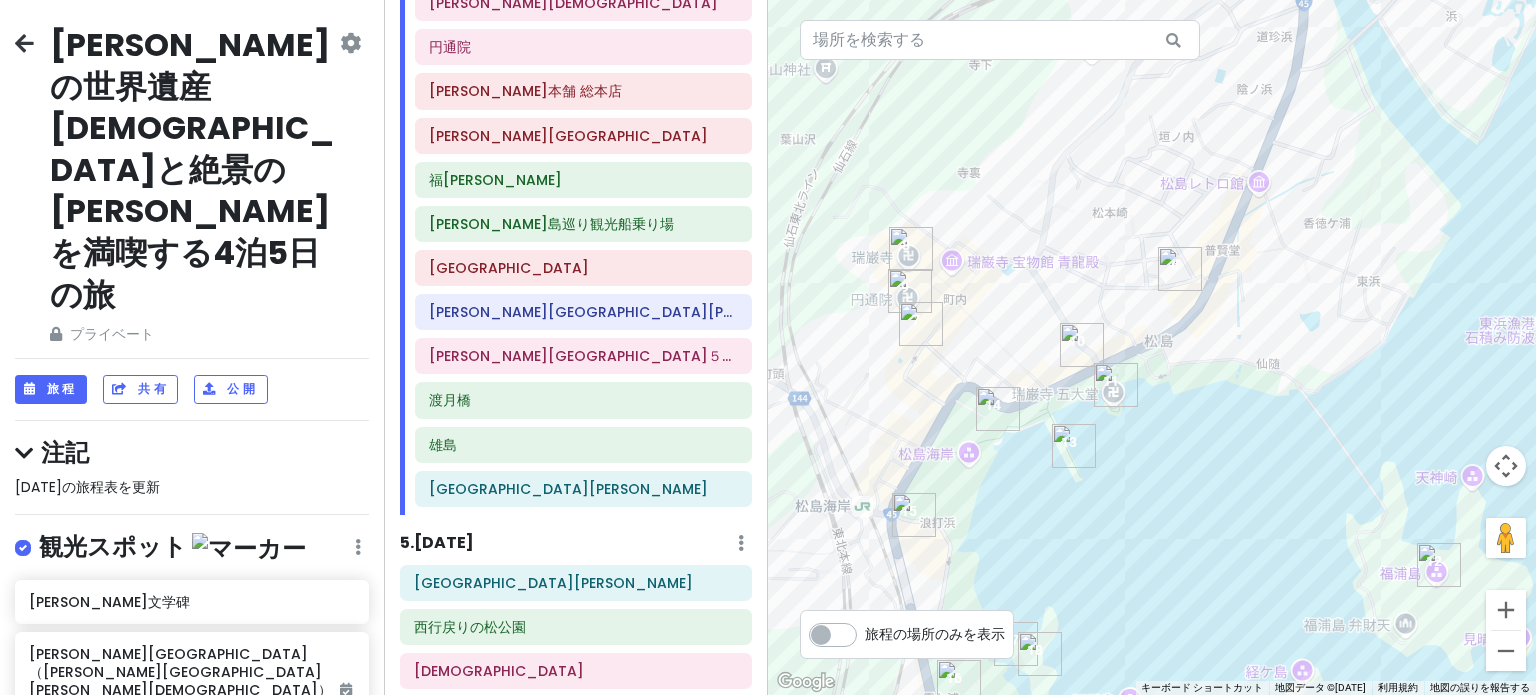 scroll, scrollTop: 2355, scrollLeft: 0, axis: vertical 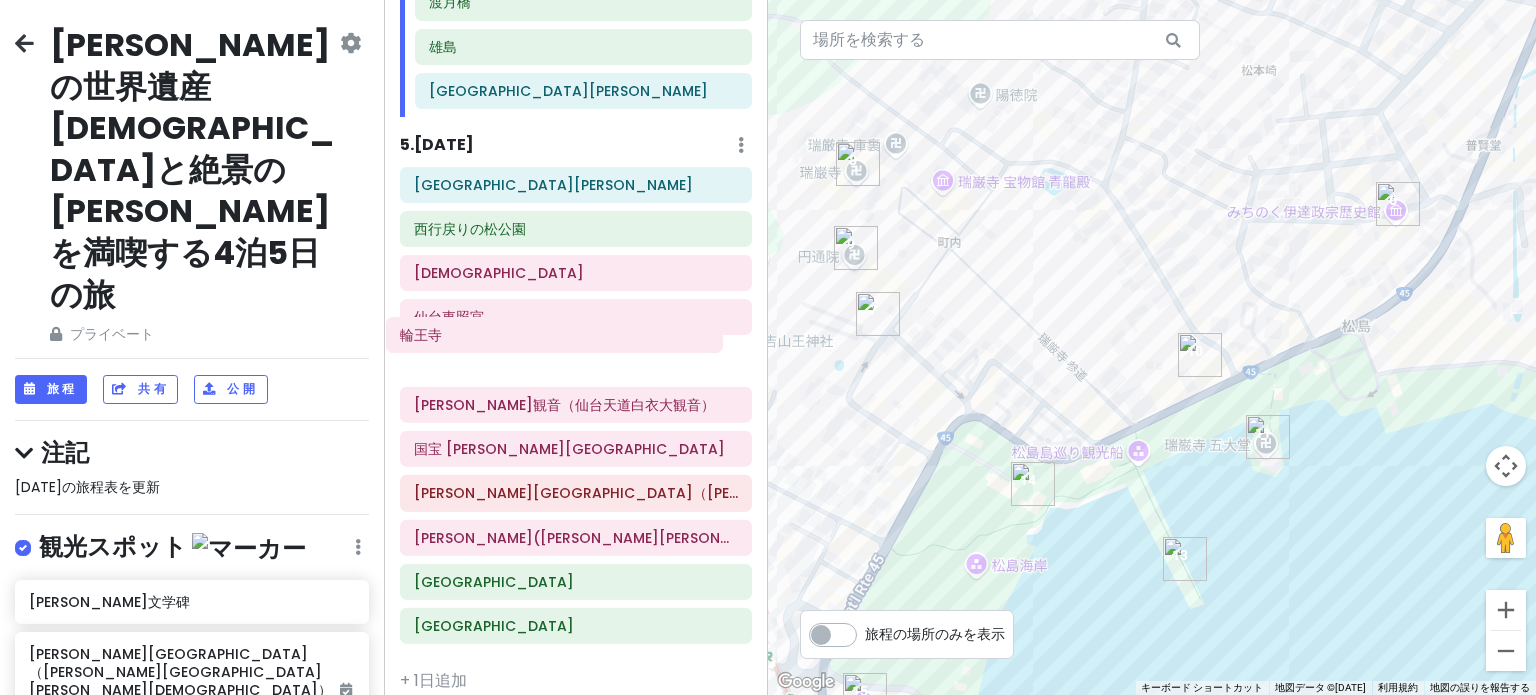 drag, startPoint x: 508, startPoint y: 396, endPoint x: 496, endPoint y: 347, distance: 50.447994 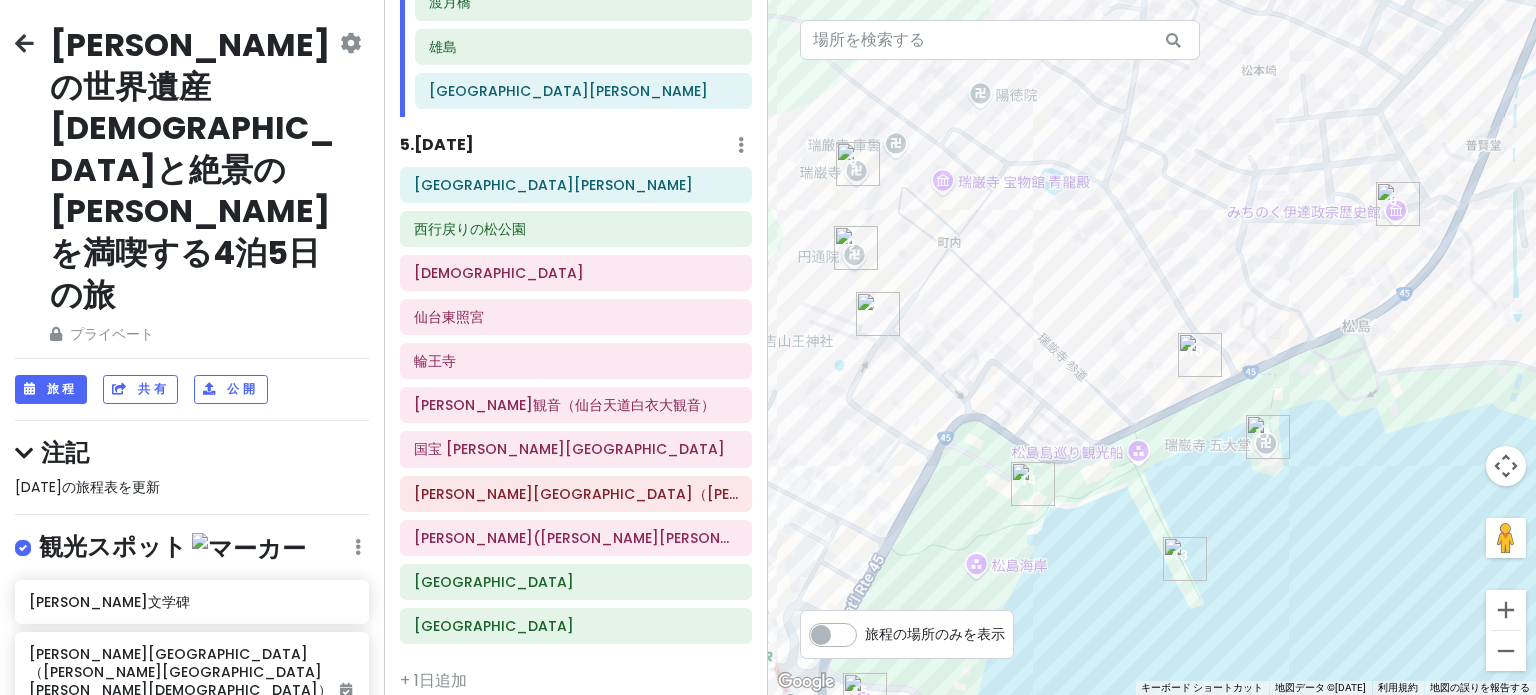 click on "[DATE]" at bounding box center [444, 144] 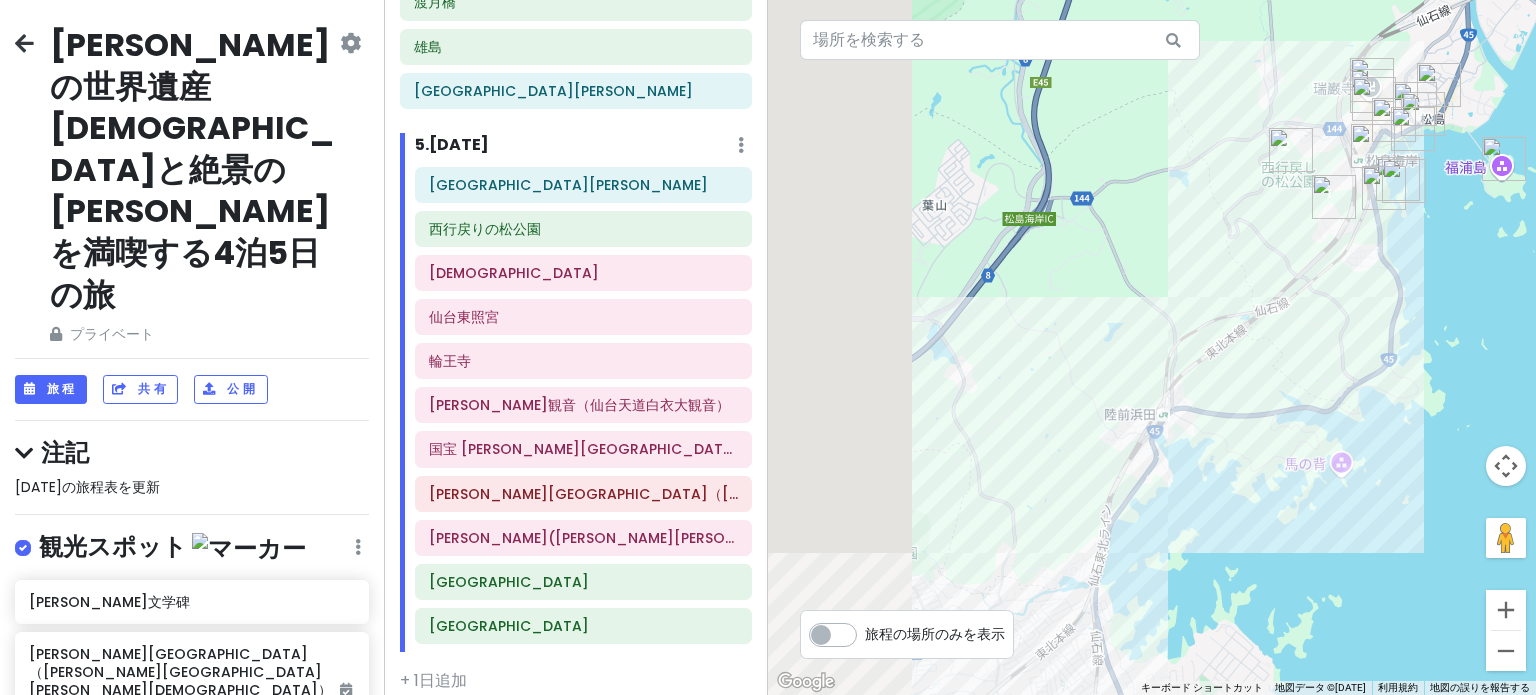 drag, startPoint x: 895, startPoint y: 337, endPoint x: 1344, endPoint y: 191, distance: 472.14087 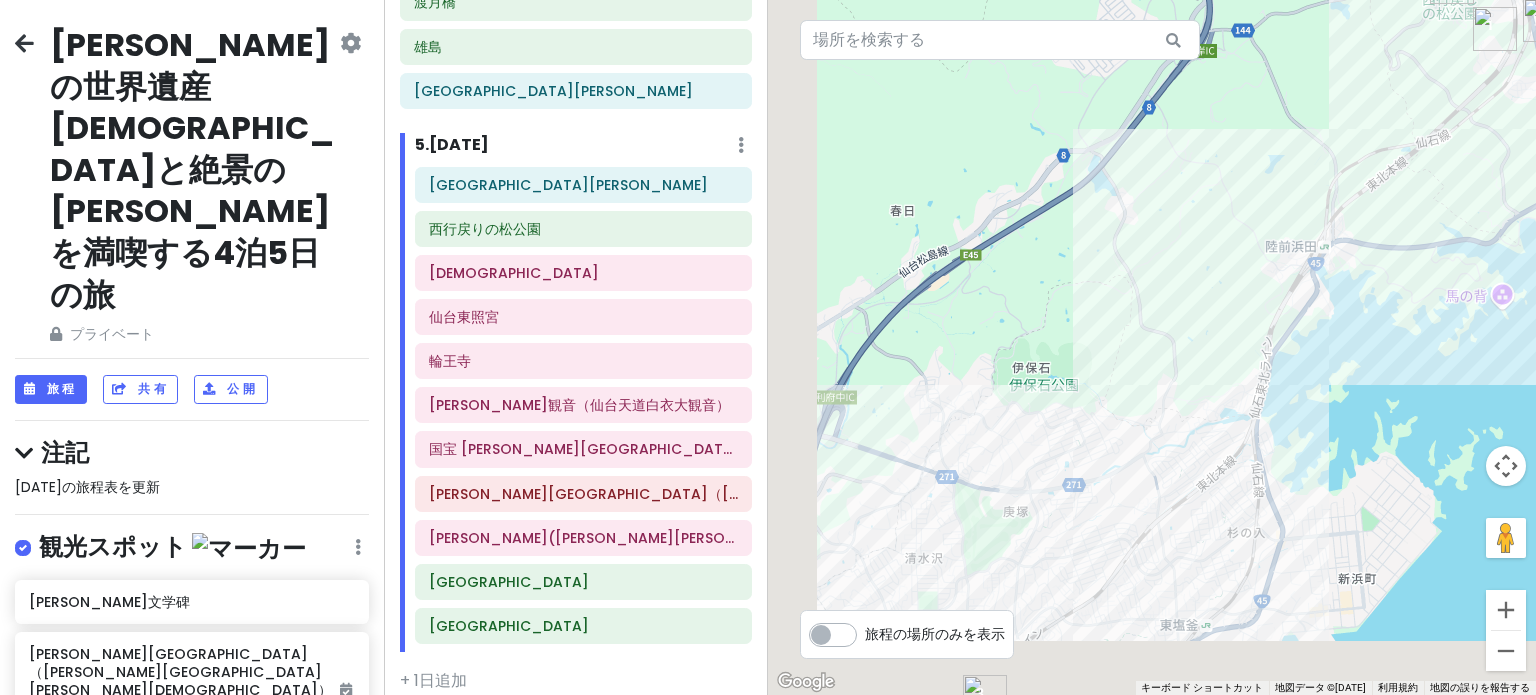 drag, startPoint x: 1040, startPoint y: 372, endPoint x: 1187, endPoint y: -1, distance: 400.92145 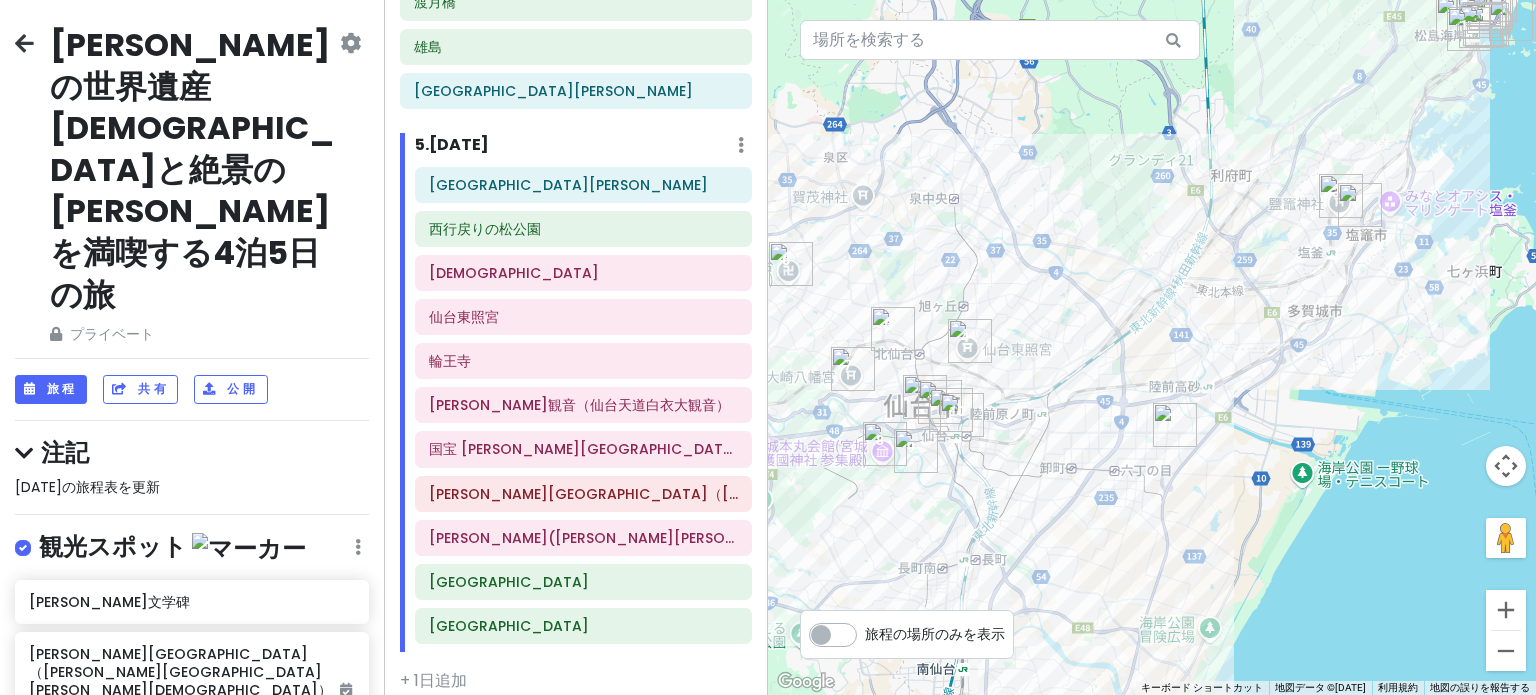 drag, startPoint x: 870, startPoint y: 297, endPoint x: 1263, endPoint y: 185, distance: 408.64777 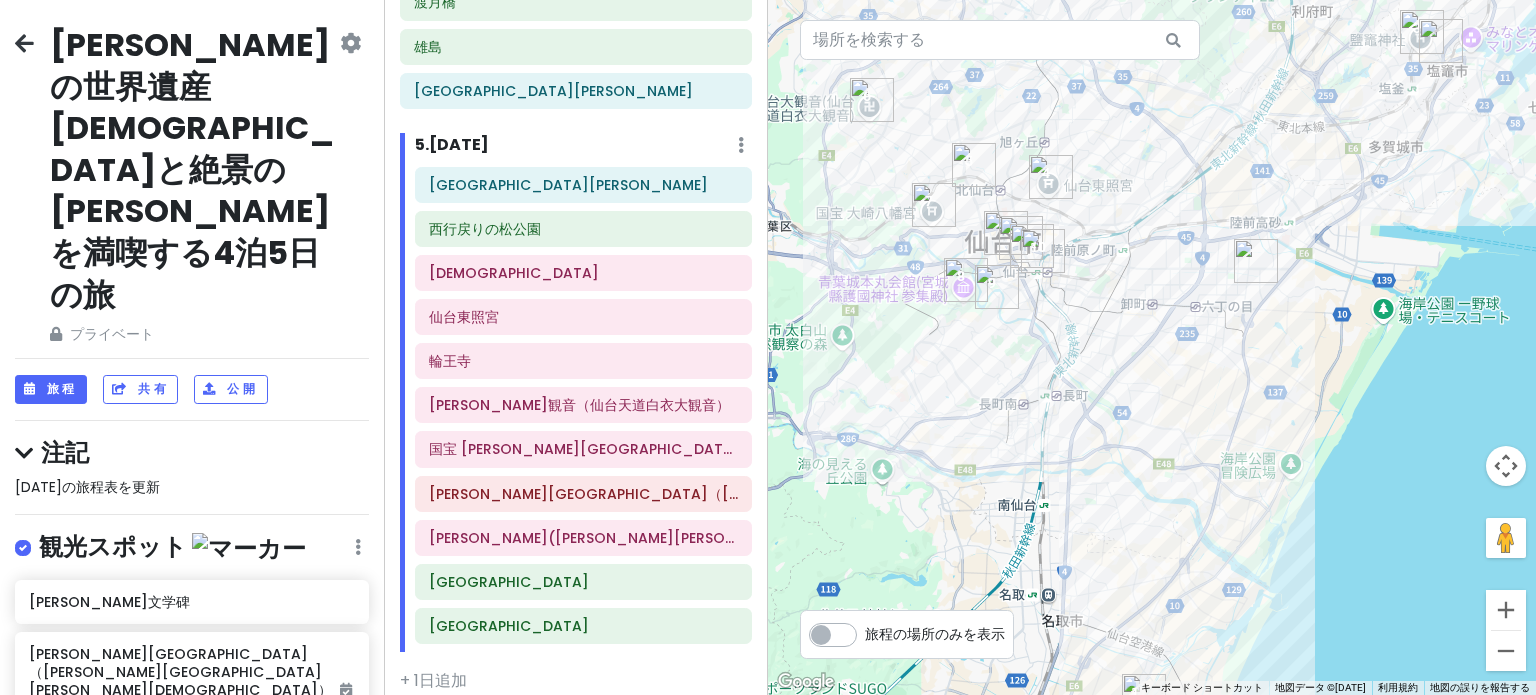 drag, startPoint x: 1074, startPoint y: 285, endPoint x: 1094, endPoint y: 138, distance: 148.35431 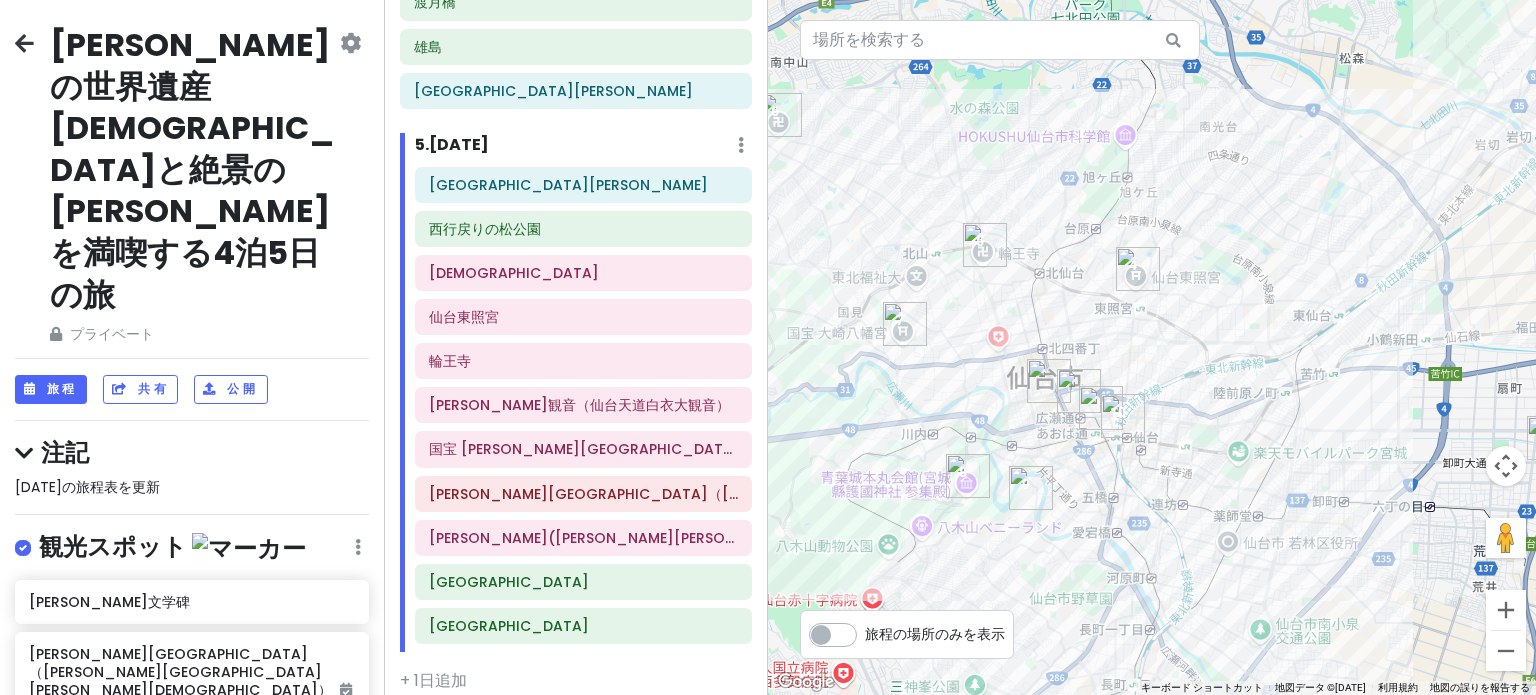 drag, startPoint x: 1009, startPoint y: 278, endPoint x: 1104, endPoint y: 332, distance: 109.27488 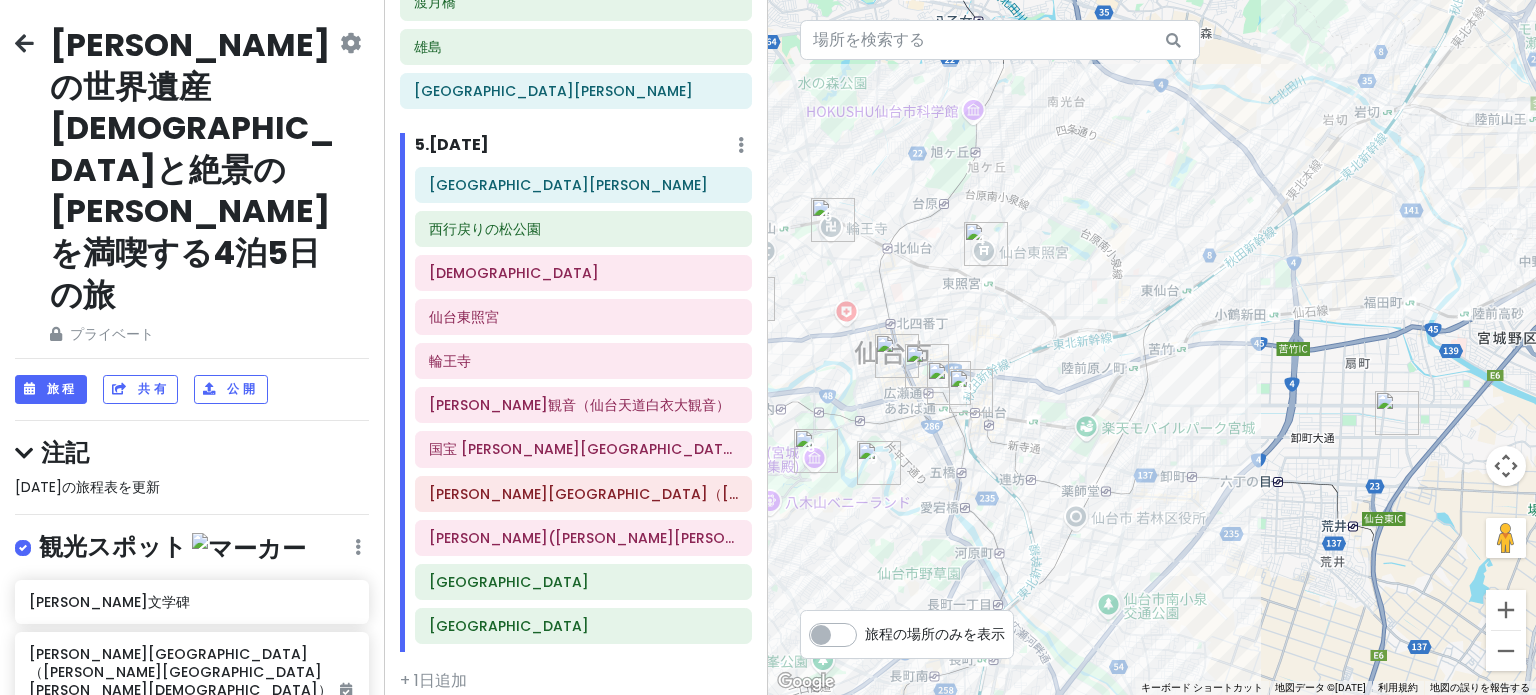 drag, startPoint x: 1292, startPoint y: 339, endPoint x: 1150, endPoint y: 314, distance: 144.18391 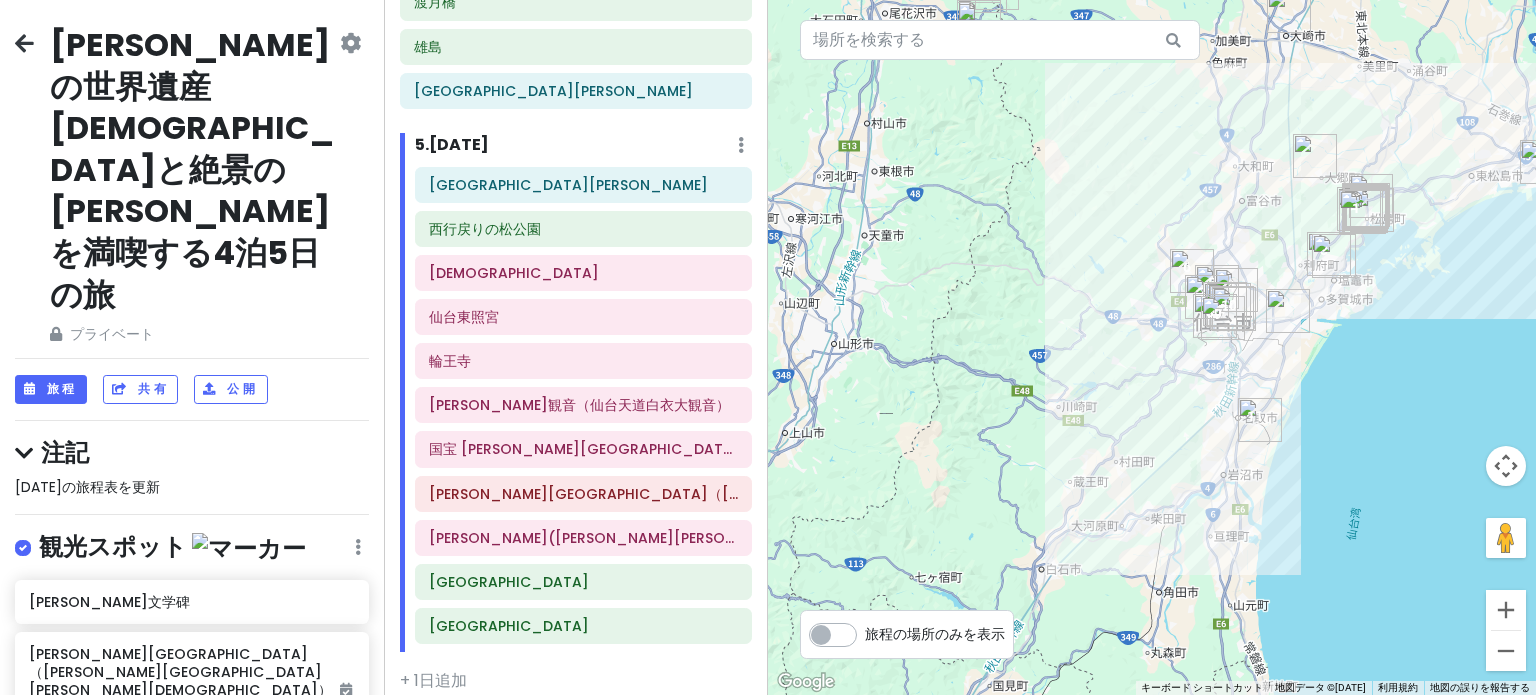 click on "[DATE]の旅程表を更新" at bounding box center (87, 487) 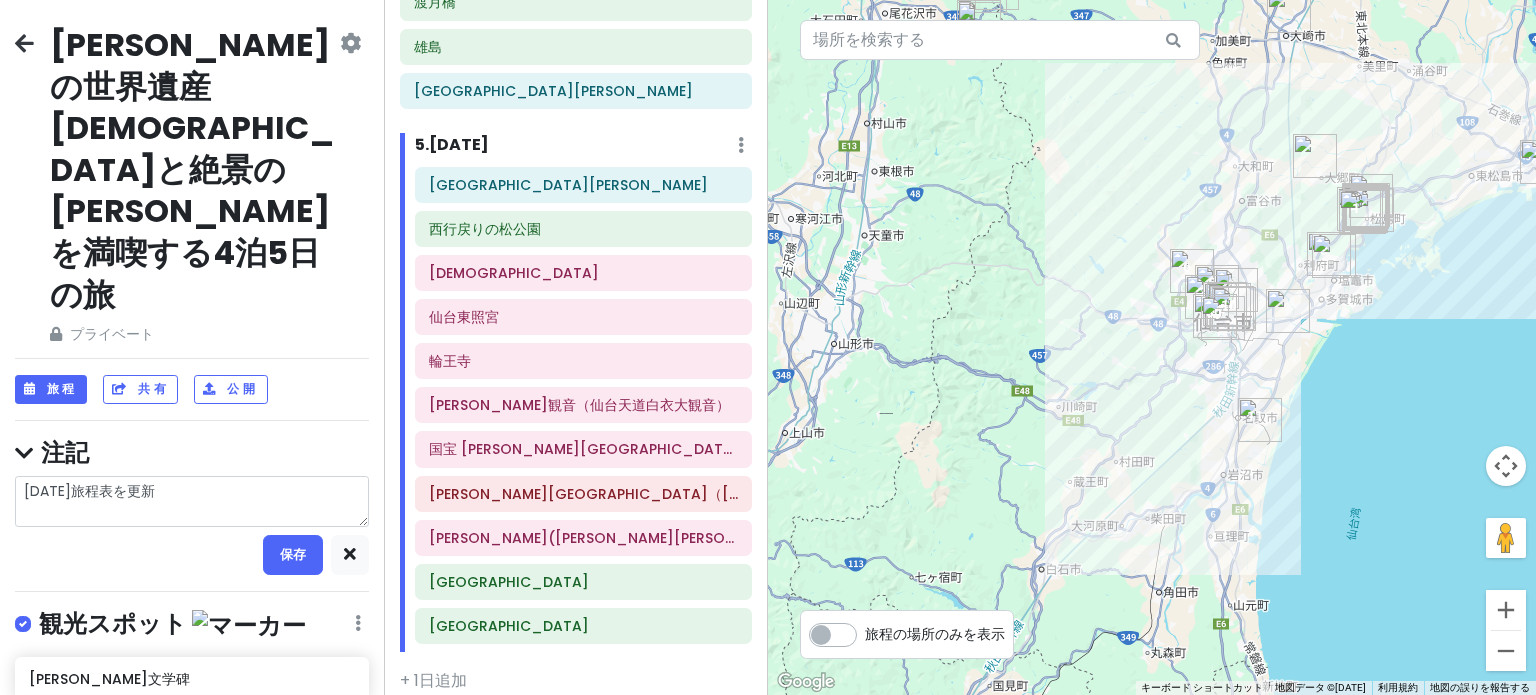 click on "[DATE]旅程表を更新" at bounding box center (192, 502) 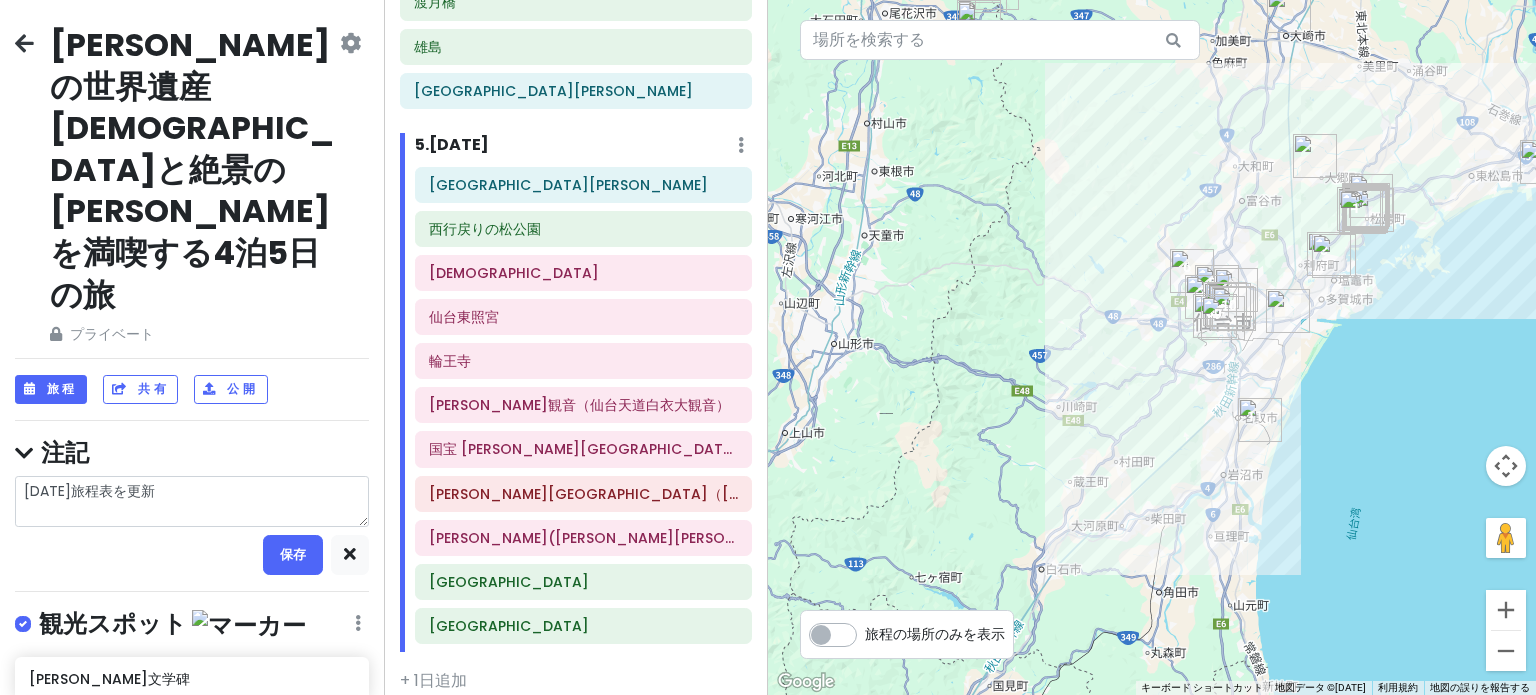 type on "x" 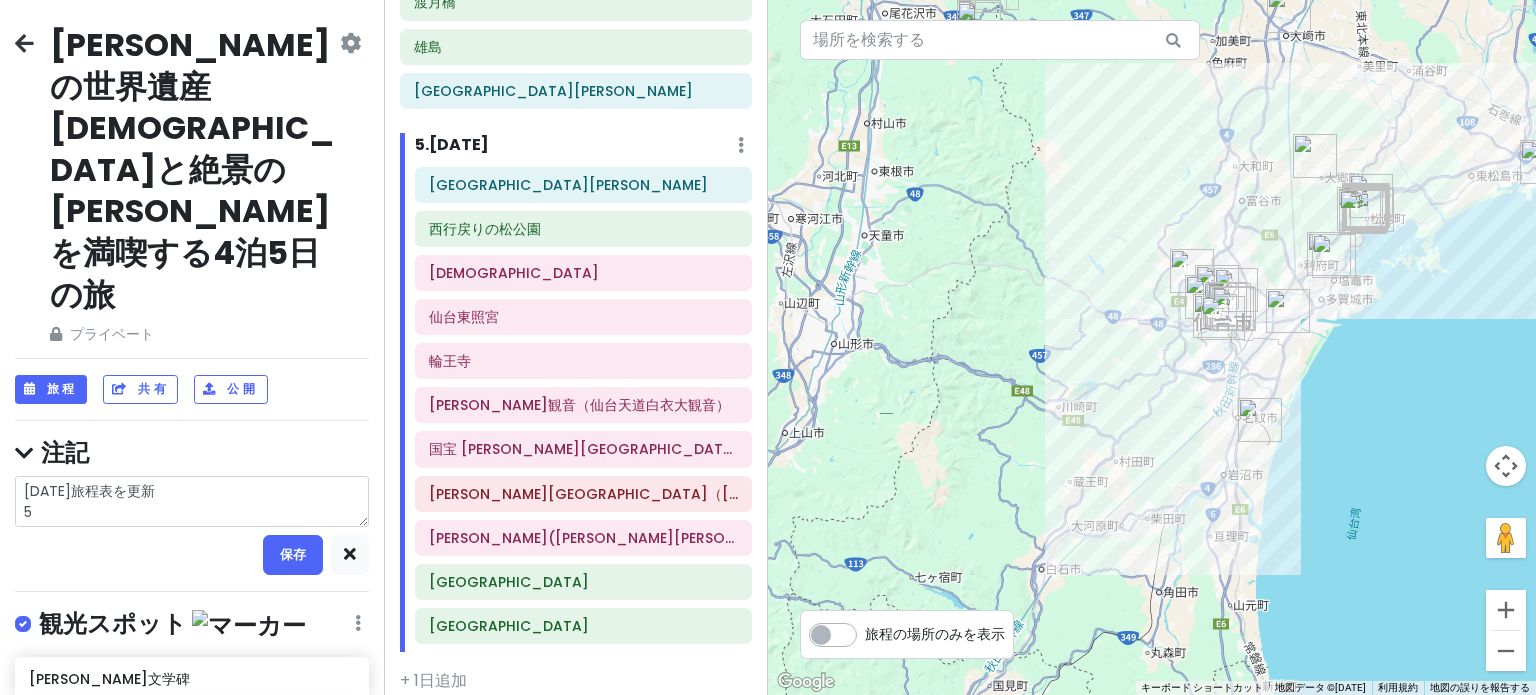 type on "x" 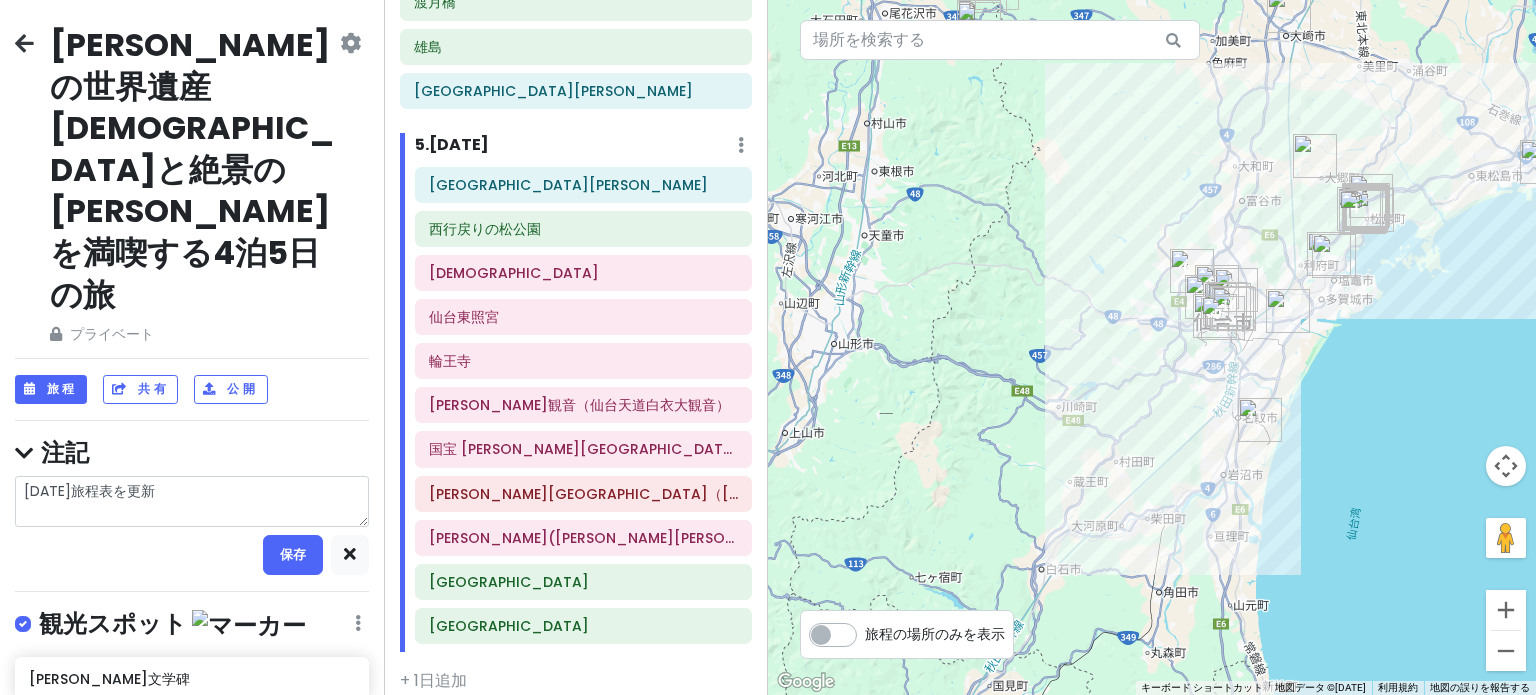 type on "x" 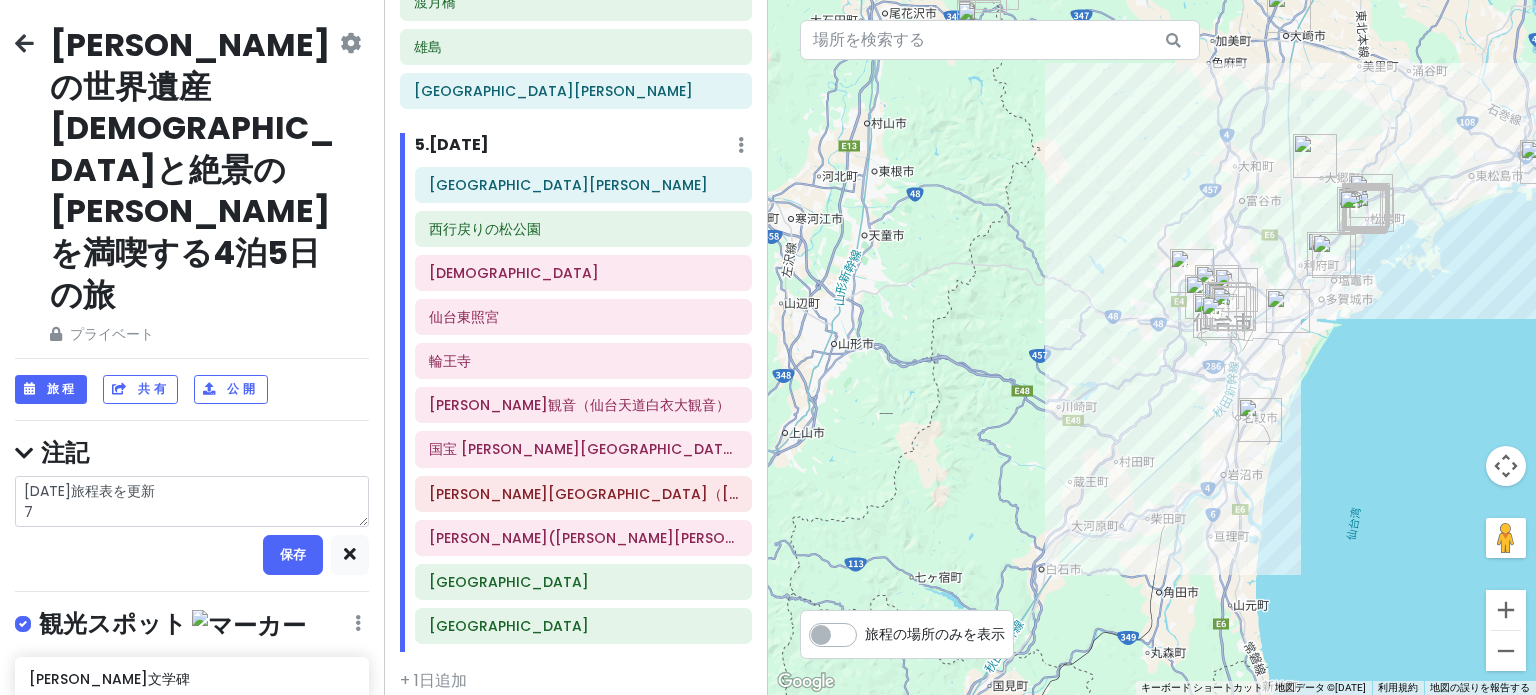 type on "x" 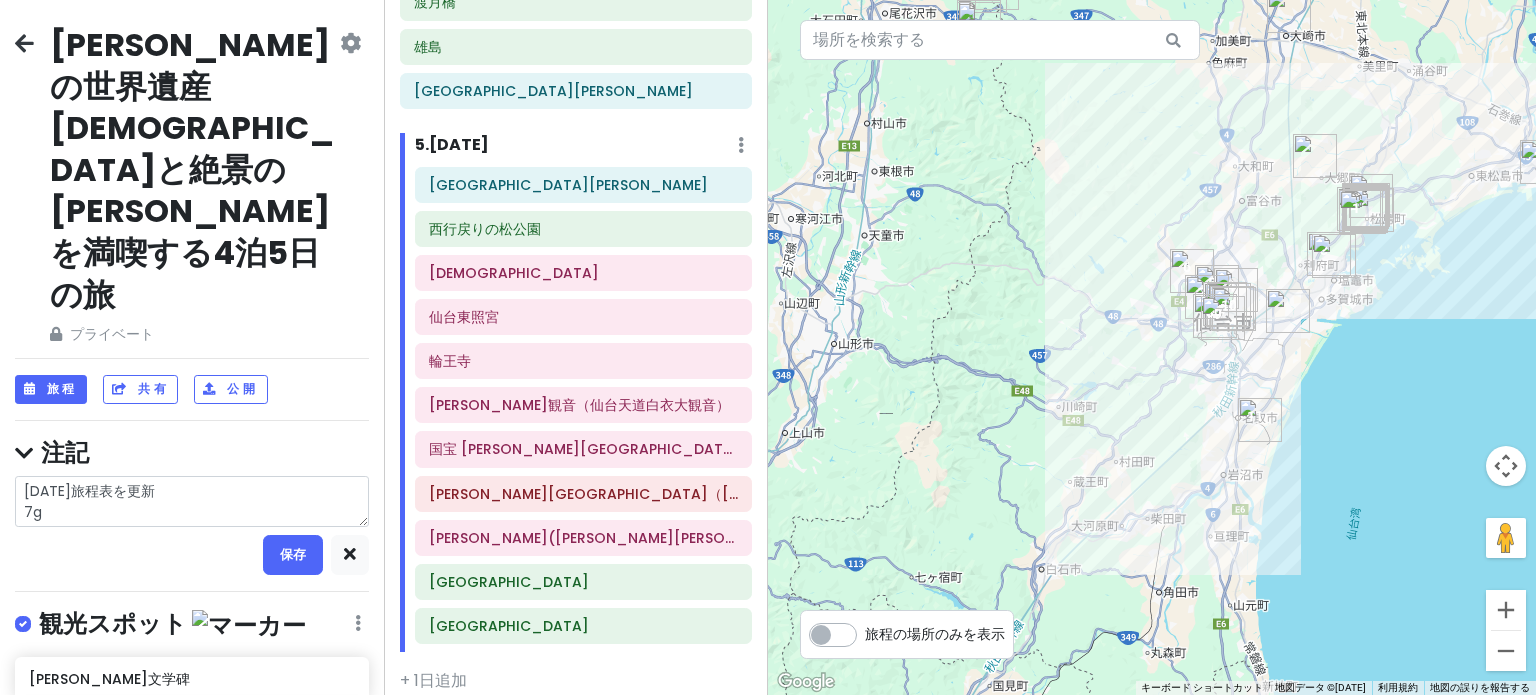 type on "x" 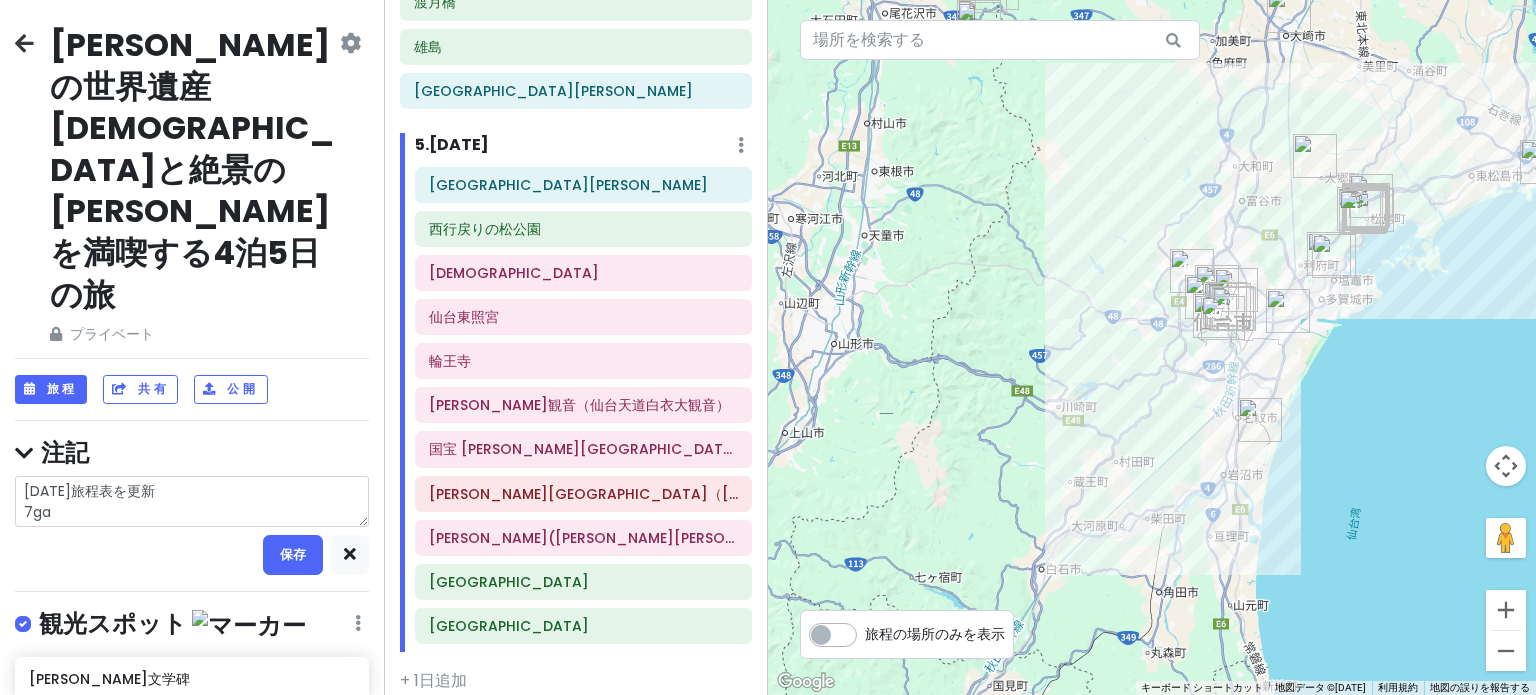 type on "x" 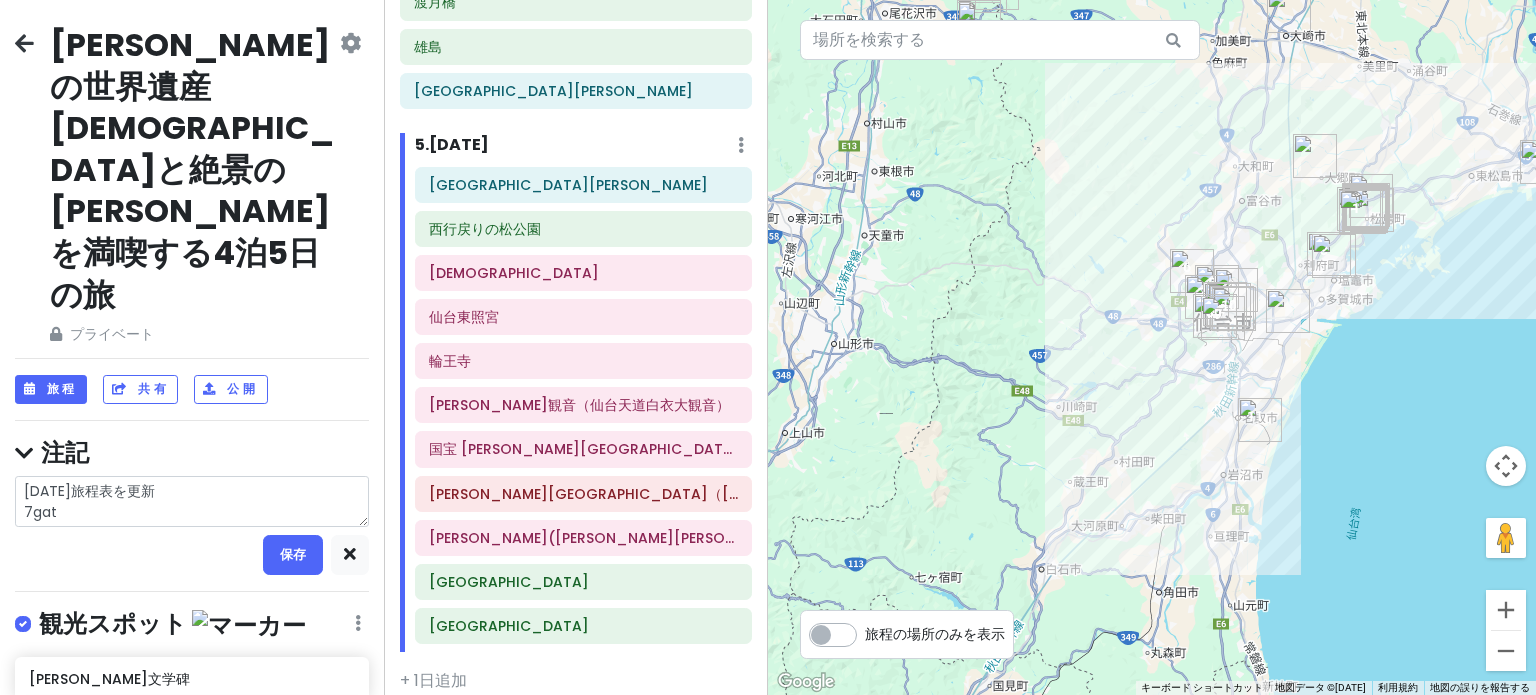 type on "x" 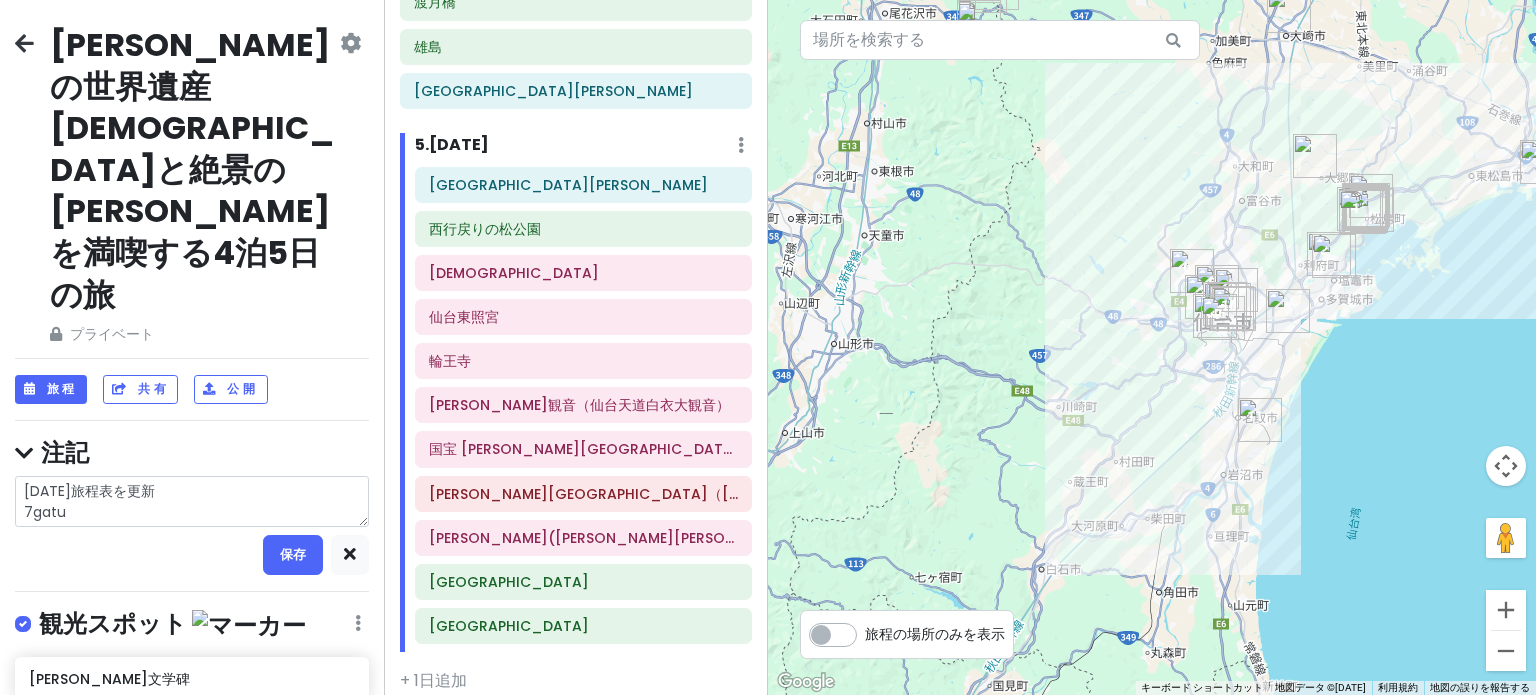 type on "x" 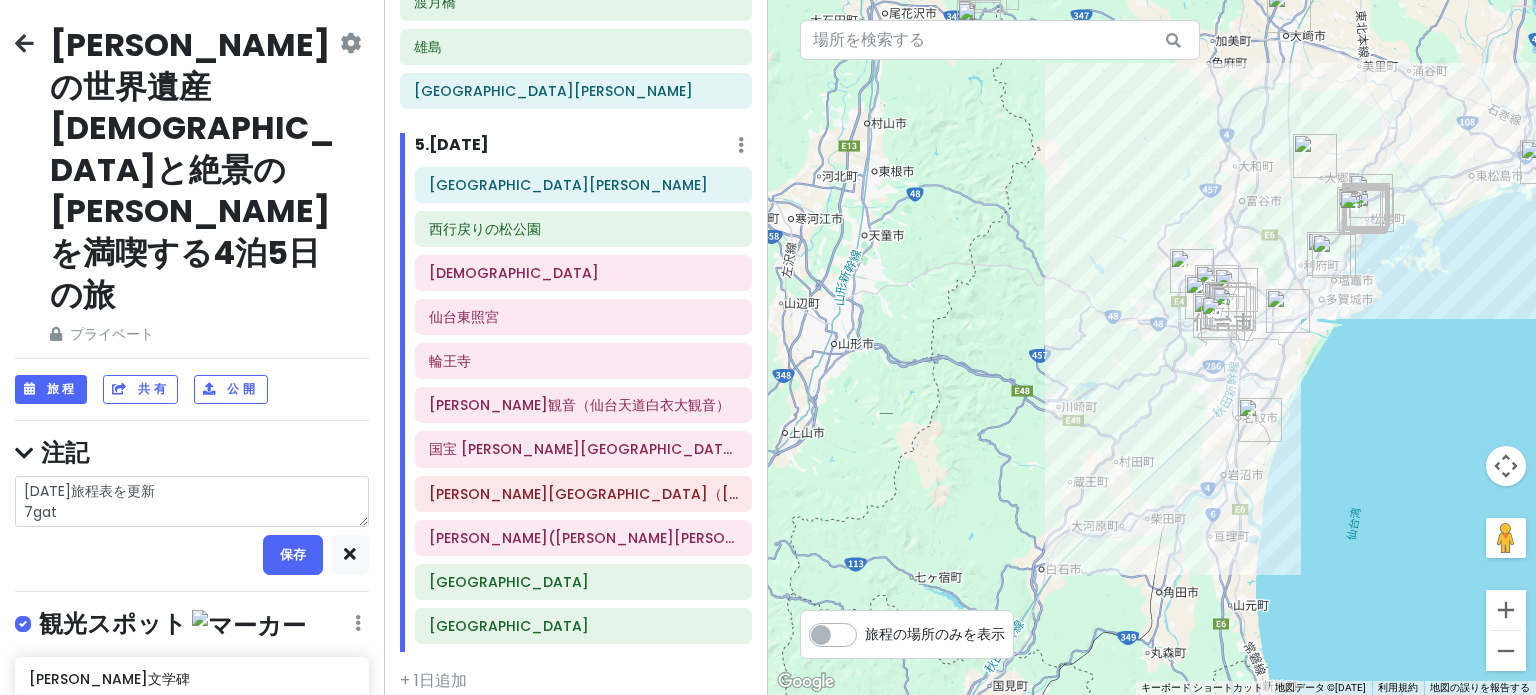 type on "x" 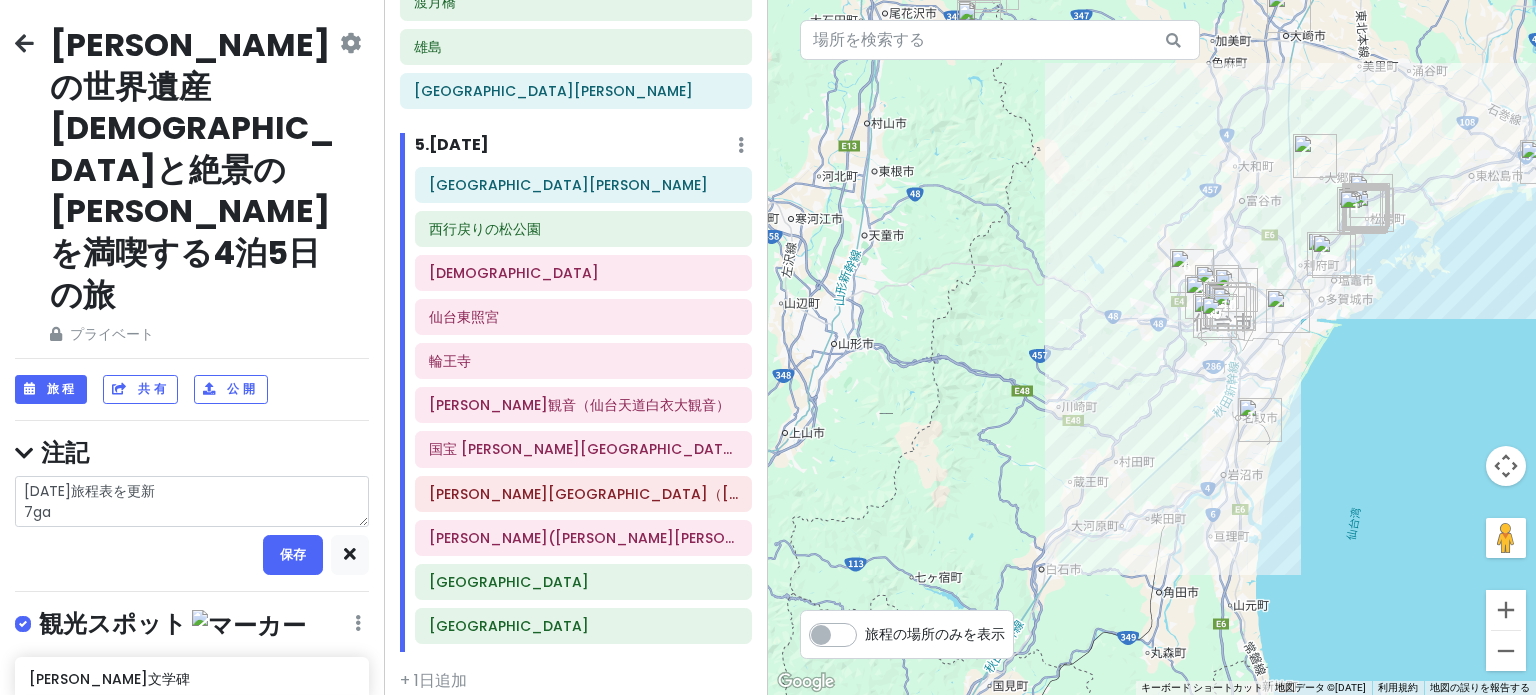 type on "x" 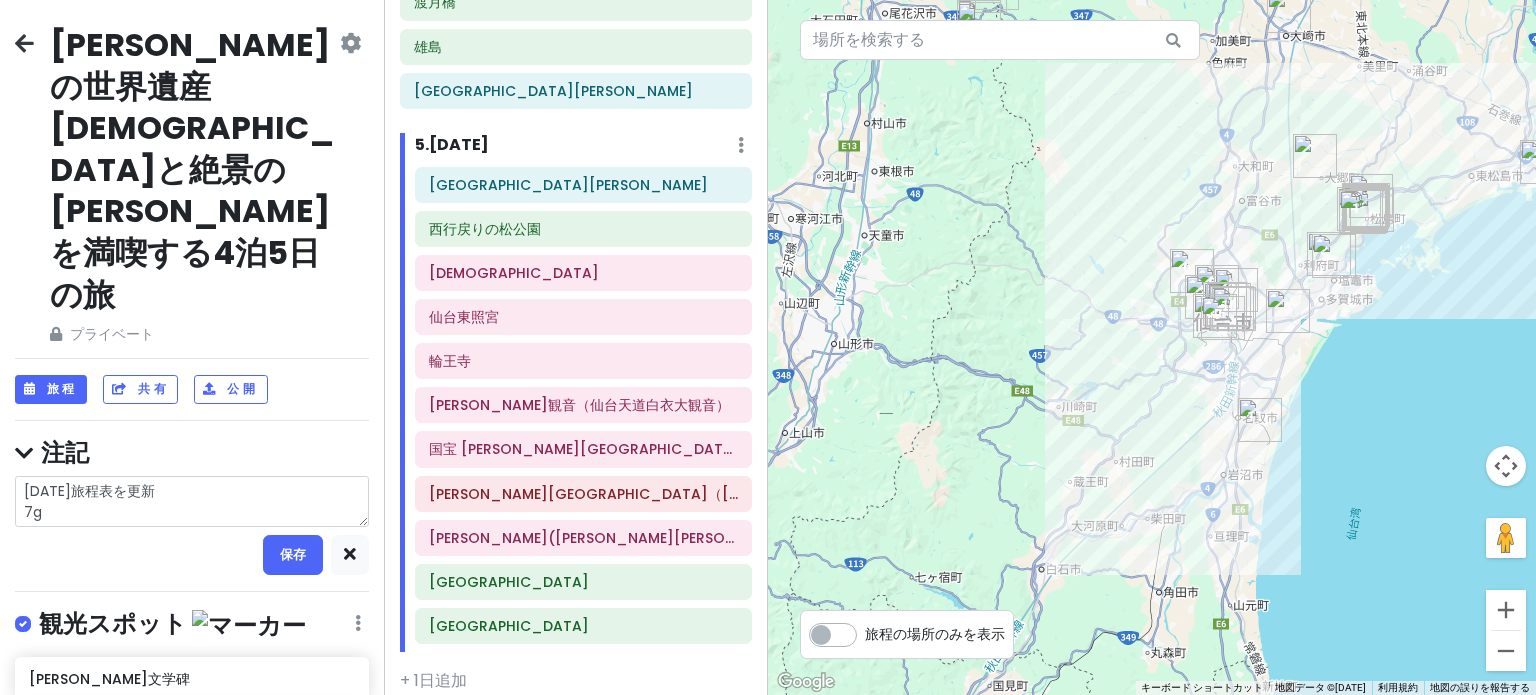 type on "x" 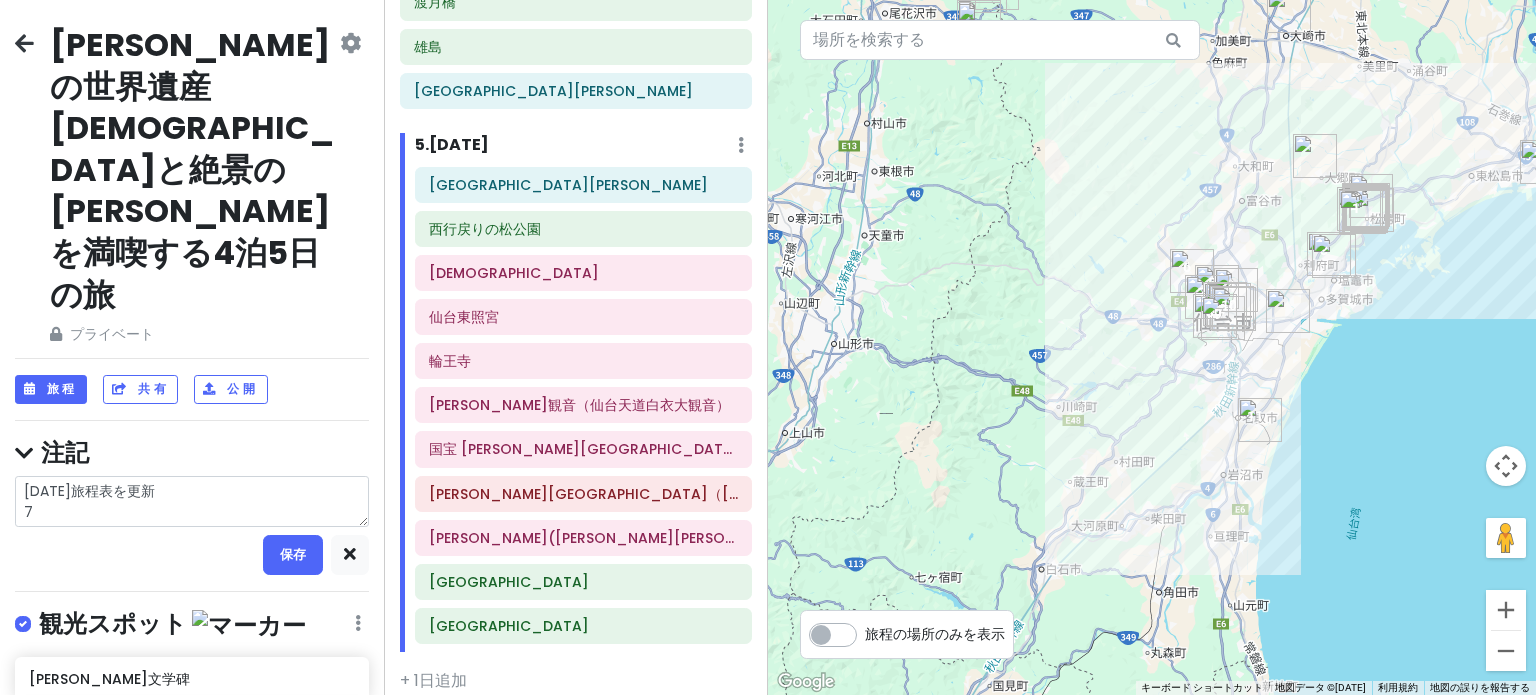 type on "x" 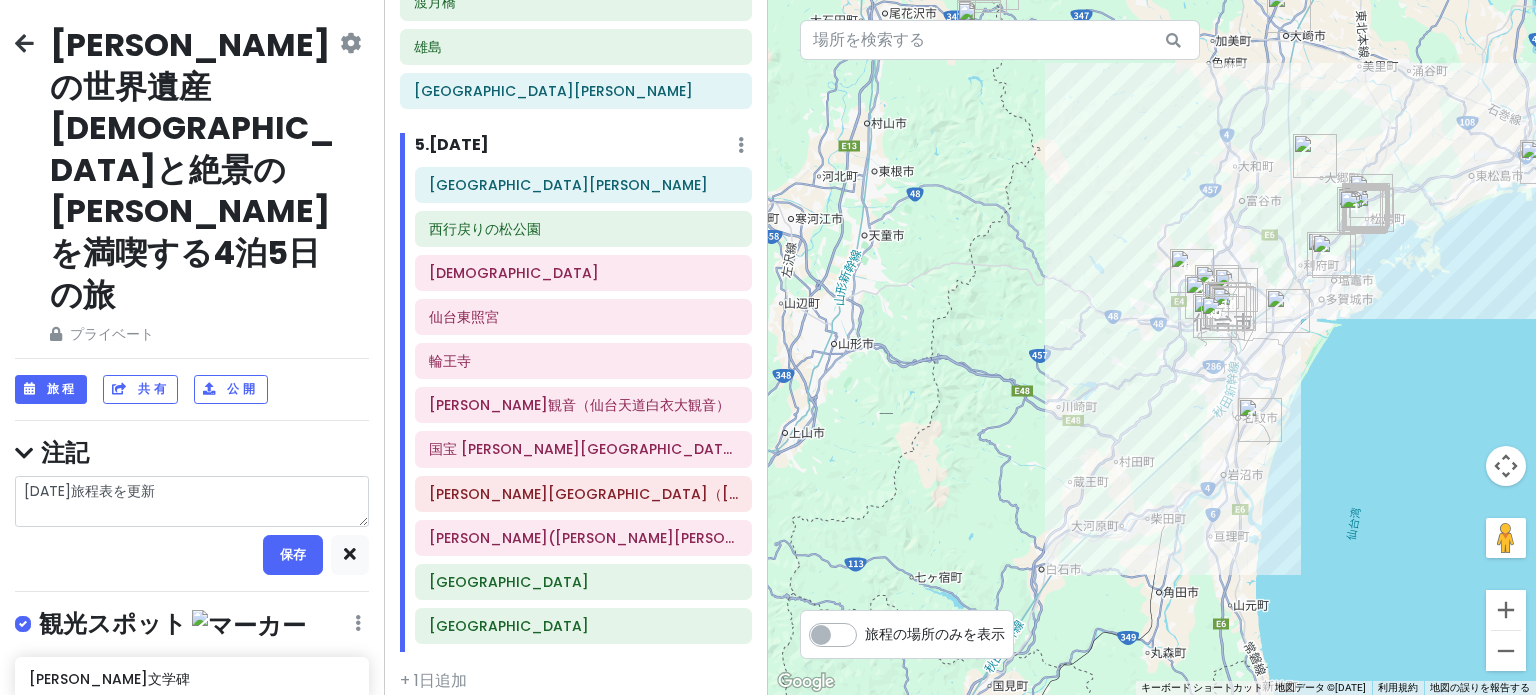 type on "x" 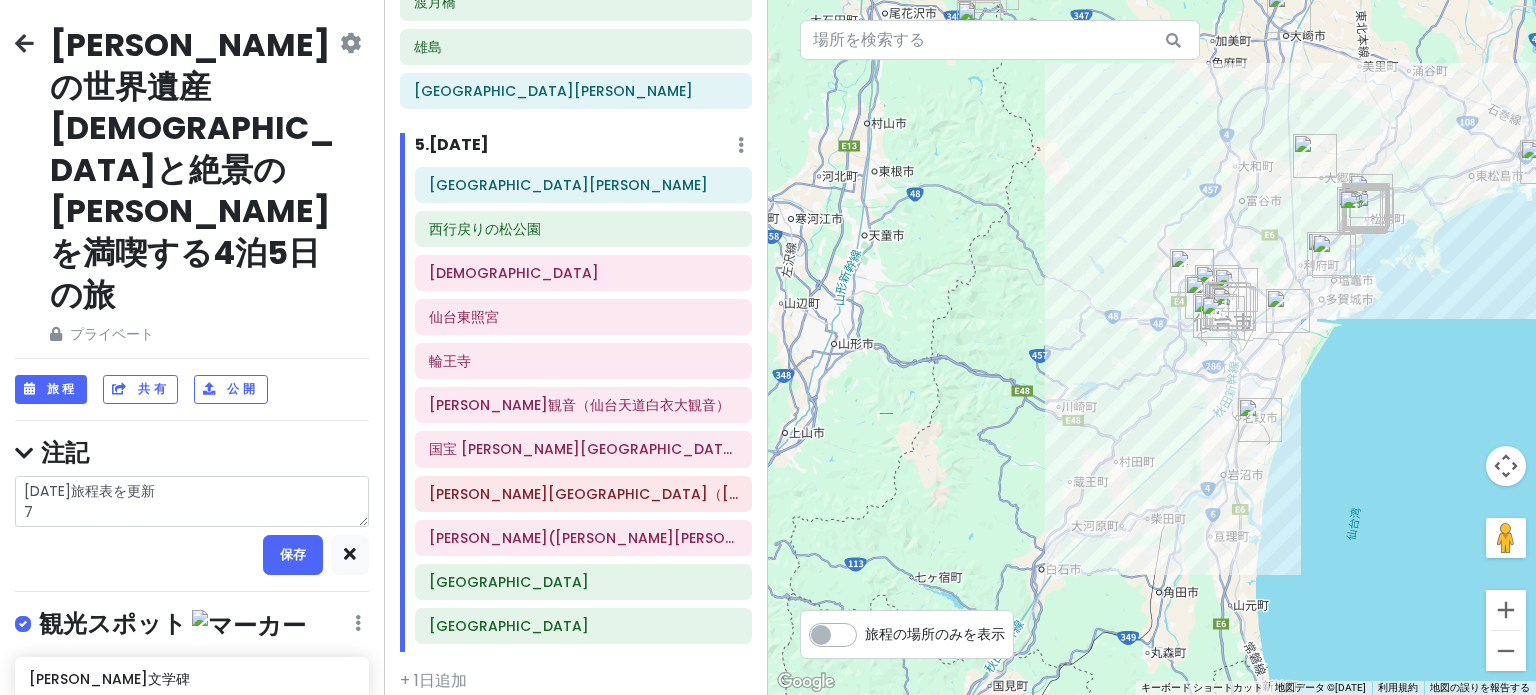 type on "x" 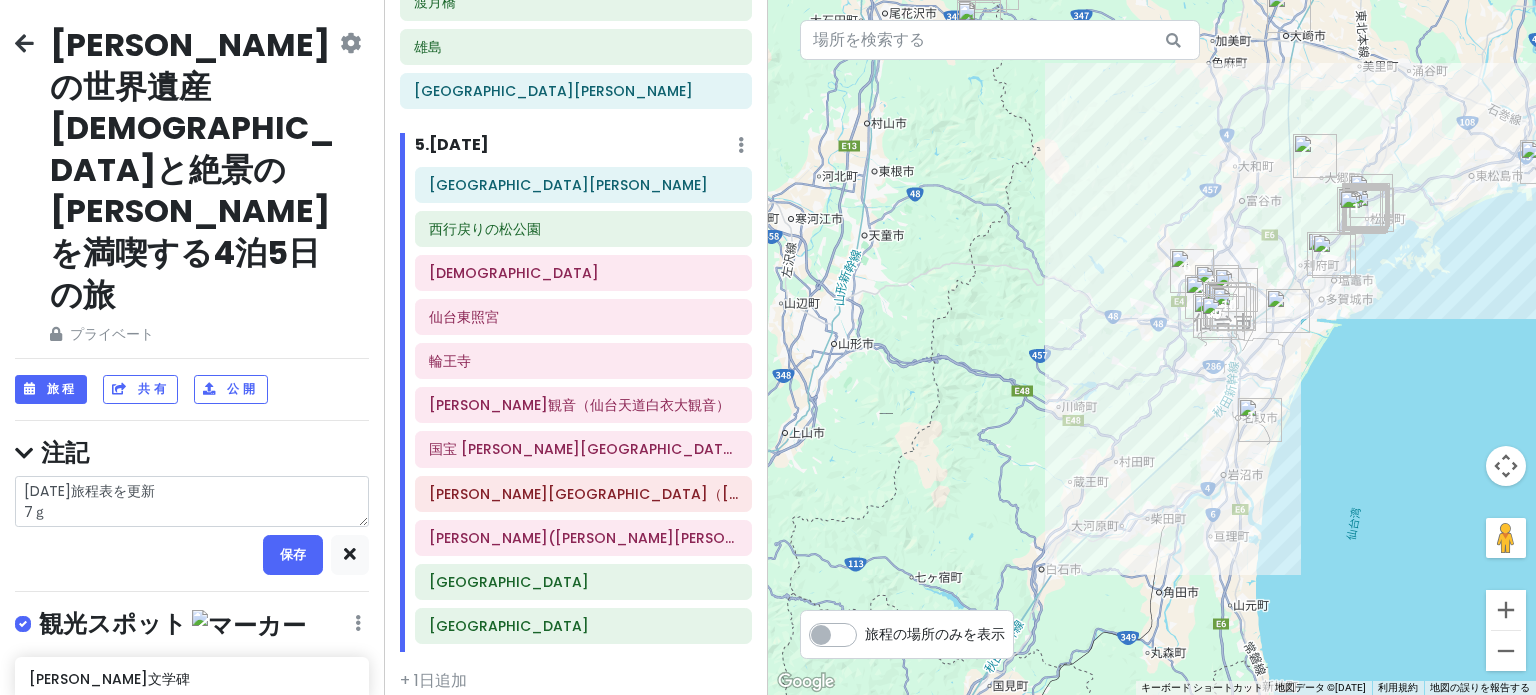 type on "x" 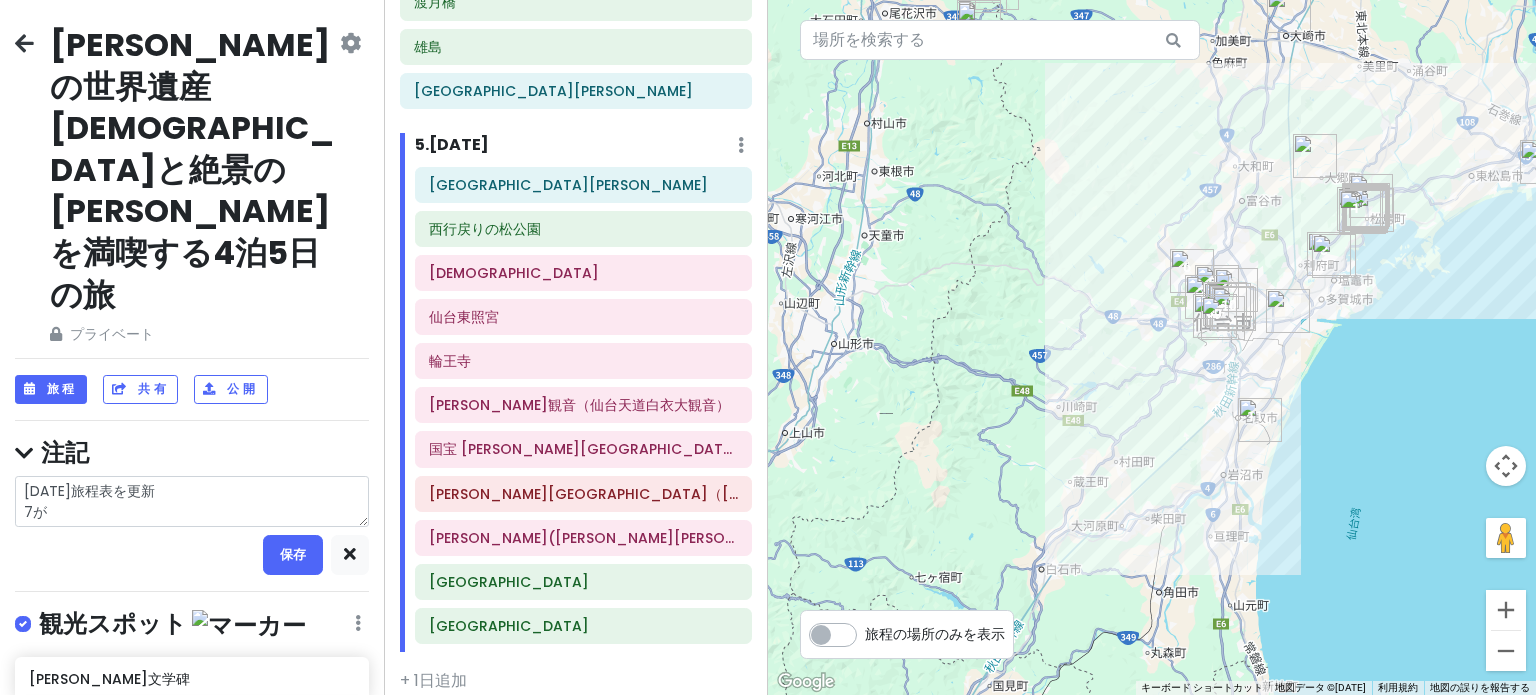 type on "x" 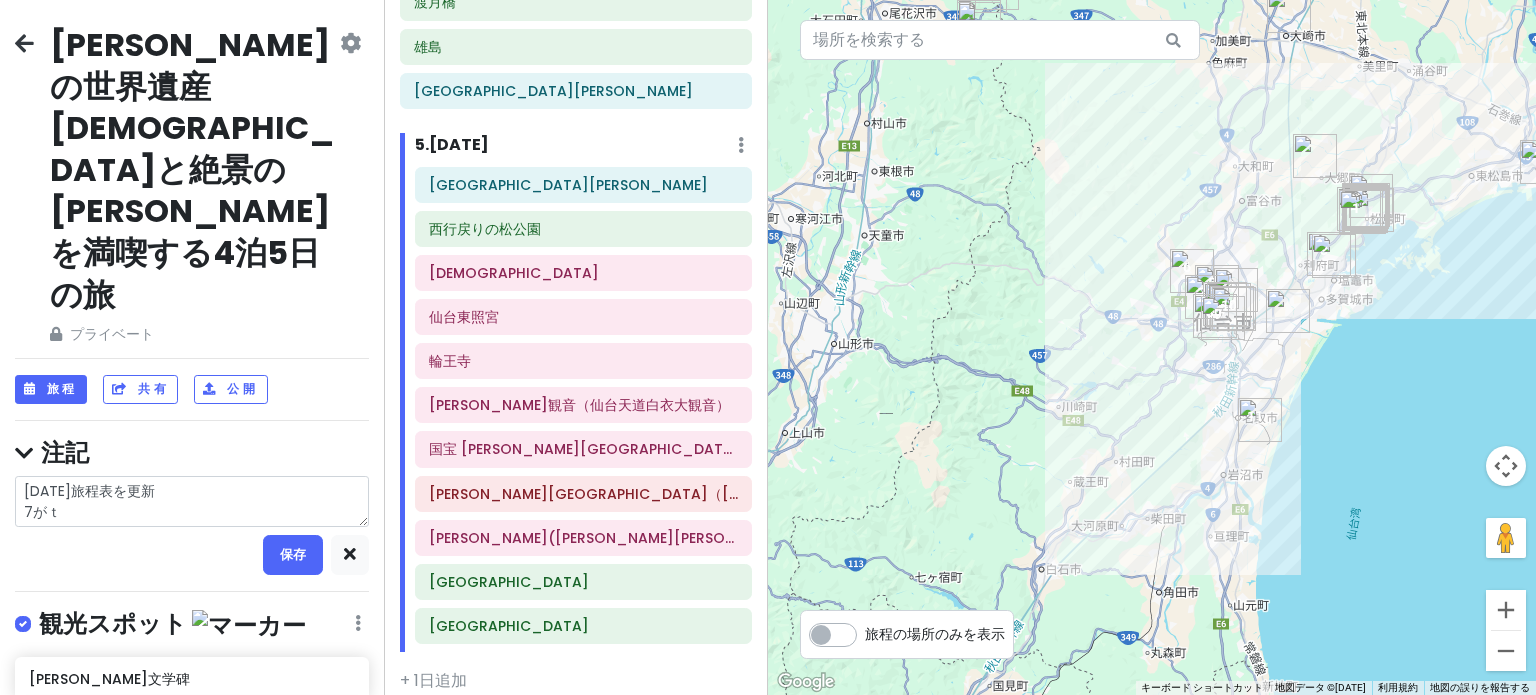 type on "x" 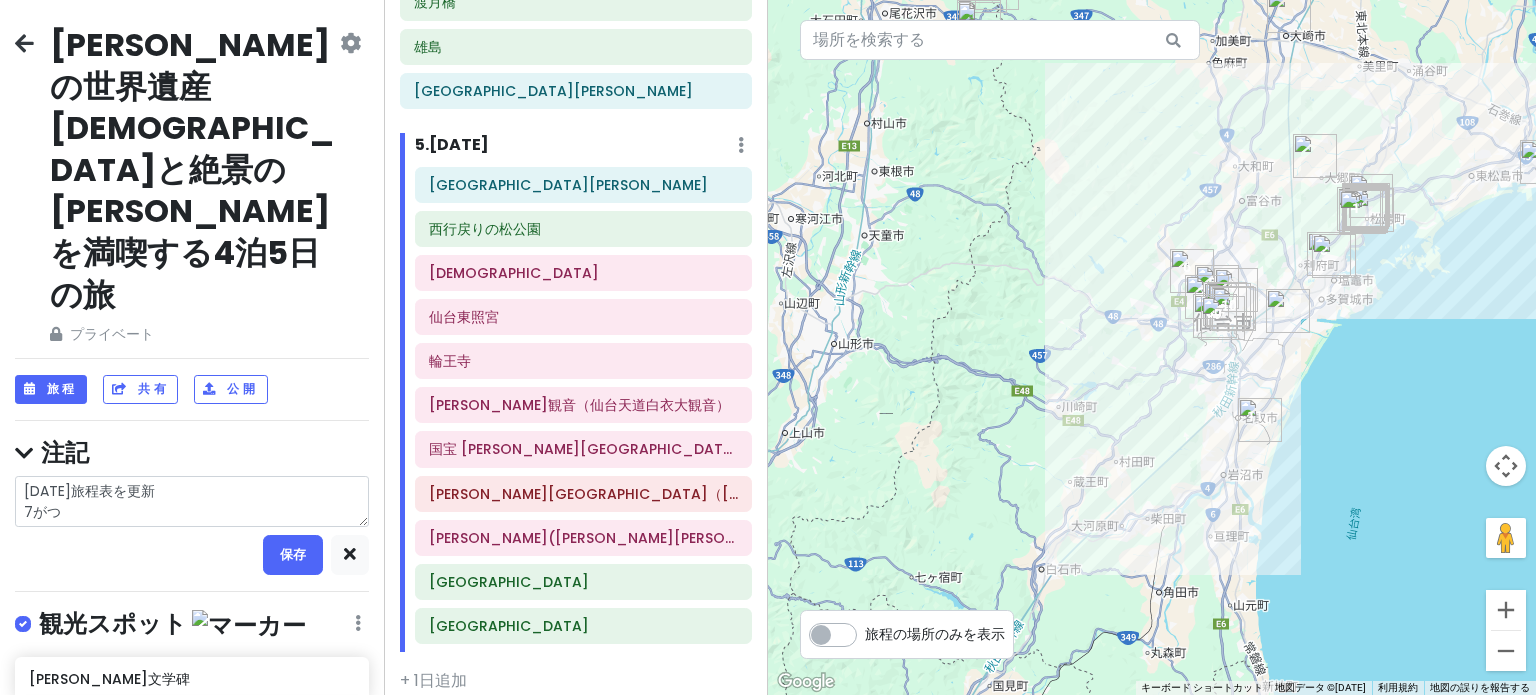 type on "x" 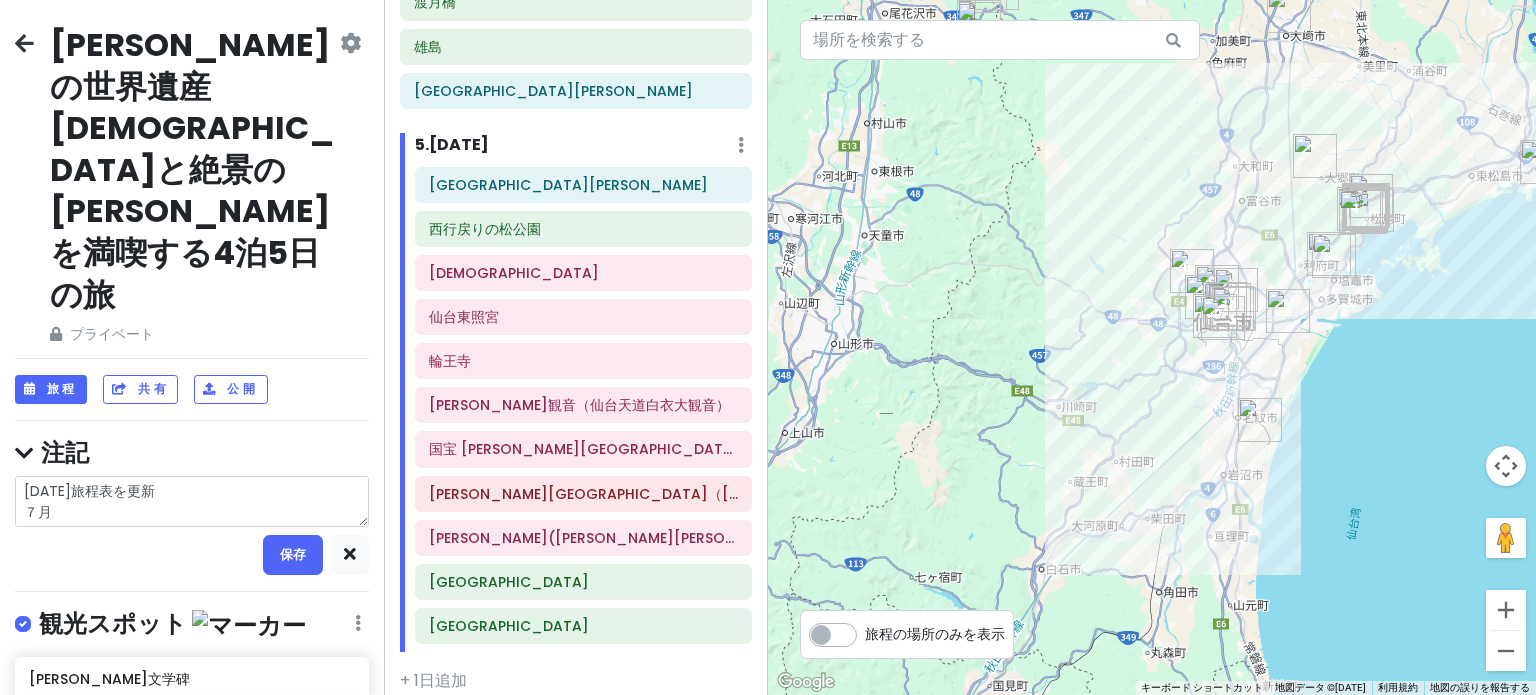 type on "x" 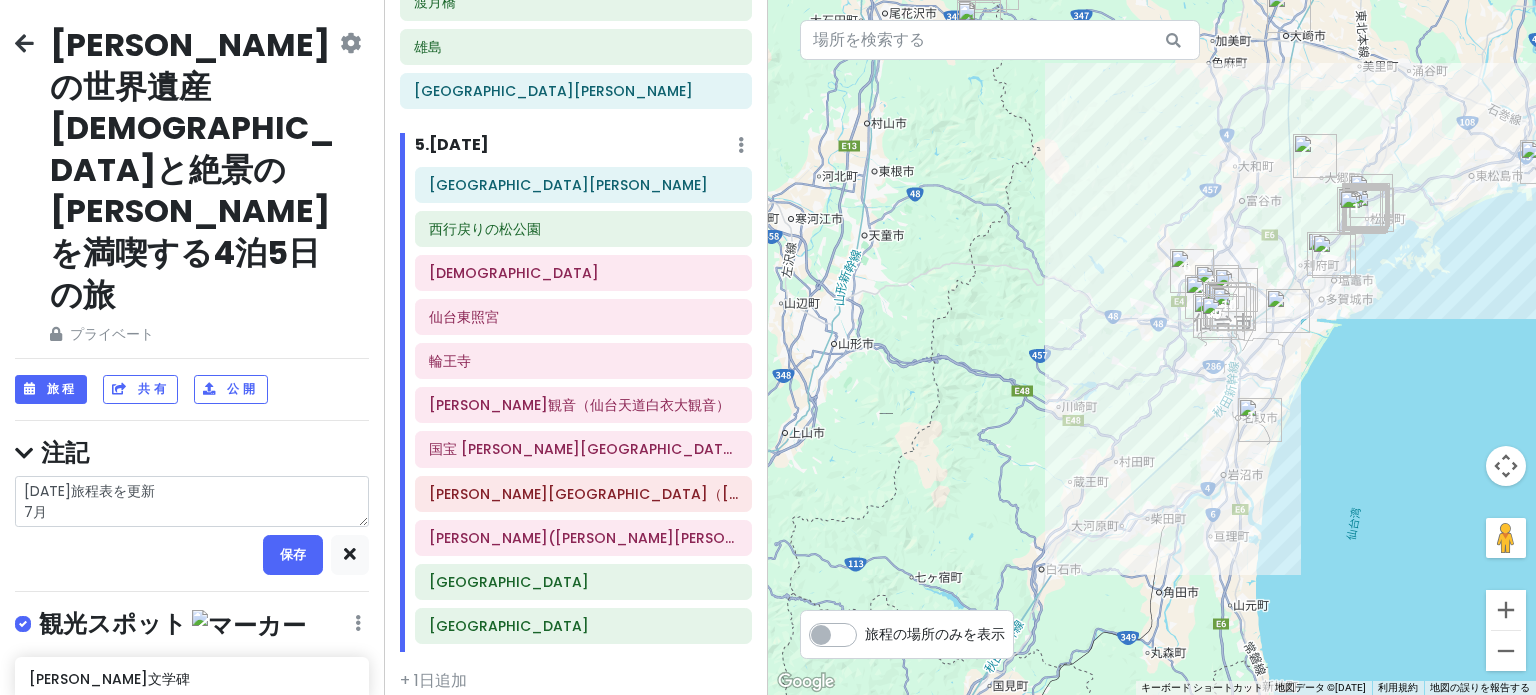 type on "x" 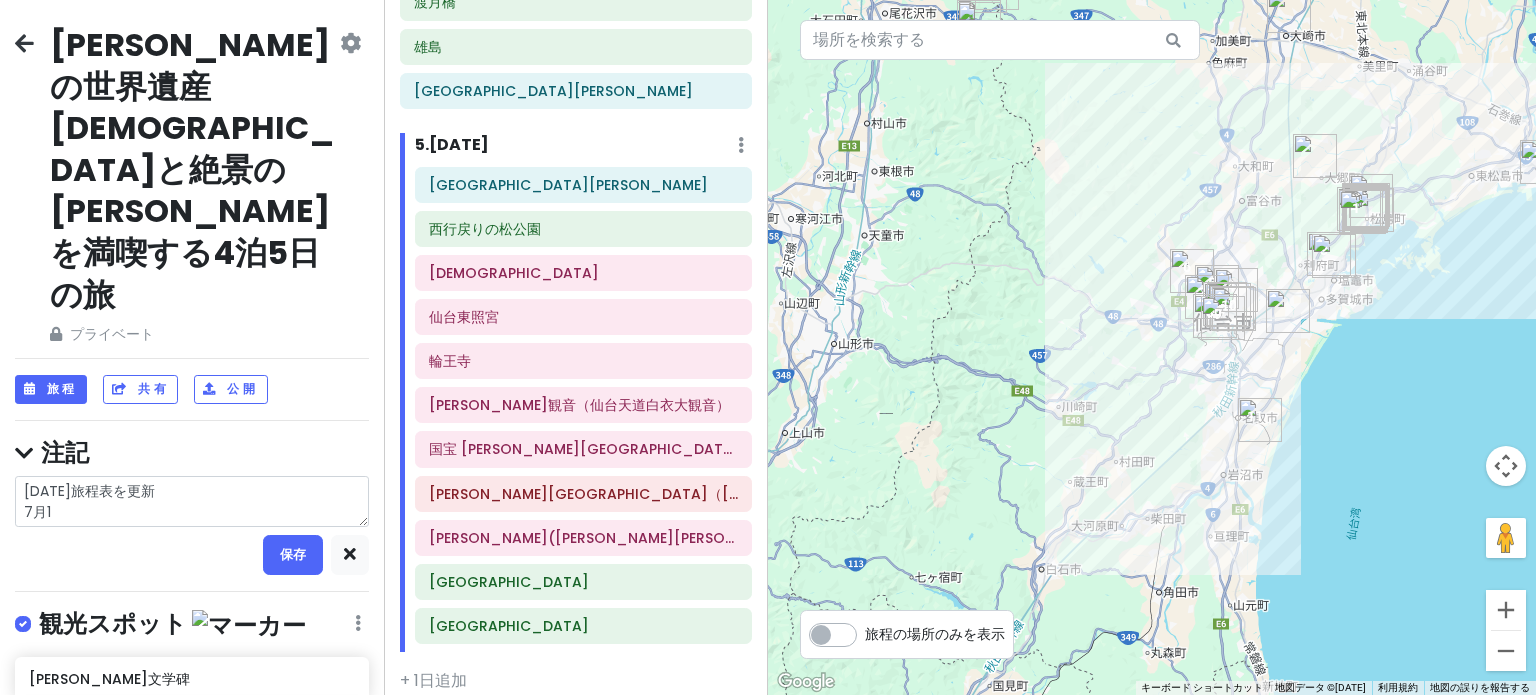 type on "x" 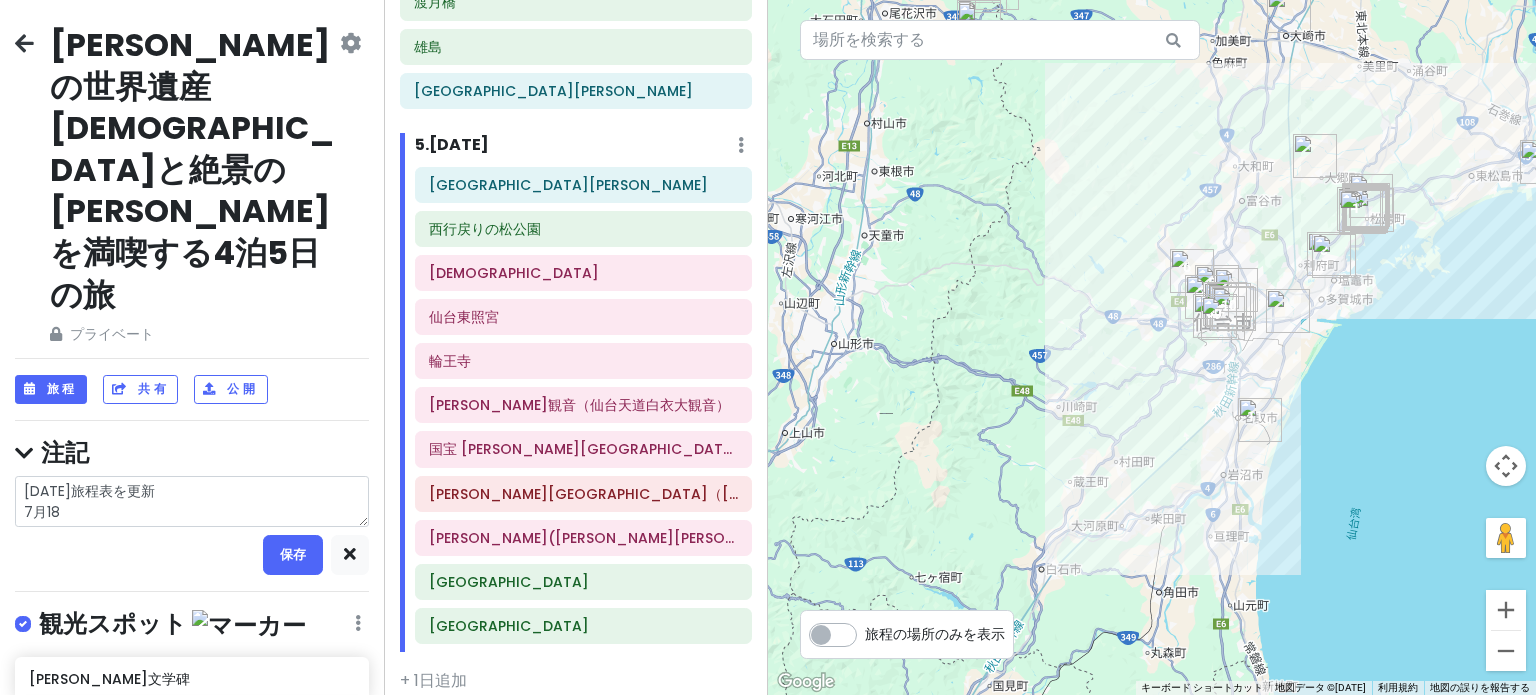 type on "x" 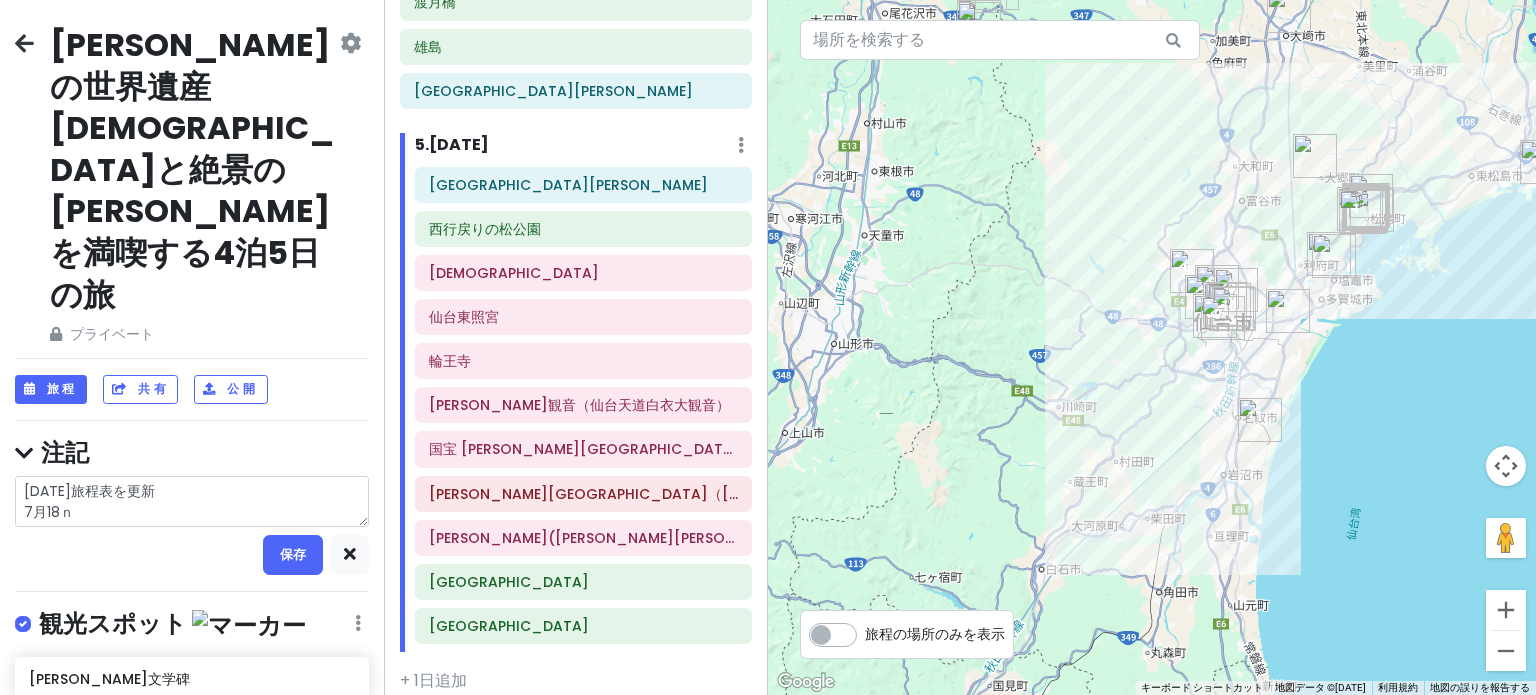 type on "x" 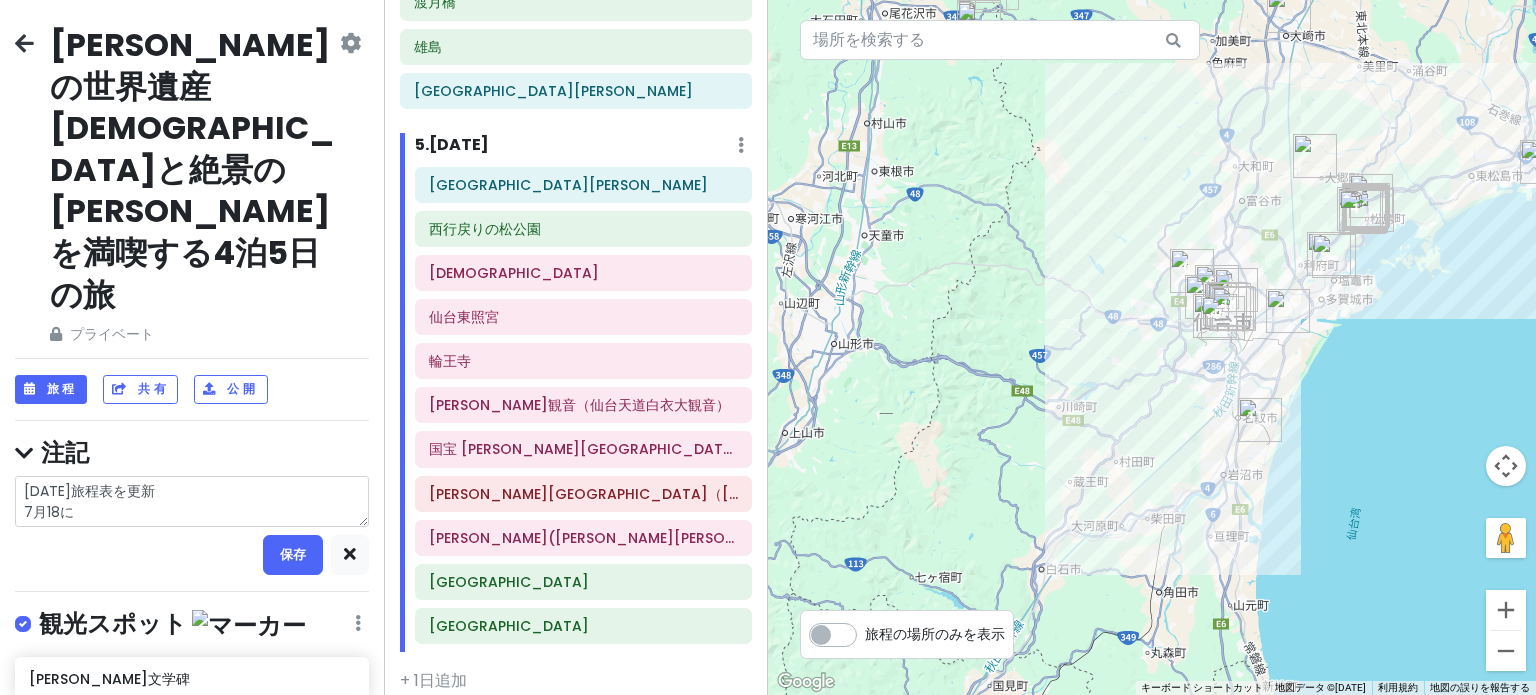 type on "x" 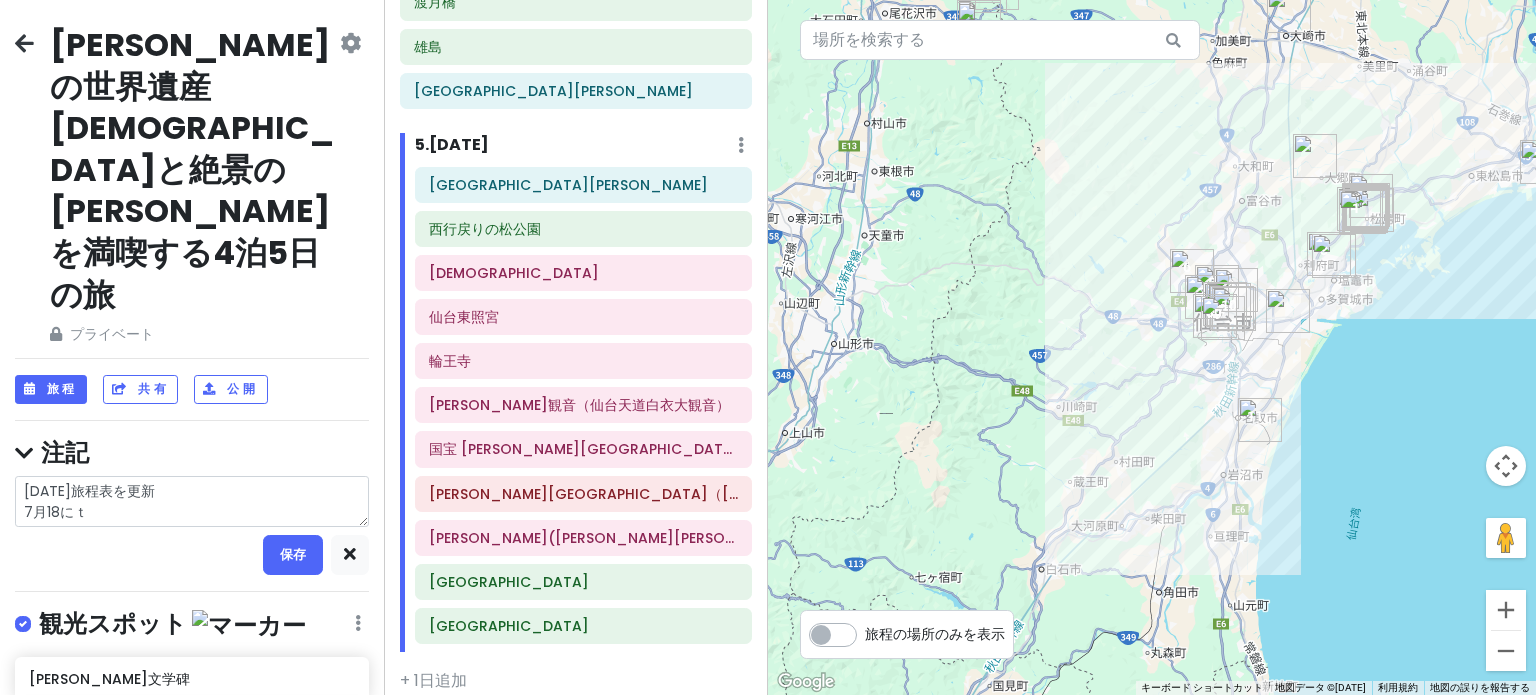 type on "x" 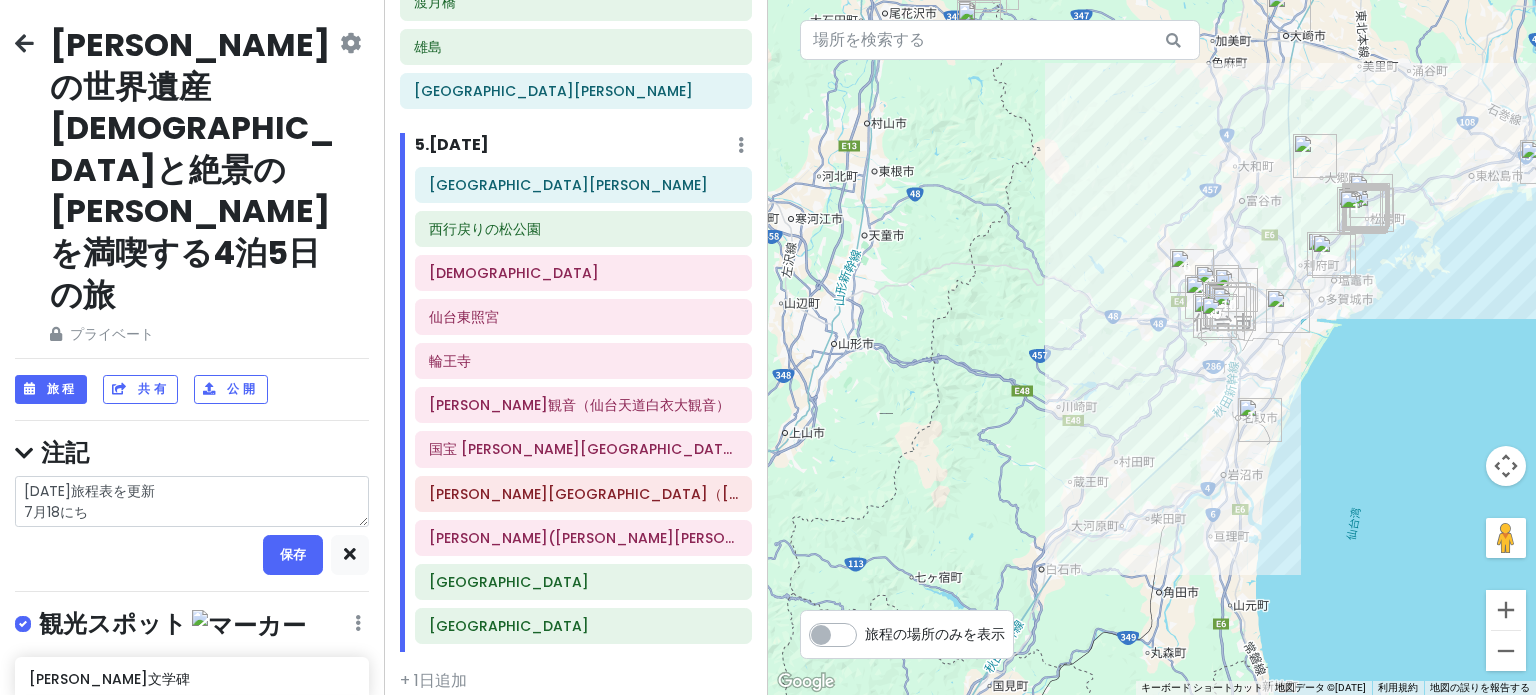 type on "x" 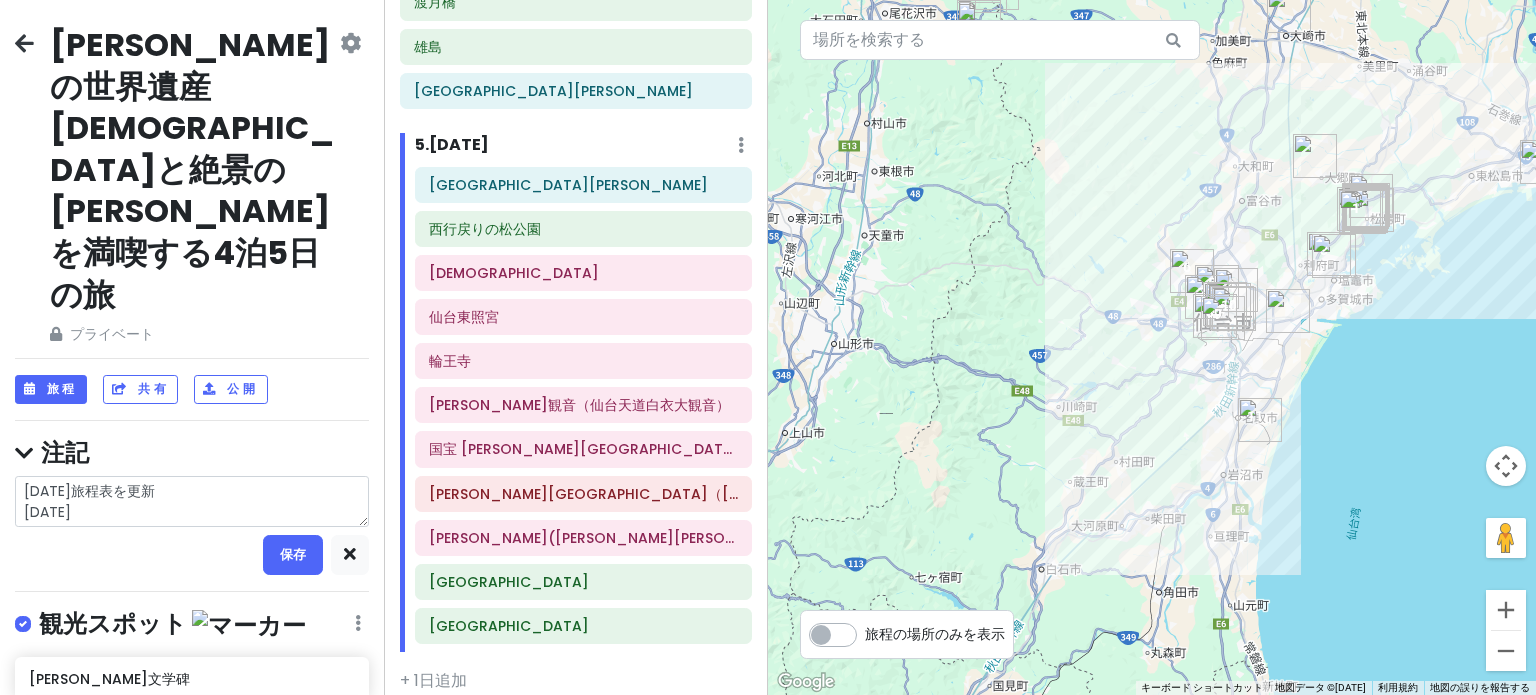 type on "x" 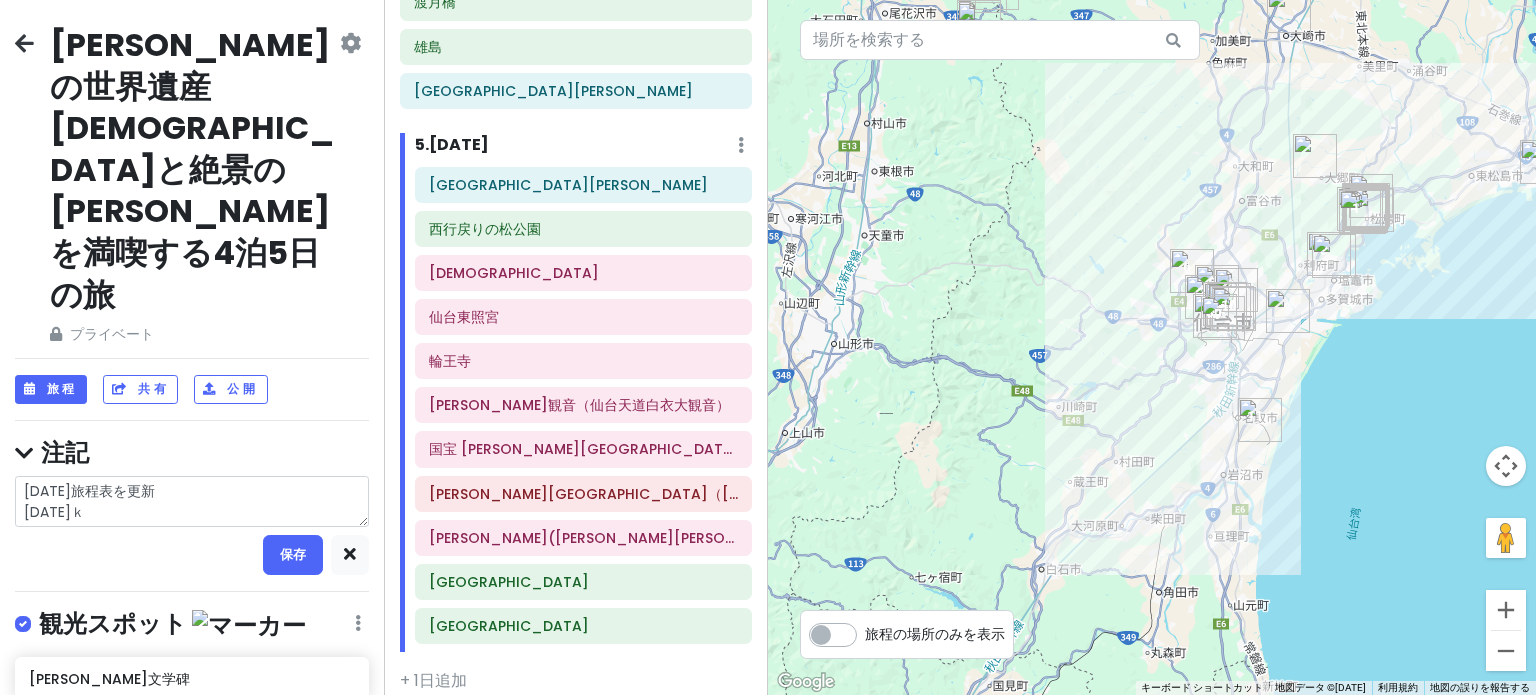type on "x" 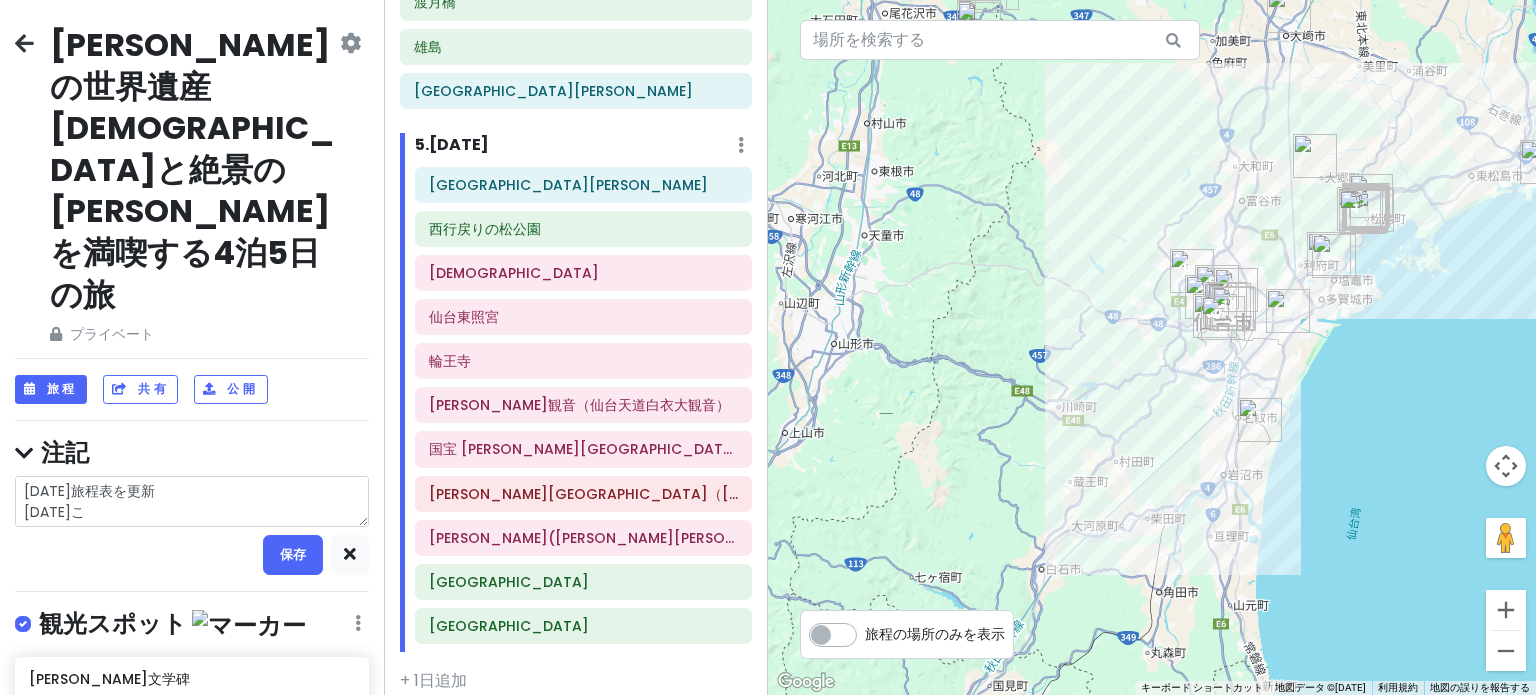 type on "x" 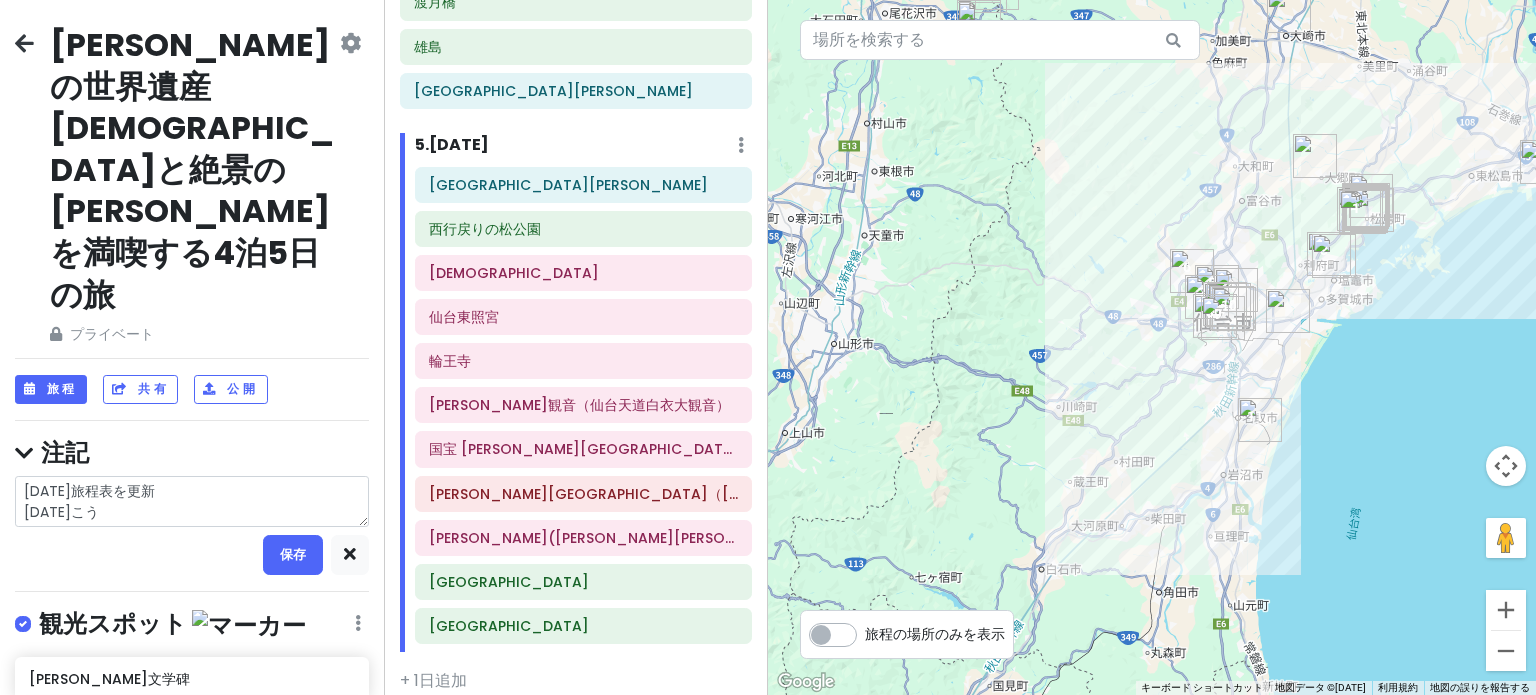type on "x" 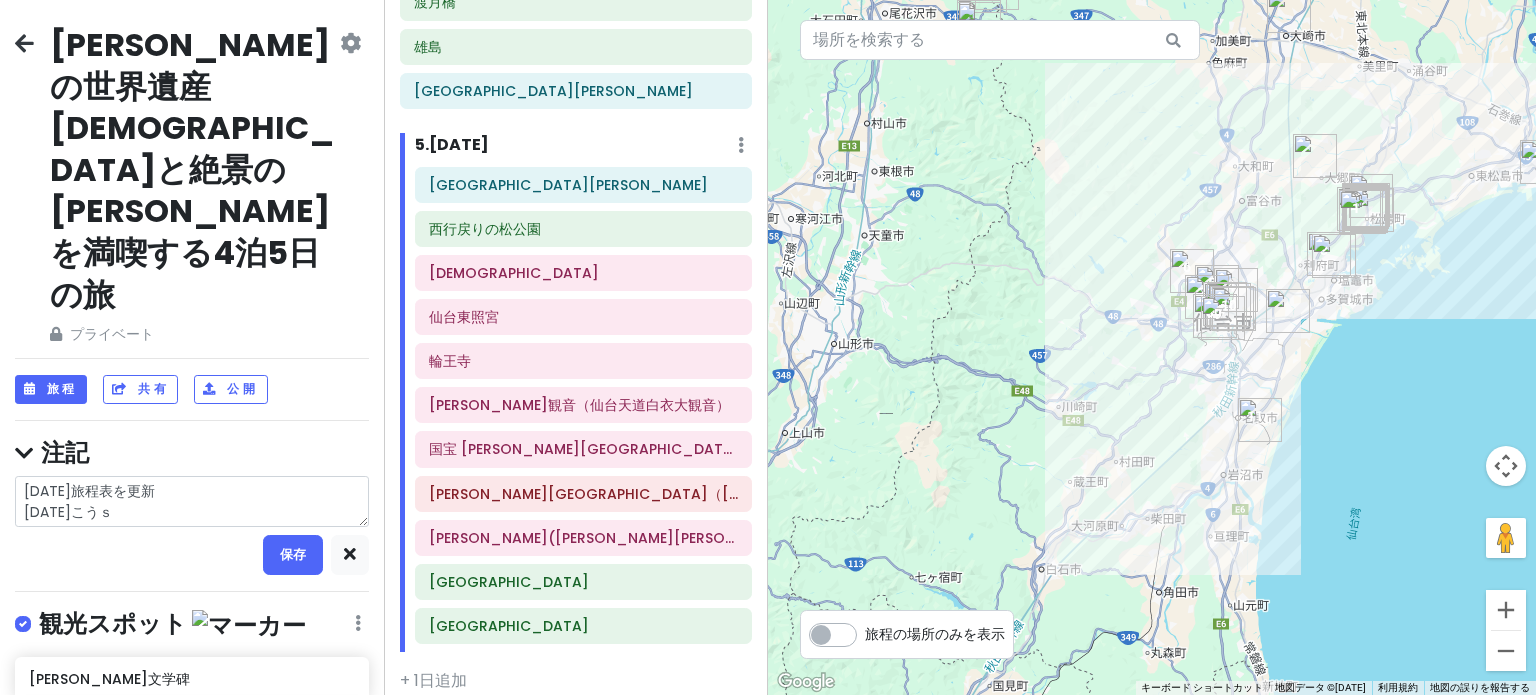 type on "x" 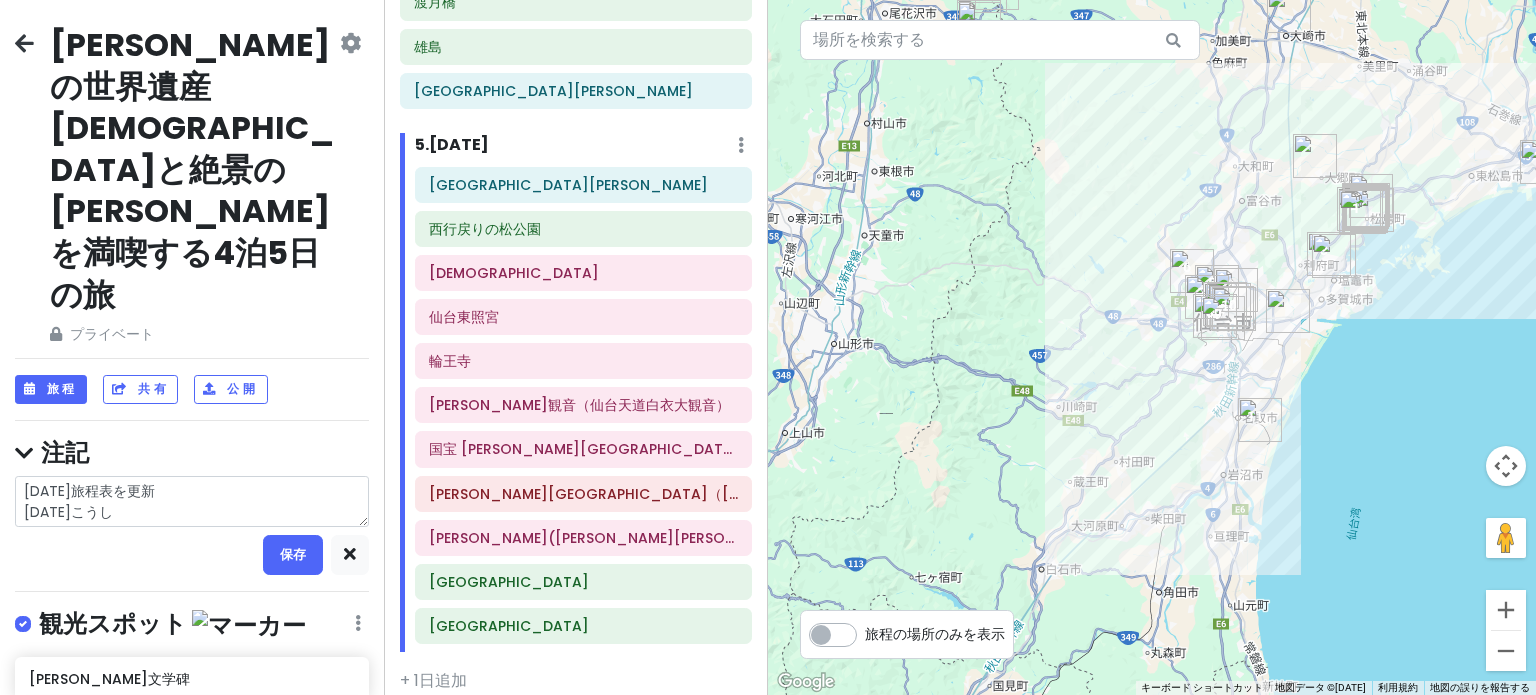 type on "x" 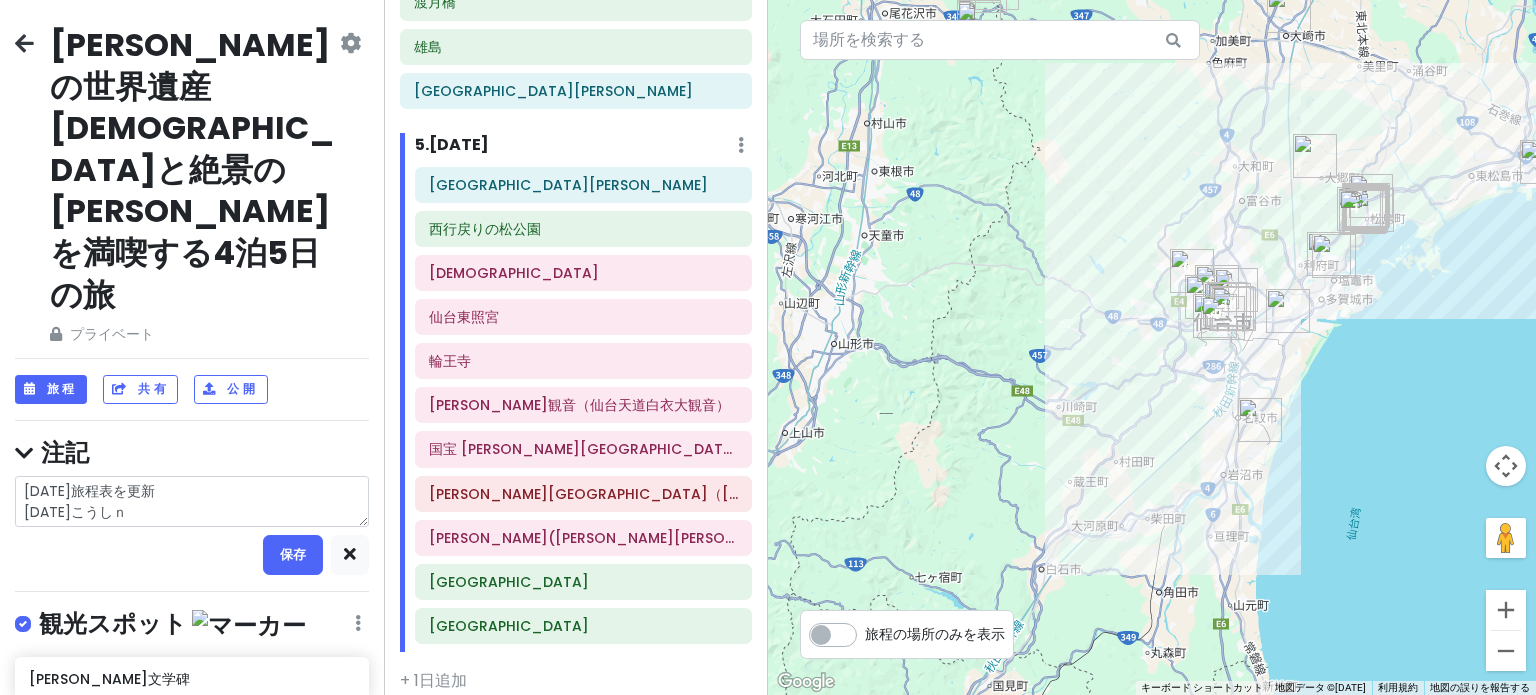 type on "x" 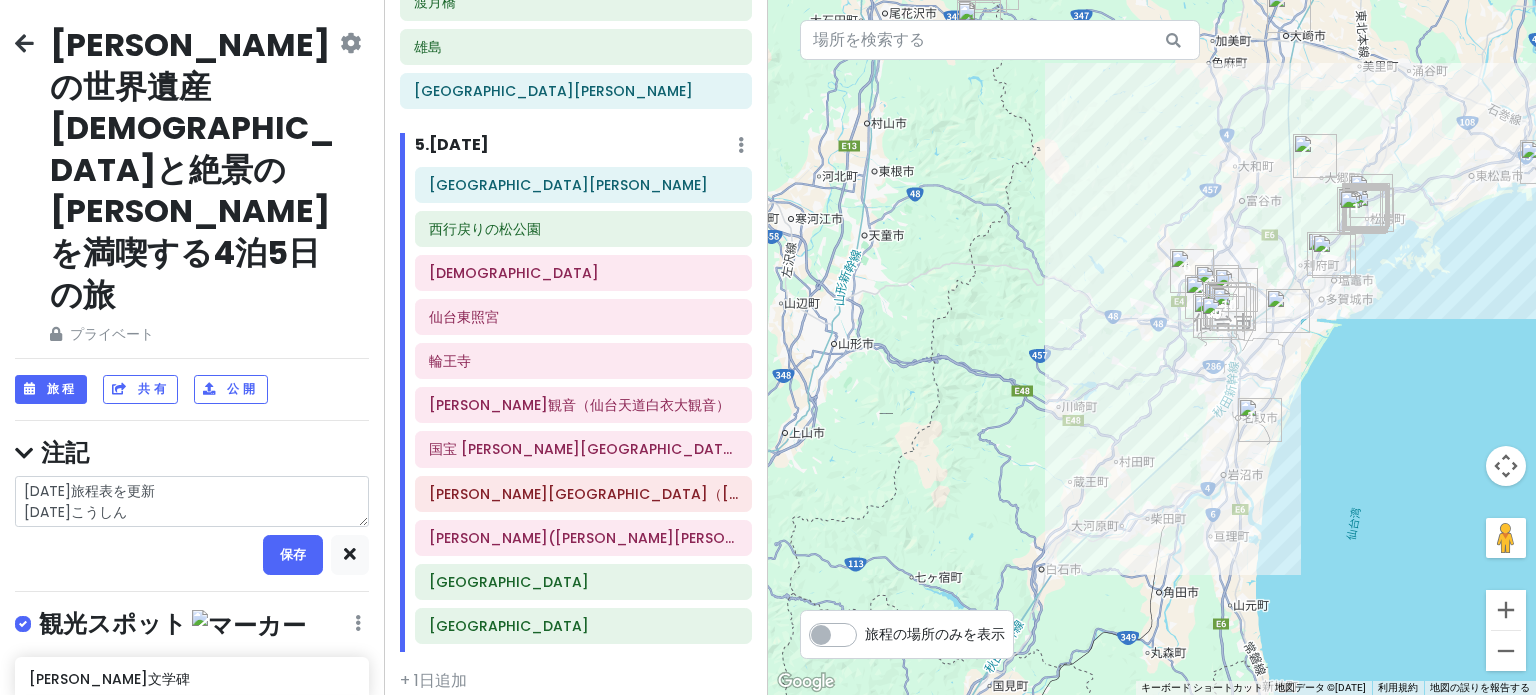 type on "x" 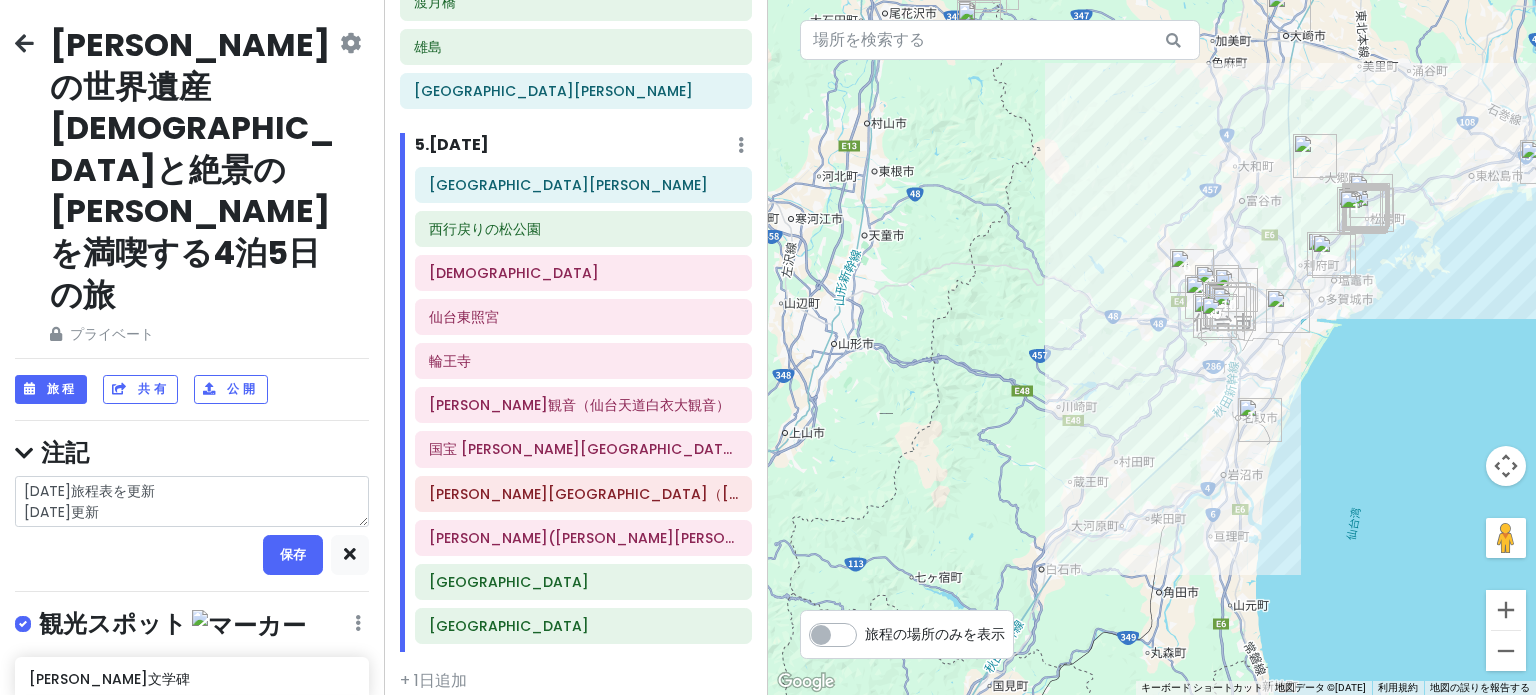 click on "[DATE]旅程表を更新
[DATE]更新" at bounding box center (192, 502) 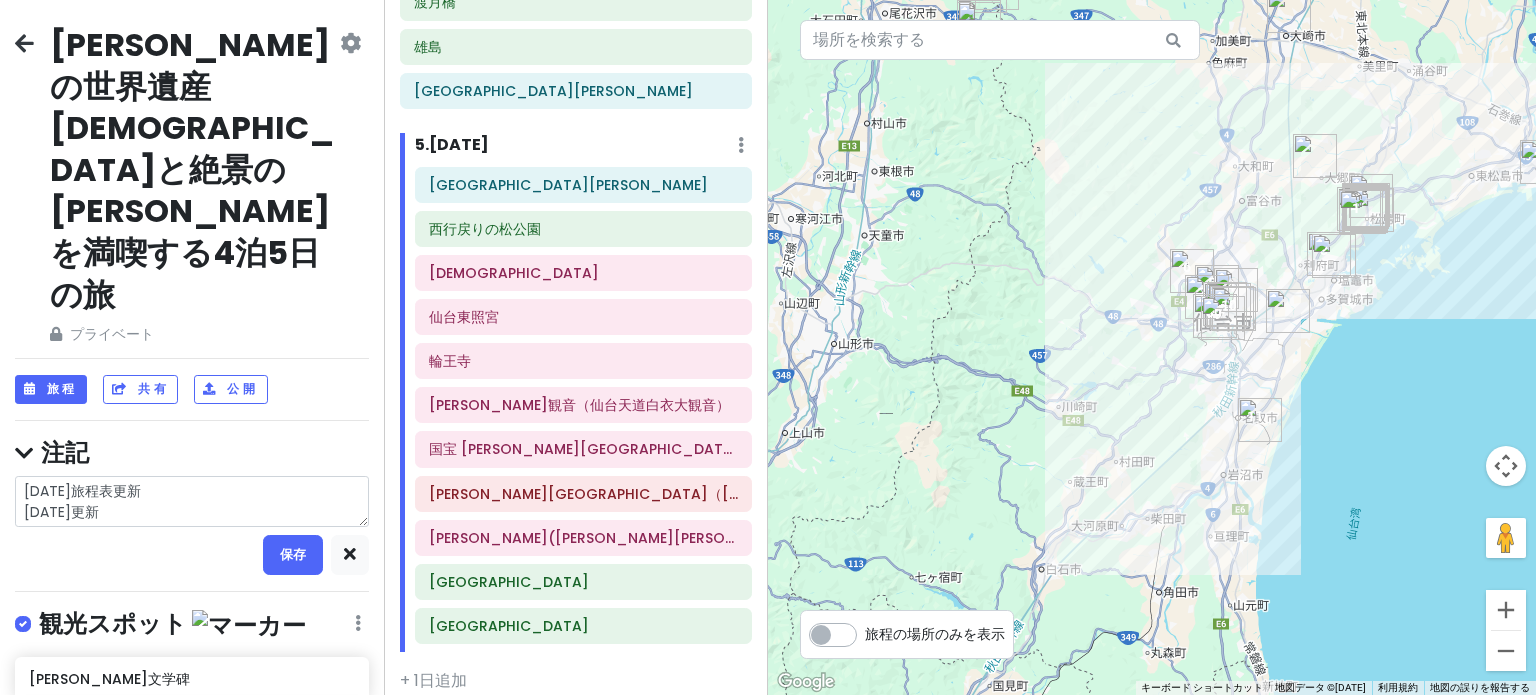 type on "x" 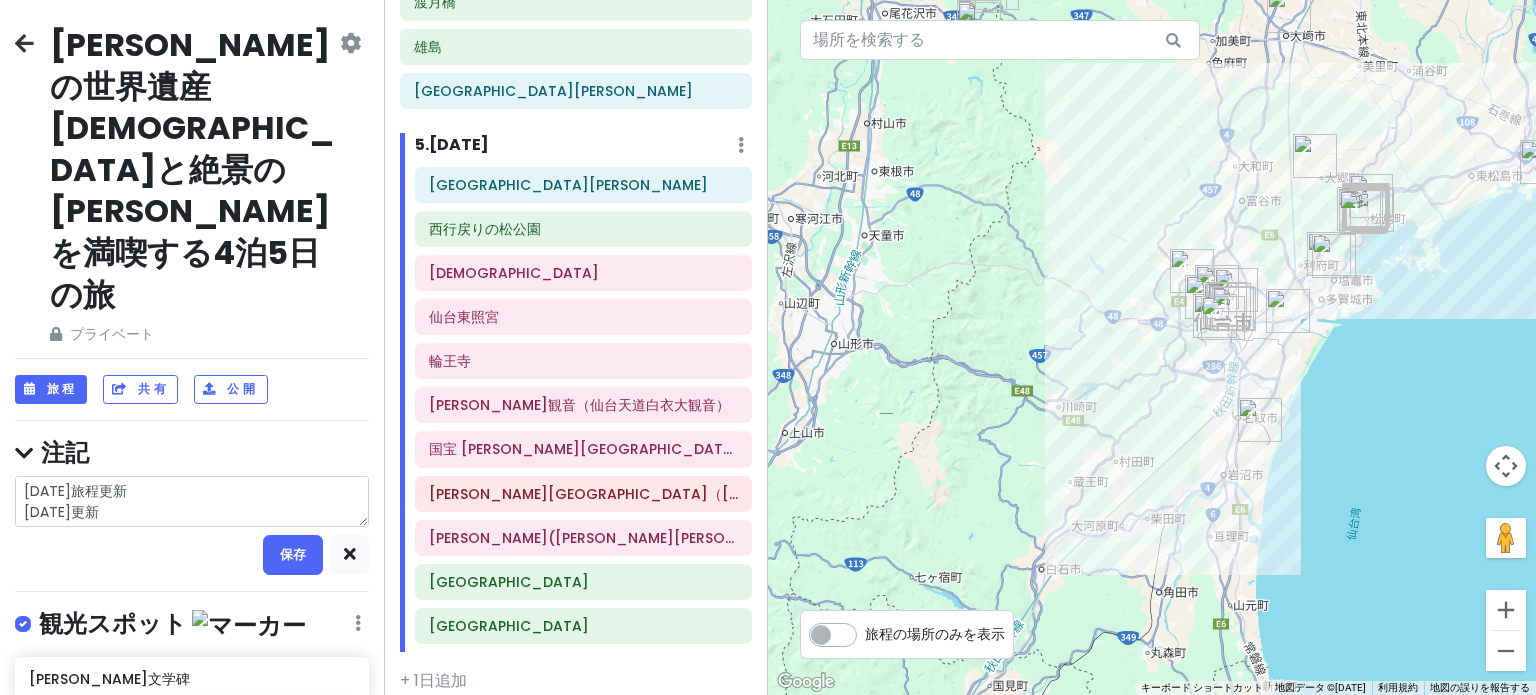 type on "x" 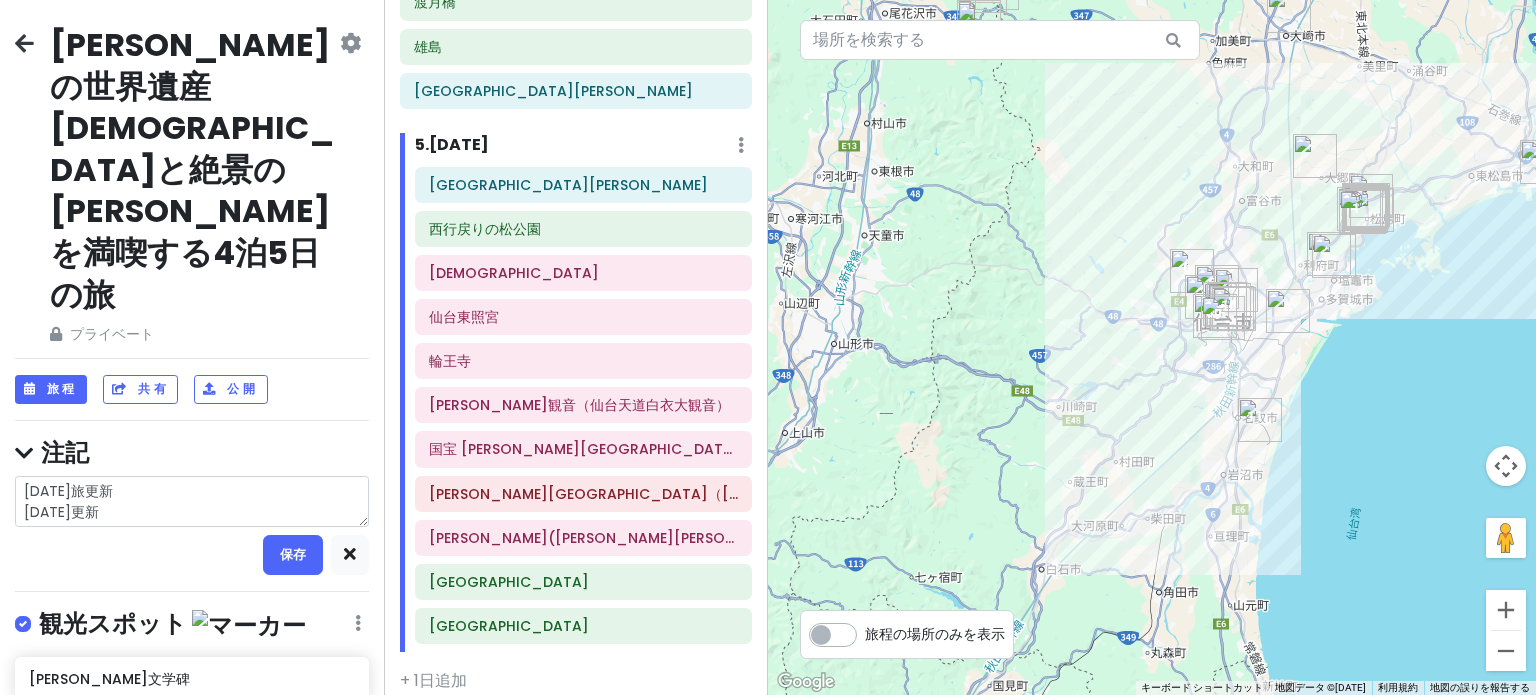 type on "x" 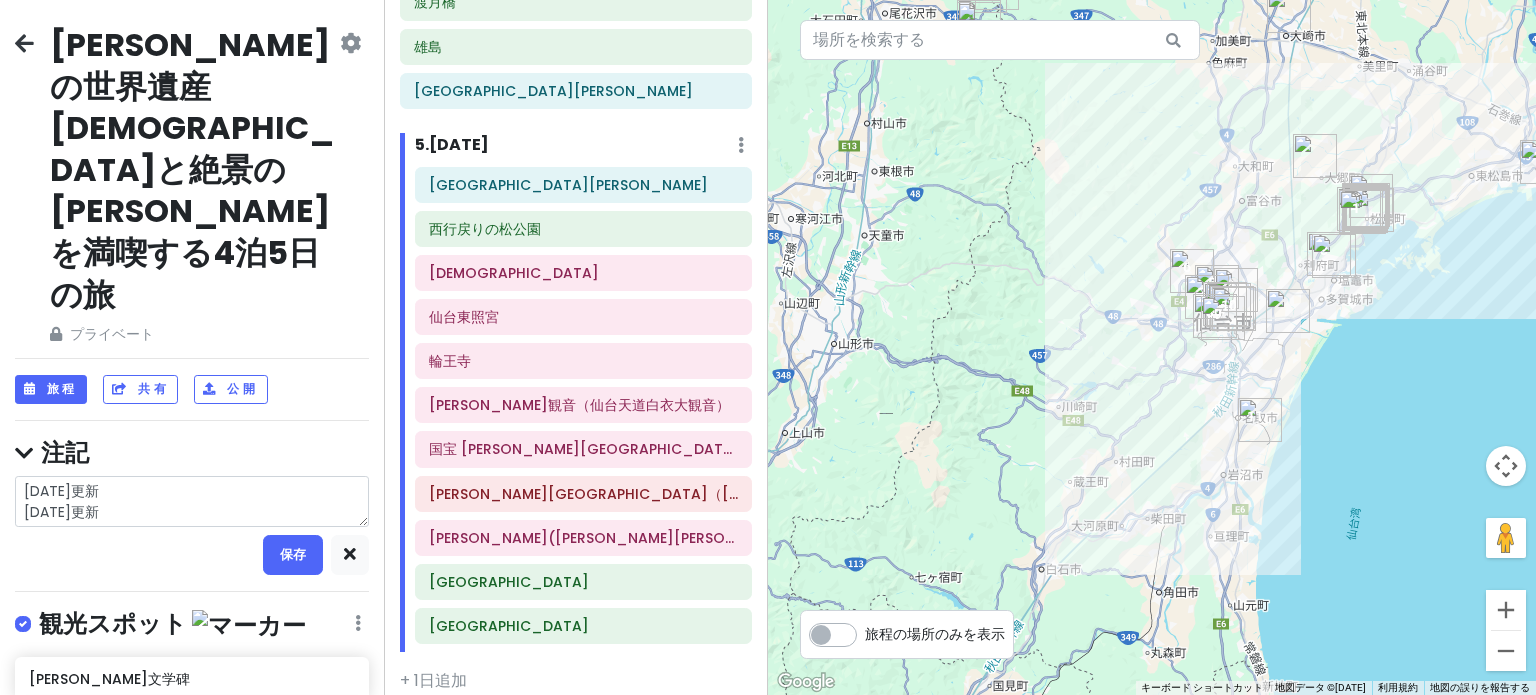click on "[DATE]更新
[DATE]更新" at bounding box center (192, 502) 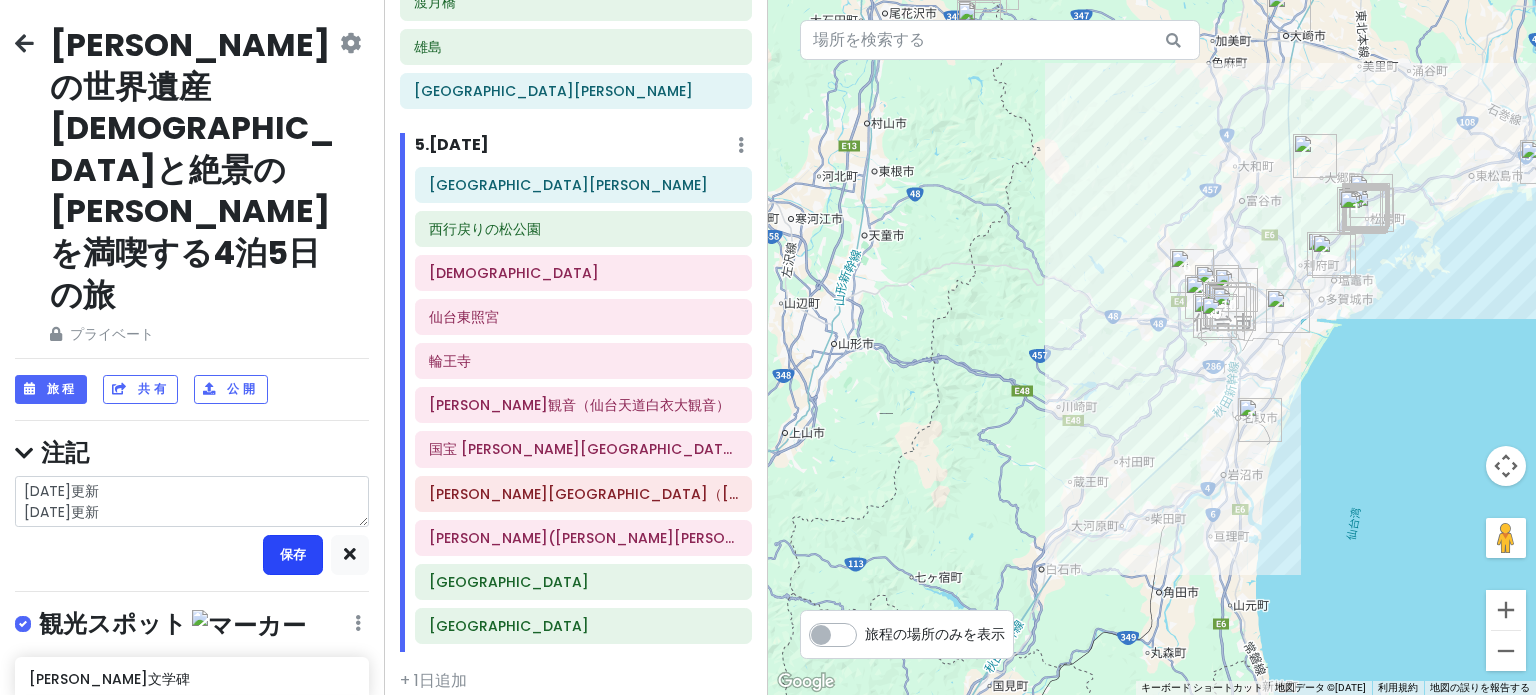 type on "[DATE]更新
[DATE]更新" 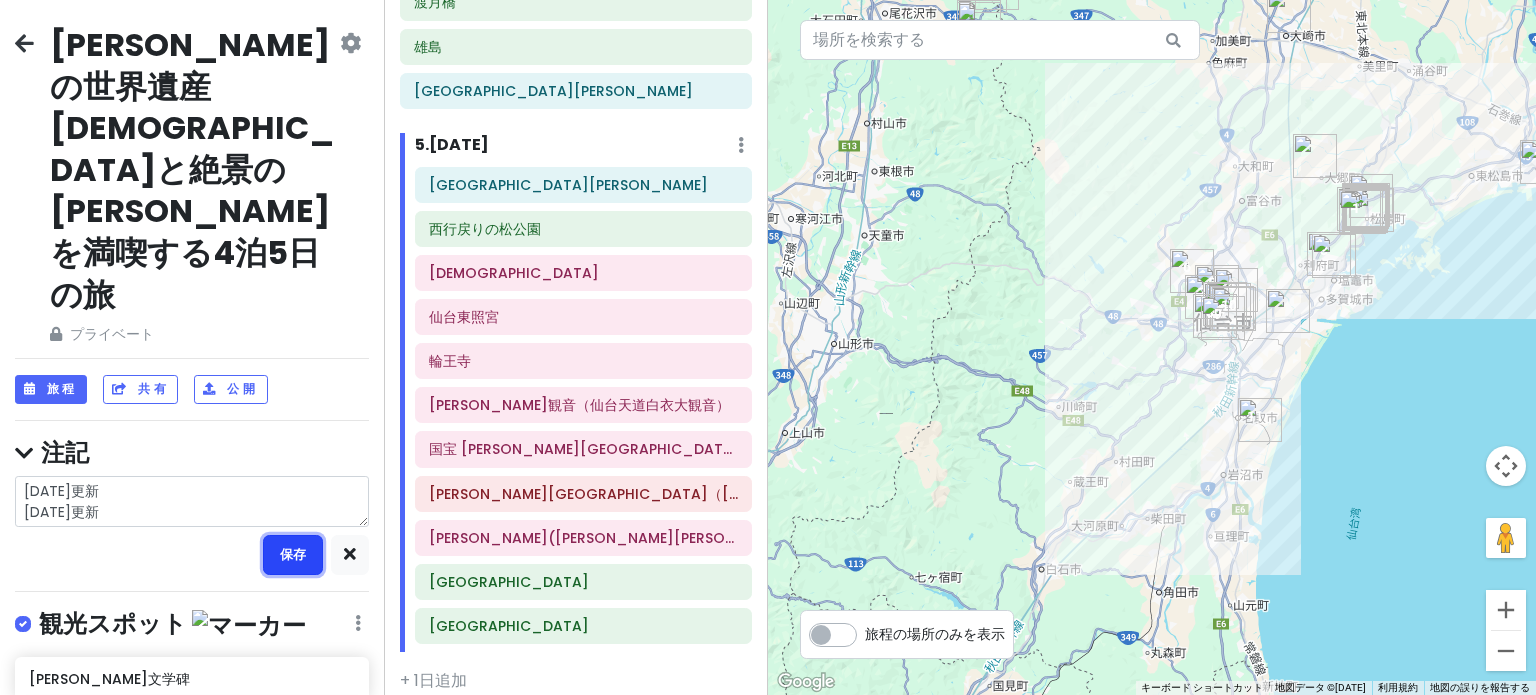 click on "保存" at bounding box center [293, 554] 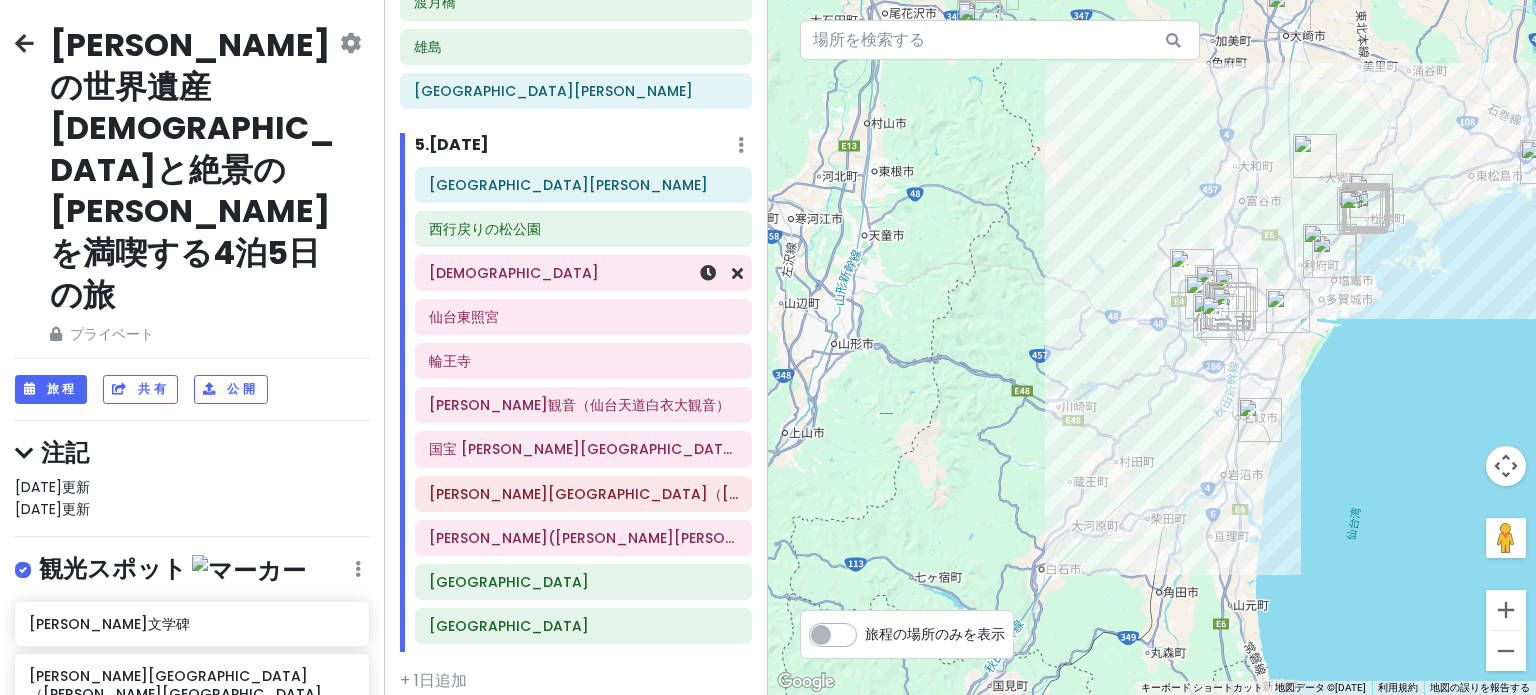 click on "[DEMOGRAPHIC_DATA]" at bounding box center (583, 273) 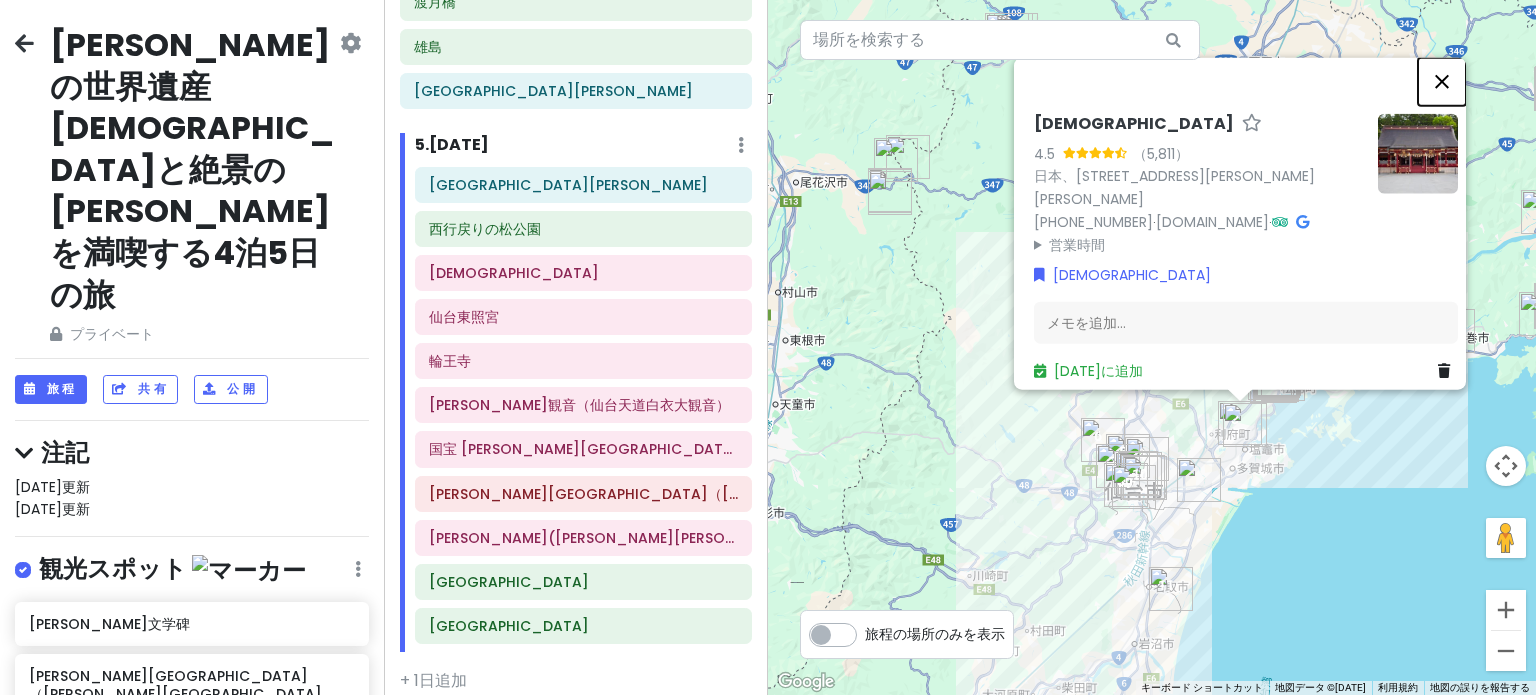 click at bounding box center (1442, 81) 